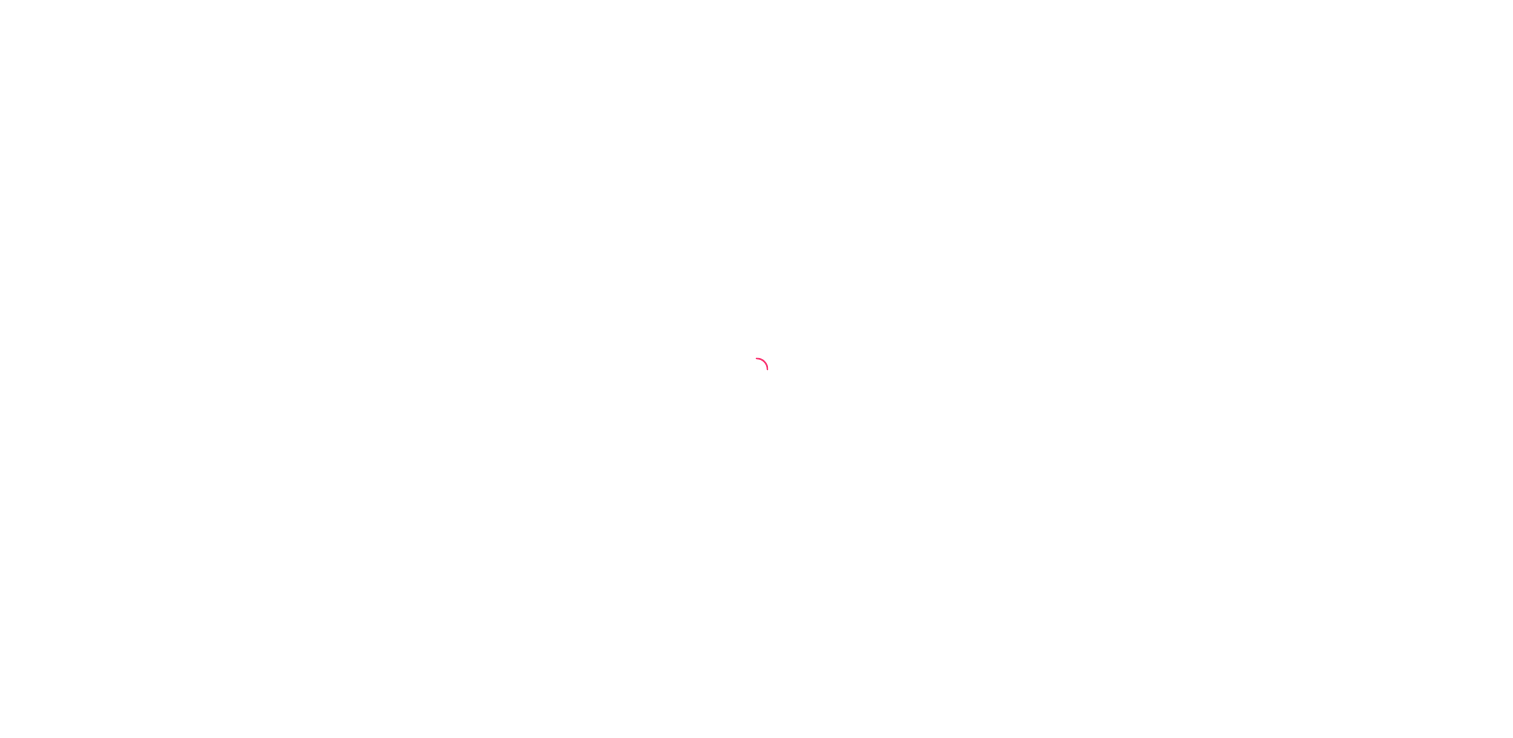 scroll, scrollTop: 0, scrollLeft: 0, axis: both 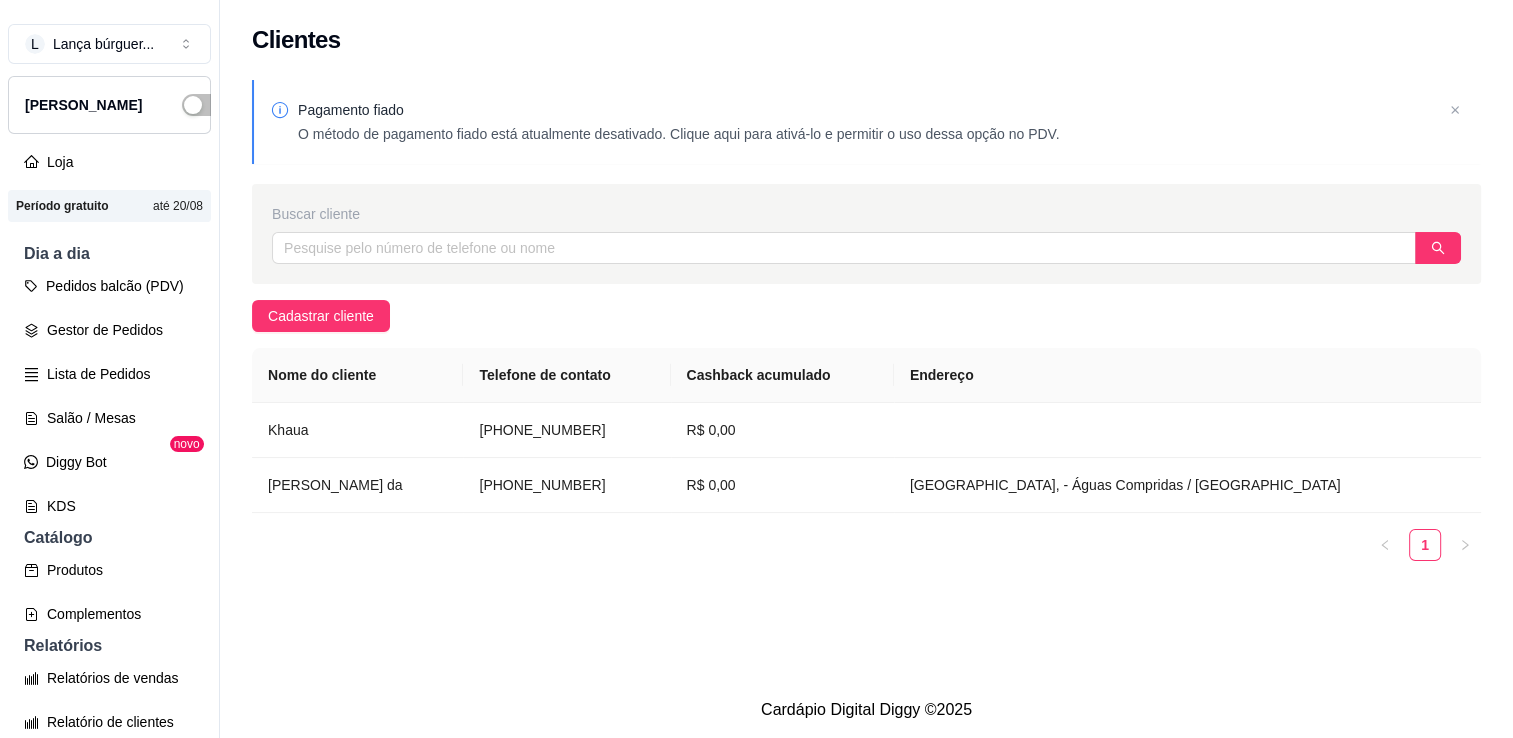 click on "L Lança búrguer ... Loja Aberta Loja Período gratuito até 20/08   Dia a dia Pedidos balcão (PDV) Gestor de Pedidos Lista de Pedidos Salão / Mesas Diggy Bot novo KDS Catálogo Produtos Complementos Relatórios Relatórios de vendas Relatório de clientes Relatório de fidelidade novo Gerenciar Entregadores novo Nota Fiscal (NFC-e) Controle de caixa Controle de fiado Cupons Clientes Estoque Configurações Diggy Planos Precisa de ajuda? Sair Clientes Pagamento fiado  O método de pagamento fiado está atualmente desativado. Clique aqui para ativá-lo e permitir o uso dessa opção no PDV. Buscar cliente Cadastrar cliente Nome do cliente Telefone de contato Cashback acumulado Endereço Khaua  [PHONE_NUMBER] R$ 0,00 [PERSON_NAME] da  [PHONE_NUMBER] R$ 0,00 [GEOGRAPHIC_DATA],  - Águas Compridas / Olinda 1 Cardápio Digital Diggy © 2025" at bounding box center [756, 369] 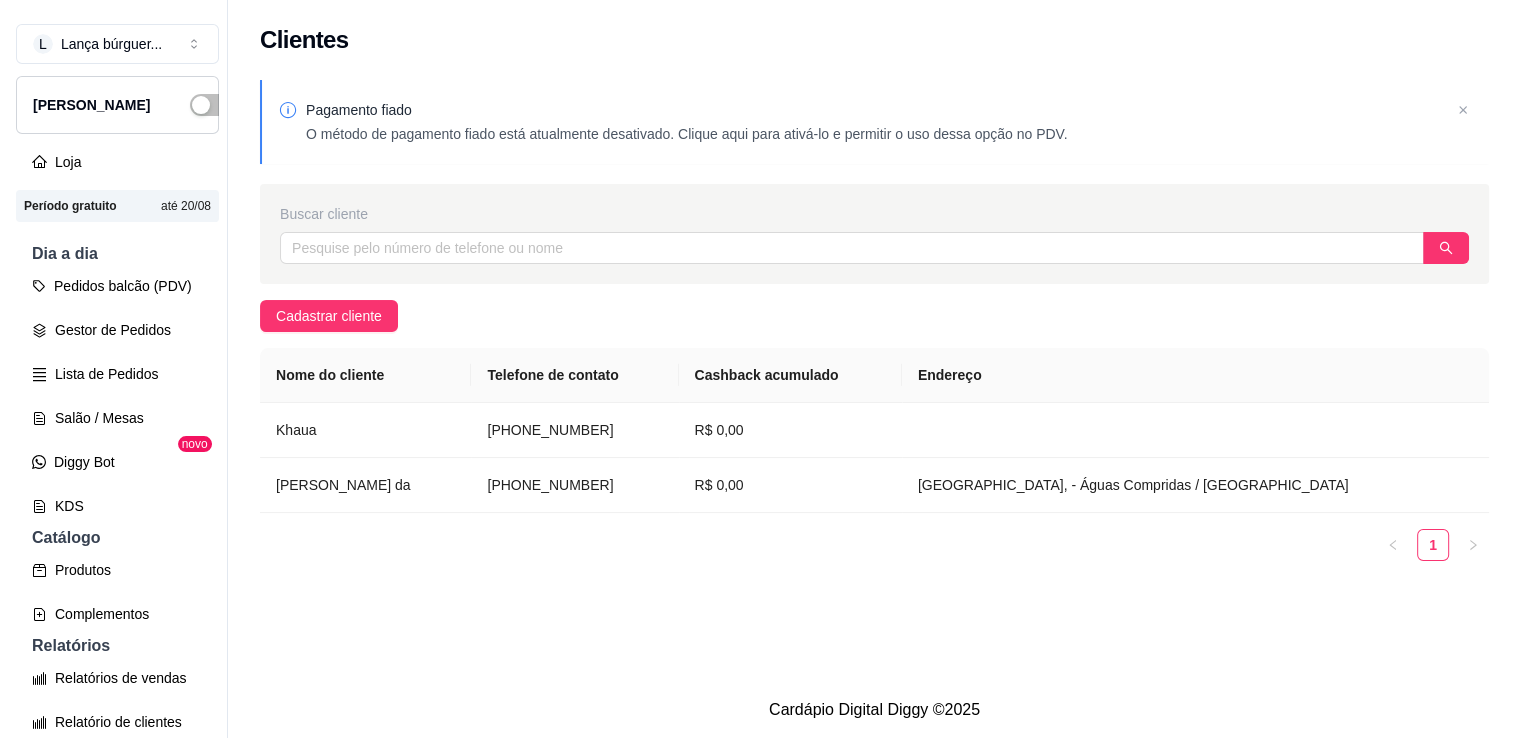 scroll, scrollTop: 0, scrollLeft: 0, axis: both 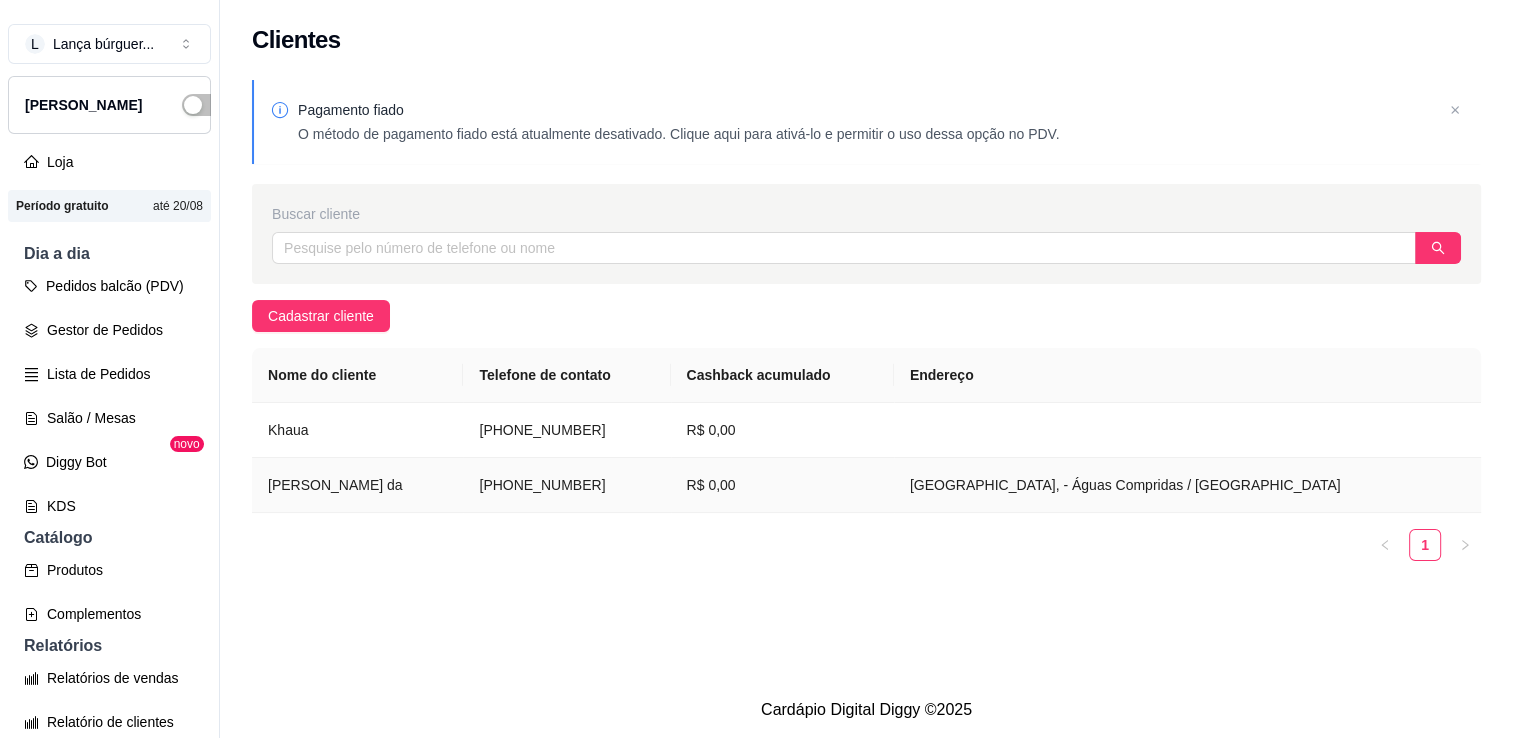 click on "[PHONE_NUMBER]" at bounding box center [566, 485] 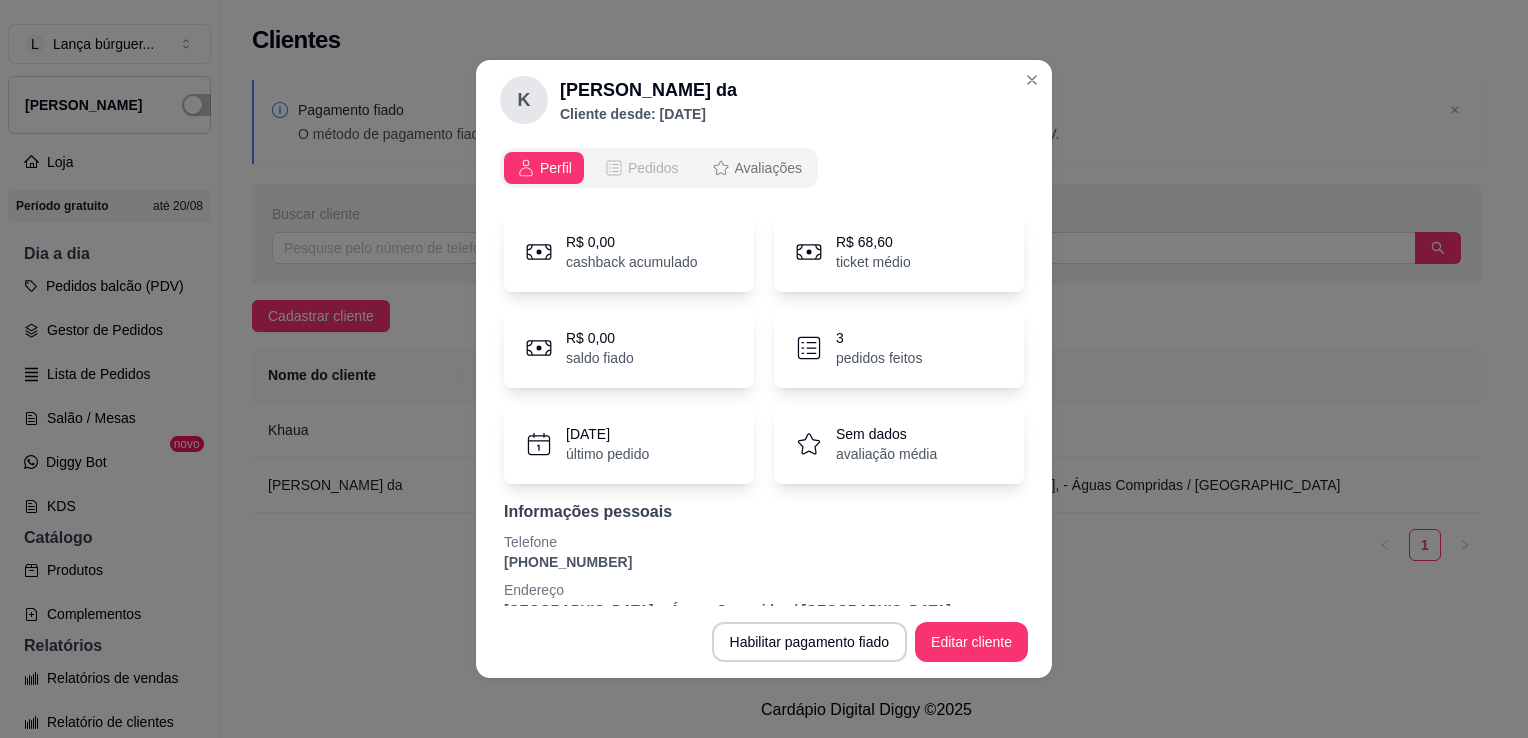click on "Pedidos" at bounding box center [653, 168] 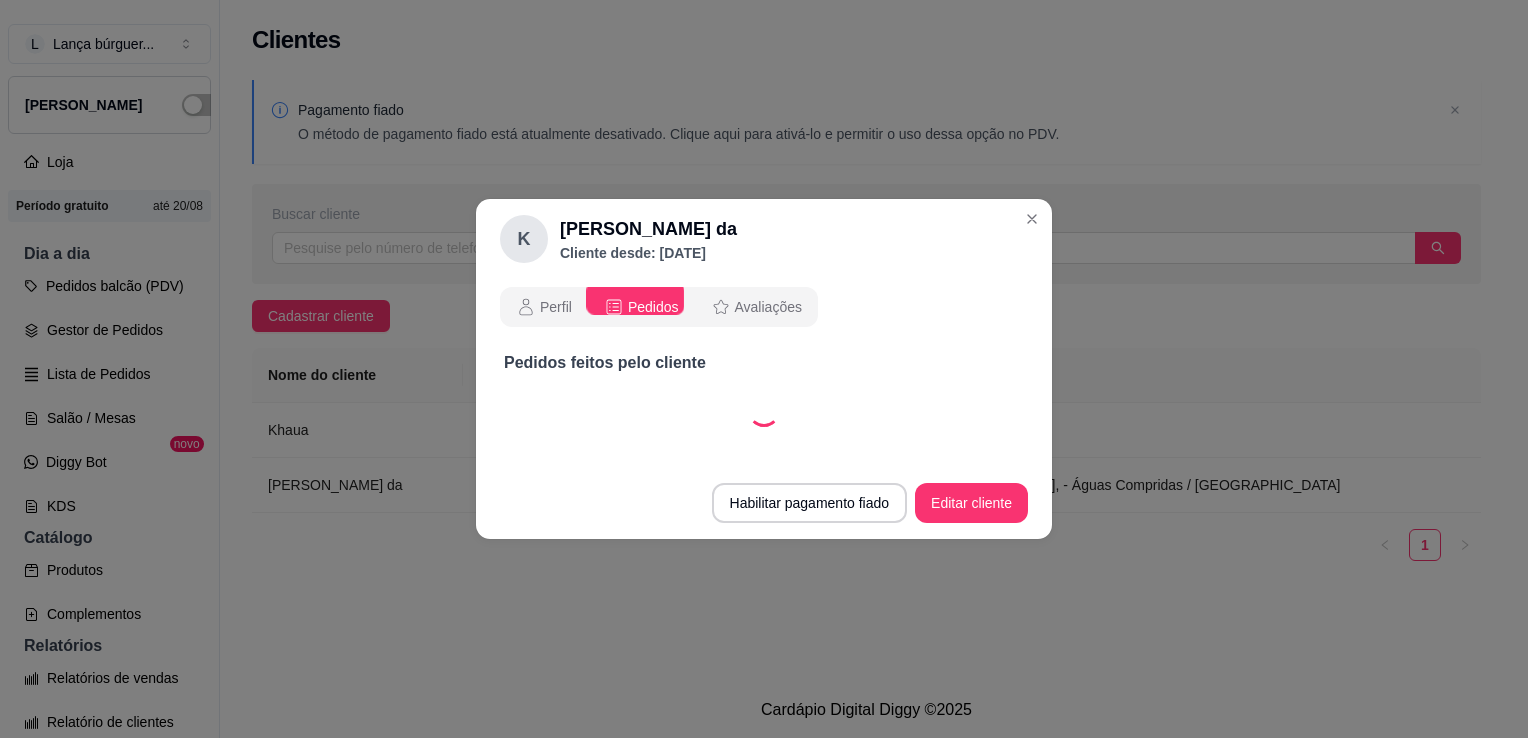 select on "30" 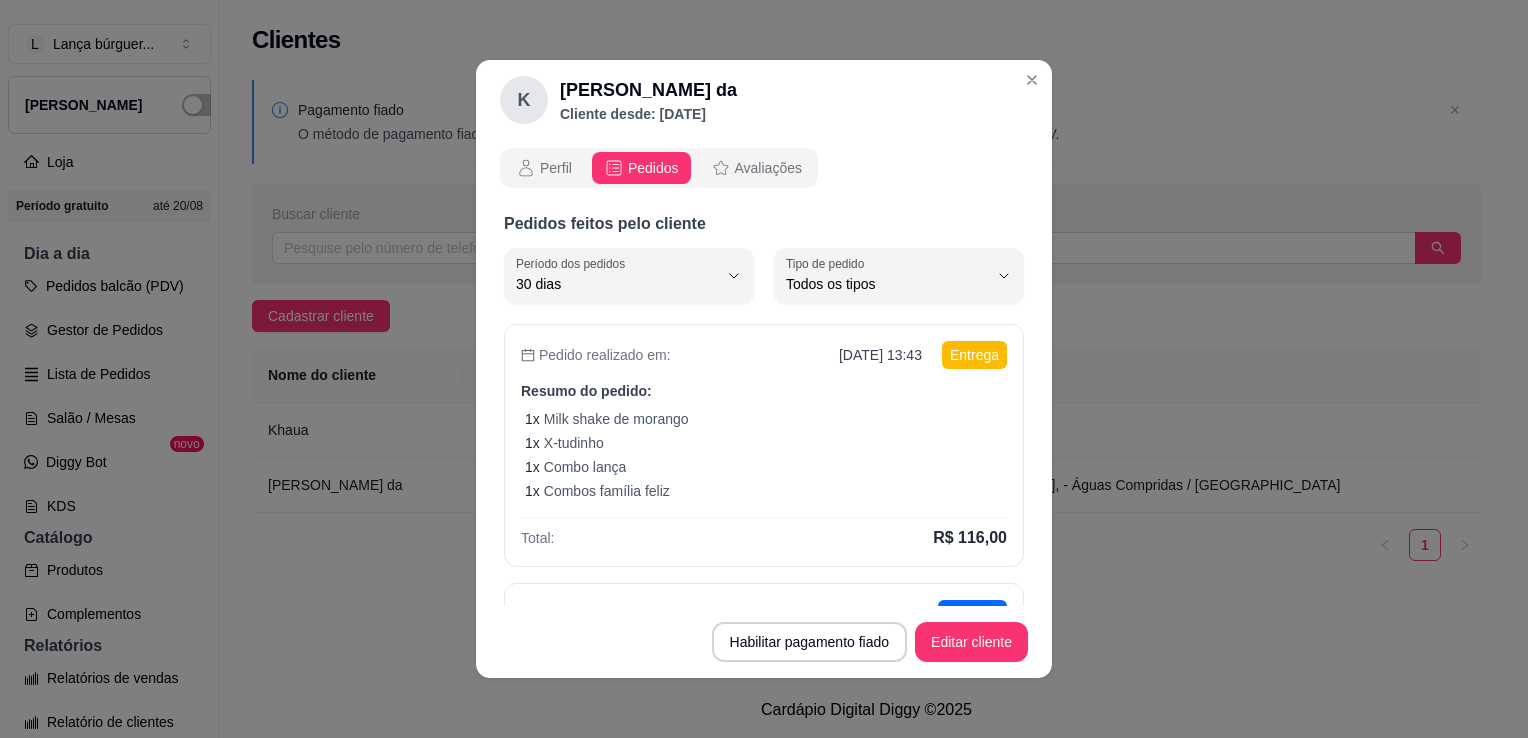 scroll, scrollTop: 408, scrollLeft: 0, axis: vertical 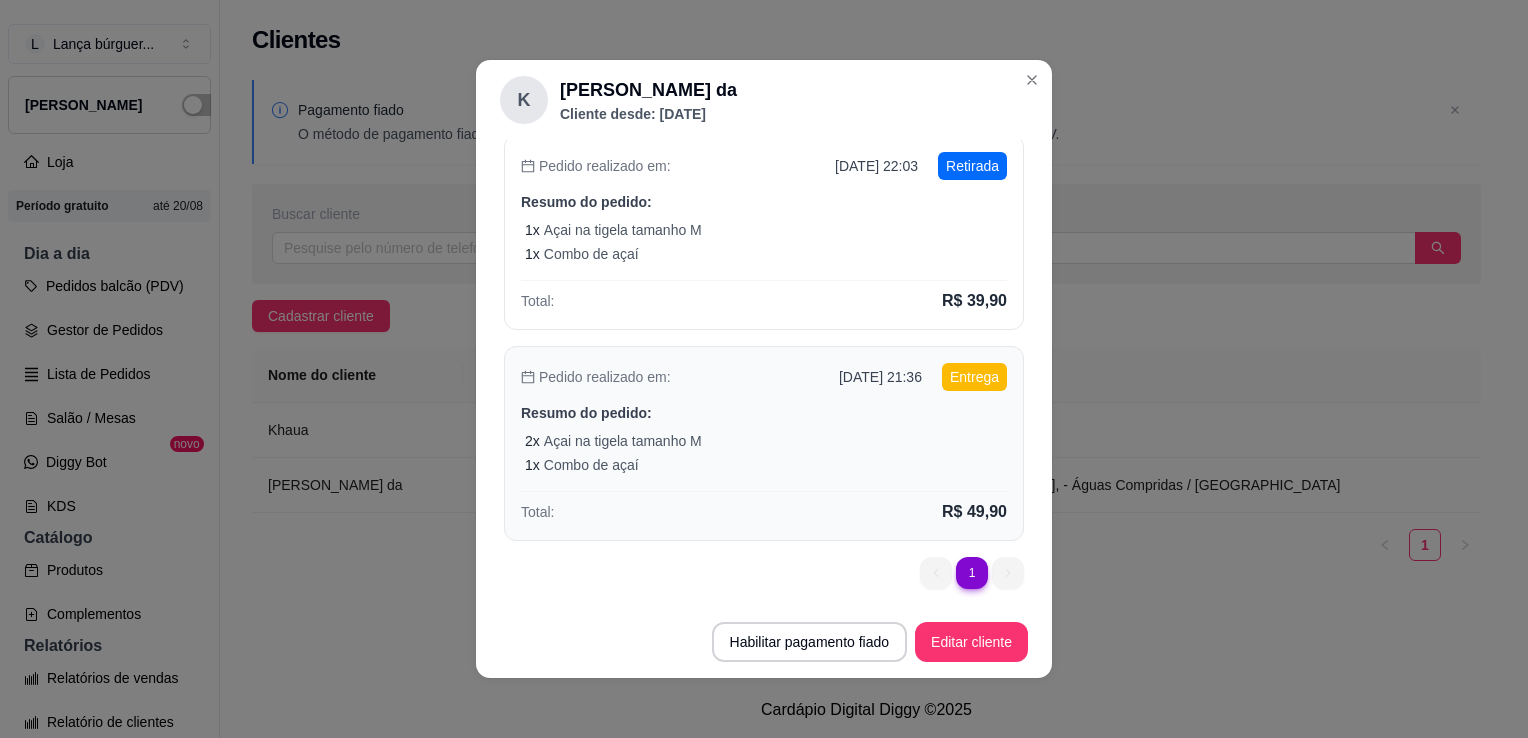 click on "Pedido realizado em: 21/07/2025 21:36 Entrega Resumo do pedido: 2 x Açai na tigela tamanho M 1 x Combo de açaí Total: R$ 49,90" at bounding box center (764, 443) 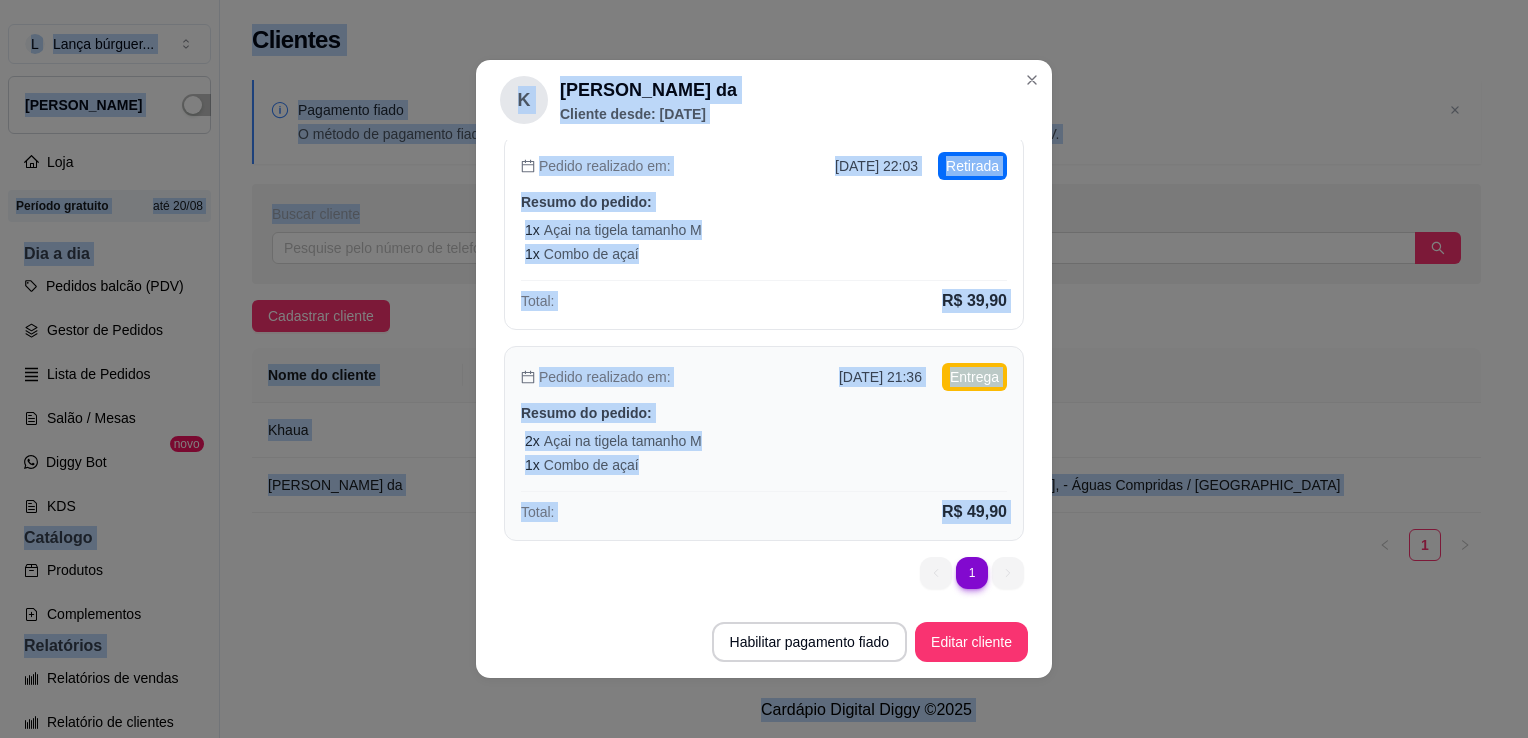 click on "Campo alegre , 104  - Casa" at bounding box center (764, 485) 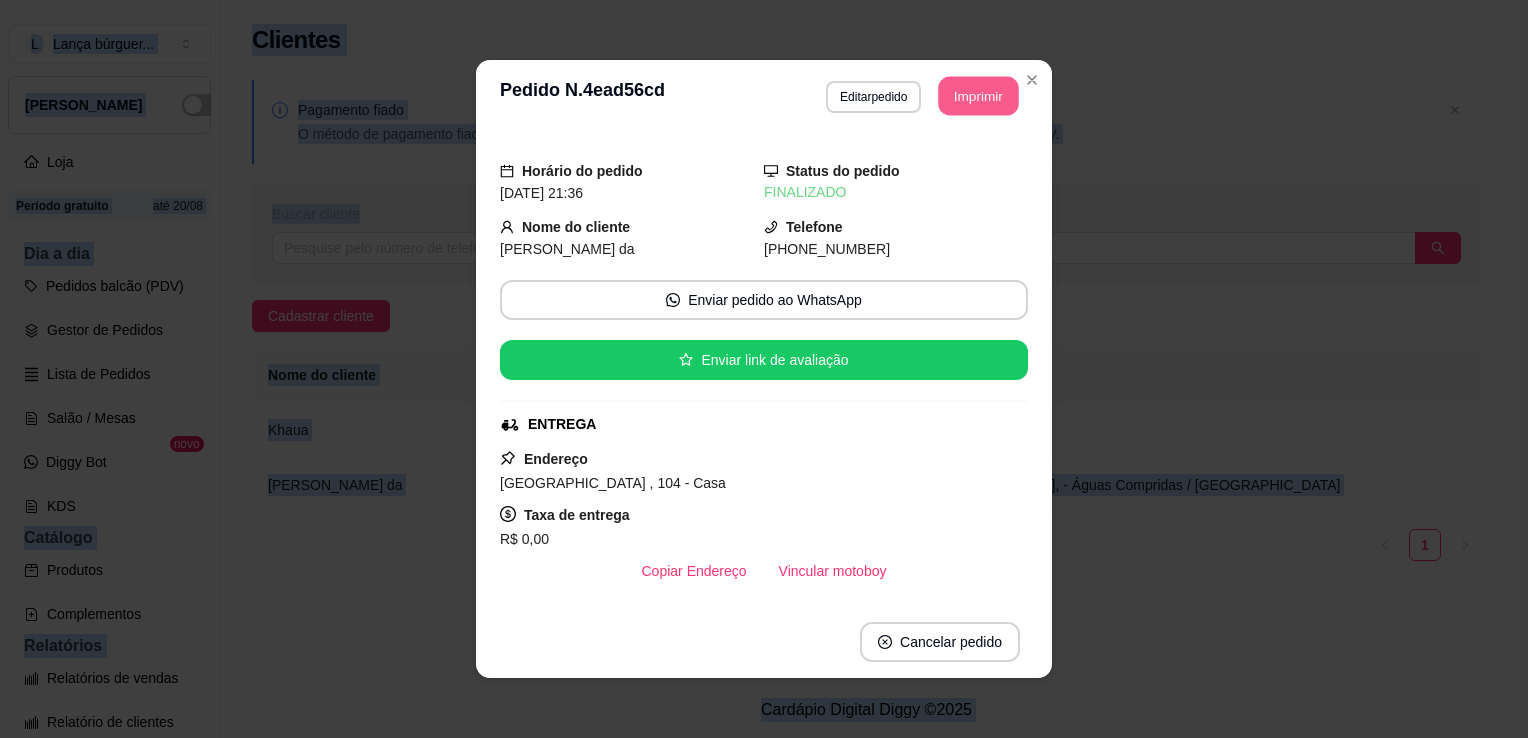 click on "Imprimir" at bounding box center [979, 96] 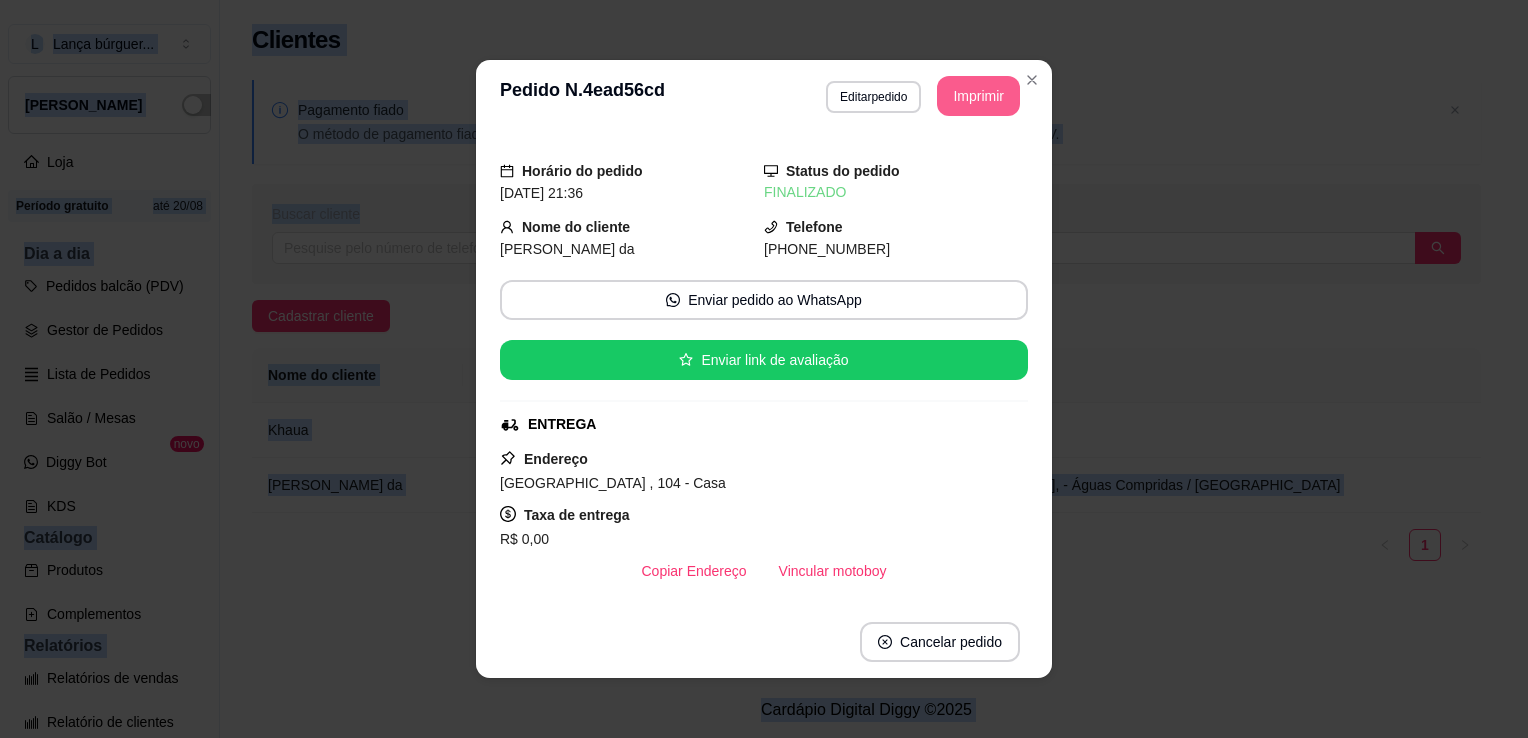 scroll, scrollTop: 0, scrollLeft: 0, axis: both 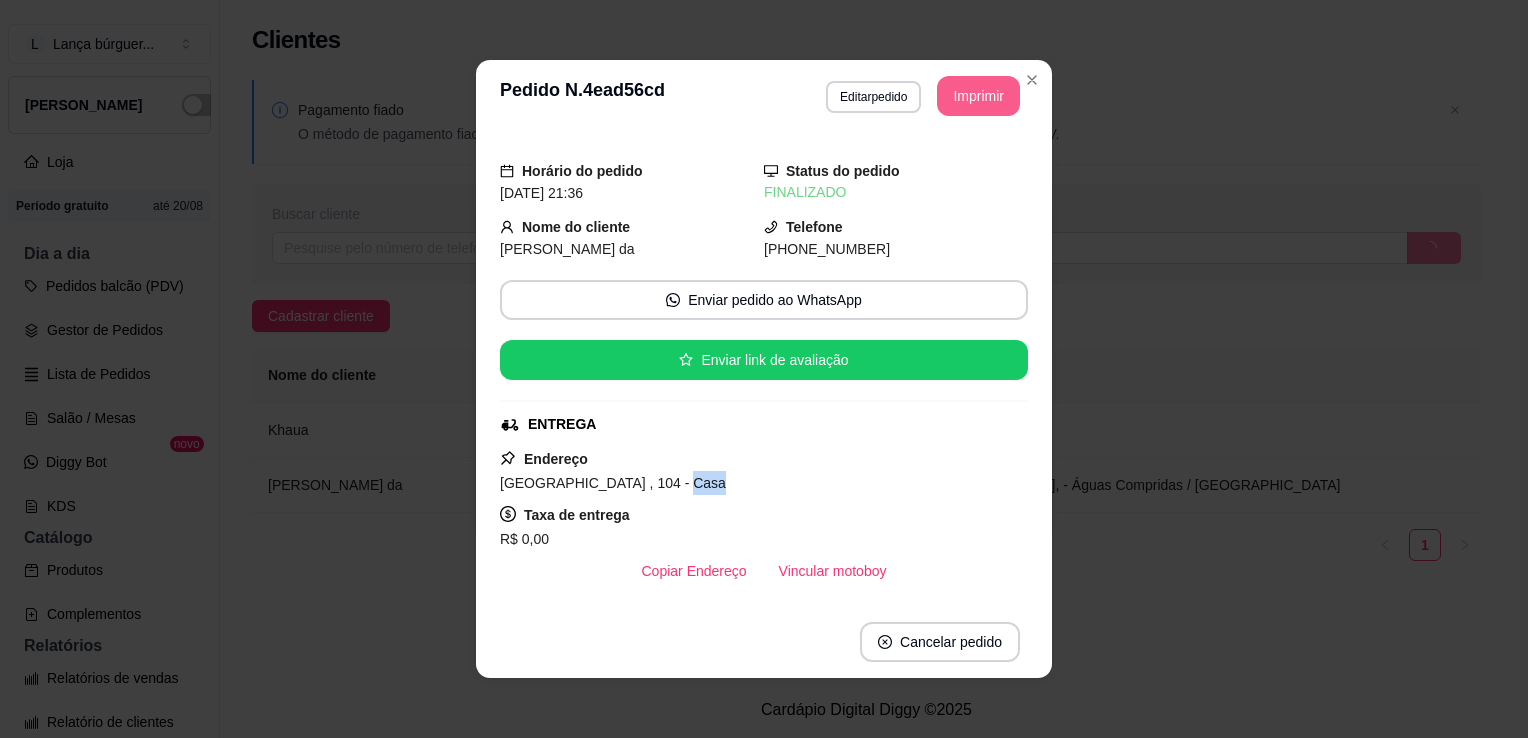 select on "30" 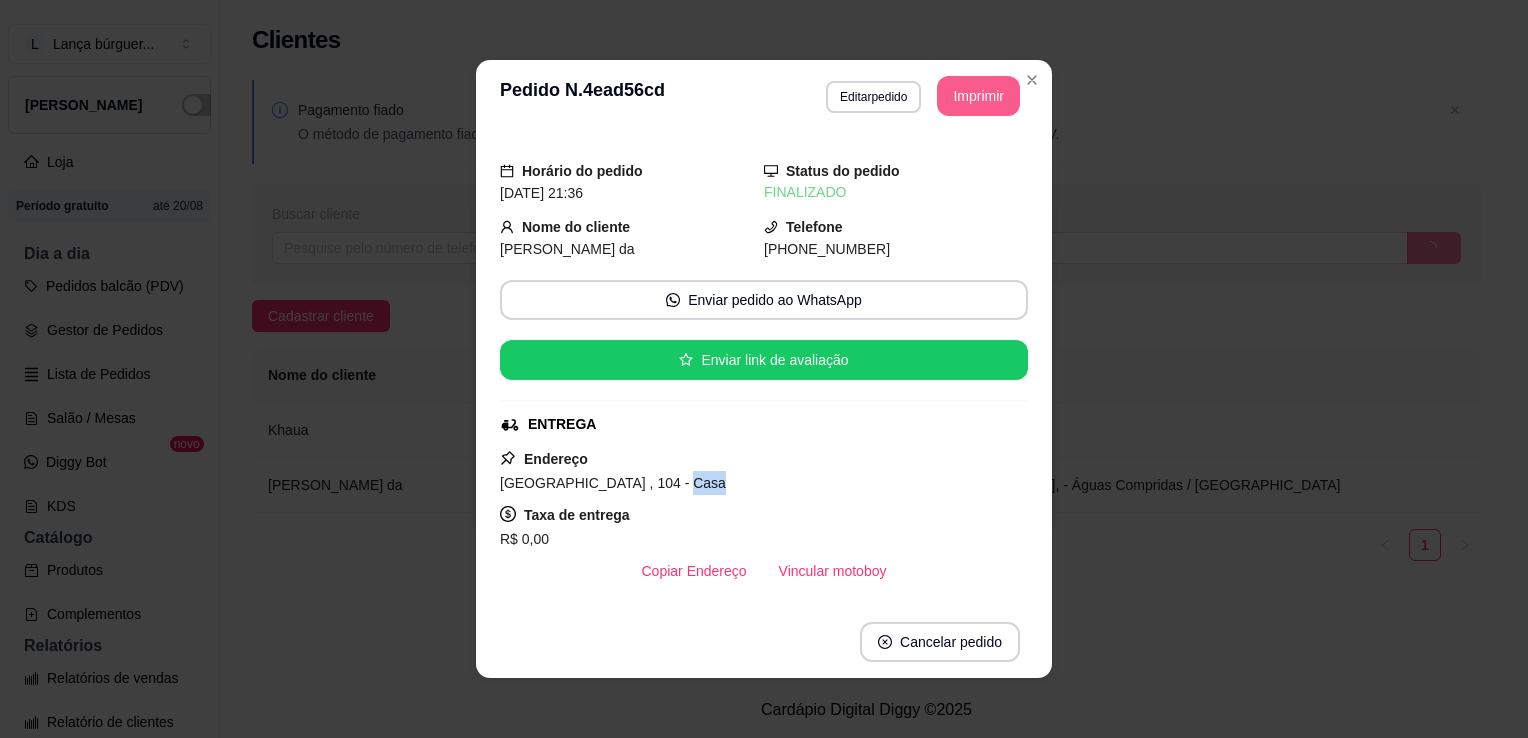 select on "ALL" 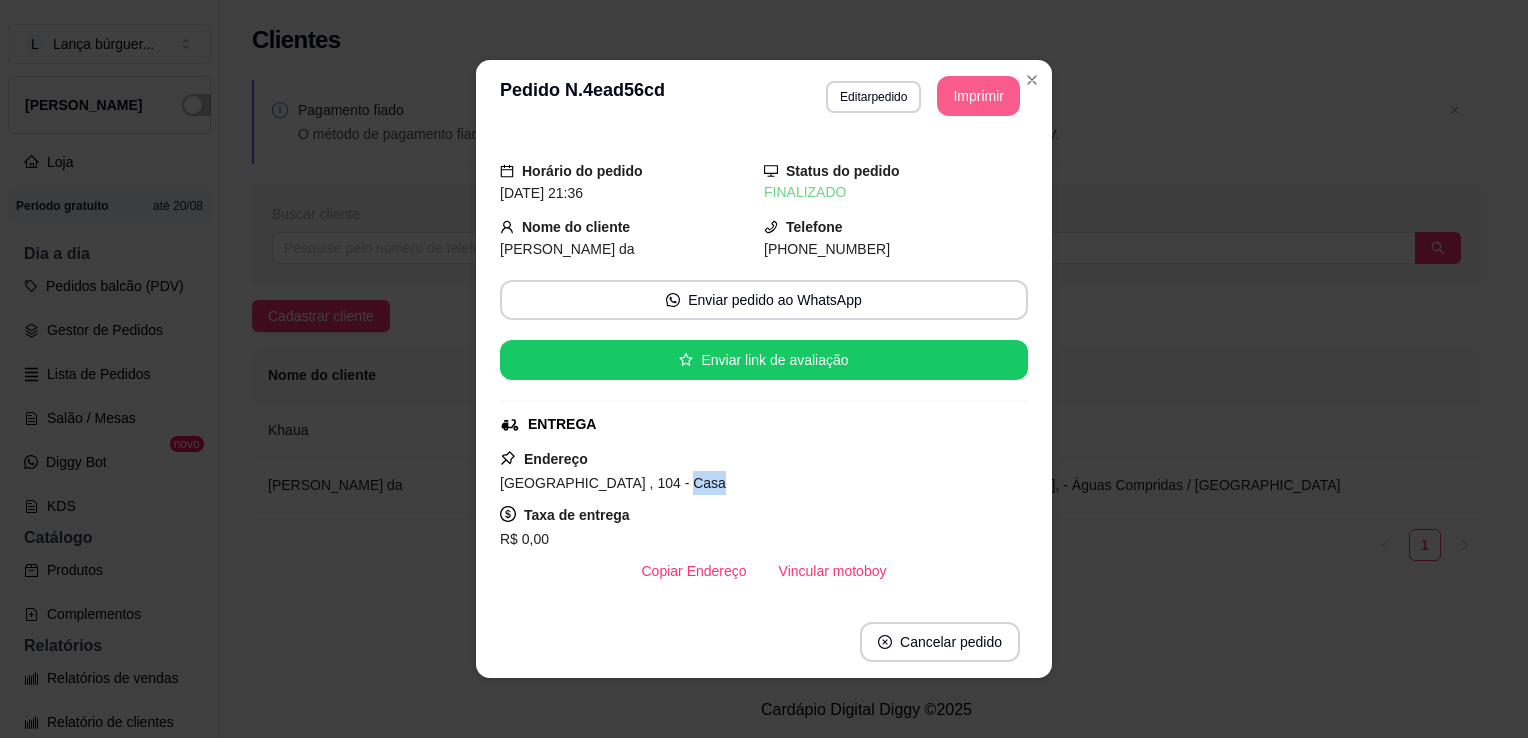 type 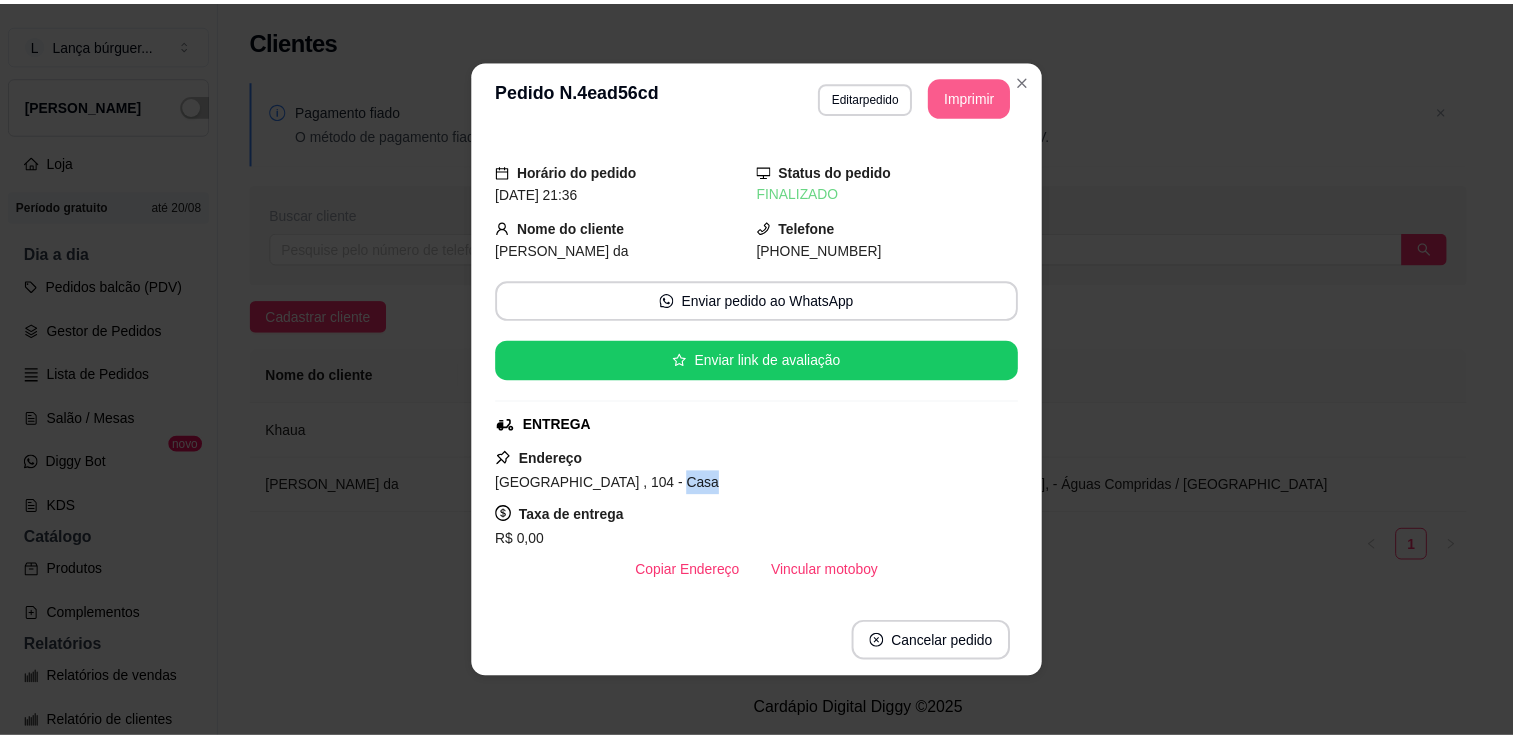scroll, scrollTop: 4, scrollLeft: 0, axis: vertical 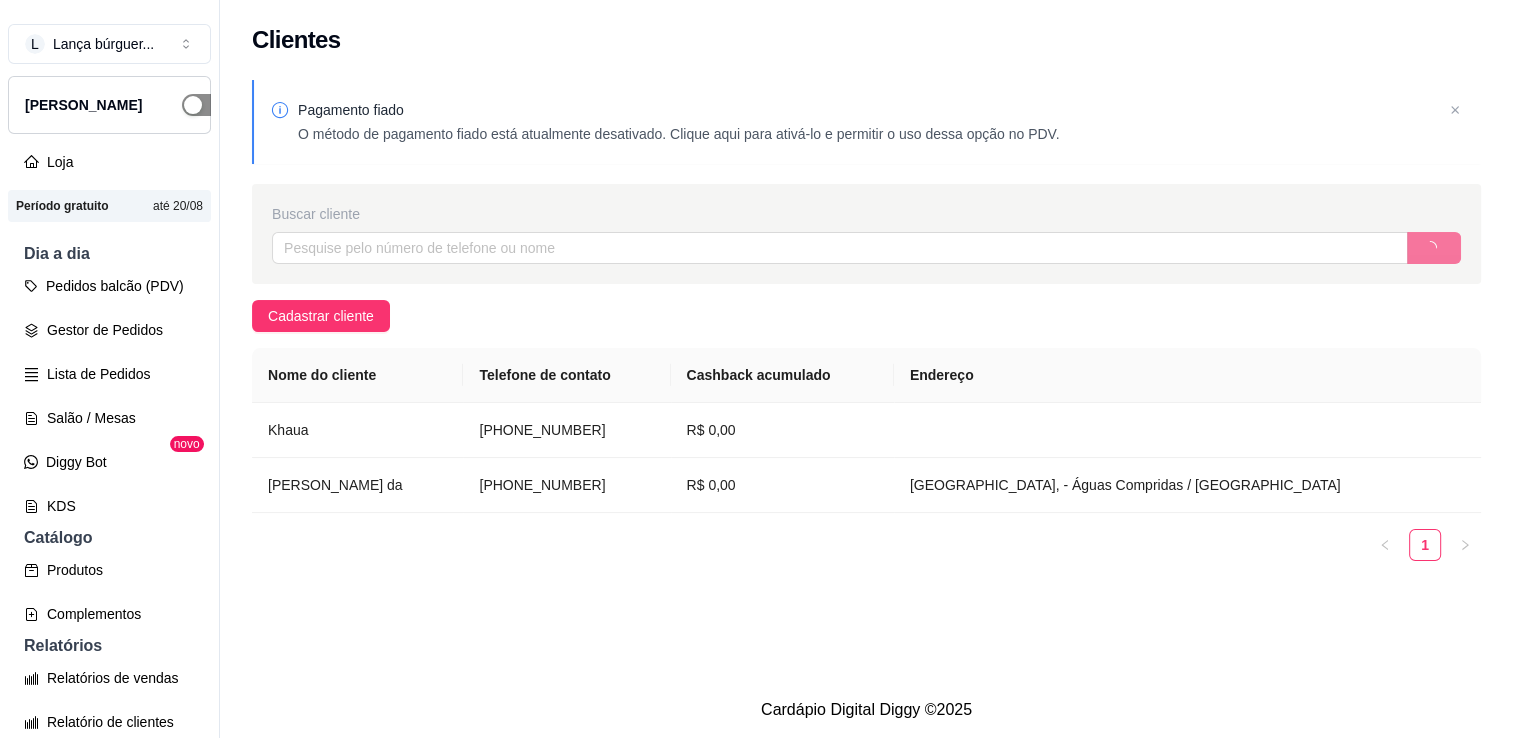 click at bounding box center (204, 105) 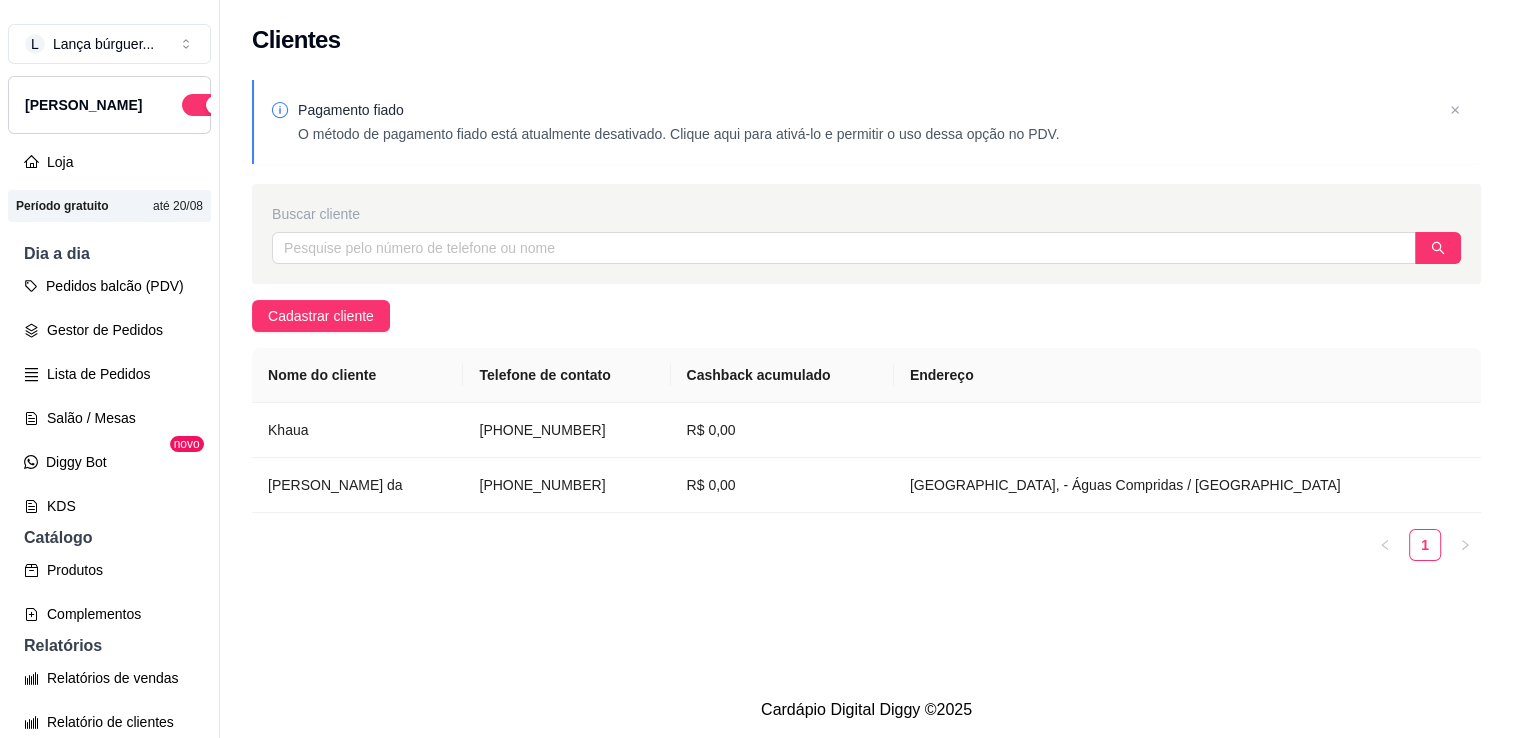 click on "Loja Aberta" at bounding box center [109, 105] 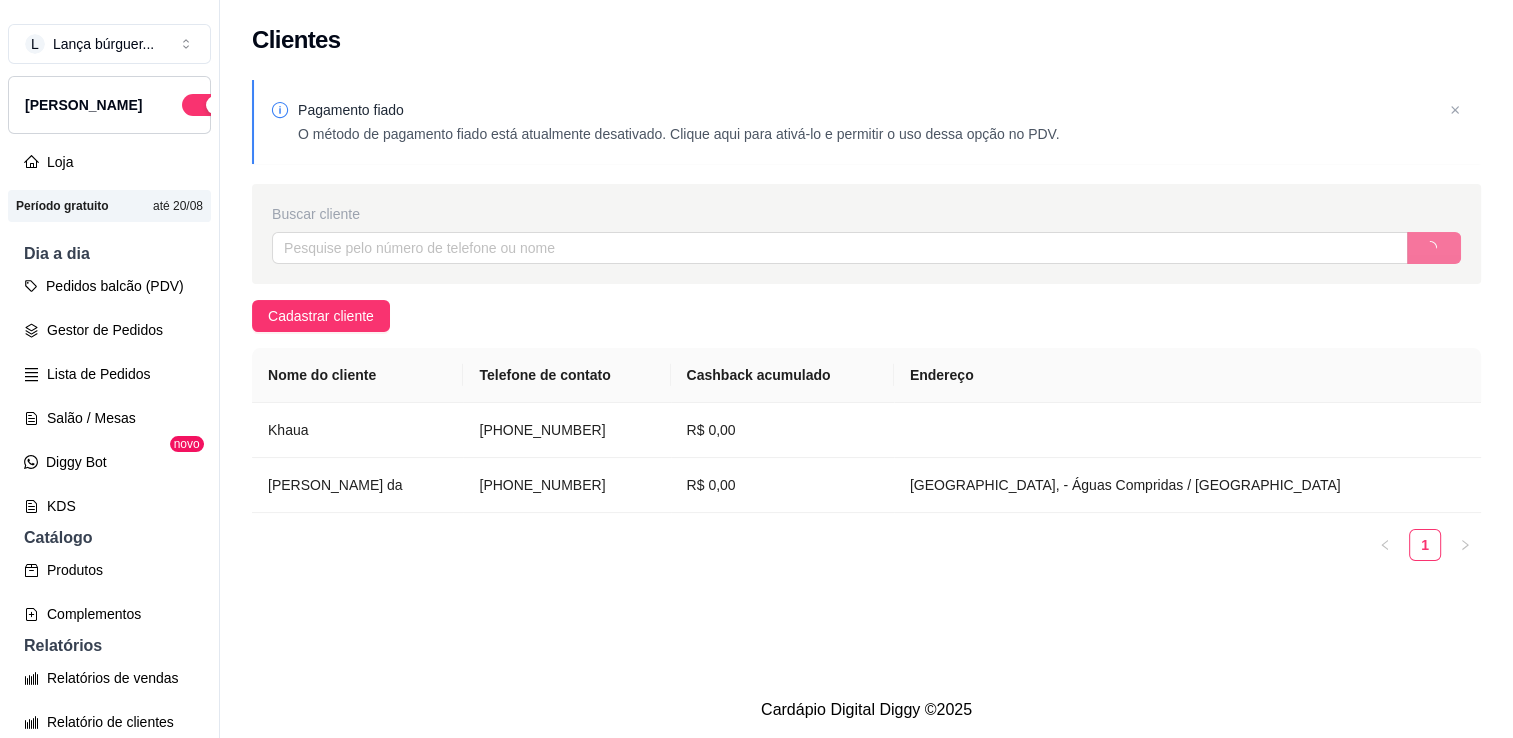 click on "Clientes Pagamento fiado  O método de pagamento fiado está atualmente desativado. Clique aqui para ativá-lo e permitir o uso dessa opção no PDV. Buscar cliente Cadastrar cliente Nome do cliente Telefone de contato Cashback acumulado Endereço Khaua  (81) 9 9466-4154 R$ 0,00 Kleybson souza da  (81) 9 8757-3918 R$ 0,00 Rua São Jorge,  - Águas Compridas / Olinda 1" at bounding box center (866, 341) 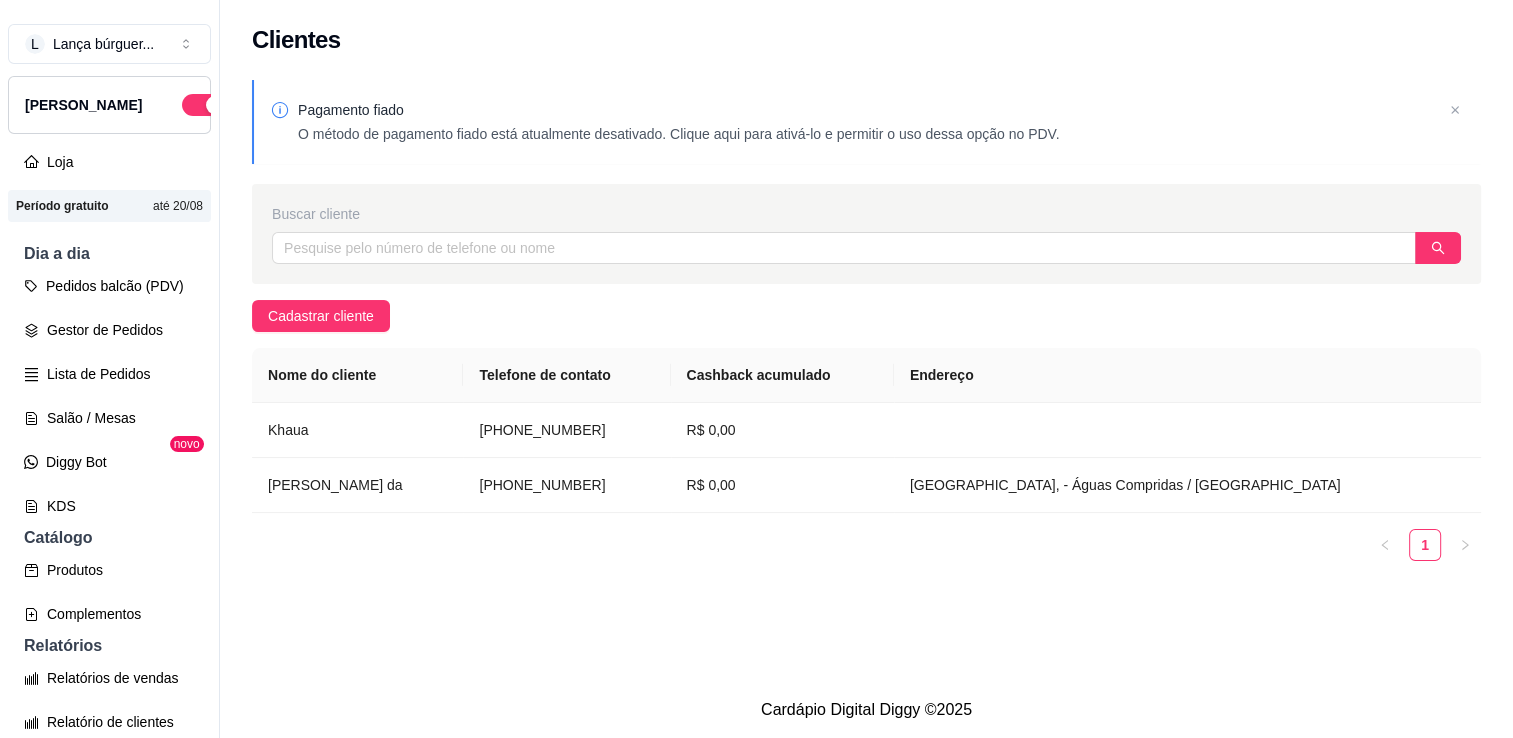 click on "Clientes Pagamento fiado  O método de pagamento fiado está atualmente desativado. Clique aqui para ativá-lo e permitir o uso dessa opção no PDV. Buscar cliente Cadastrar cliente Nome do cliente Telefone de contato Cashback acumulado Endereço Khaua  (81) 9 9466-4154 R$ 0,00 Kleybson souza da  (81) 9 8757-3918 R$ 0,00 Rua São Jorge,  - Águas Compridas / Olinda 1" at bounding box center [866, 341] 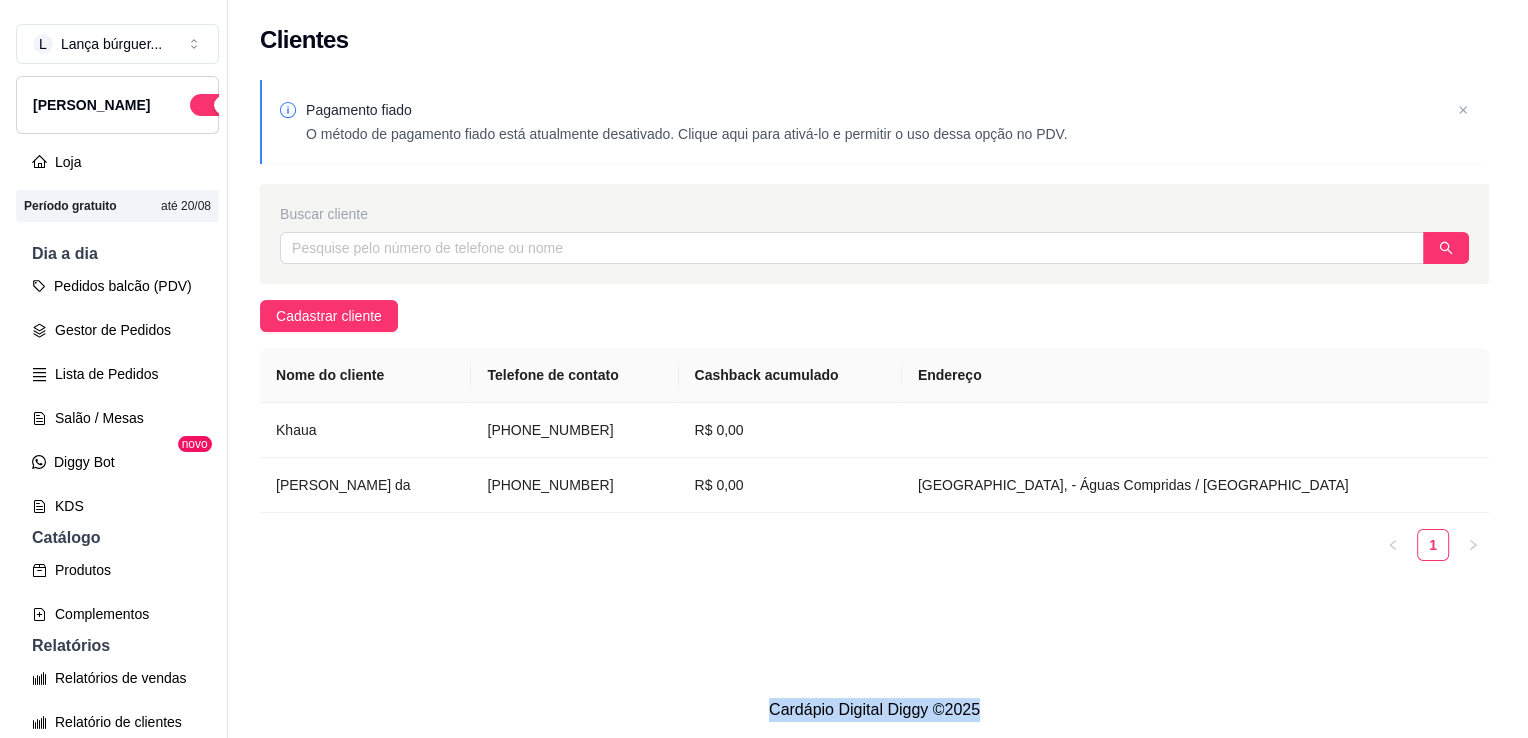 scroll, scrollTop: 32, scrollLeft: 0, axis: vertical 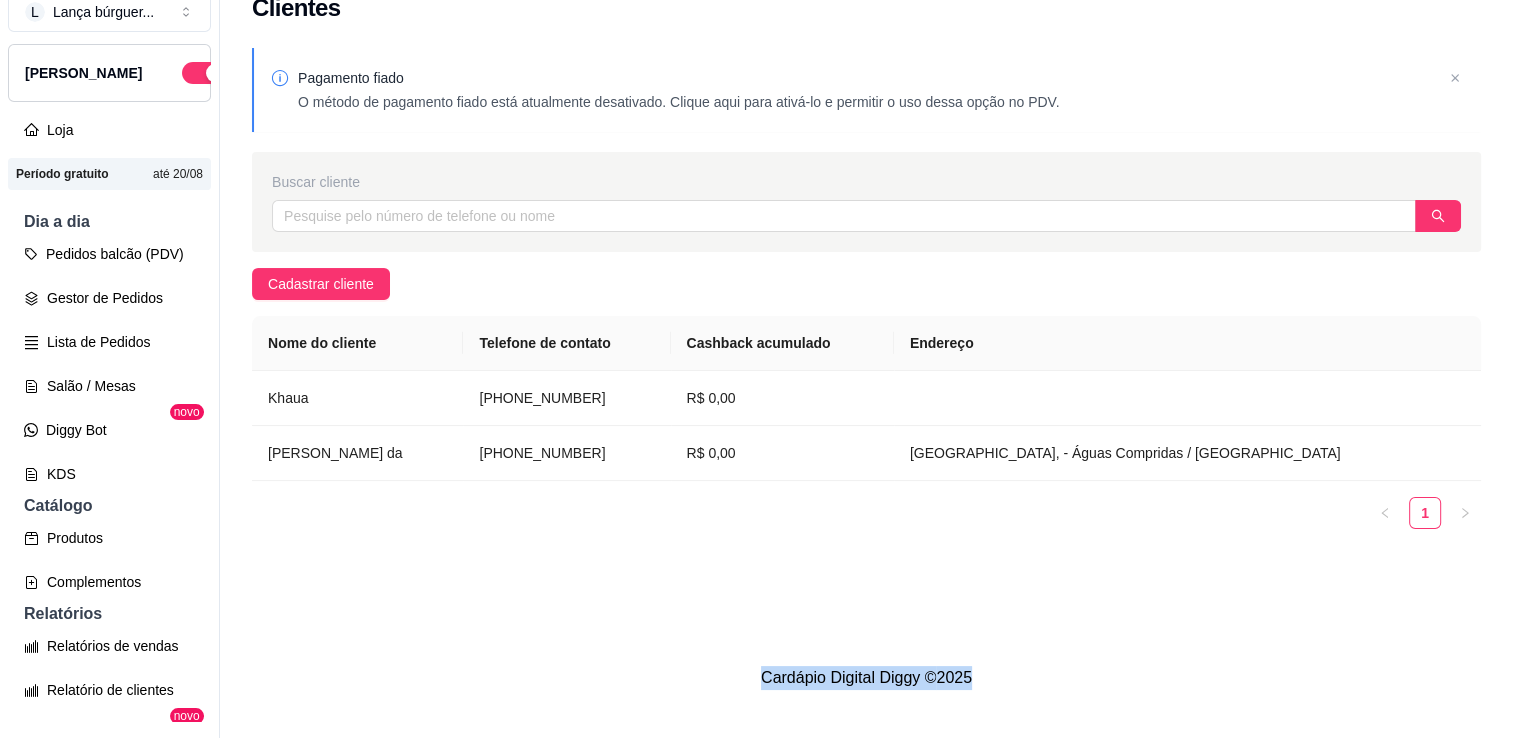 drag, startPoint x: 1070, startPoint y: 652, endPoint x: 1228, endPoint y: 789, distance: 209.12436 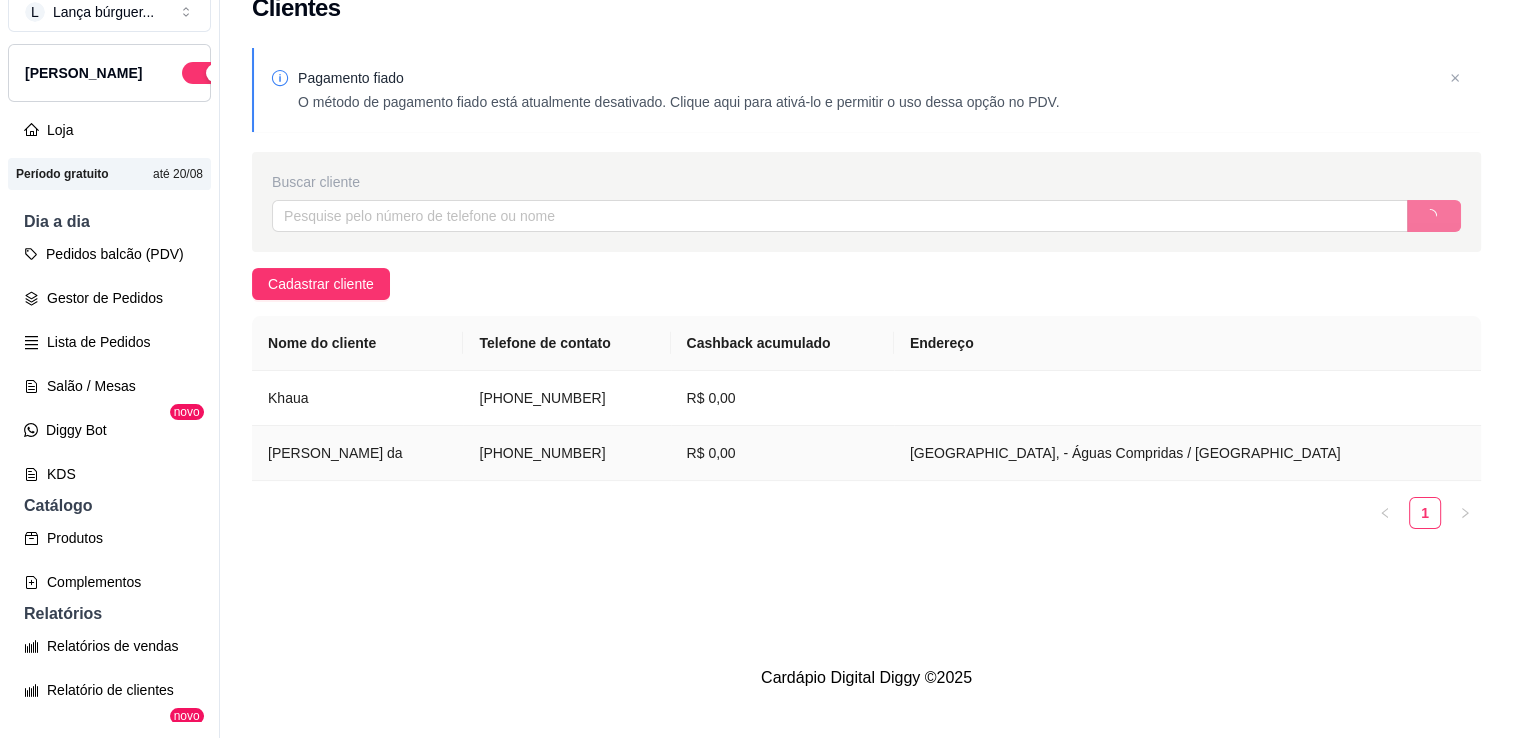 click on "Kleybson souza da" at bounding box center [357, 453] 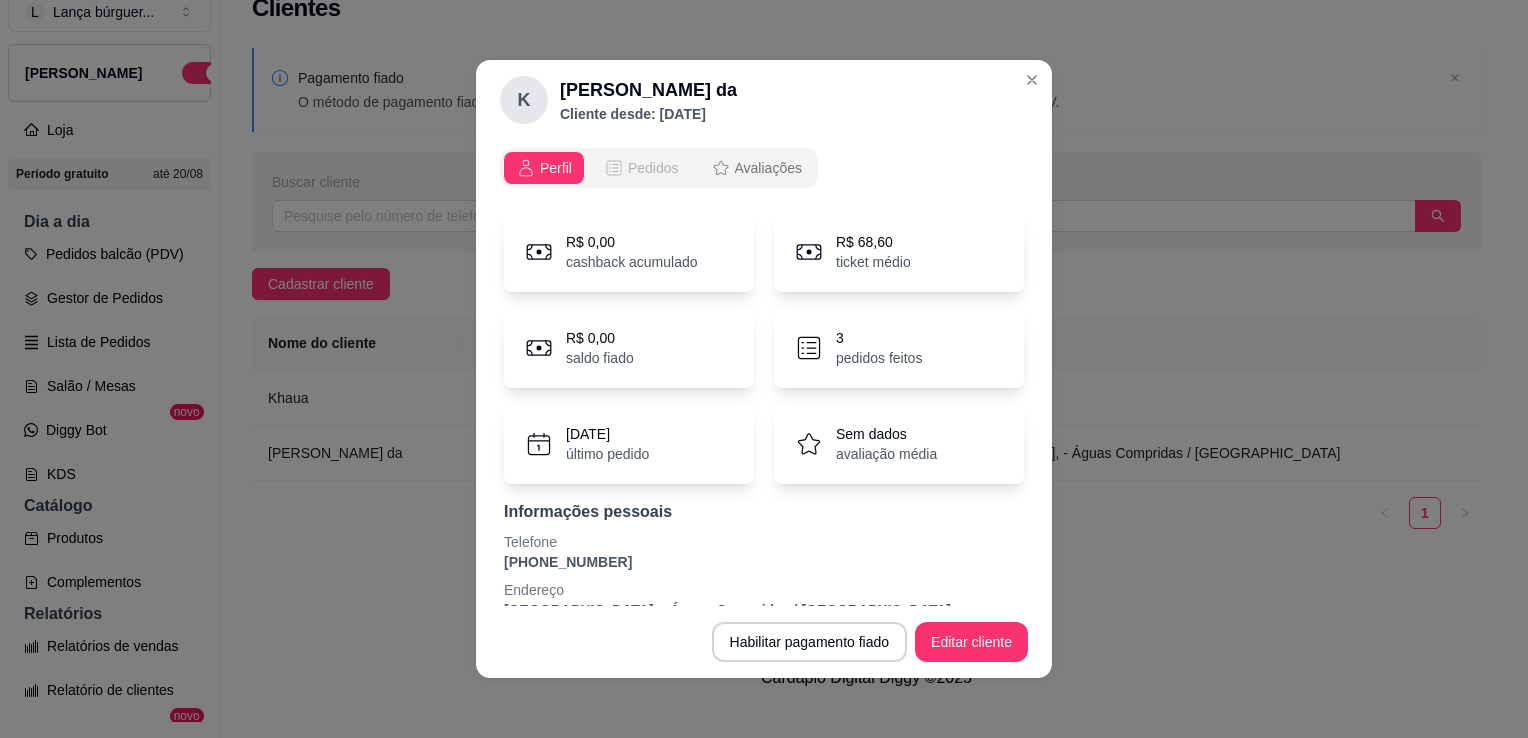click on "Pedidos" at bounding box center (641, 168) 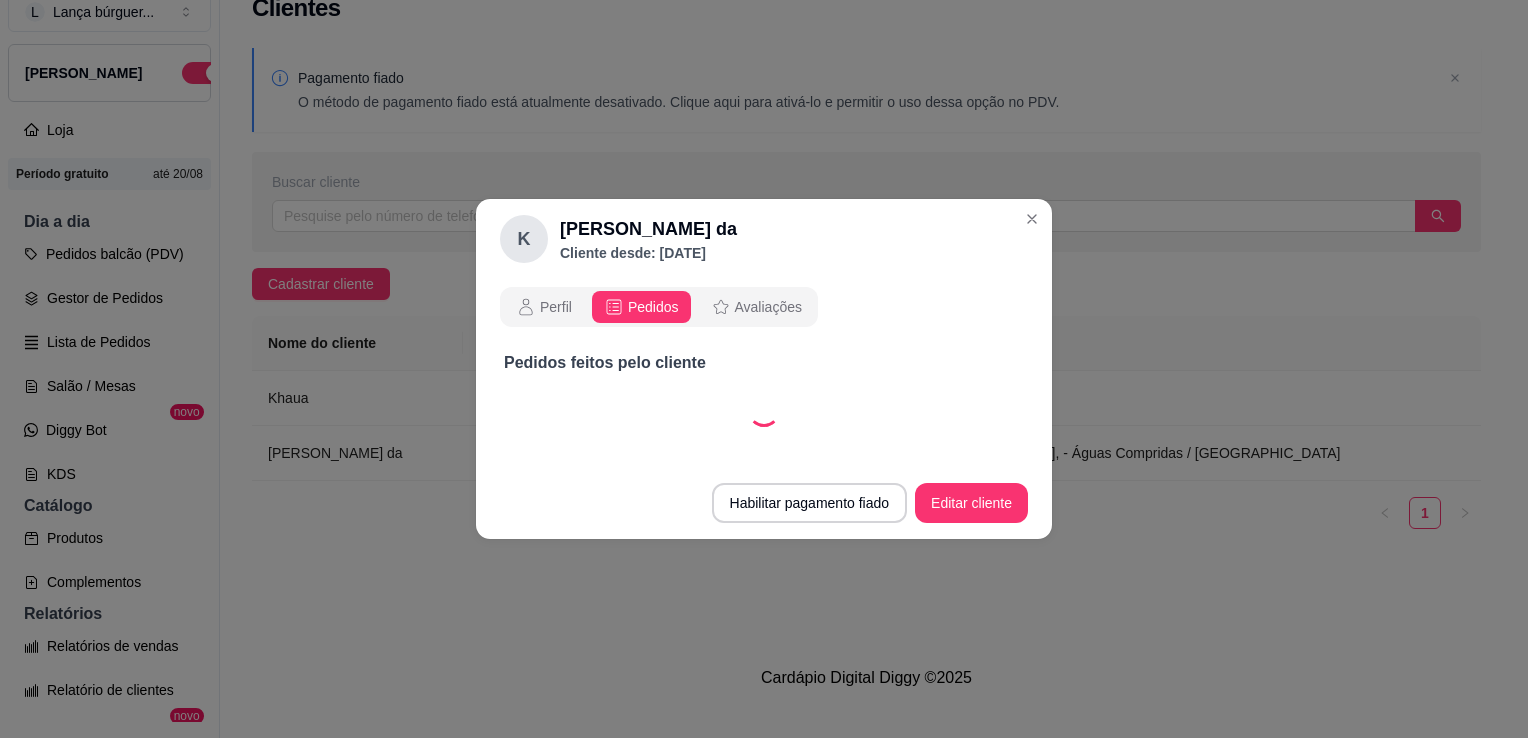 select on "30" 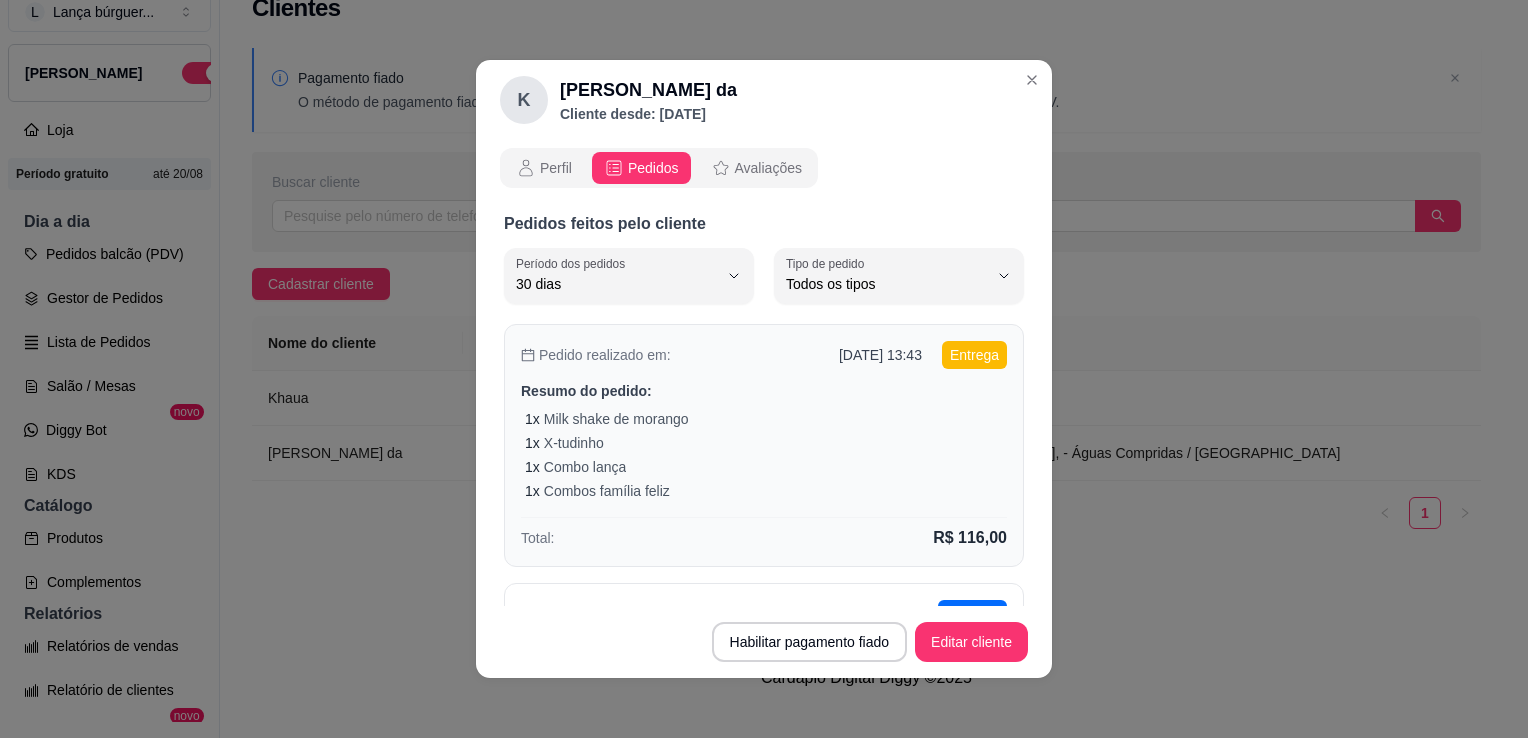 click on "Resumo do pedido:" at bounding box center (764, 391) 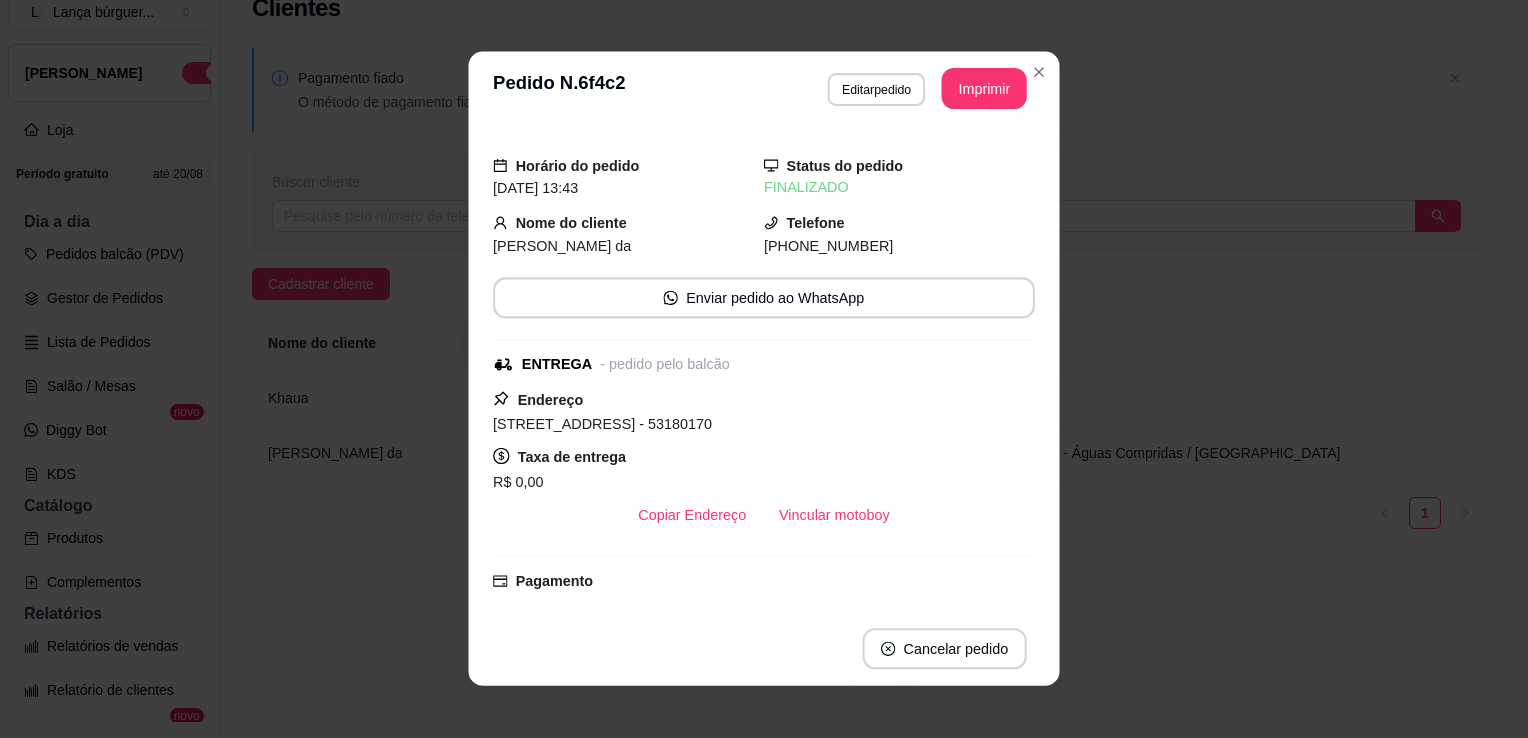 click on "Endereço  Rua São Jorge, n. , Águas Compridas - 53180170  Taxa de entrega  R$ 0,00 Copiar Endereço Vincular motoboy" at bounding box center (764, 461) 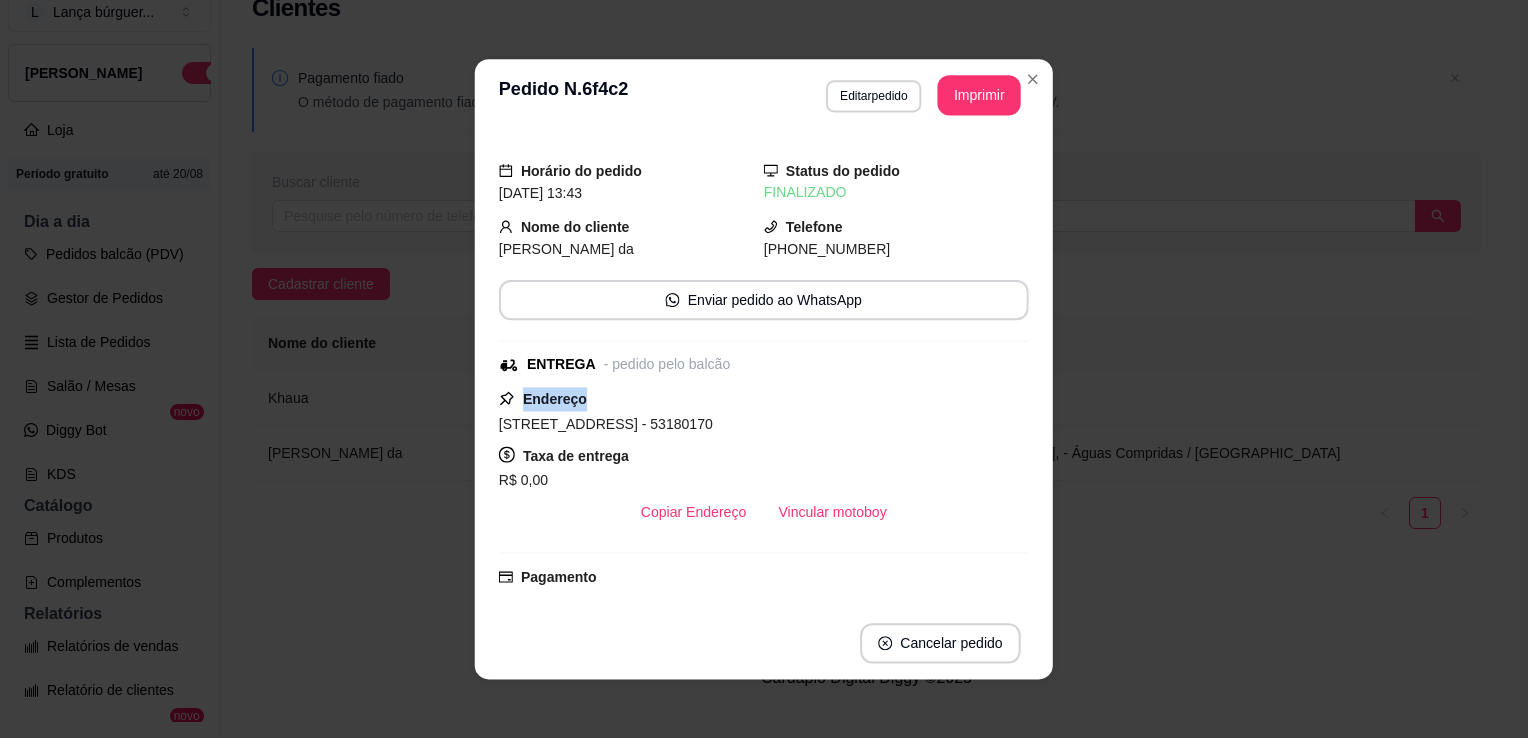 click on "Endereço  Rua São Jorge, n. , Águas Compridas - 53180170  Taxa de entrega  R$ 0,00 Copiar Endereço Vincular motoboy" at bounding box center (764, 459) 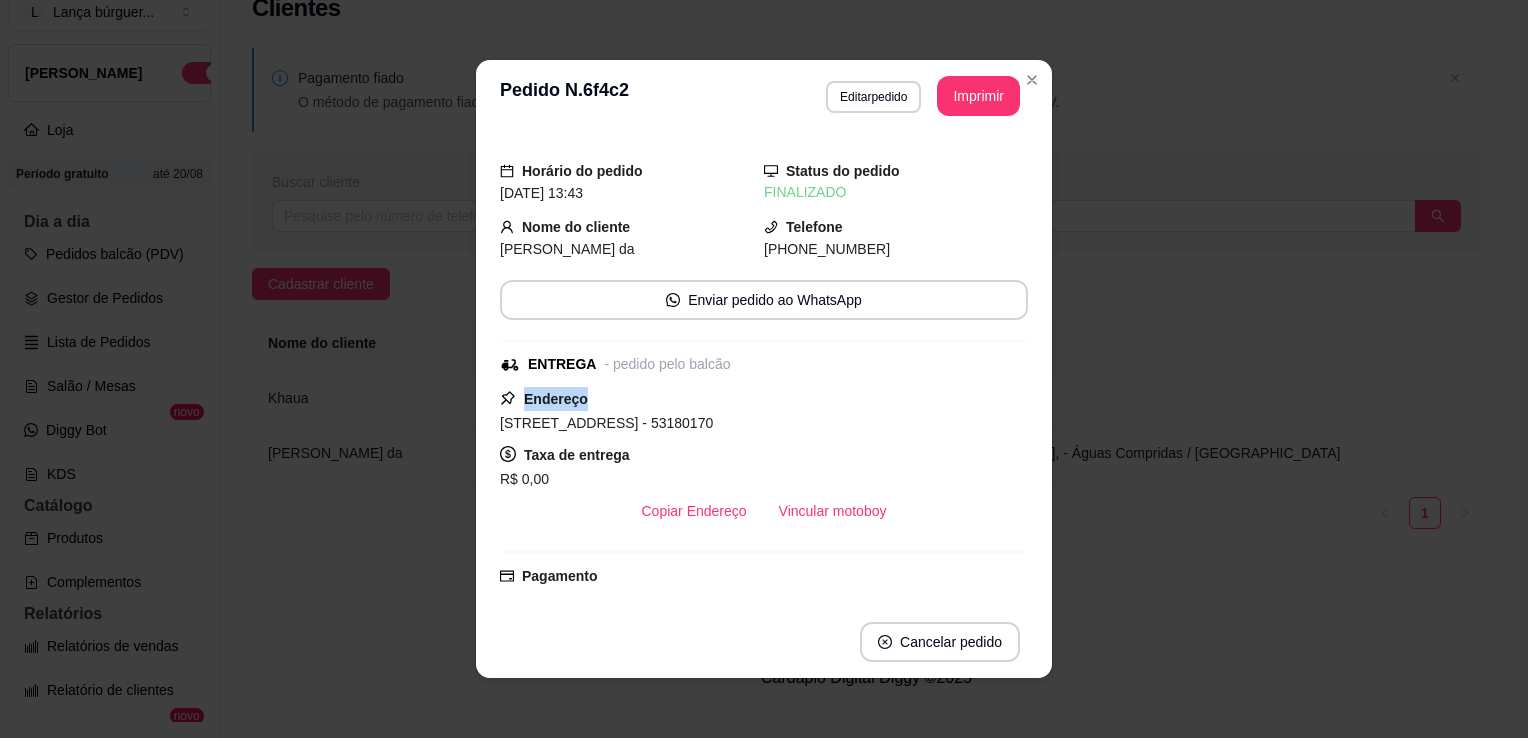 click on "Imprimir" at bounding box center [978, 96] 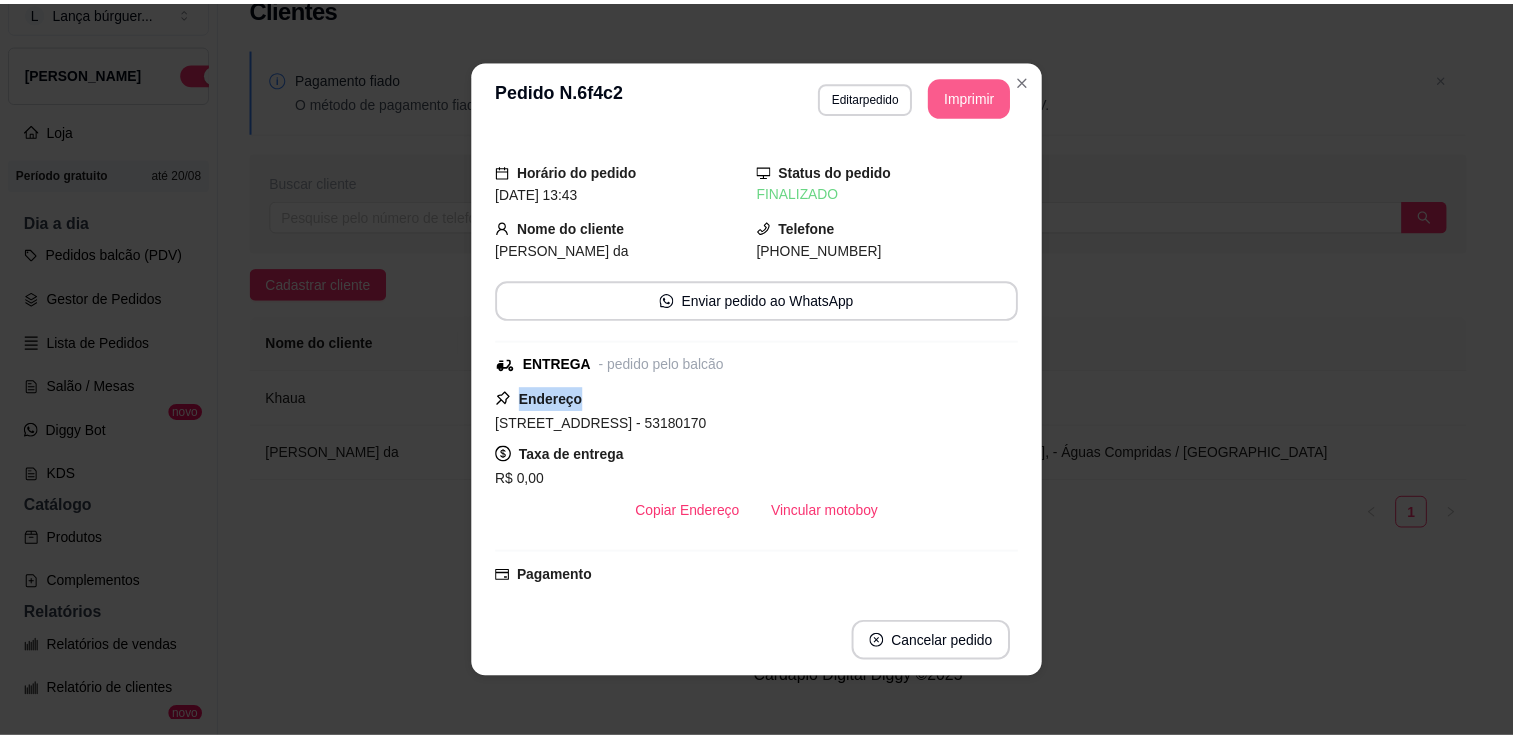 scroll, scrollTop: 0, scrollLeft: 0, axis: both 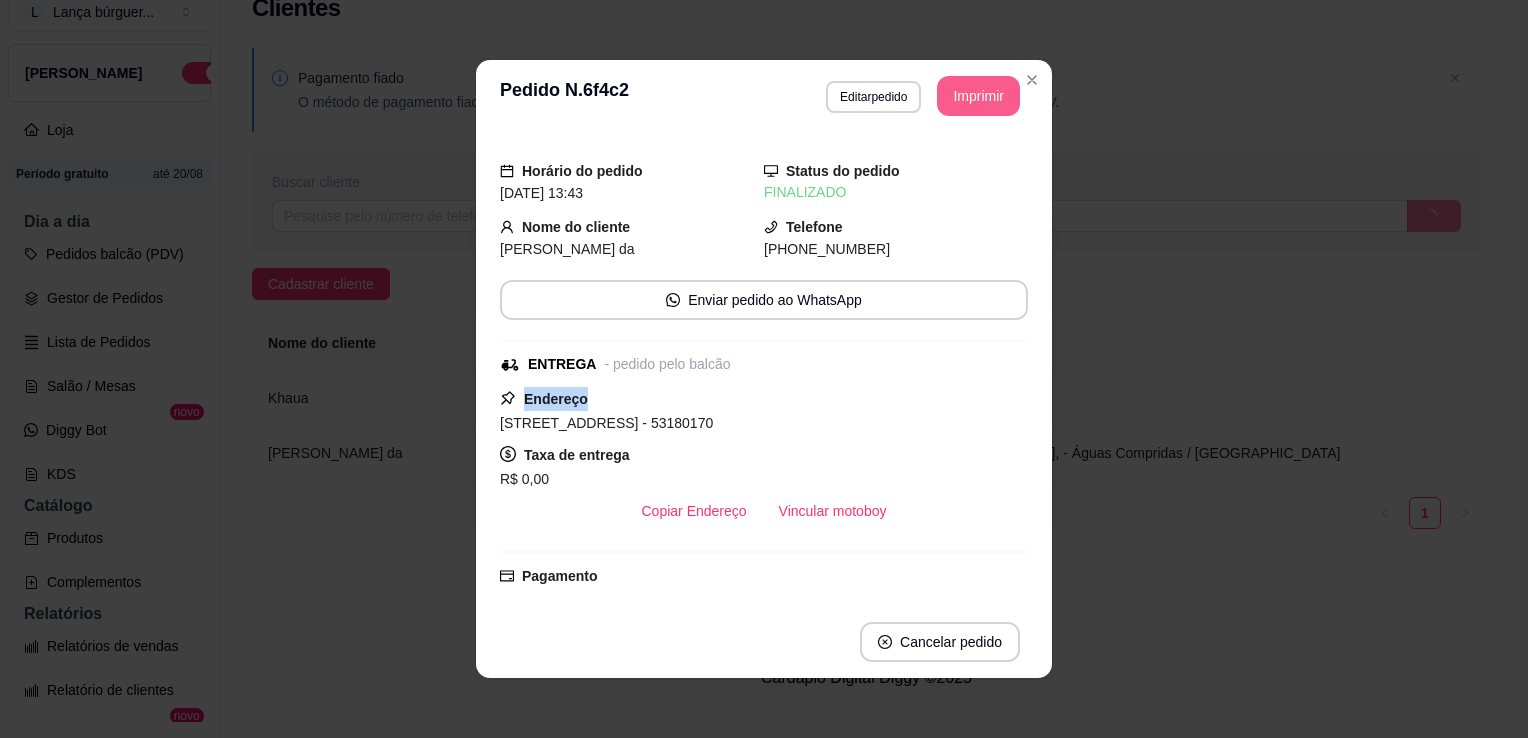 select on "30" 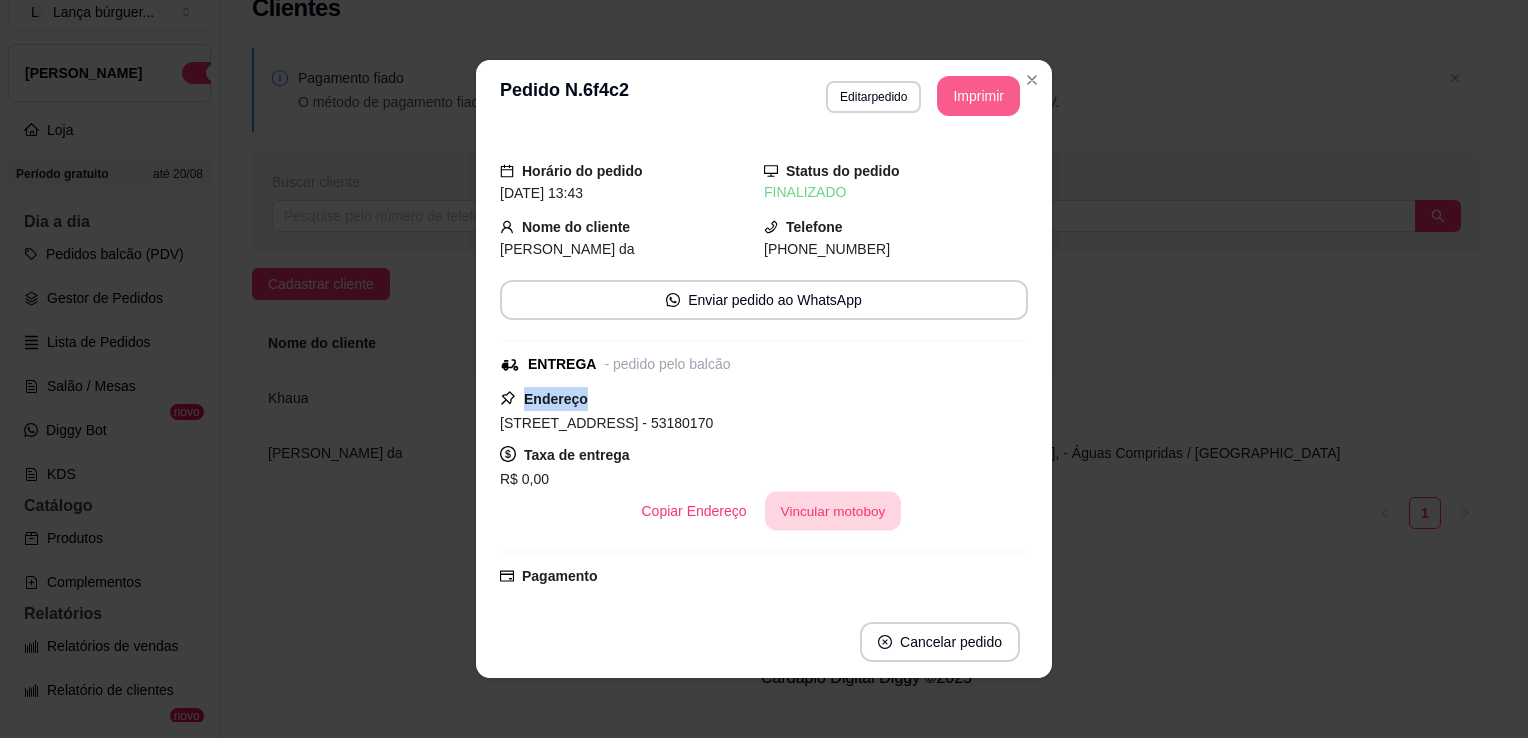 click on "Vincular motoboy" at bounding box center [833, 511] 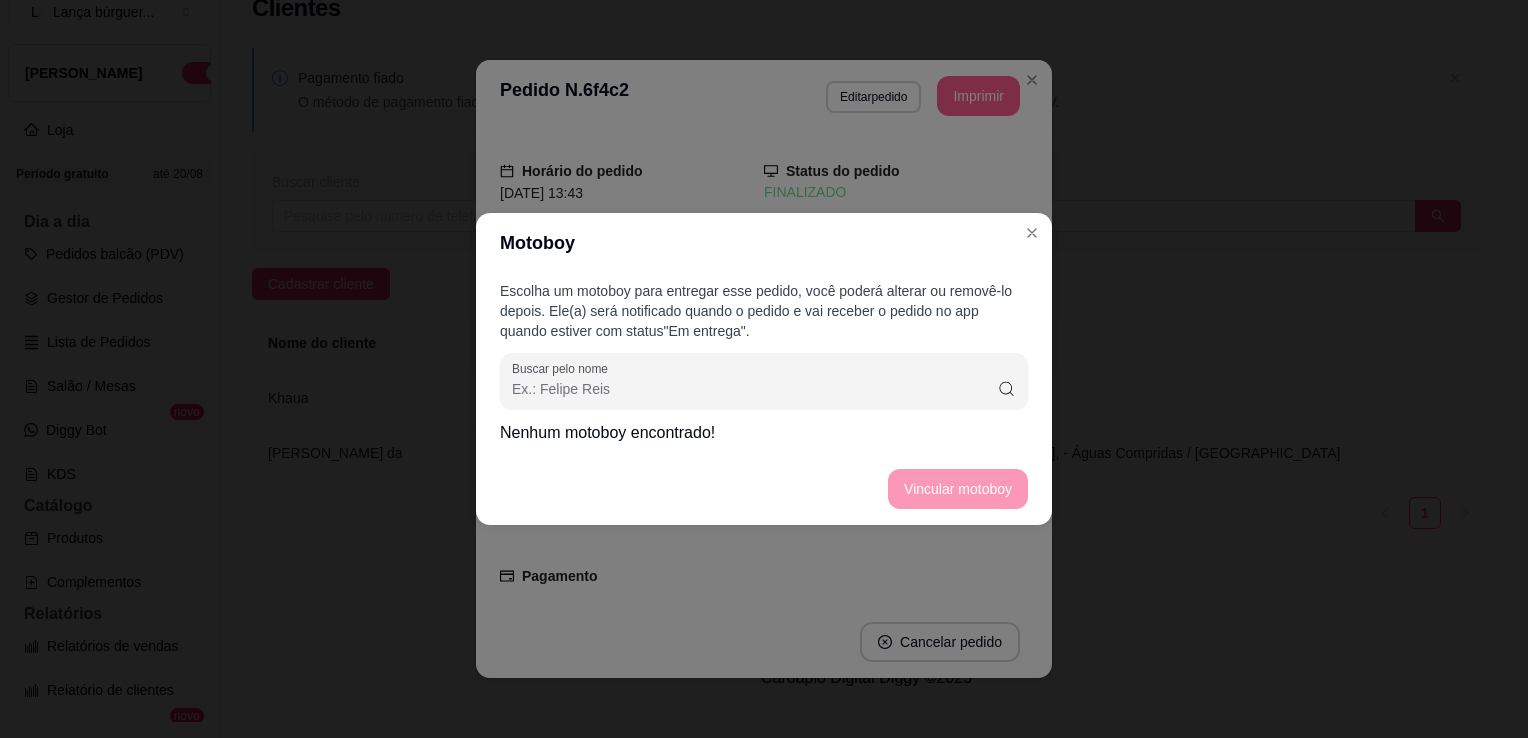 click on "Buscar pelo nome" at bounding box center (754, 389) 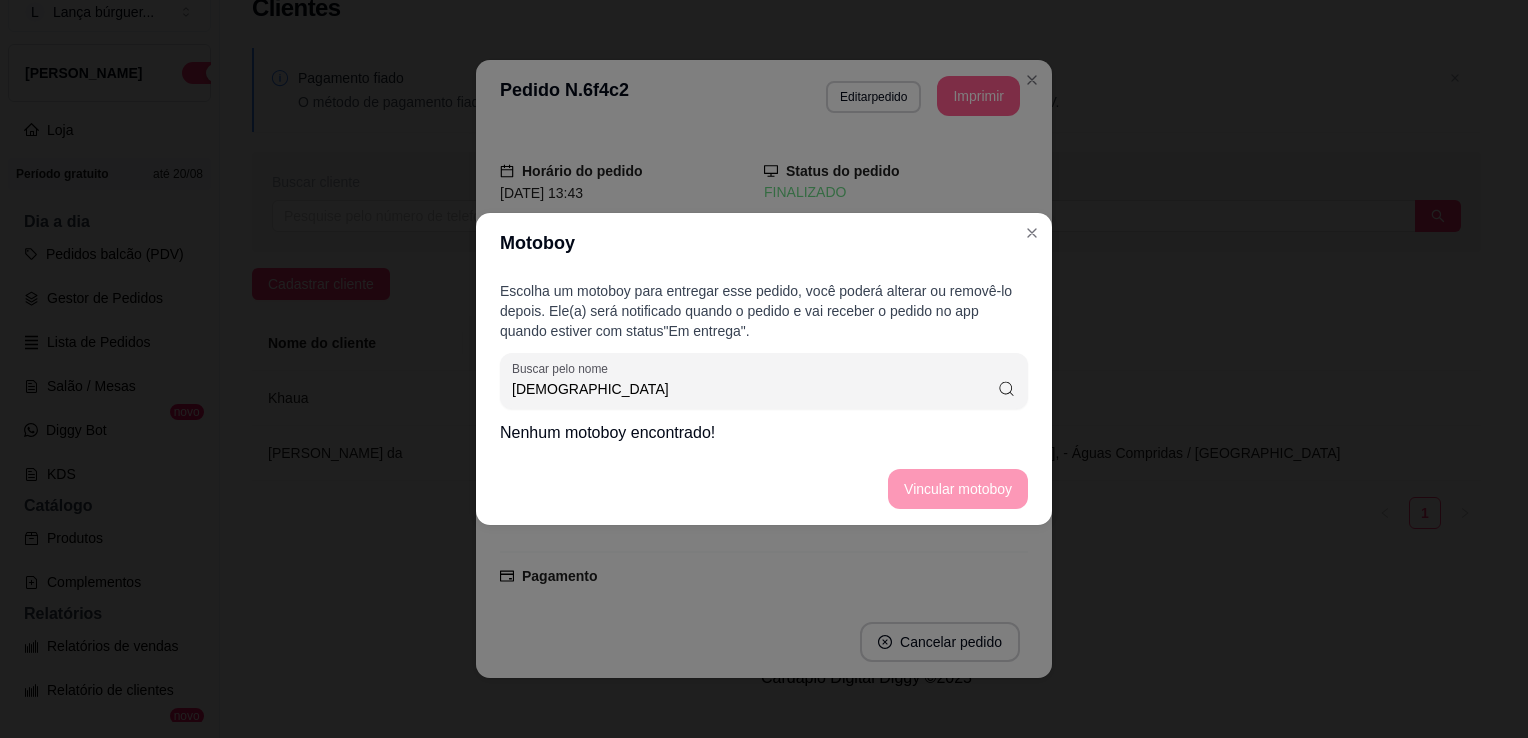 type on "SUFISTA" 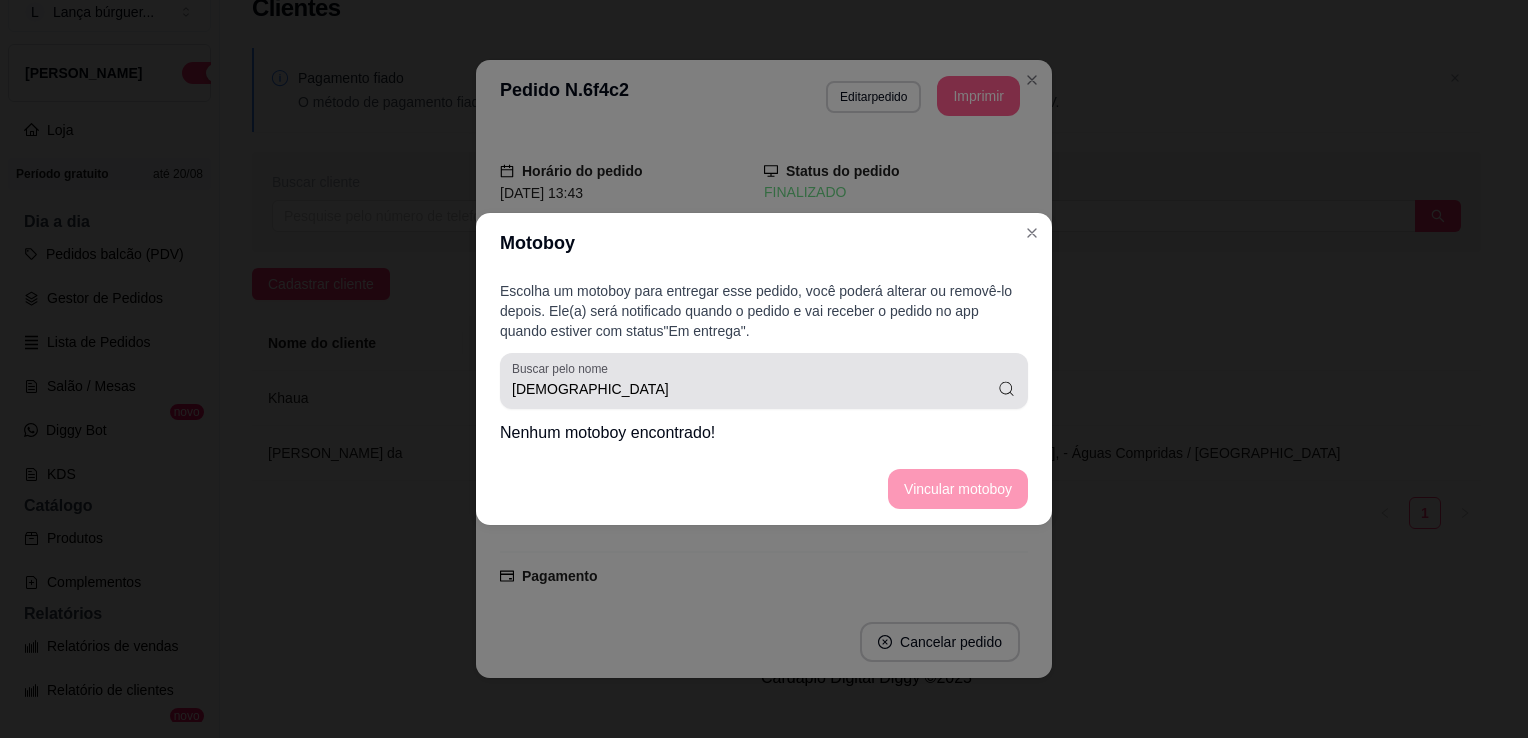 click on "SUFISTA" at bounding box center [764, 381] 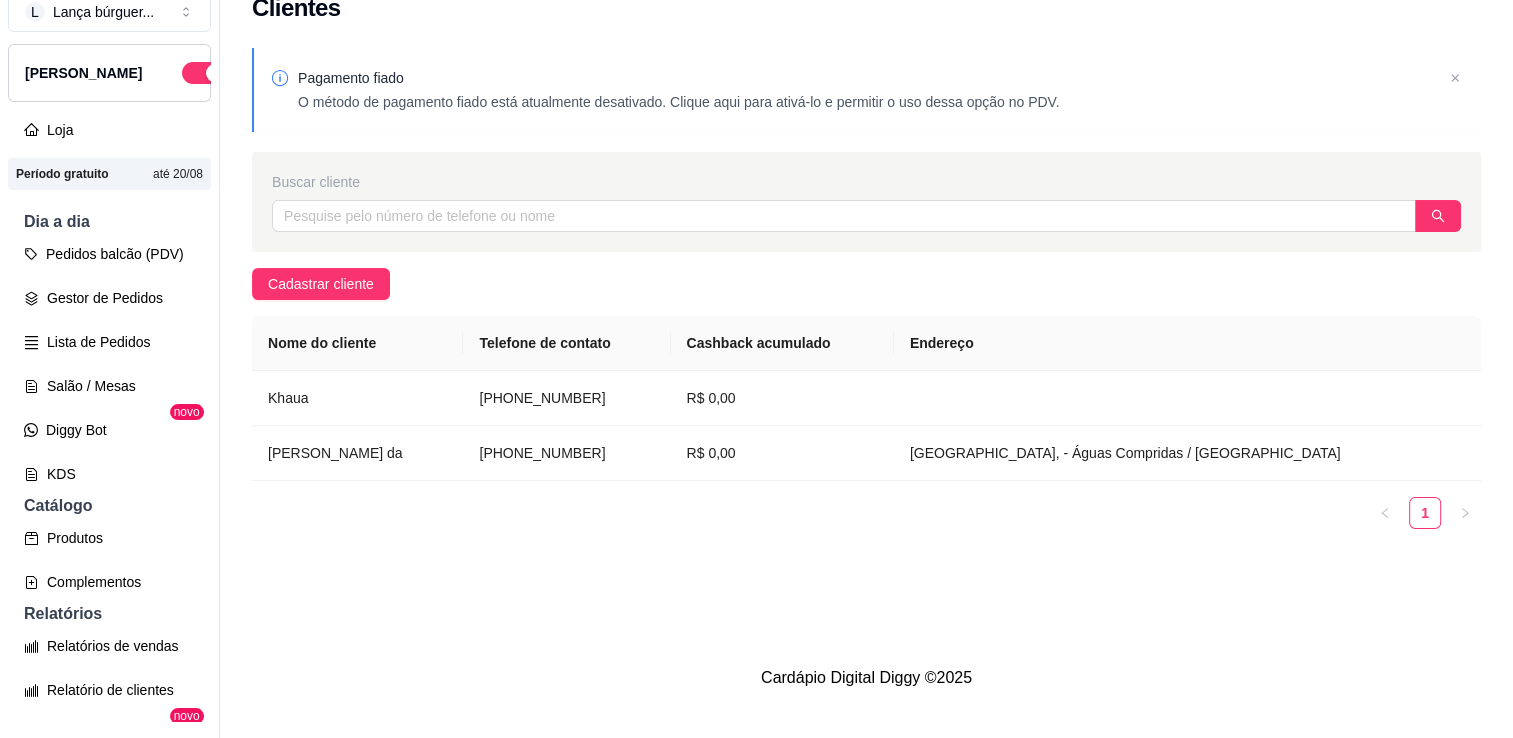 click on "Catálogo" at bounding box center [109, 506] 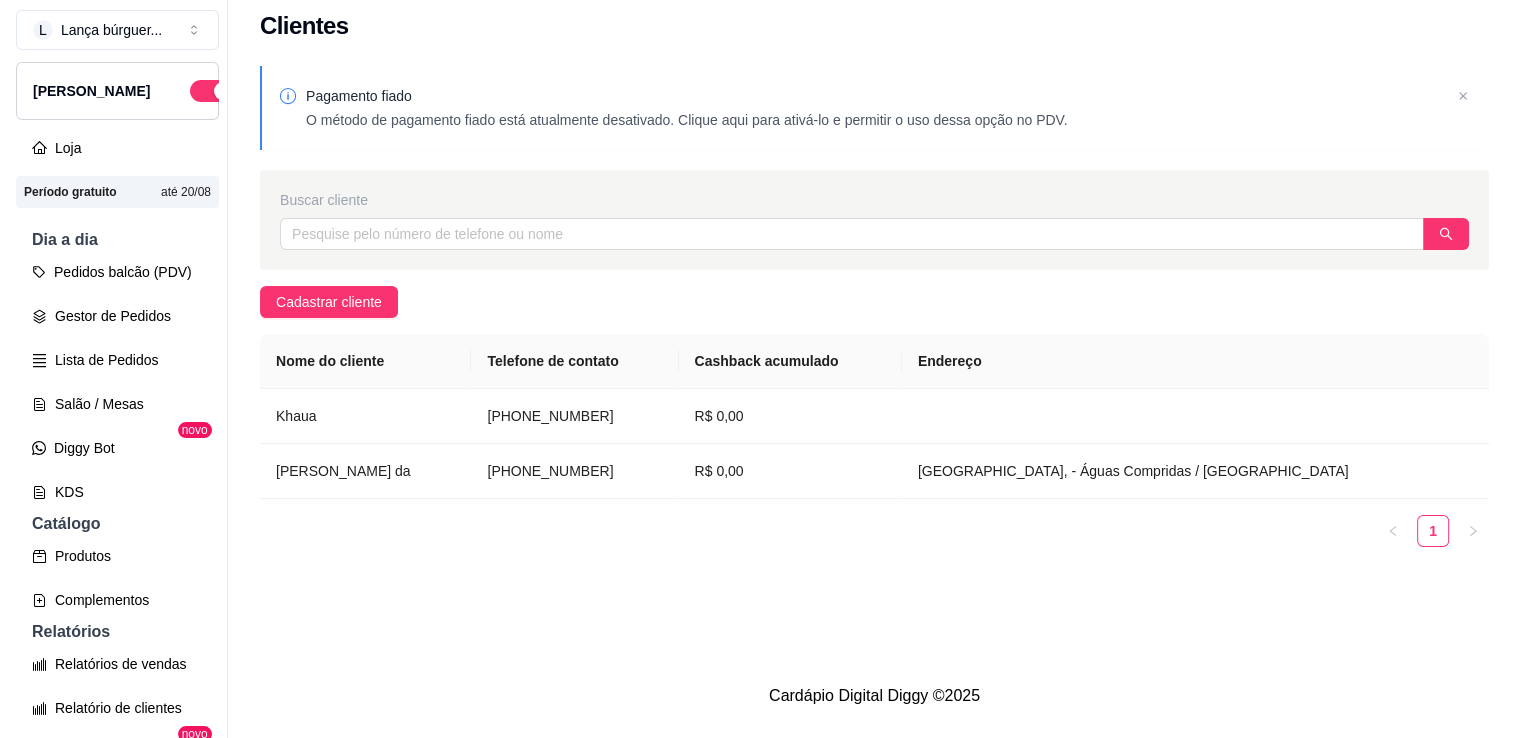 scroll, scrollTop: 0, scrollLeft: 0, axis: both 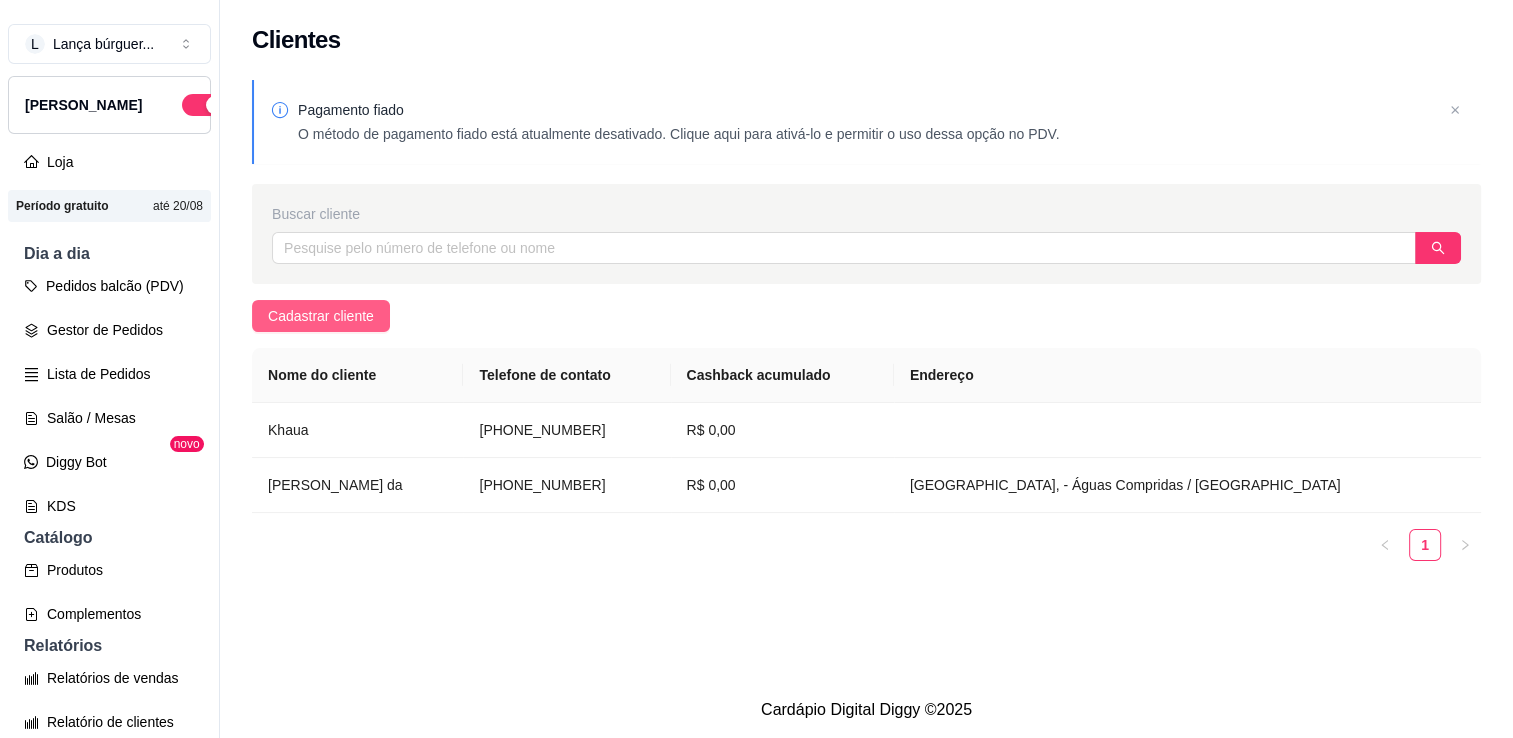 click on "Cadastrar cliente" at bounding box center (321, 316) 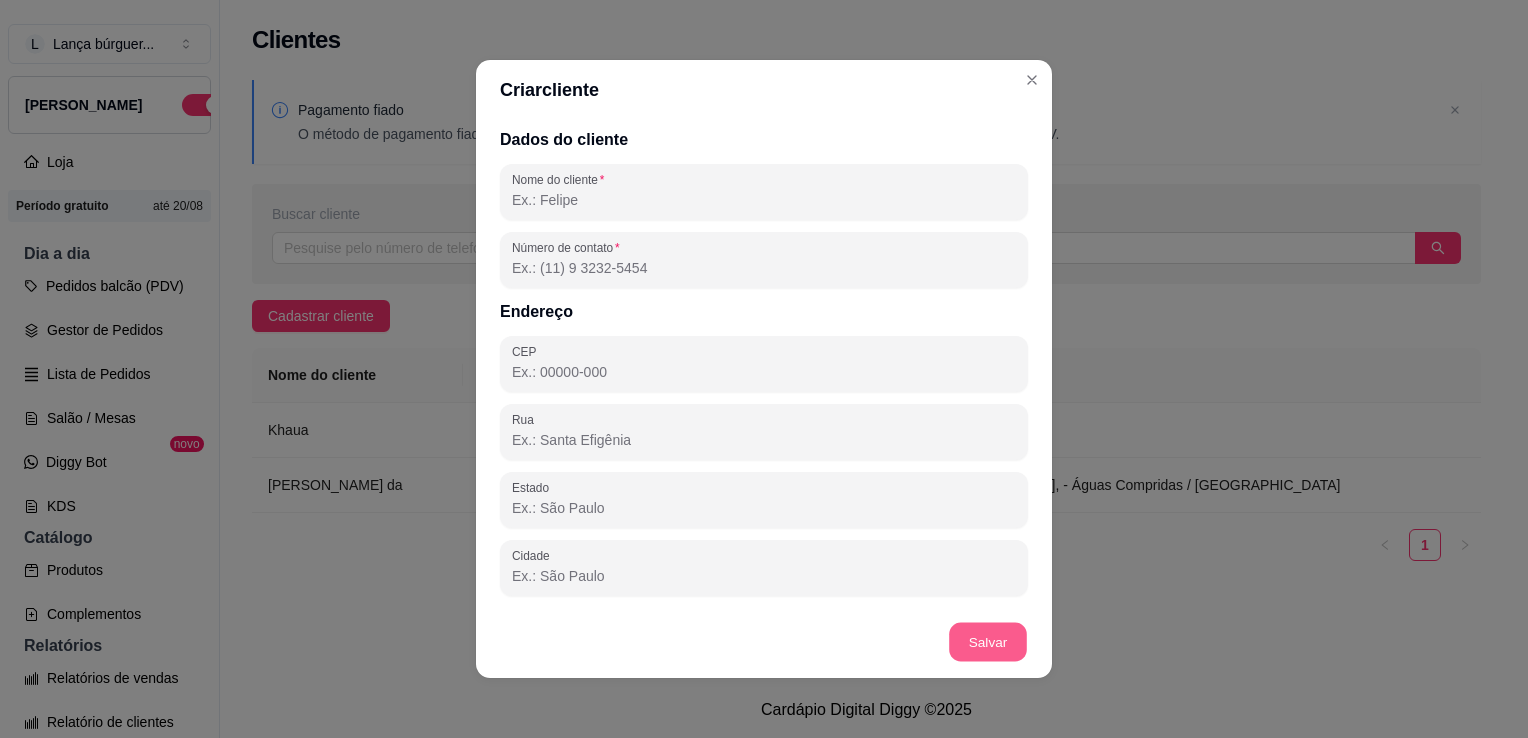 click on "Salvar" at bounding box center (988, 642) 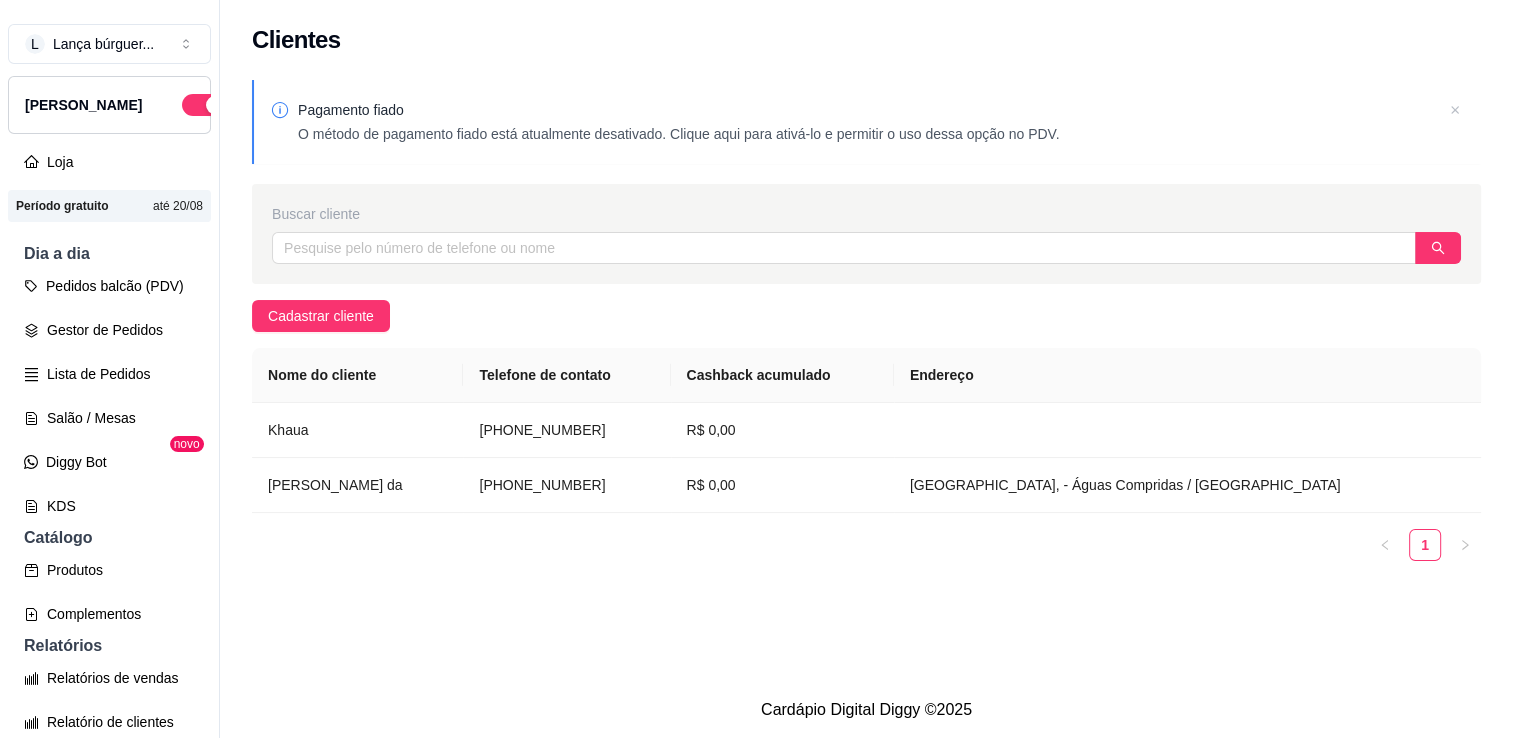 click 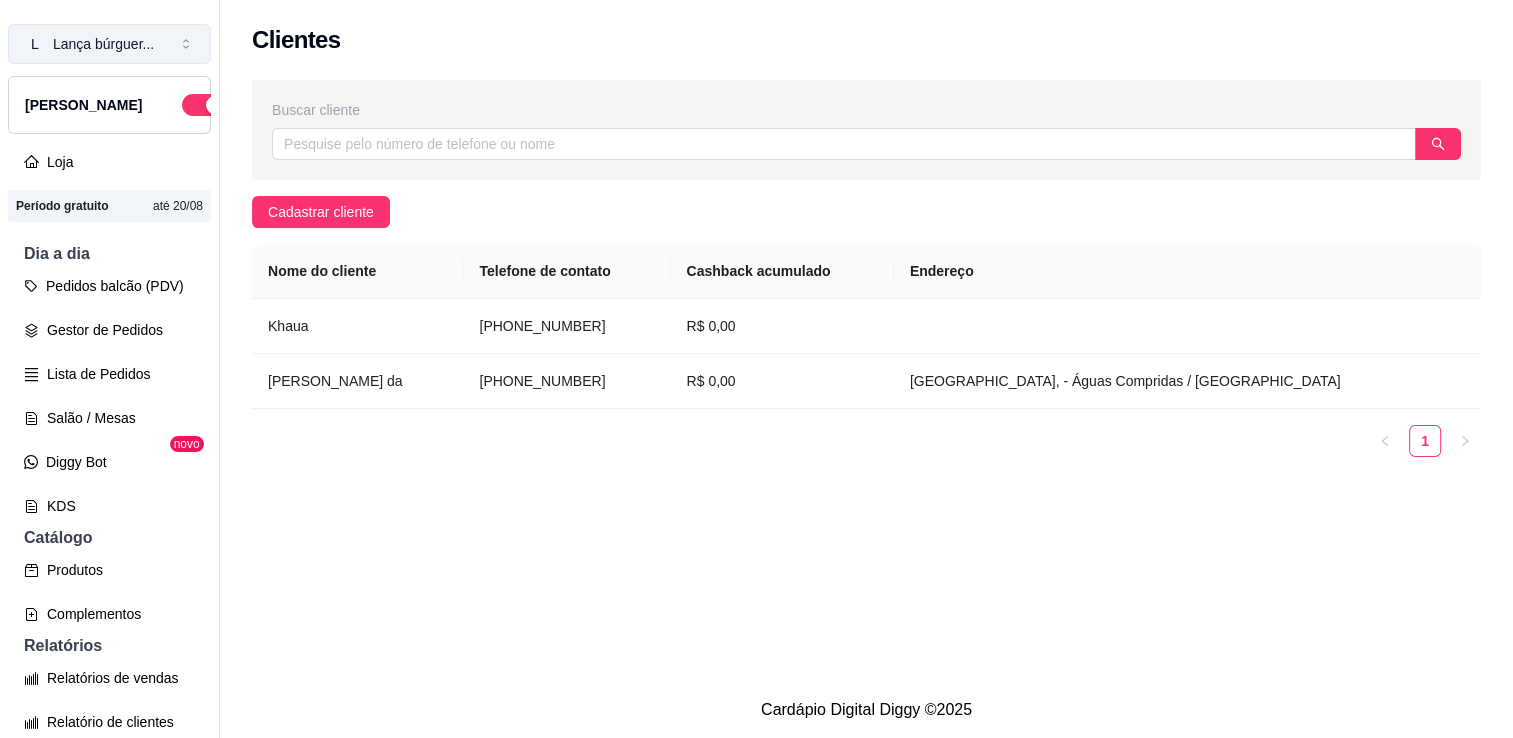 click on "Lança búrguer ..." at bounding box center [103, 44] 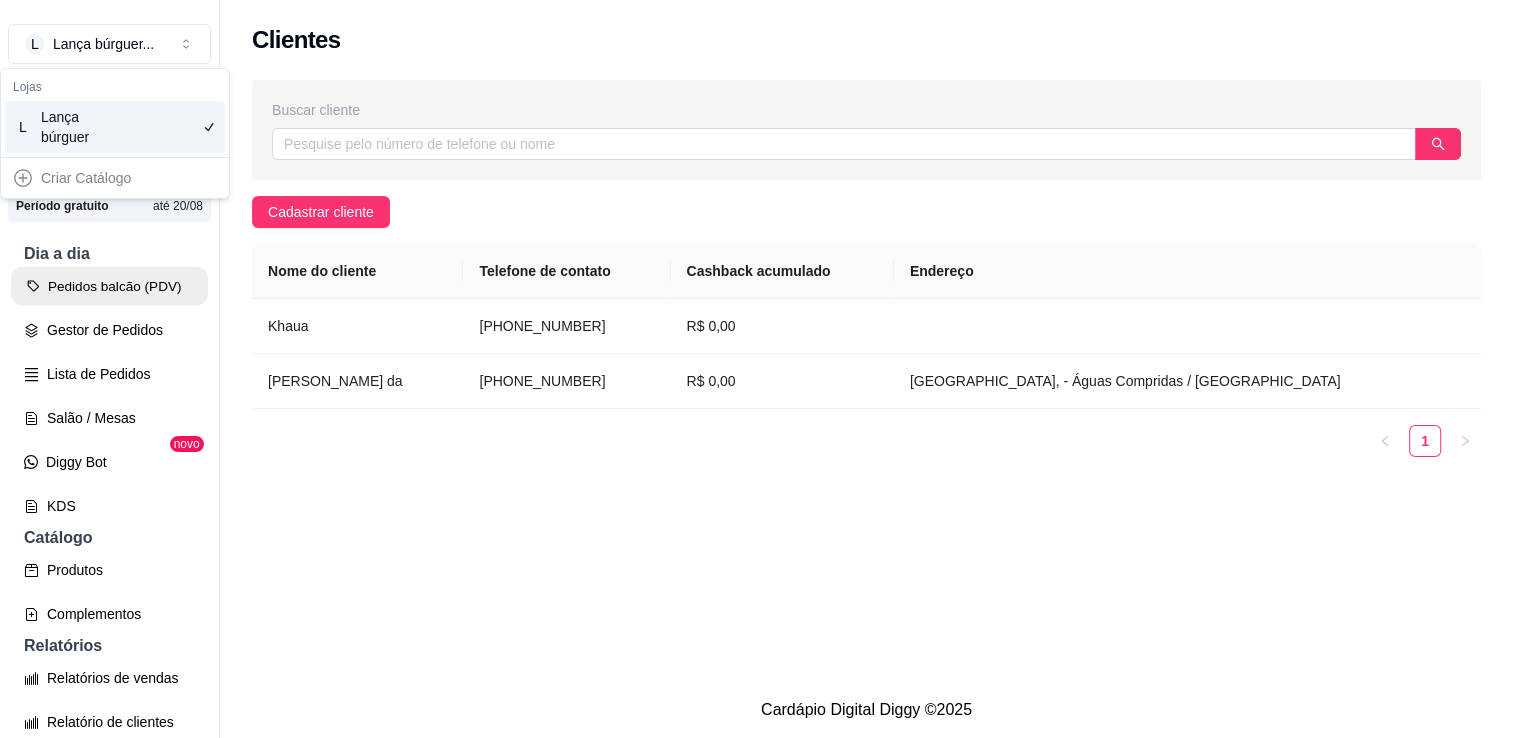 click on "Pedidos balcão (PDV)" at bounding box center (109, 286) 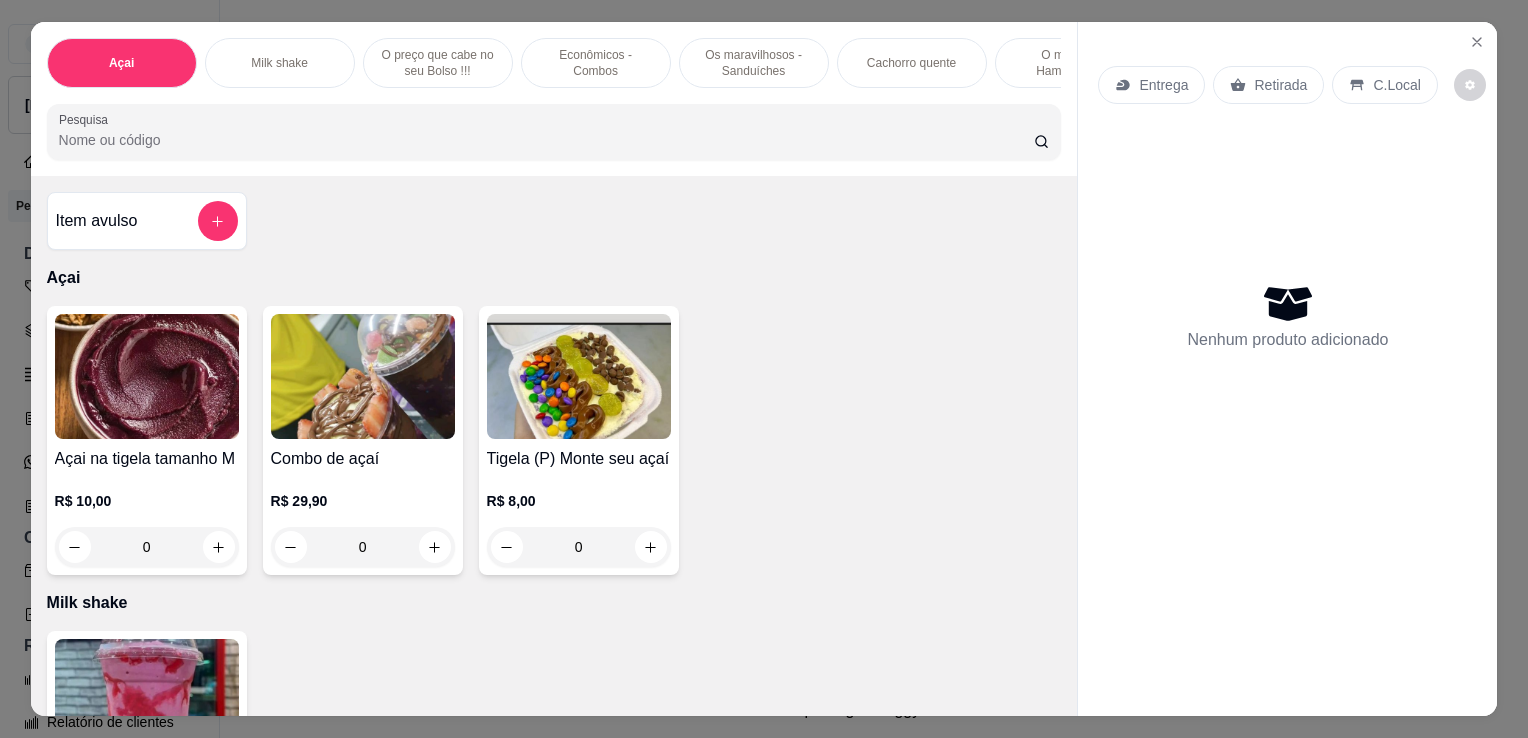 scroll, scrollTop: 460, scrollLeft: 0, axis: vertical 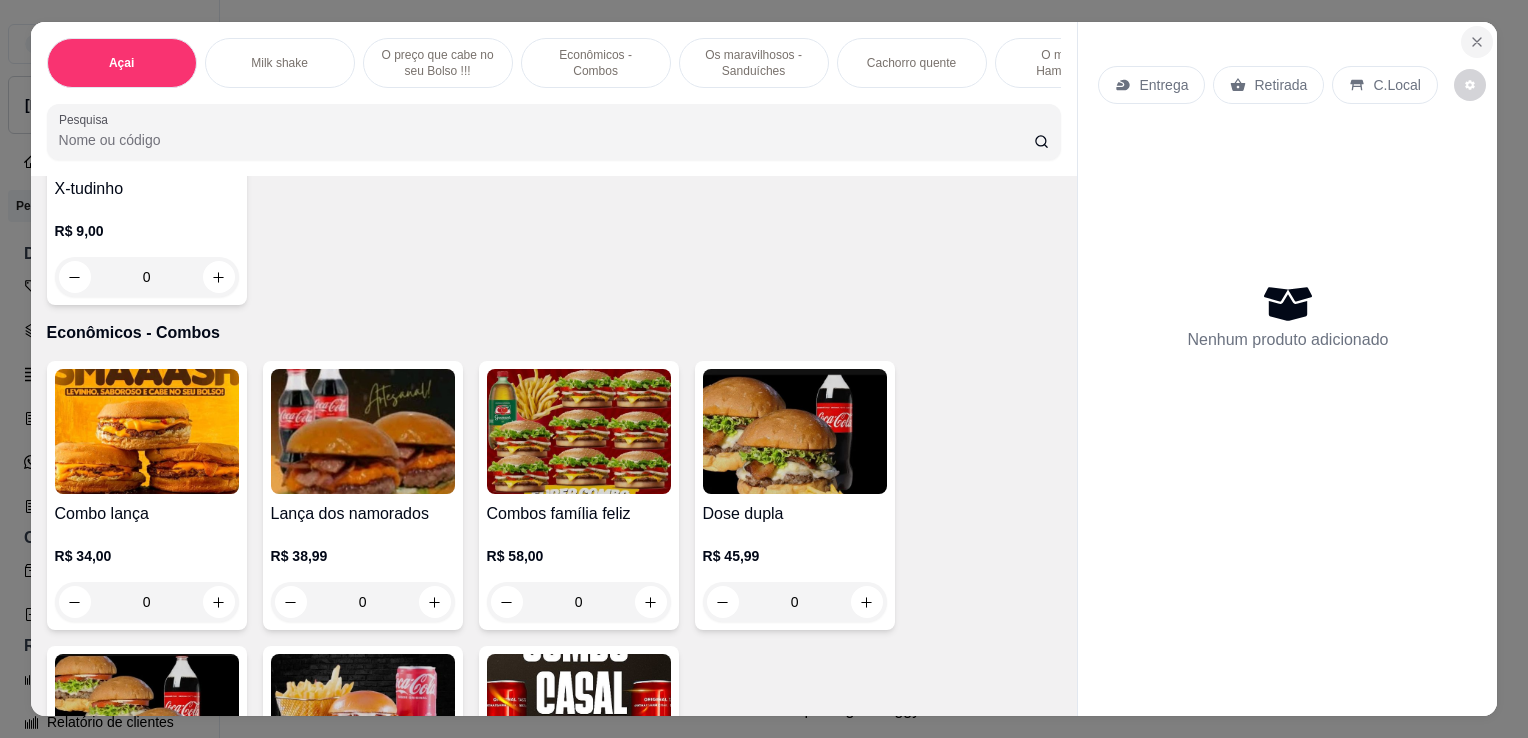 click at bounding box center [1477, 42] 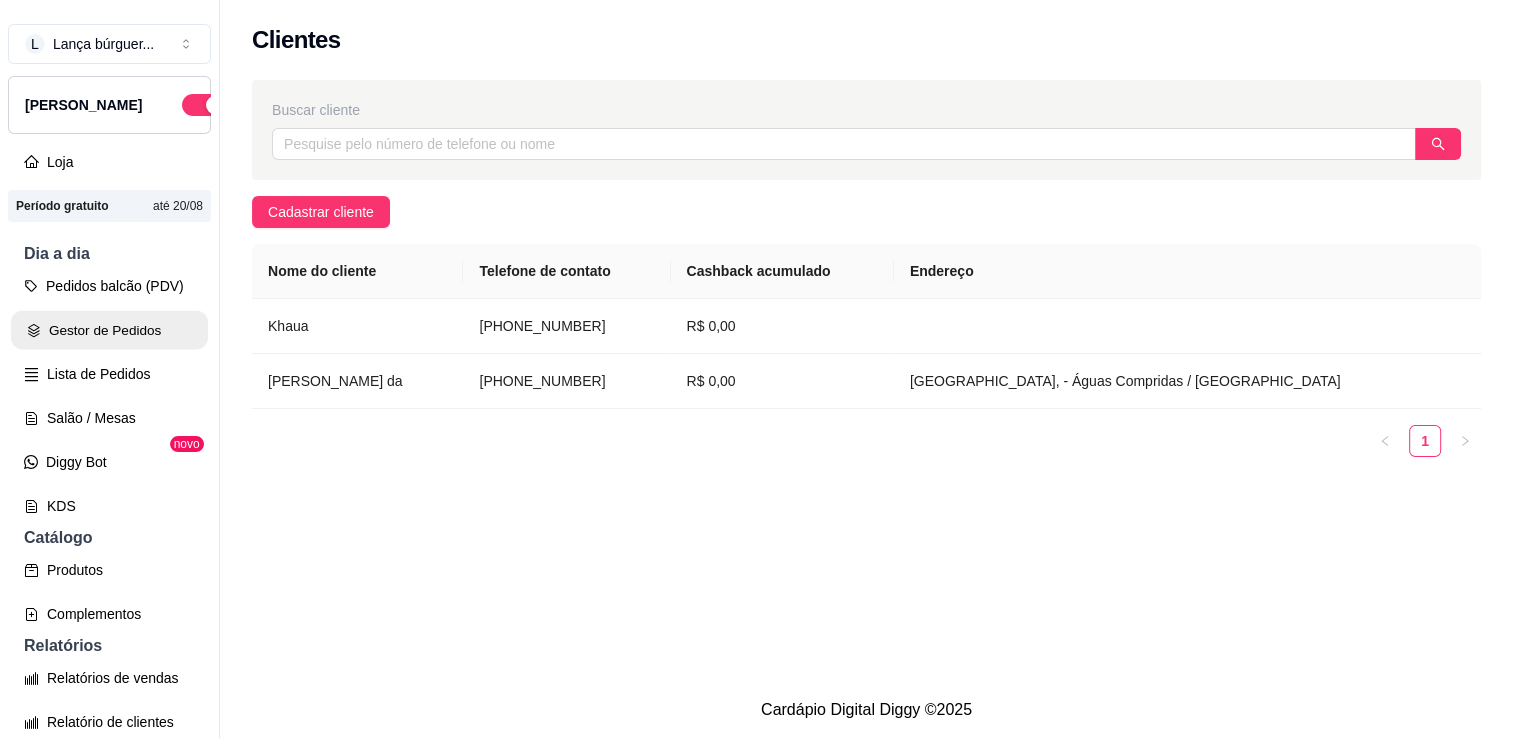click on "Gestor de Pedidos" at bounding box center (109, 330) 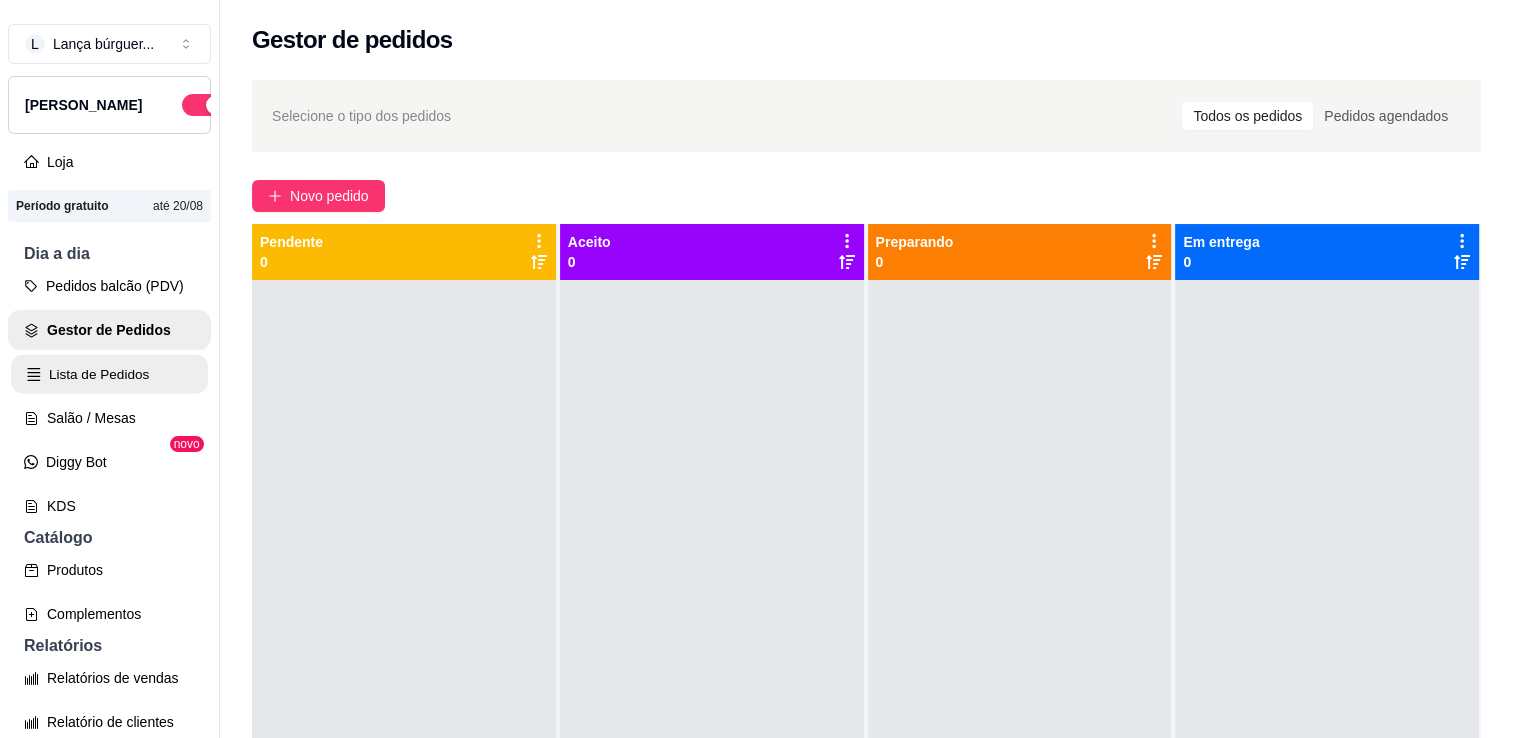 click on "Lista de Pedidos" at bounding box center (109, 374) 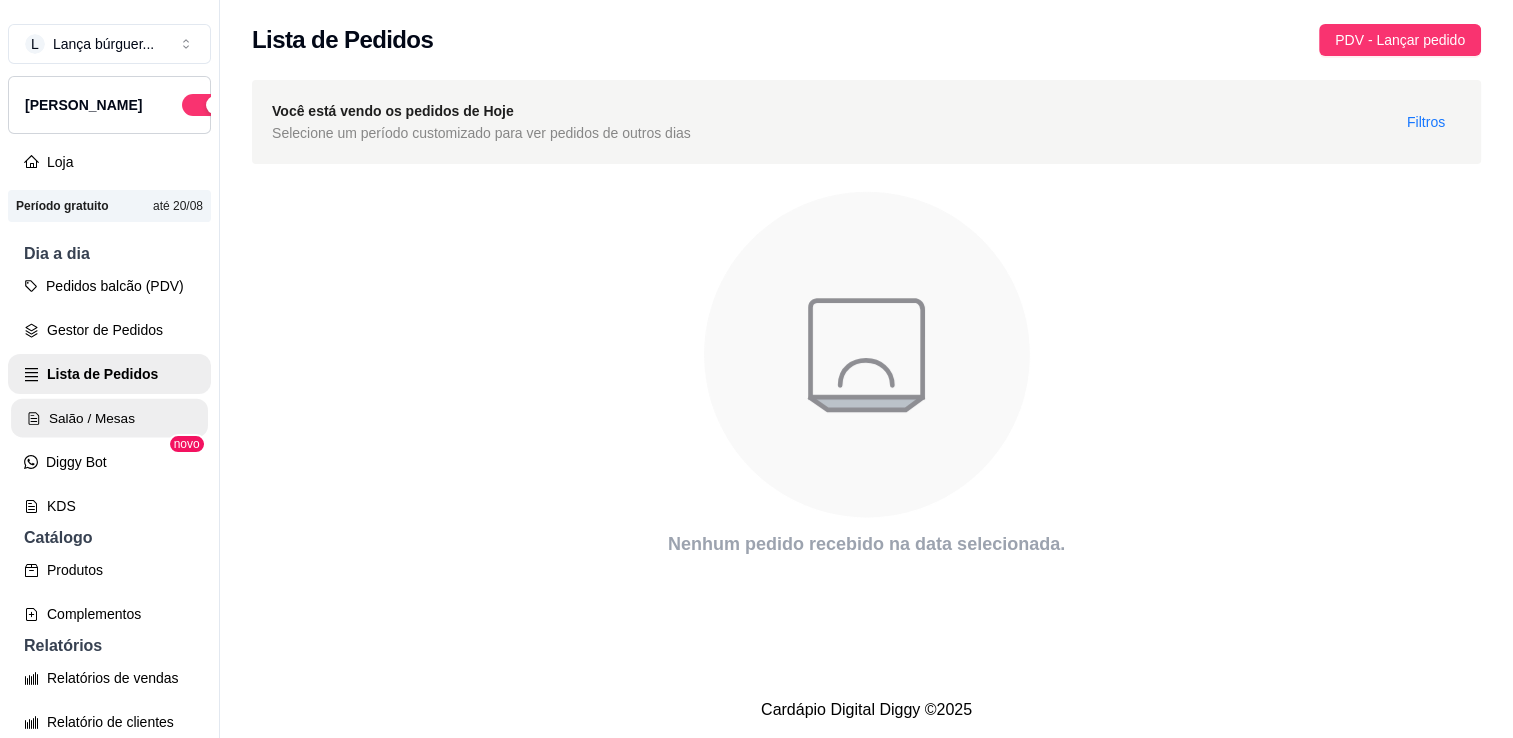 click on "Salão / Mesas" at bounding box center [109, 418] 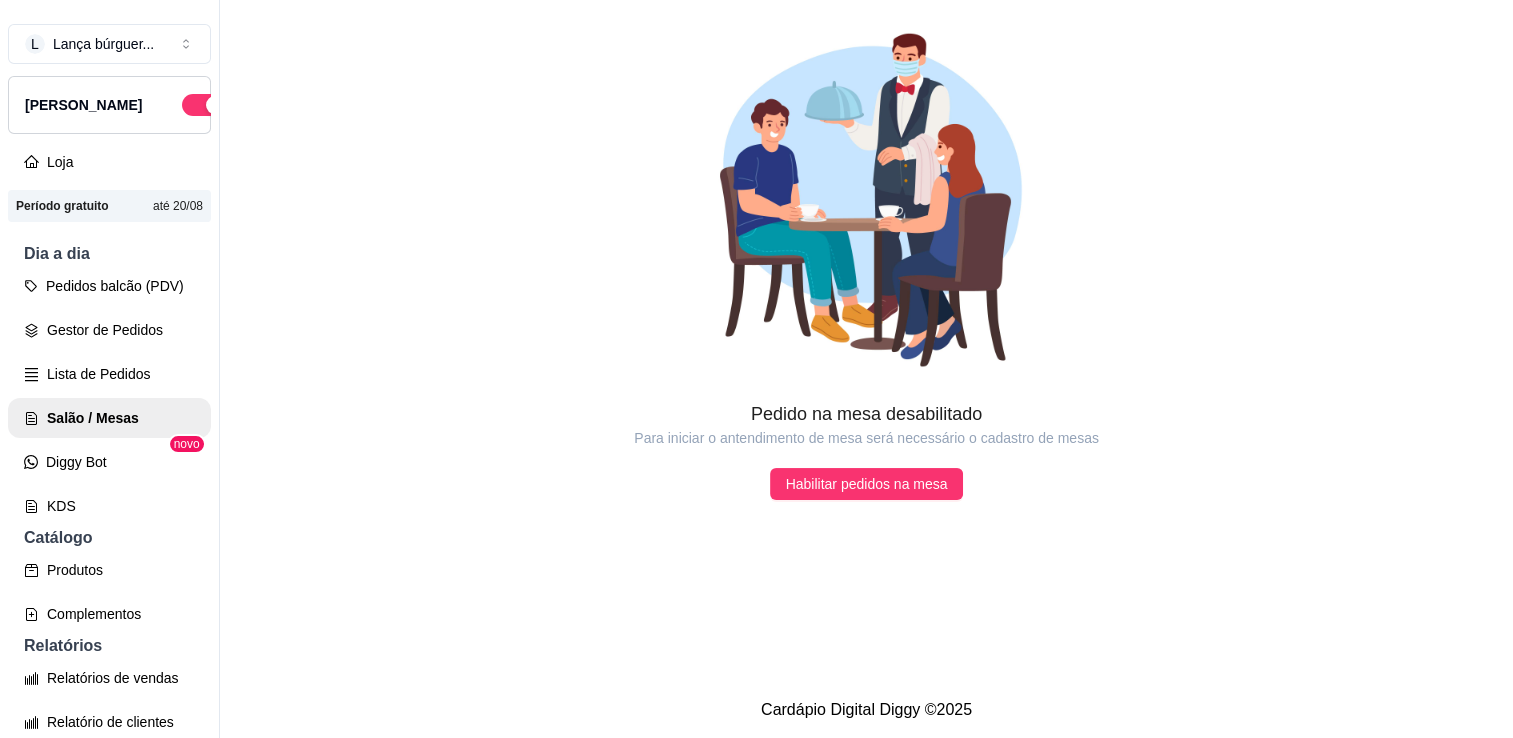 scroll, scrollTop: 631, scrollLeft: 0, axis: vertical 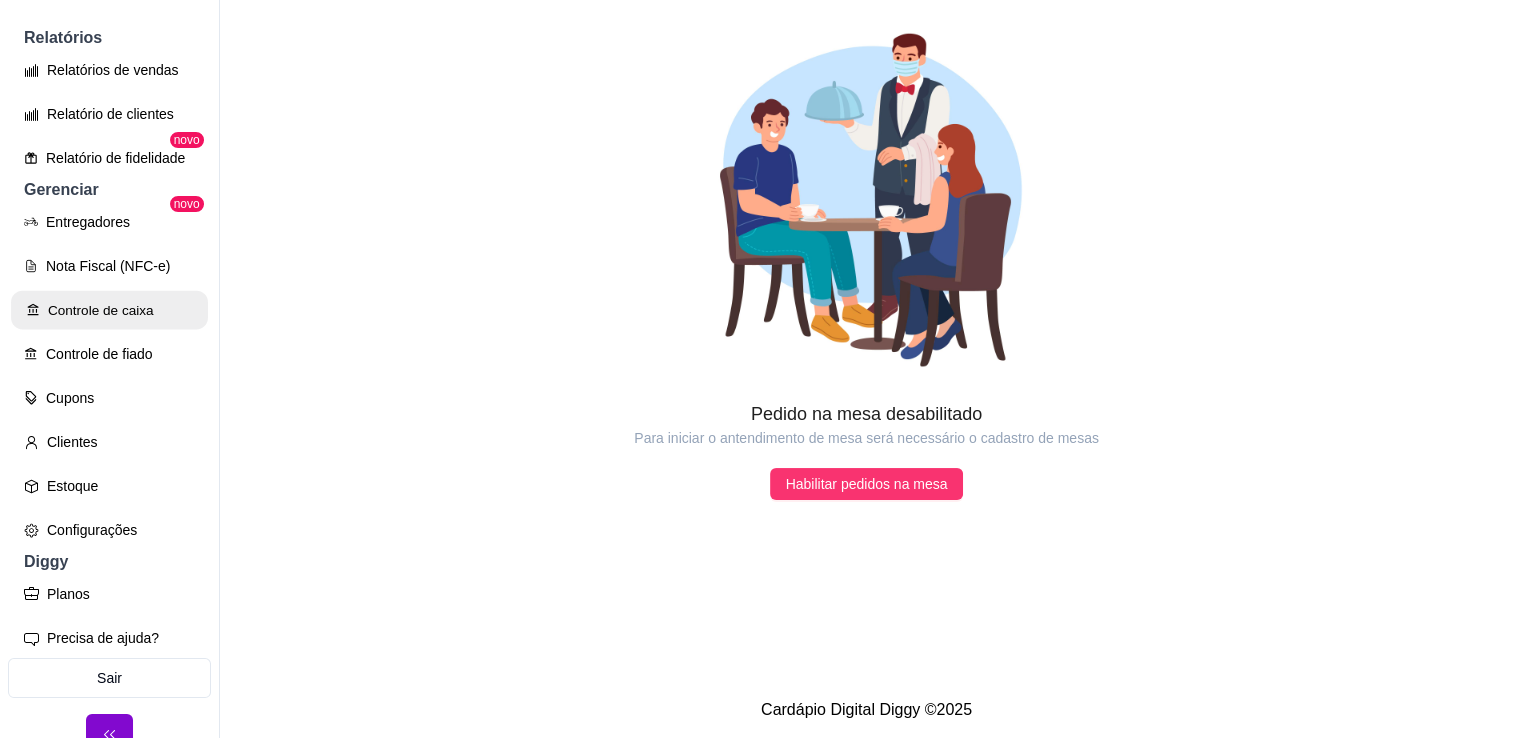 click on "Controle de caixa" at bounding box center (109, 310) 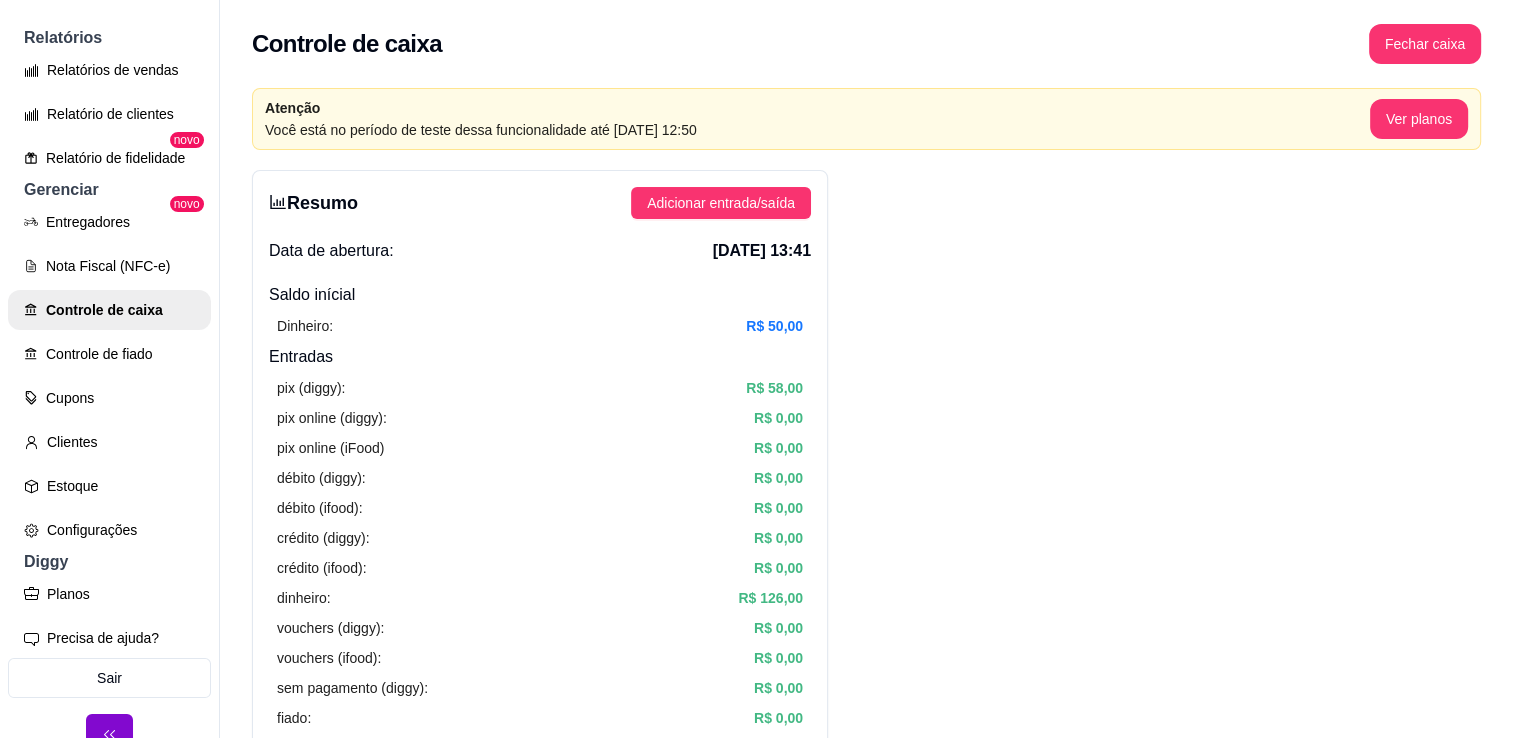scroll, scrollTop: 0, scrollLeft: 0, axis: both 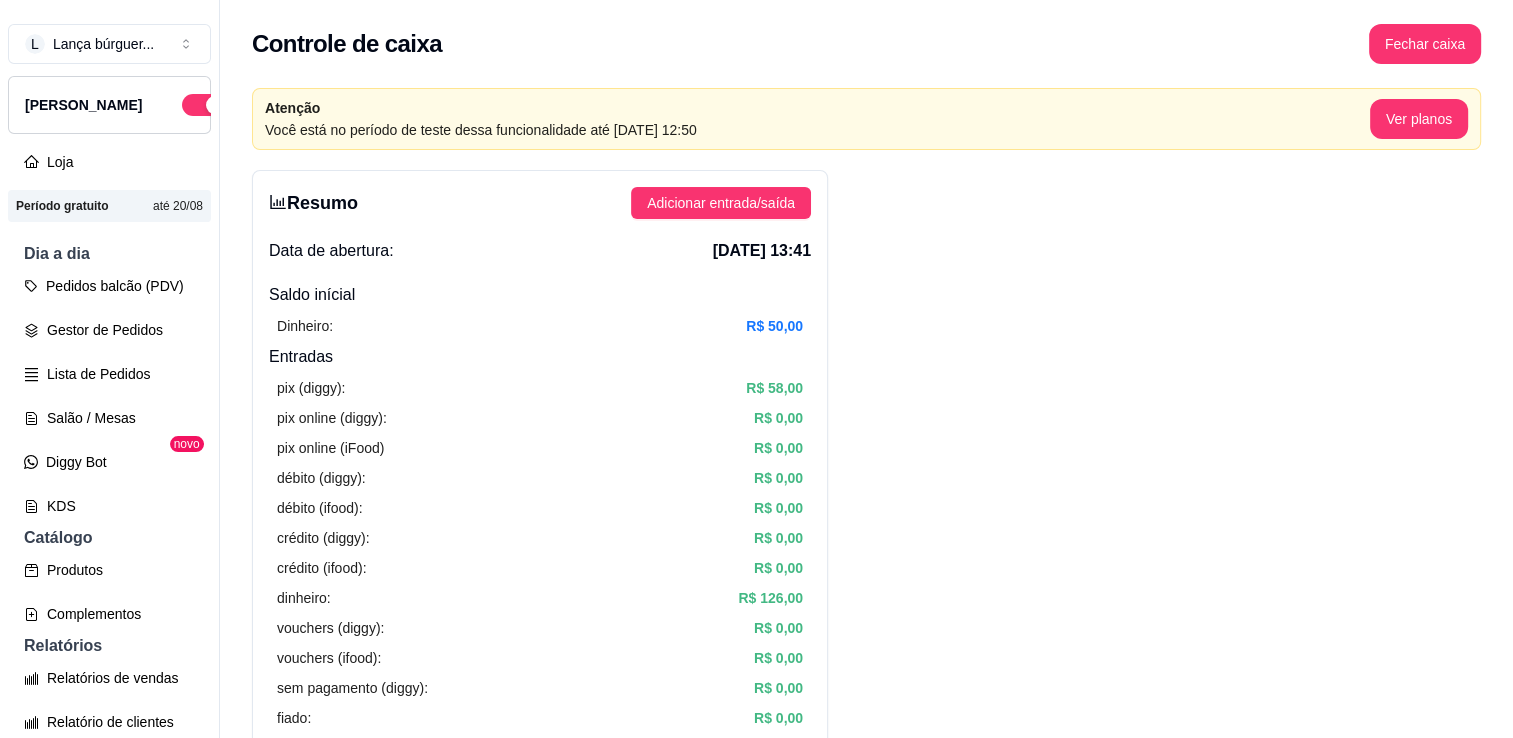 click on "Resumo Adicionar entrada/saída Data de abertura: 22 de jul de 2025 às 13:41 Saldo inícial Dinheiro: R$ 50,00 Entradas pix (diggy): R$ 58,00 pix online (diggy): R$ 0,00 pix online (iFood) R$ 0,00 débito (diggy): R$ 0,00 débito (ifood): R$ 0,00 crédito (diggy): R$ 0,00 crédito (ifood): R$ 0,00 dinheiro: R$ 126,00 vouchers (diggy): R$ 0,00 vouchers (ifood): R$ 0,00 sem pagamento (diggy): R$ 0,00 fiado: R$ 0,00 outros: R$ 0,00 Saídas pix (diggy): R$ 0,00 dinheiro: R$ 0,00 débito (diggy): R$ 0,00 débito (ifood): R$ 0,00 crédito (diggy): R$ 0,00 crédito (ifood): R$ 0,00 vouchers (diggy): R$ 0,00 vouchers (ifood): R$ 0,00 outros: R$ 0,00 Saldo final dinheiro em caixa: R$ 176,00 total: R$ 184,00 Todos Pix Dinheiro Crédito Débito Voucher Outros Entrada R$ 184,00 Saída R$ 0,00 Saldo R$ 184,00 Tipo de pagamento Data - Hora Entrada ou Saída Descrição Valor Descrição Dinheiro 22 de jul de 2025 às 13:43 Entrada Pedido #6f4c2 R$ 116,00 Transferência Pix Entrada R$ 58,00 1" at bounding box center [866, 1136] 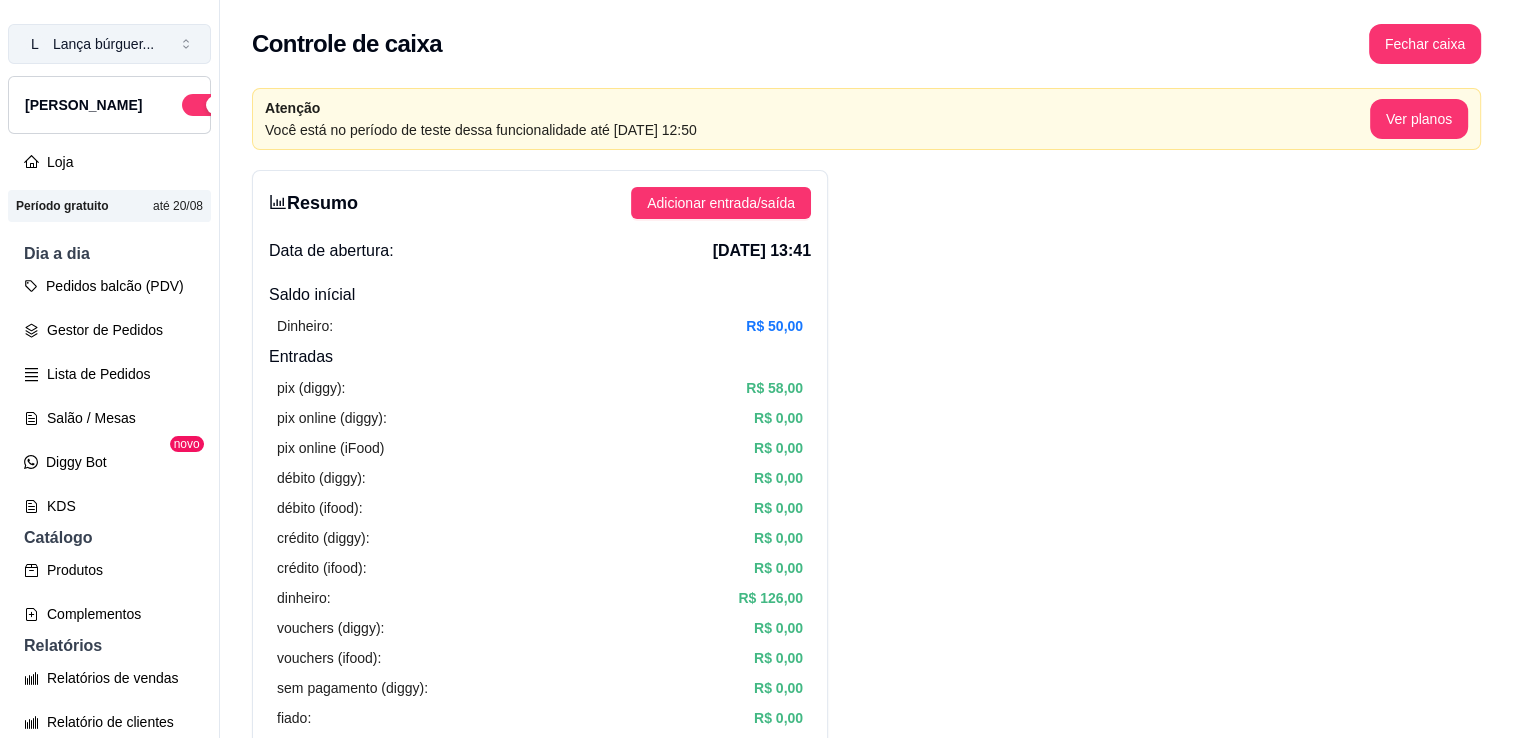 click on "Lança búrguer ..." at bounding box center (103, 44) 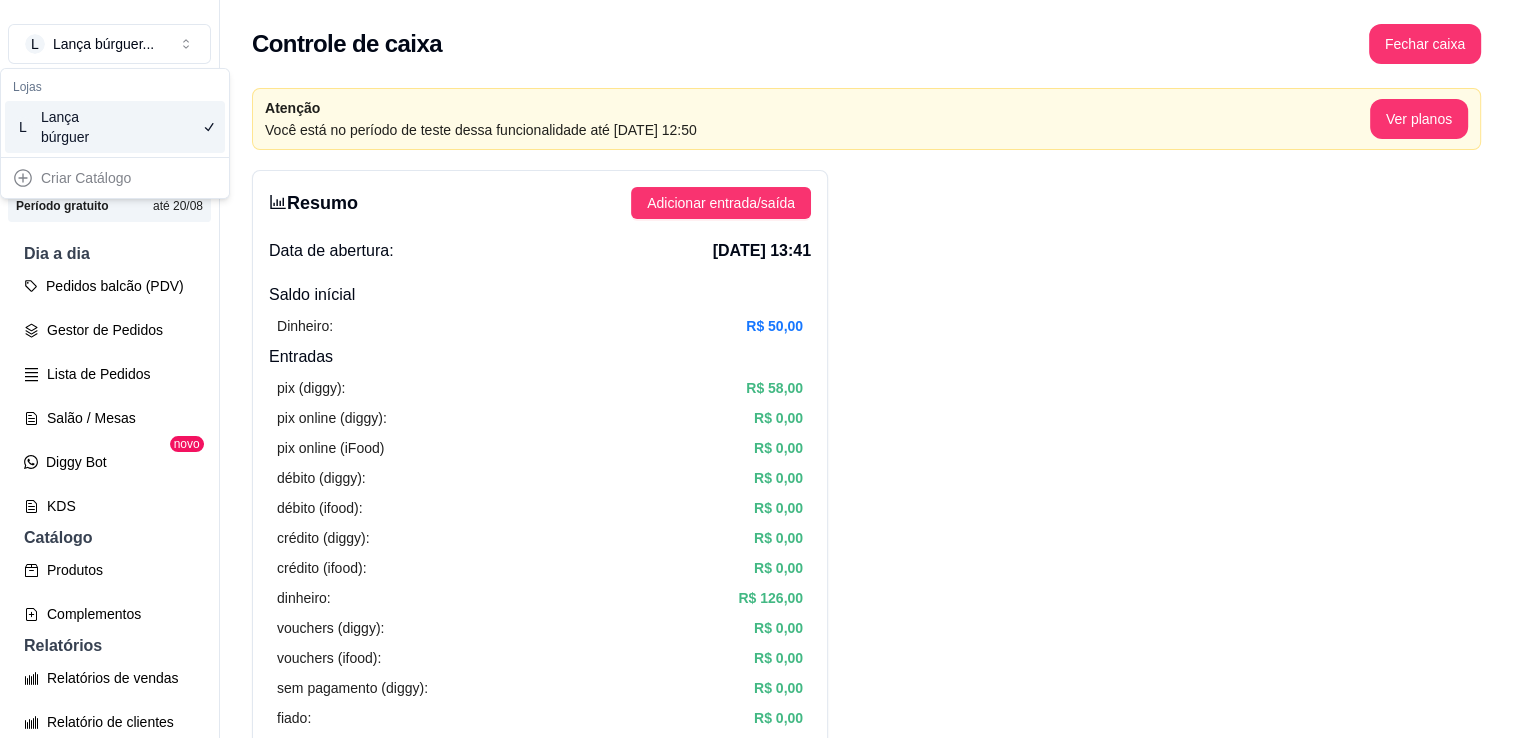 scroll, scrollTop: 631, scrollLeft: 0, axis: vertical 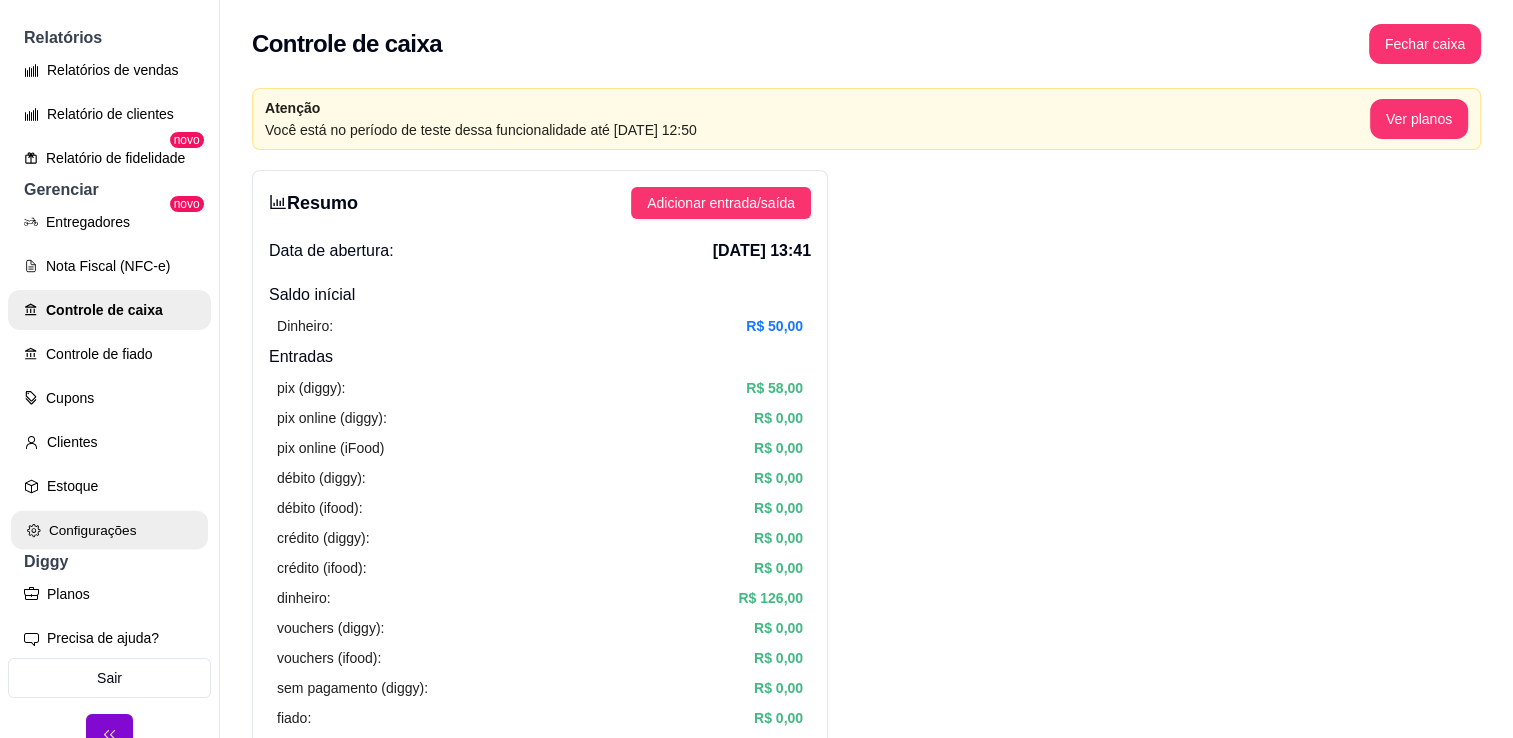 click on "Configurações" at bounding box center [109, 530] 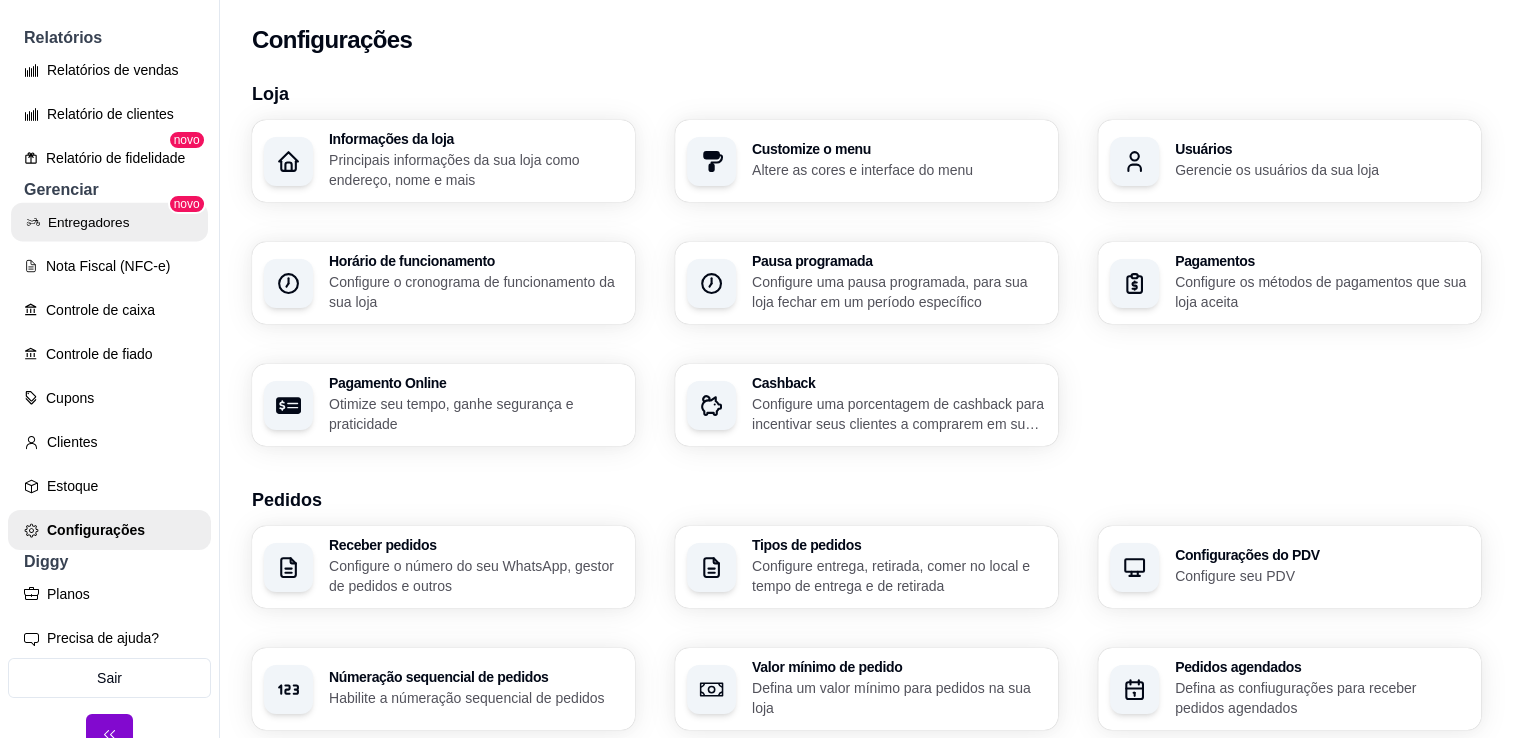 click on "Entregadores" at bounding box center [109, 222] 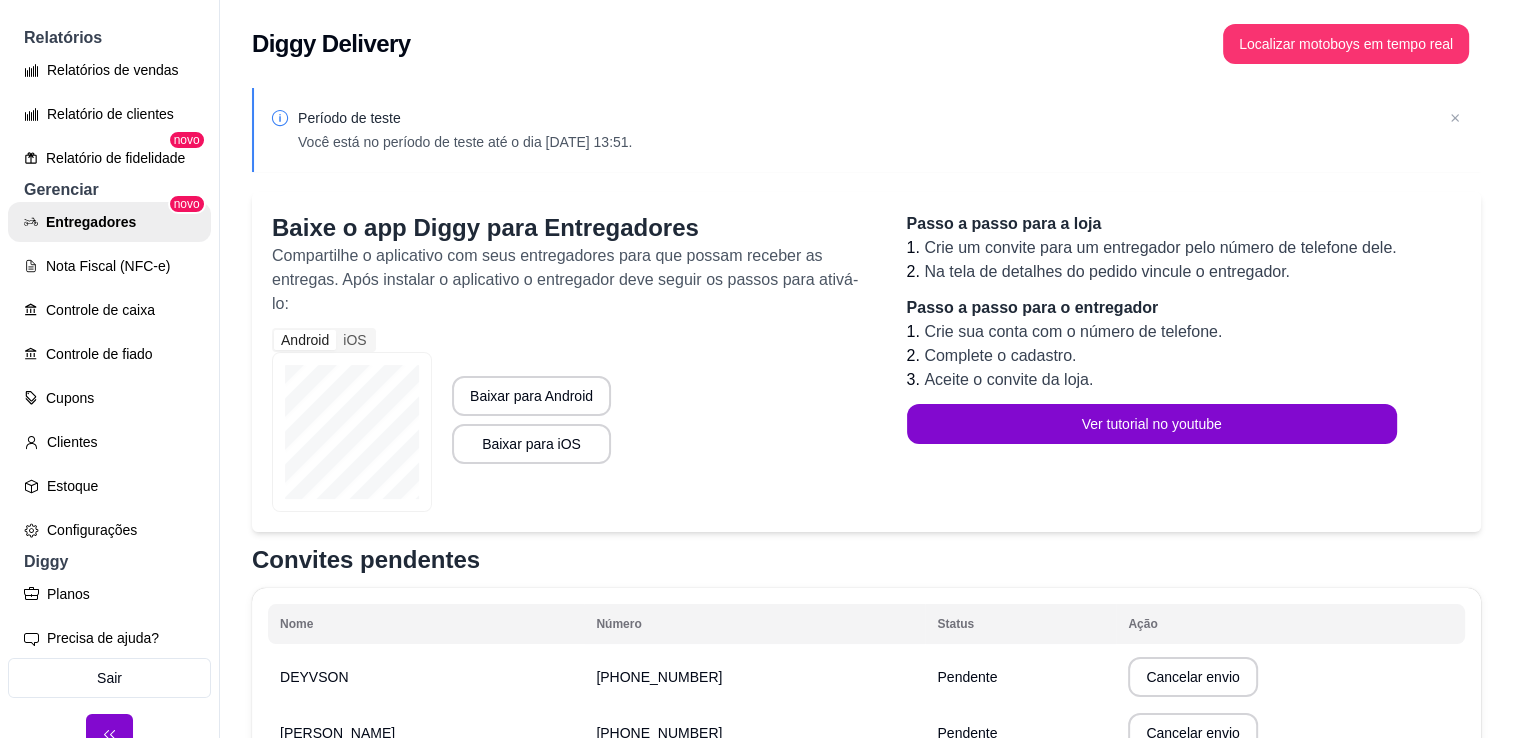scroll, scrollTop: 467, scrollLeft: 0, axis: vertical 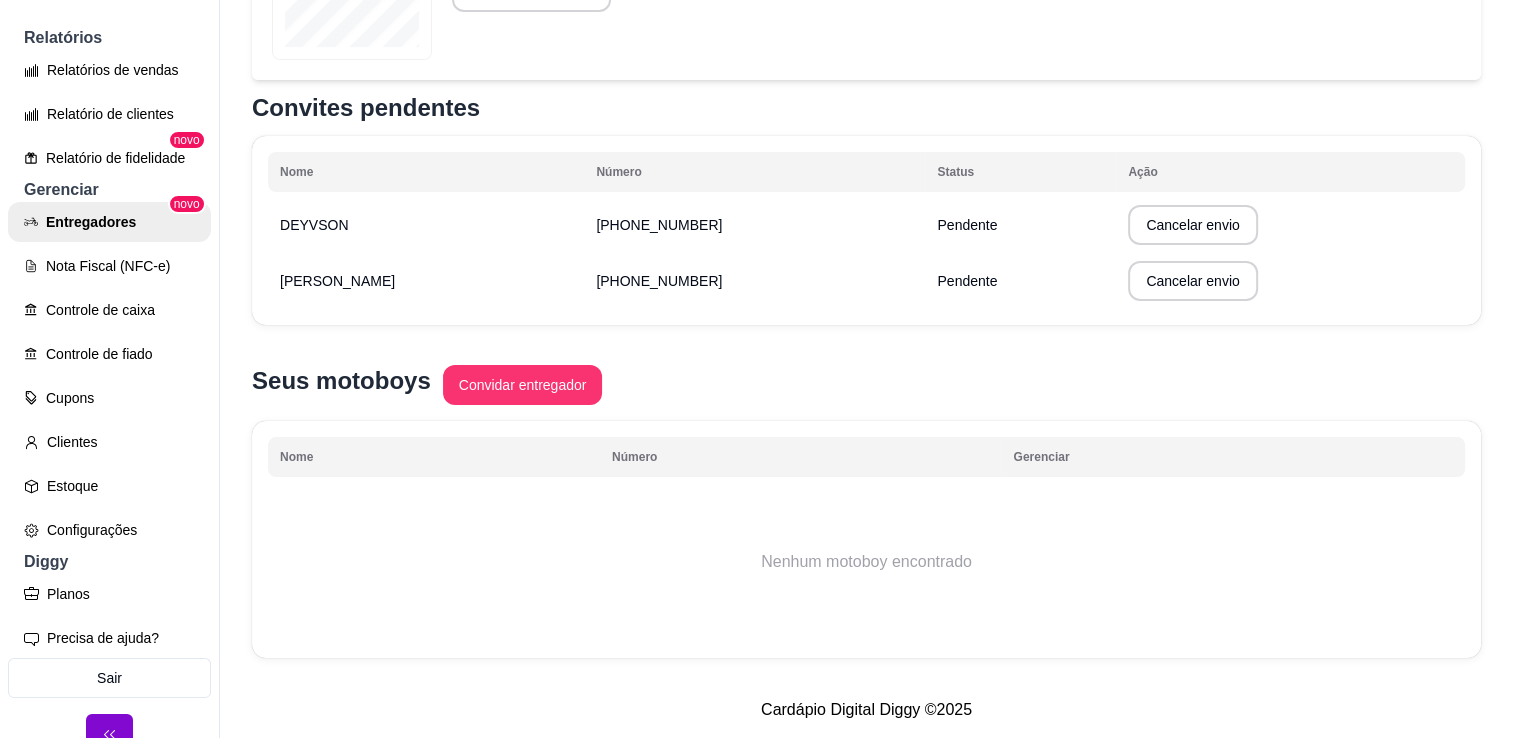 click on "Pendente" at bounding box center (1020, 281) 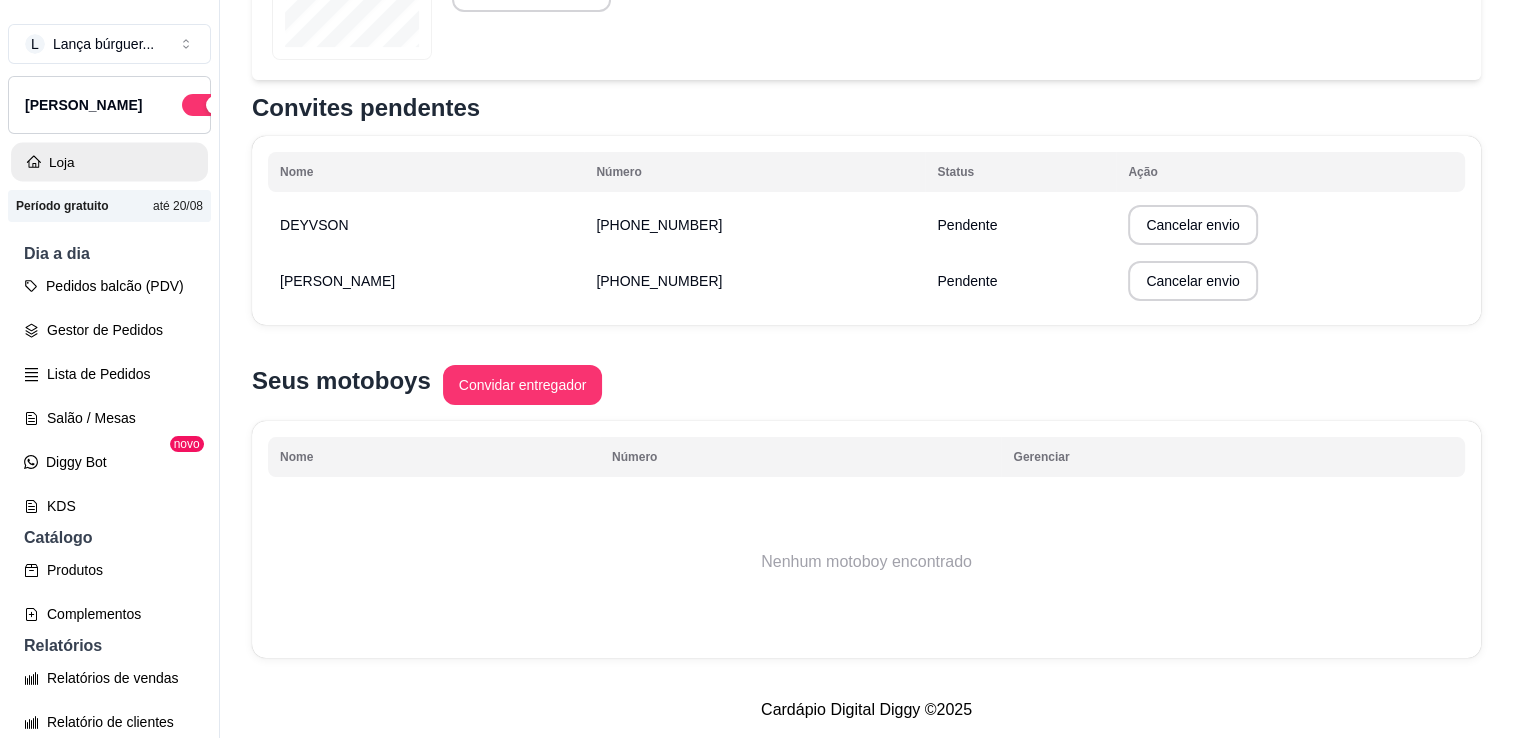 click on "Loja" at bounding box center (109, 162) 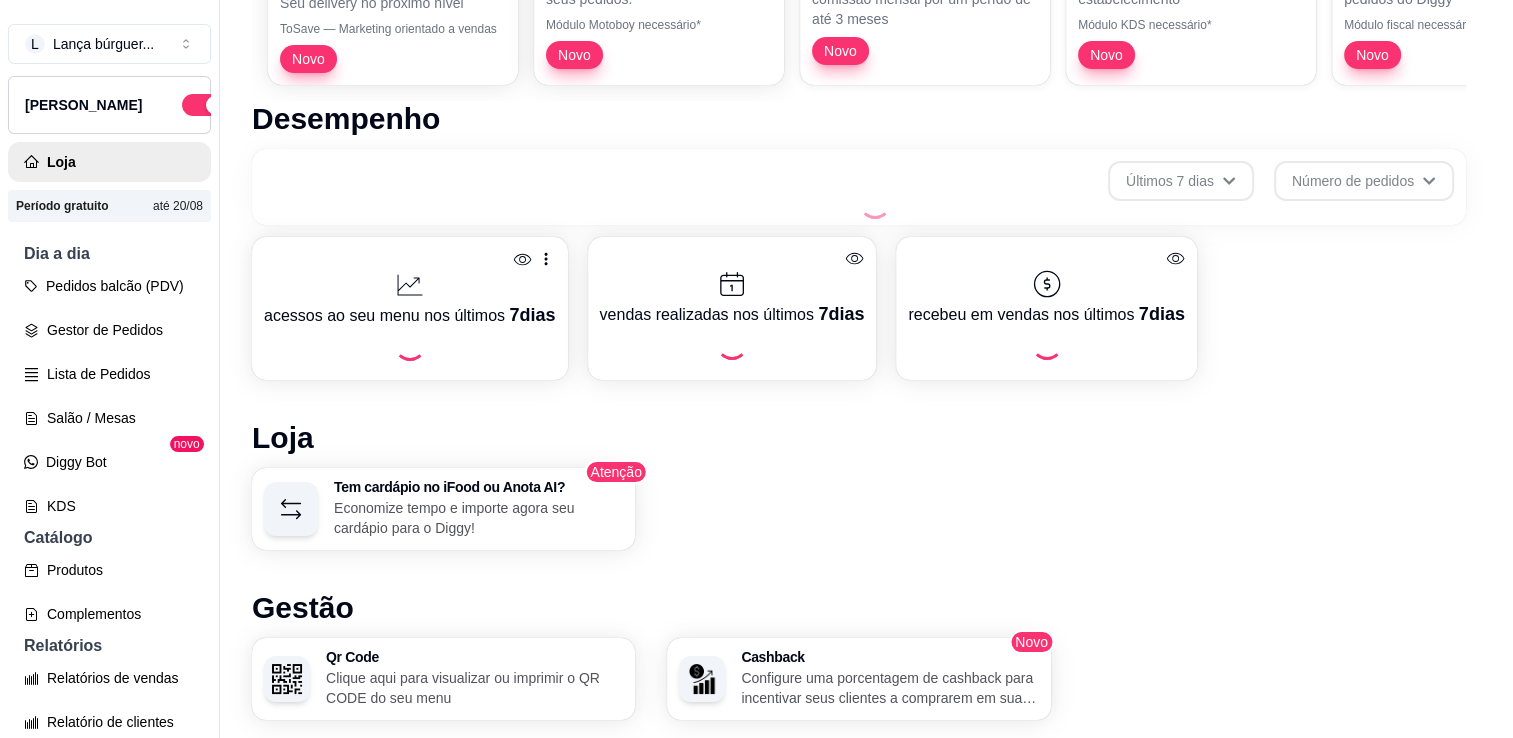 scroll, scrollTop: 32, scrollLeft: 0, axis: vertical 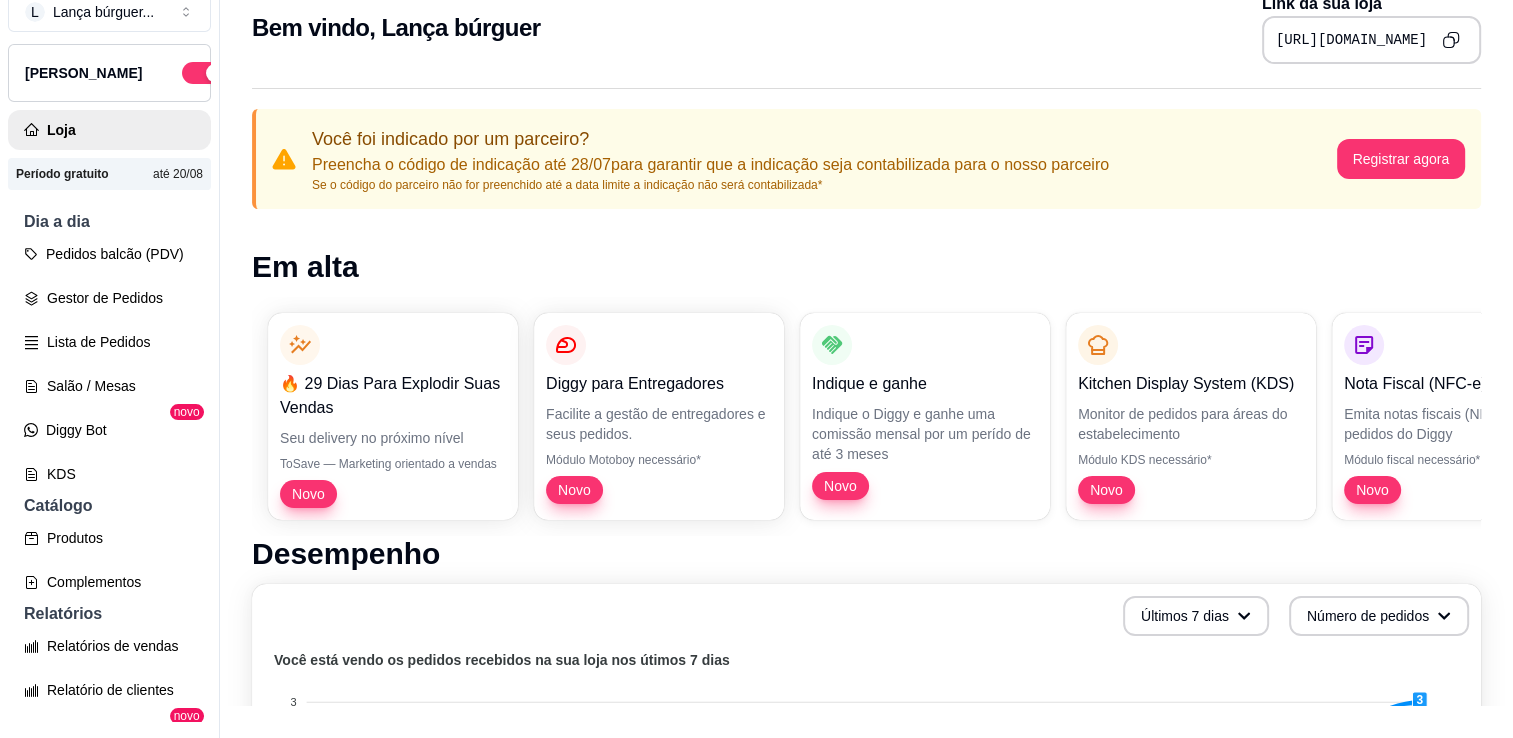 click on "Período gratuito" at bounding box center (62, 174) 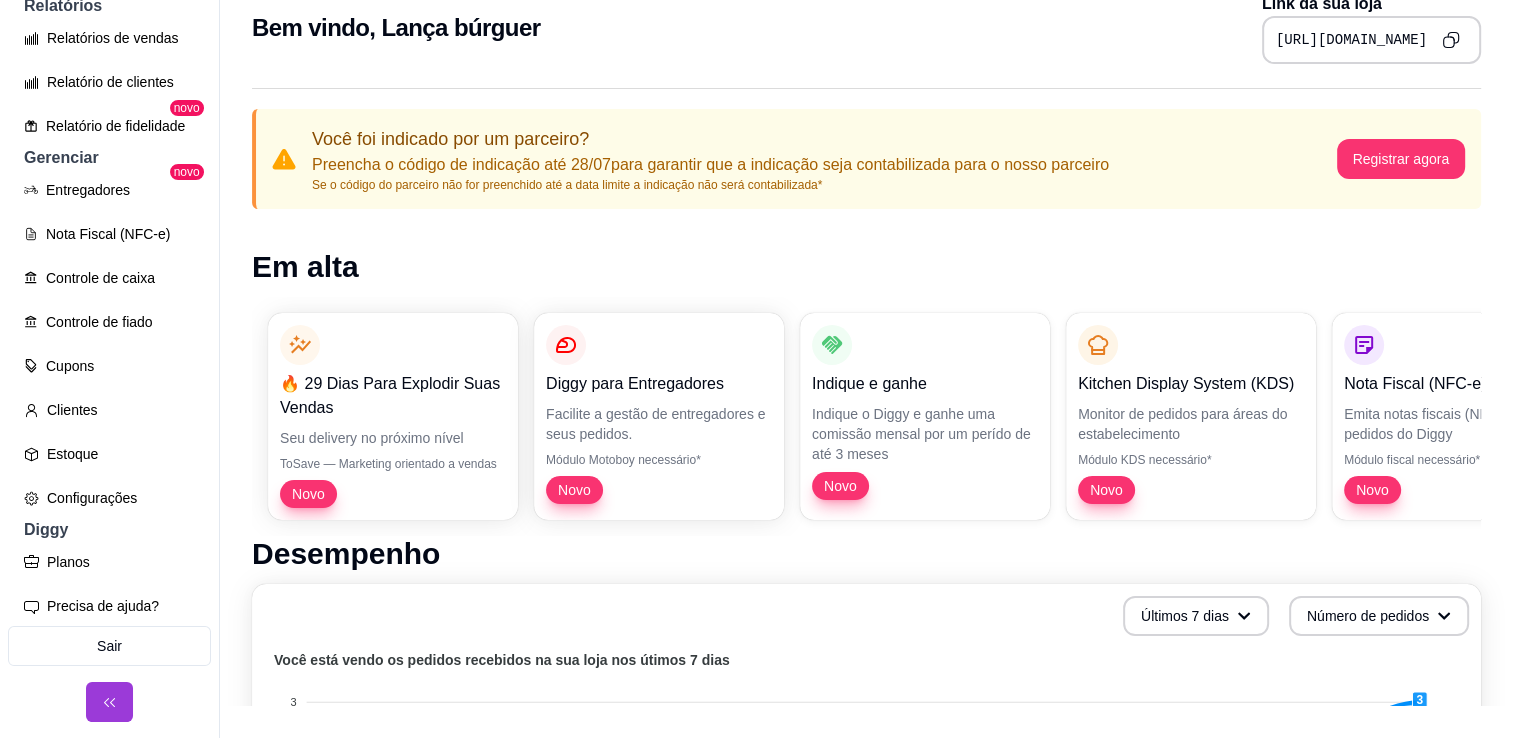 click at bounding box center (109, 702) 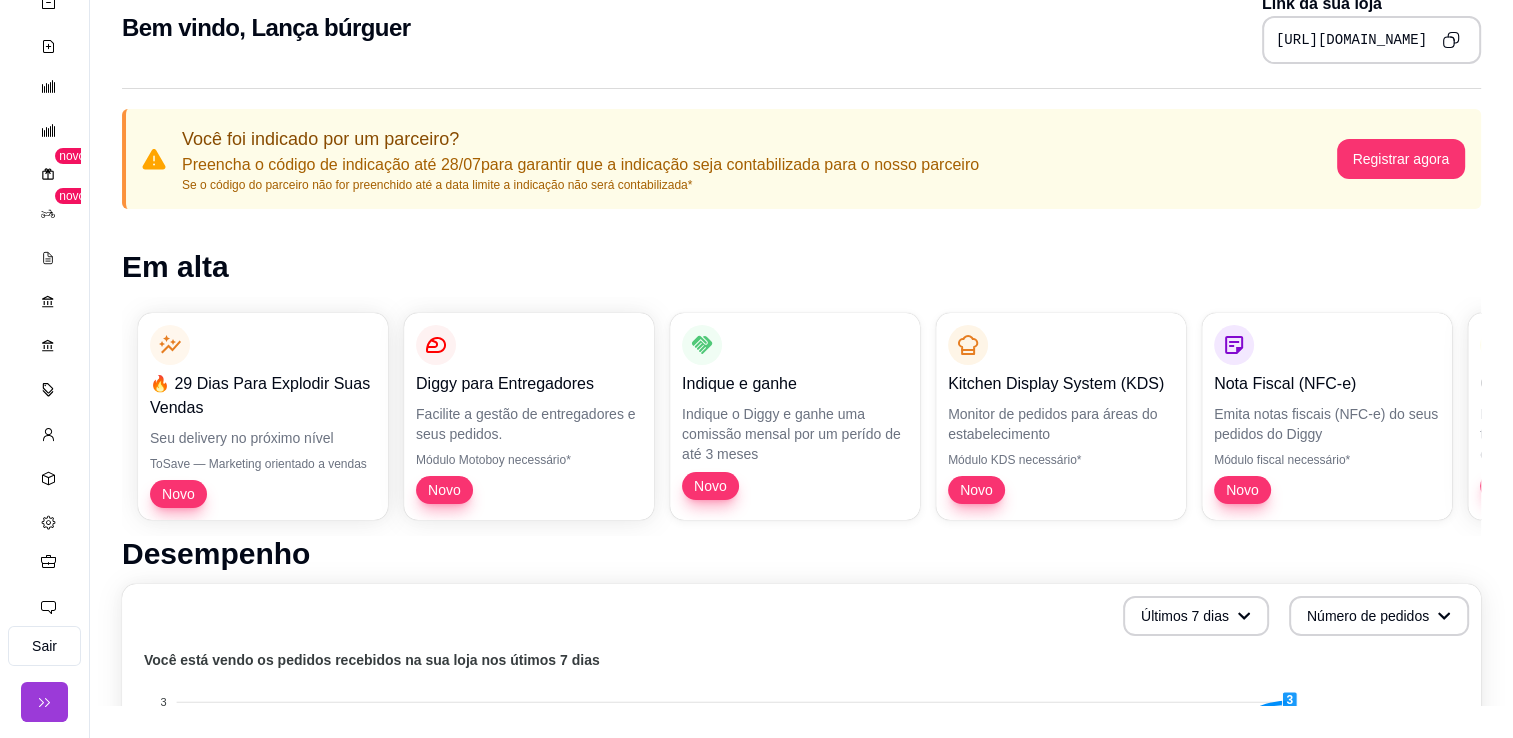 scroll, scrollTop: 440, scrollLeft: 0, axis: vertical 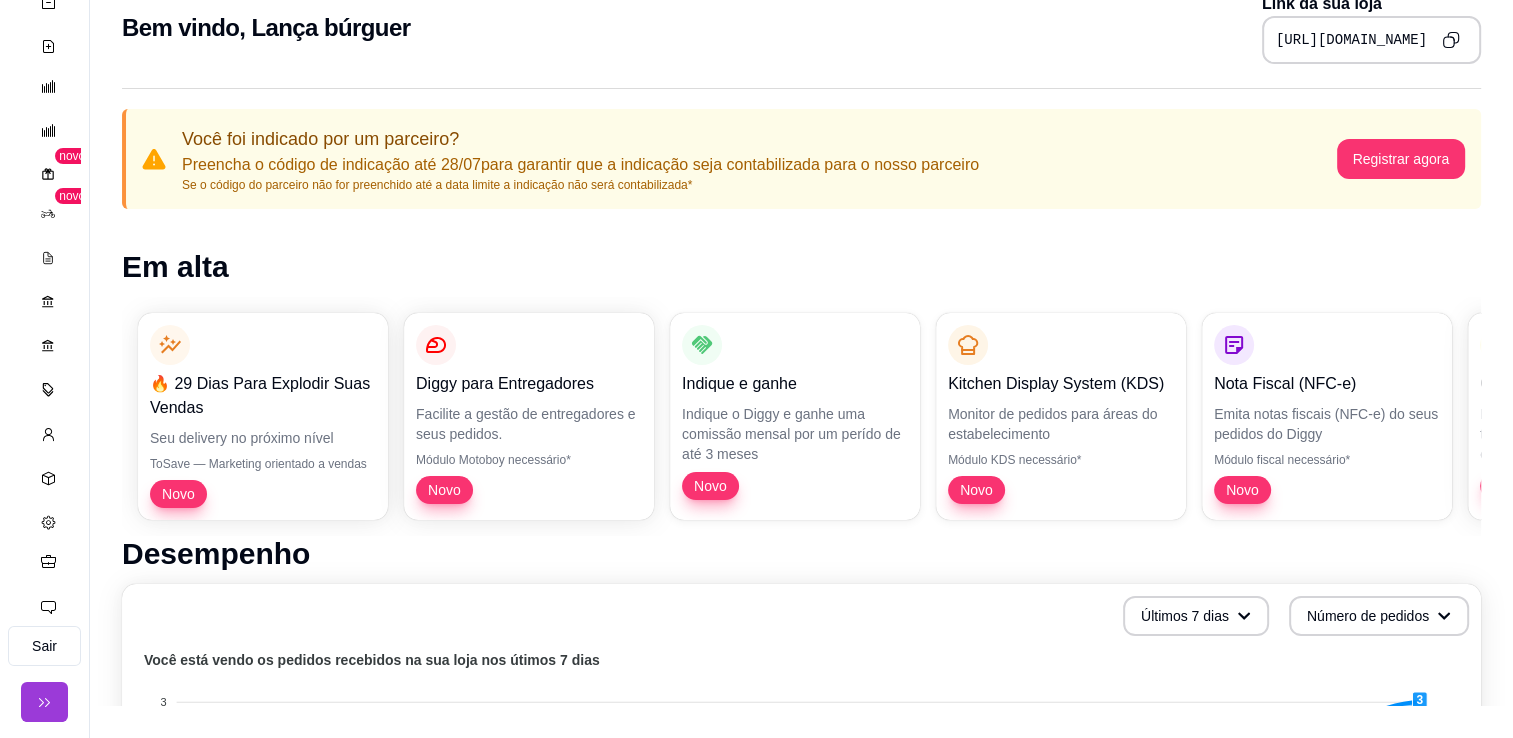 click 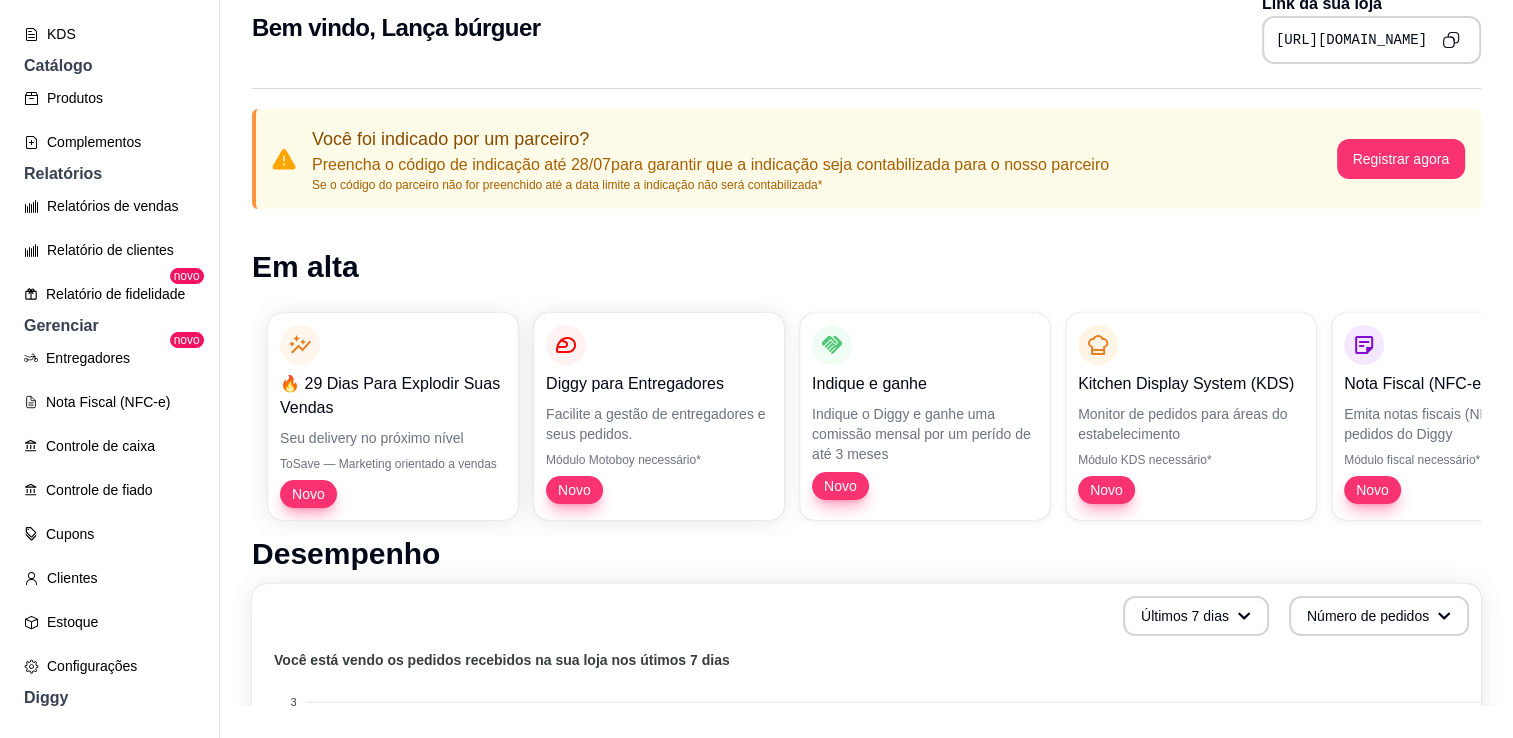 scroll, scrollTop: 631, scrollLeft: 0, axis: vertical 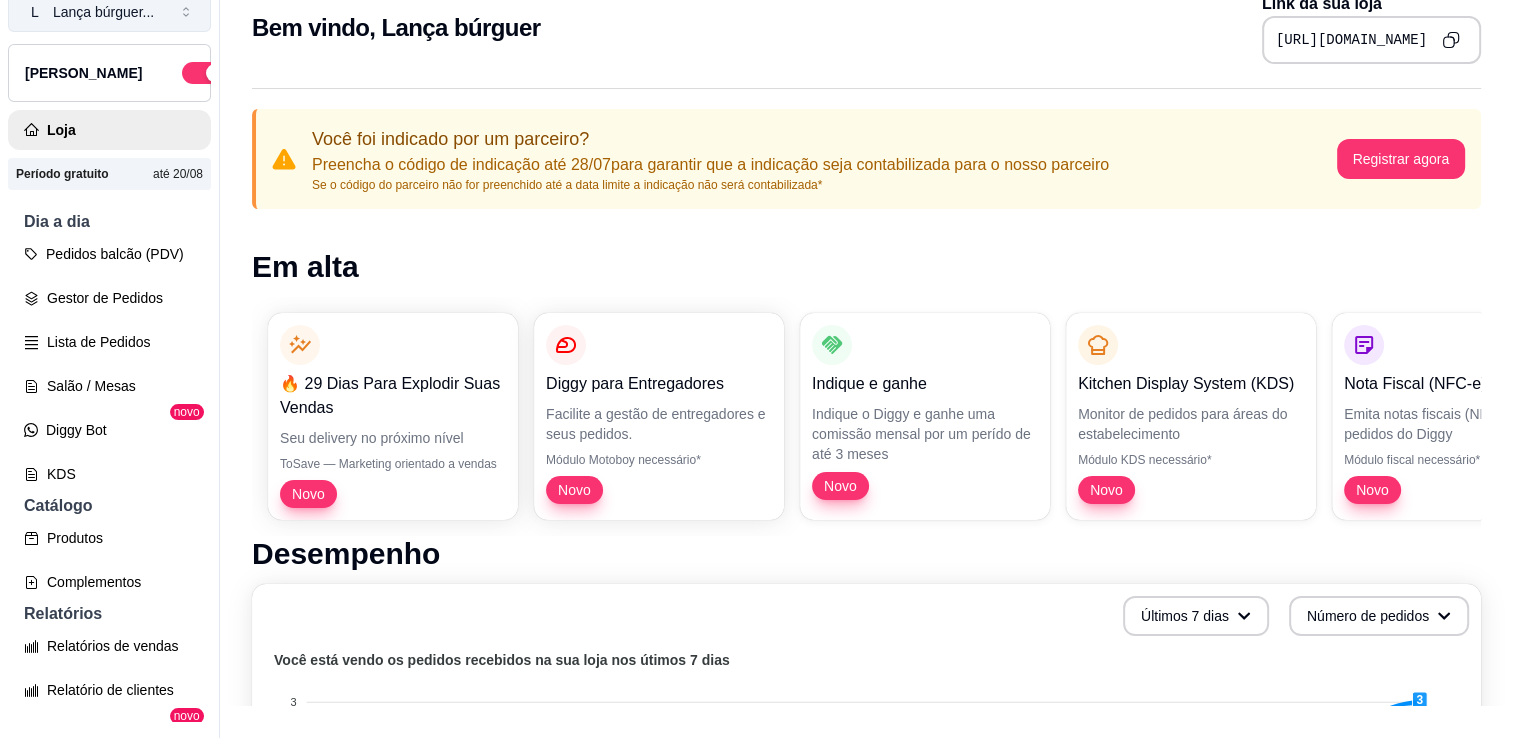 click 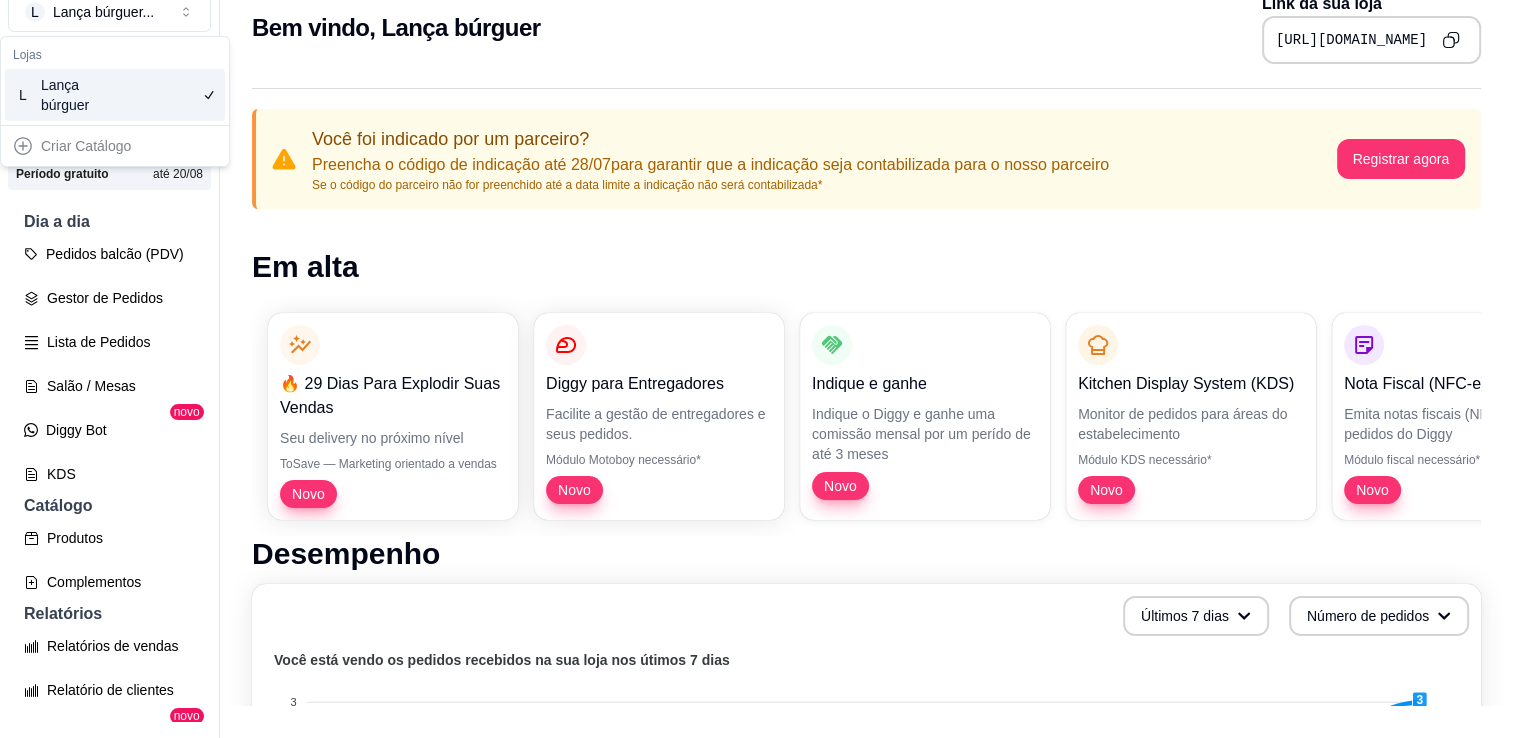 drag, startPoint x: 168, startPoint y: 13, endPoint x: 113, endPoint y: 54, distance: 68.60029 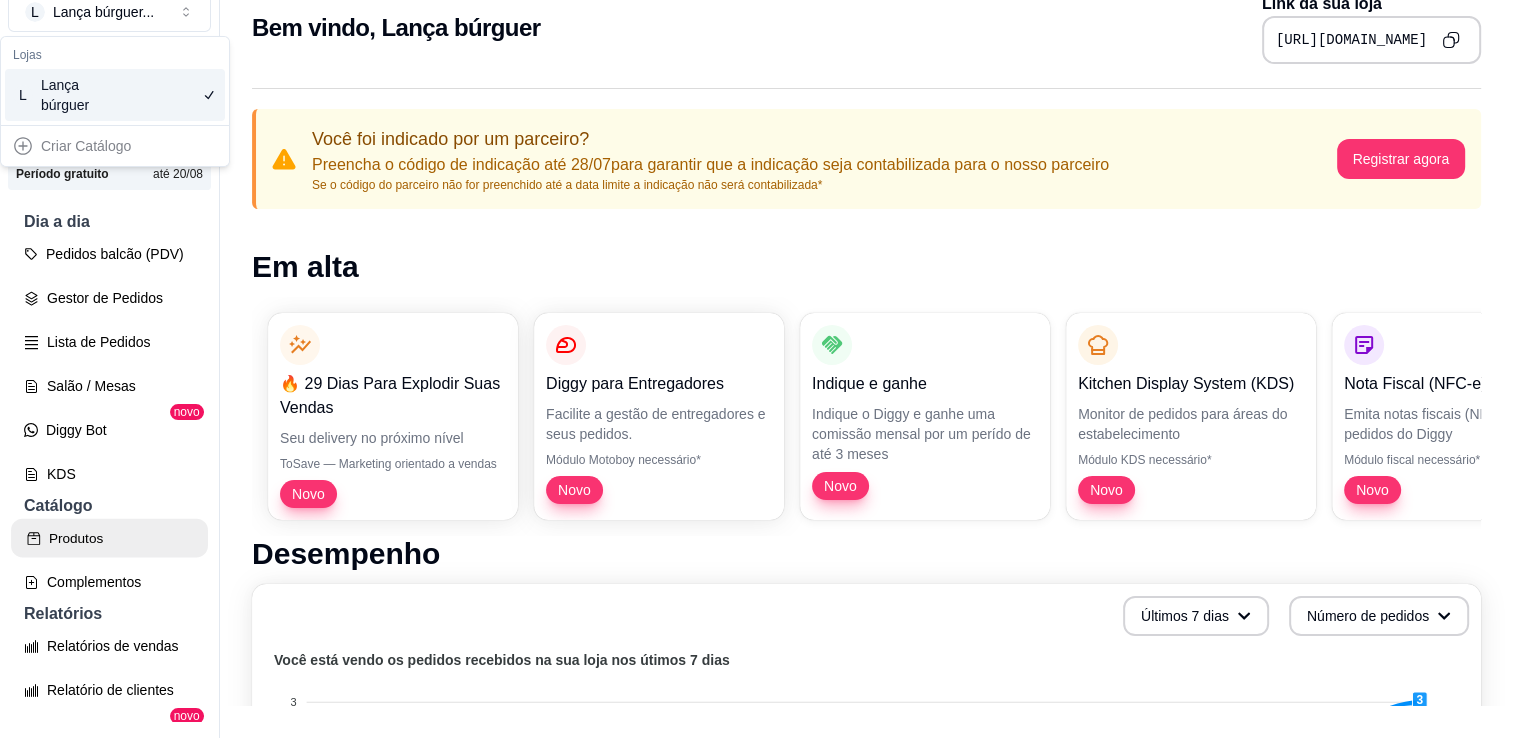 click on "Produtos" at bounding box center (109, 538) 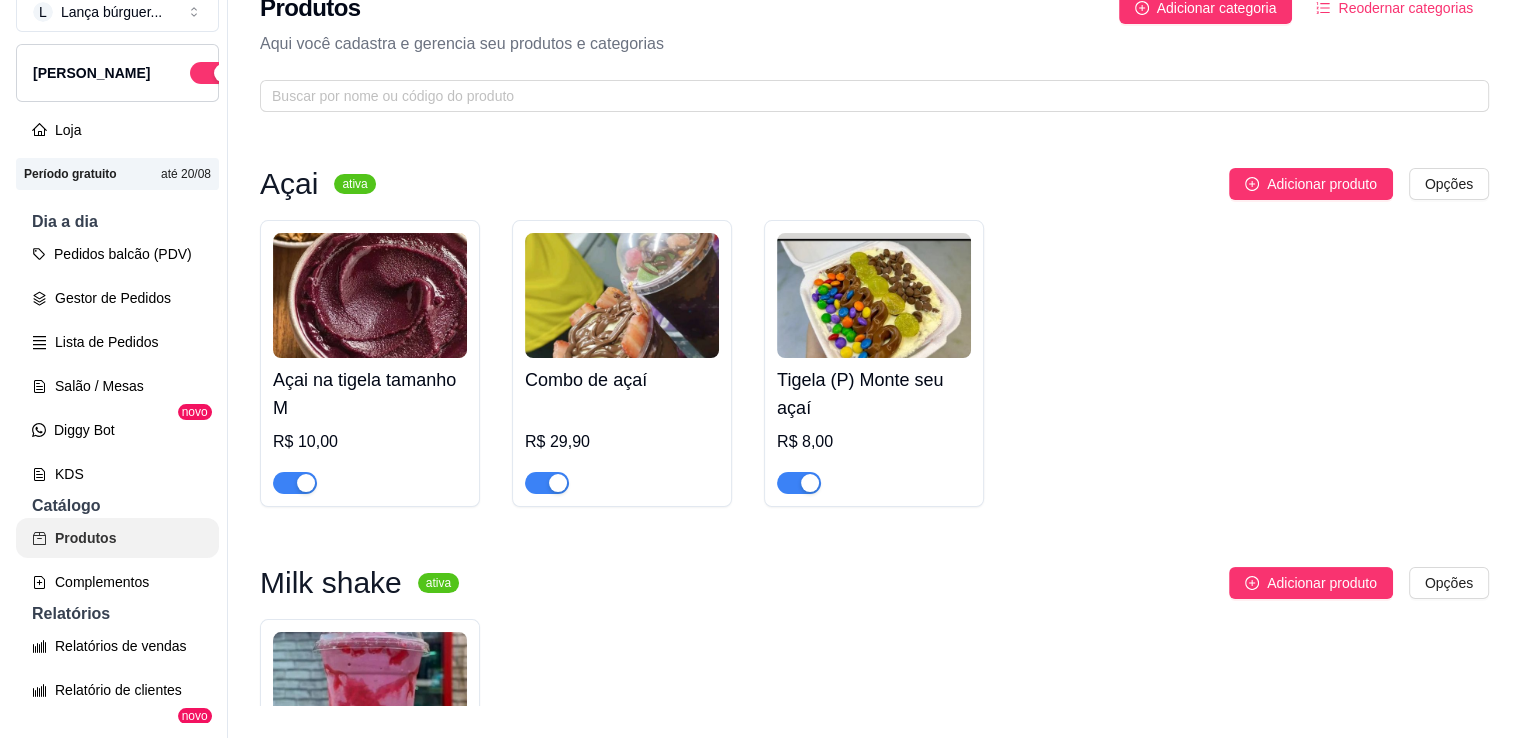 scroll, scrollTop: 0, scrollLeft: 0, axis: both 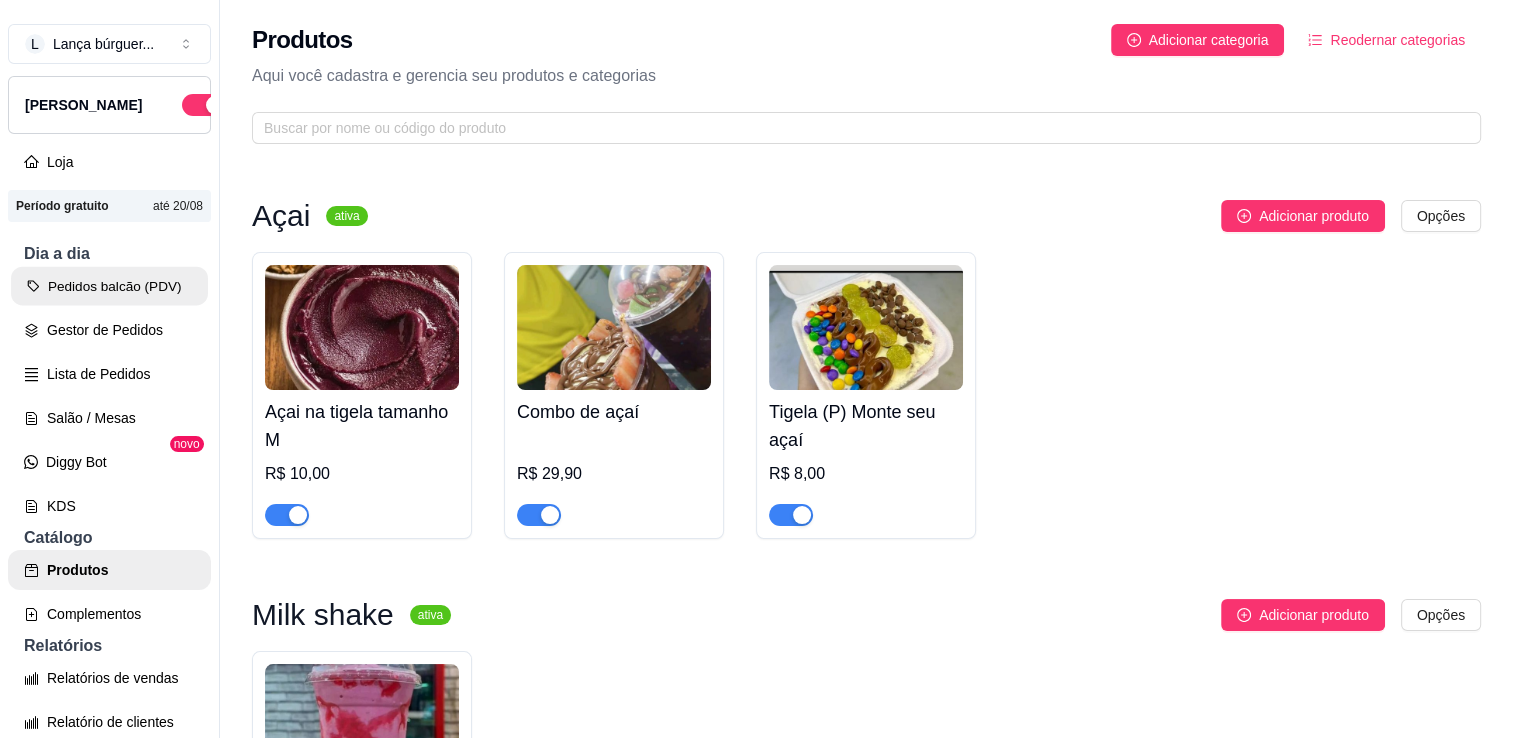 click on "Pedidos balcão (PDV)" at bounding box center [109, 286] 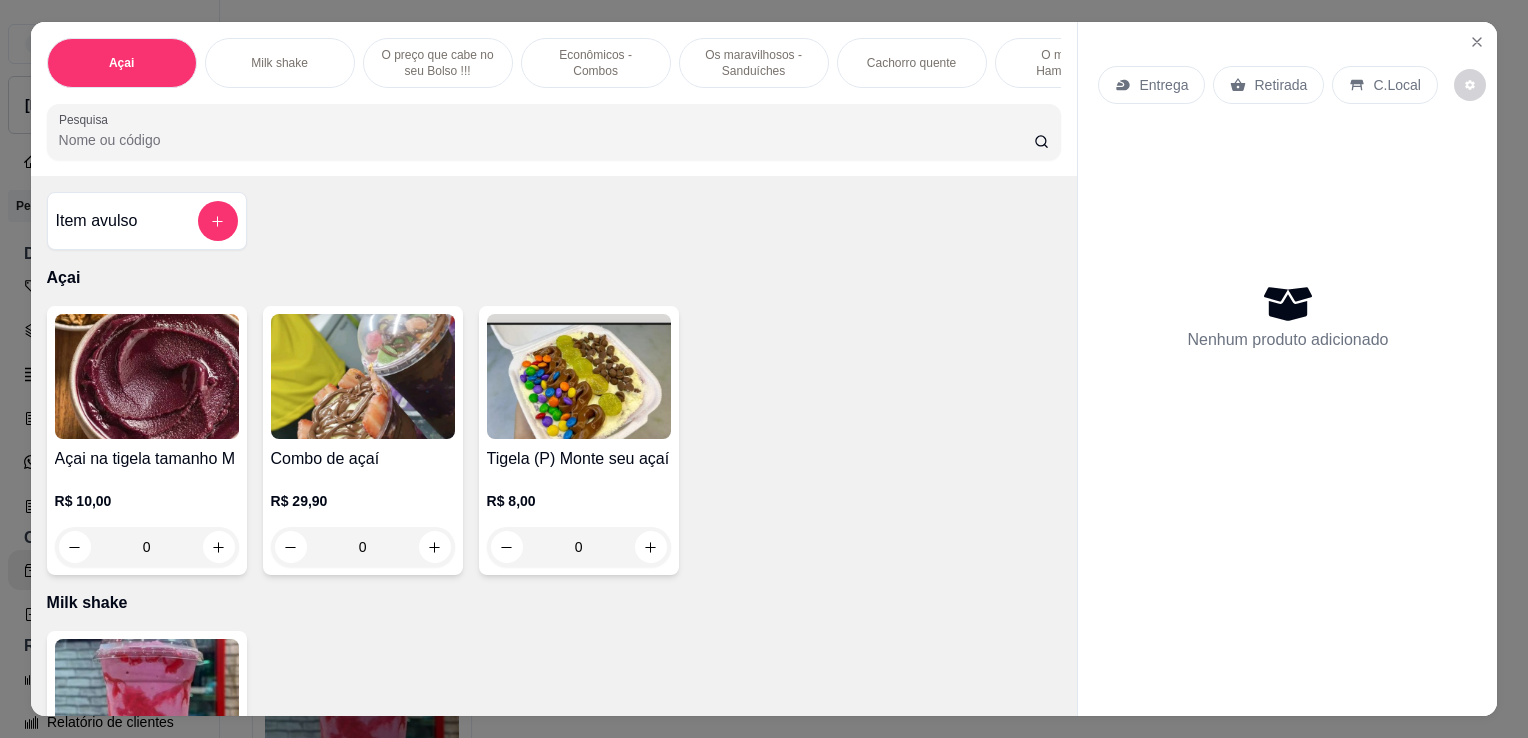 click on "0" at bounding box center (147, 547) 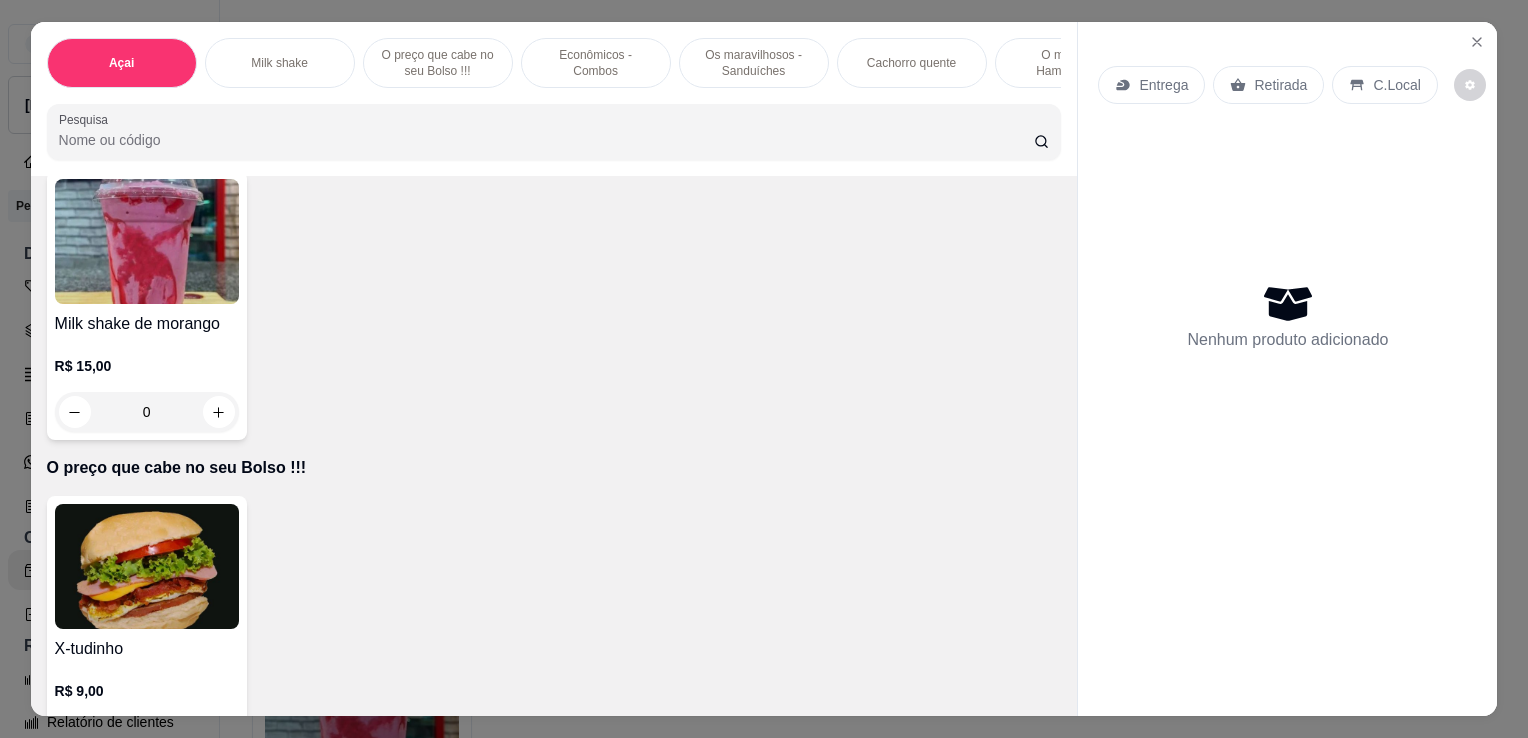 scroll, scrollTop: 920, scrollLeft: 0, axis: vertical 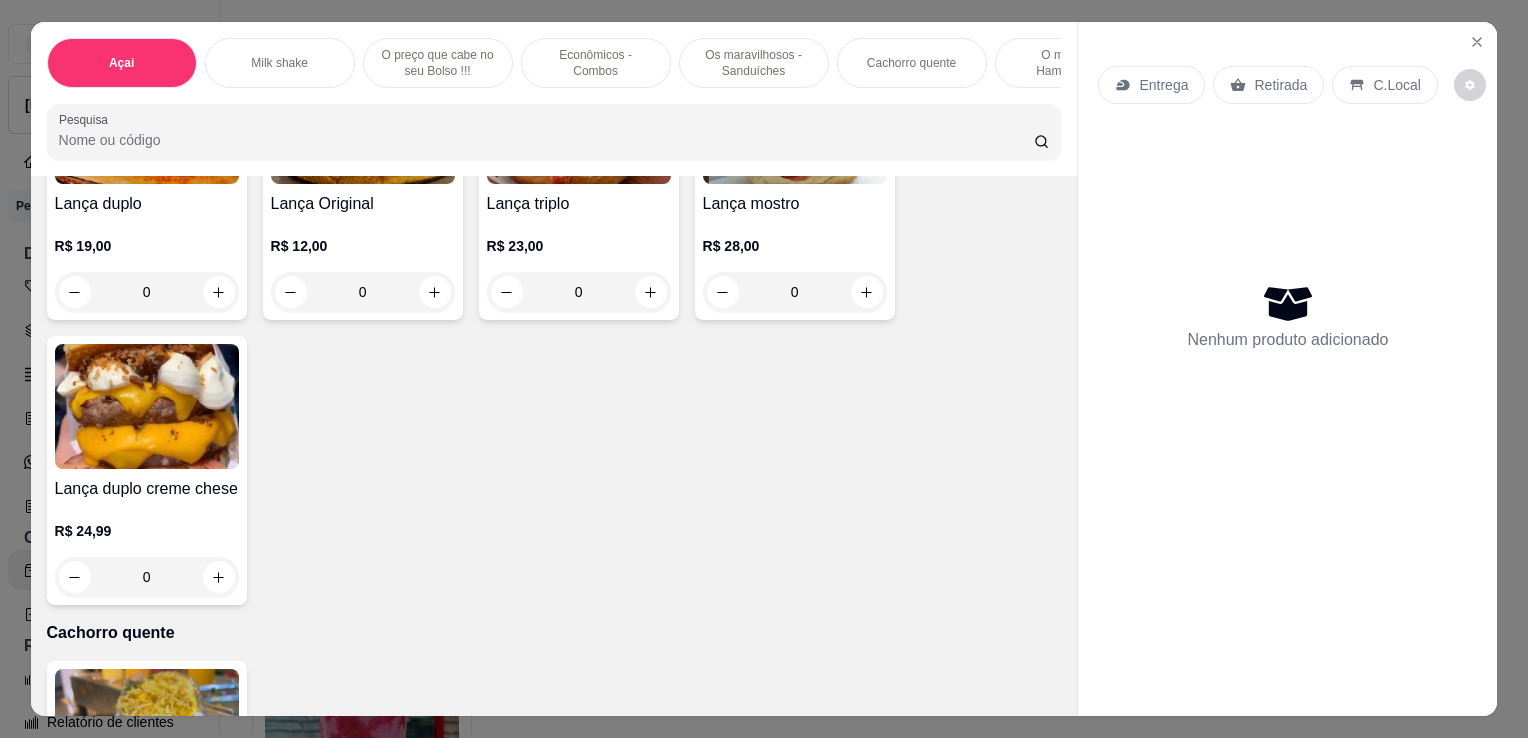 click on "Açai Milk shake O preço que cabe no seu Bolso !!! Econômicos - Combos Os maravilhosos - Sanduíches Cachorro quente O melhor - Hambúrguer tradicional Hambúrgueres especiais ( Frango ) Hambúrgueres especiais ( Mega especiais) Hambúrgueres especiais ( Bacon ) Hambúrgueres especiais (Mega especiais) Deliciosos - Hambúrgueres Porções Bebidas Pastel Beirute Pizza Yakisoba Massa Cachorro quente  Pesquisa" at bounding box center [554, 99] 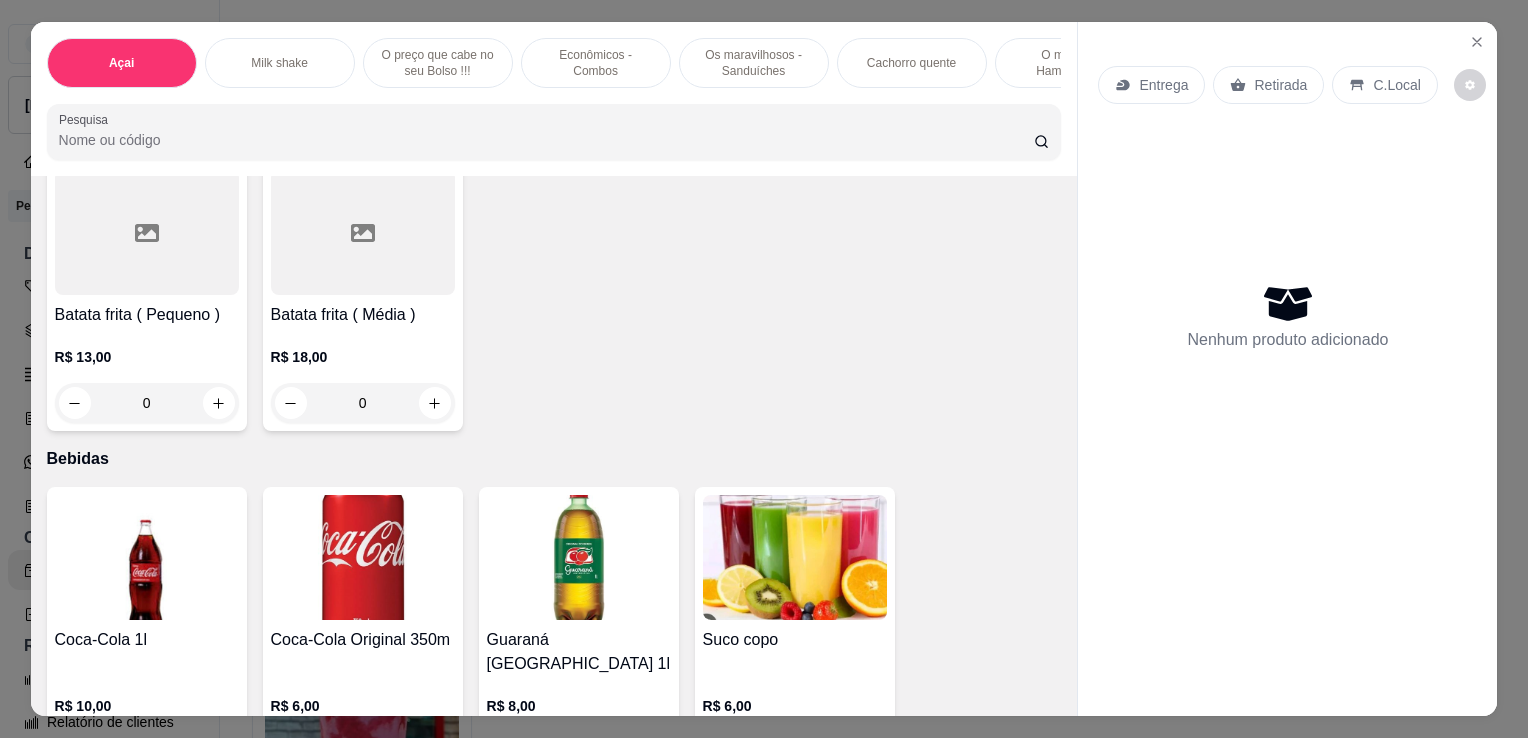 scroll, scrollTop: 5480, scrollLeft: 0, axis: vertical 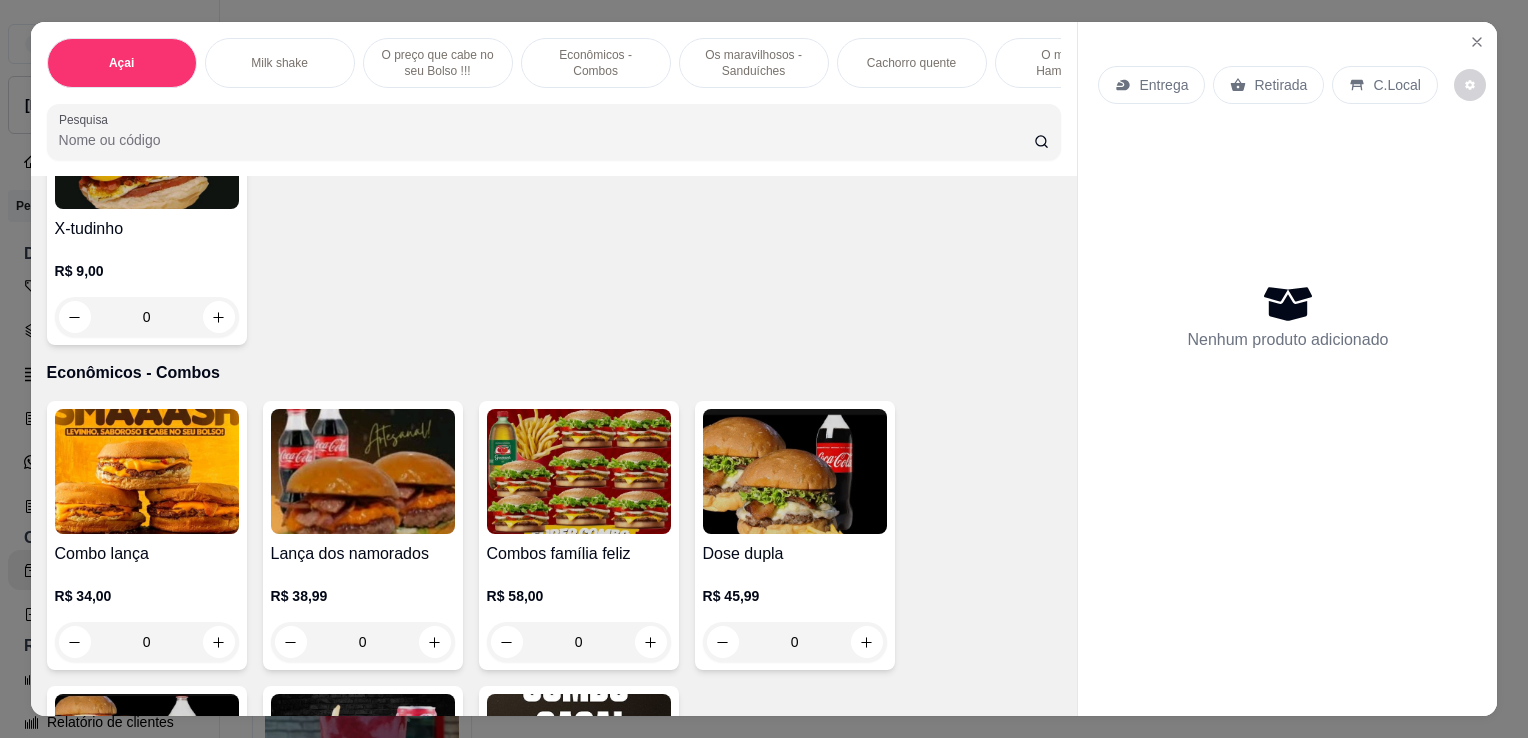 click on "Entrega Retirada C.Local Nenhum produto adicionado" at bounding box center (1287, 353) 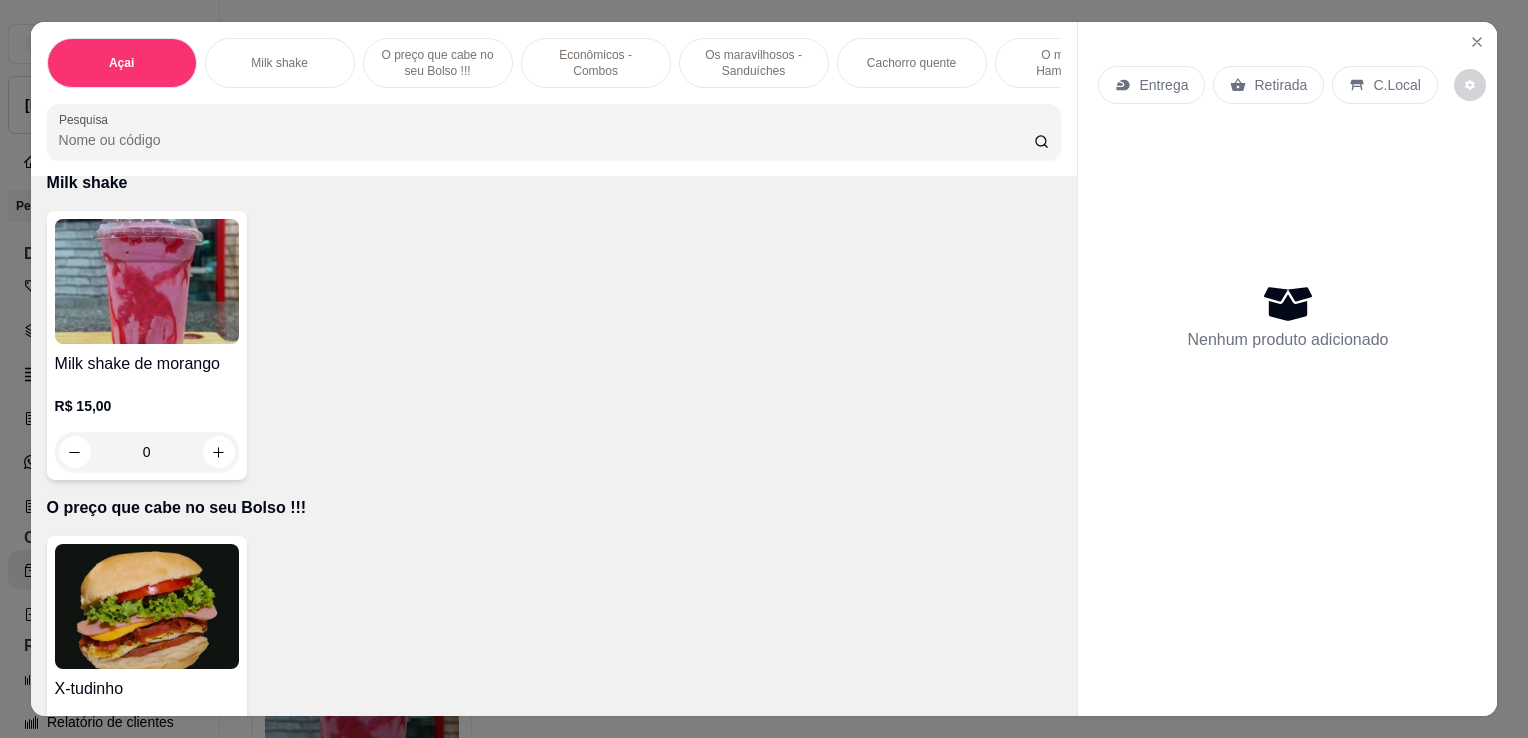 scroll, scrollTop: 0, scrollLeft: 0, axis: both 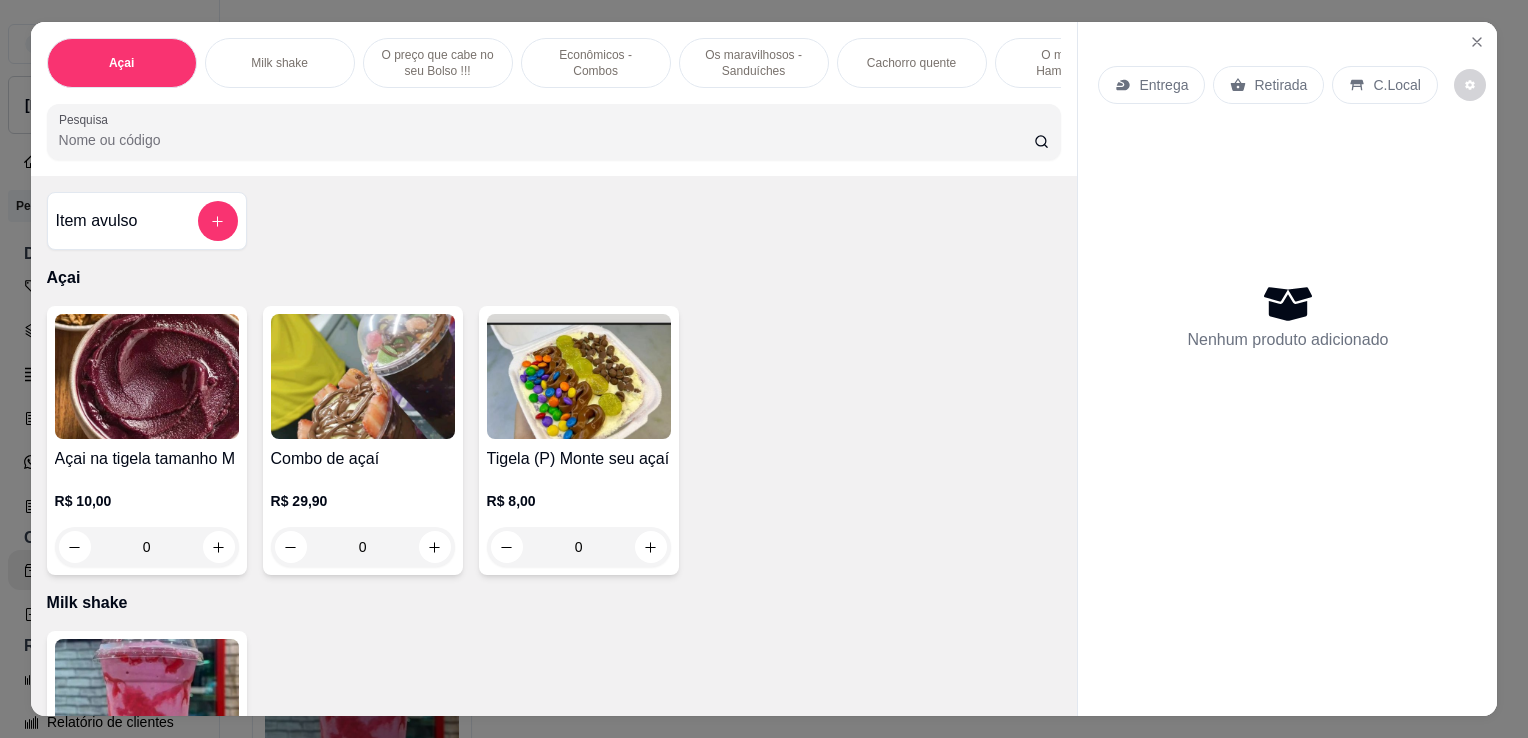 click on "Entrega Retirada C.Local Nenhum produto adicionado" at bounding box center [1287, 353] 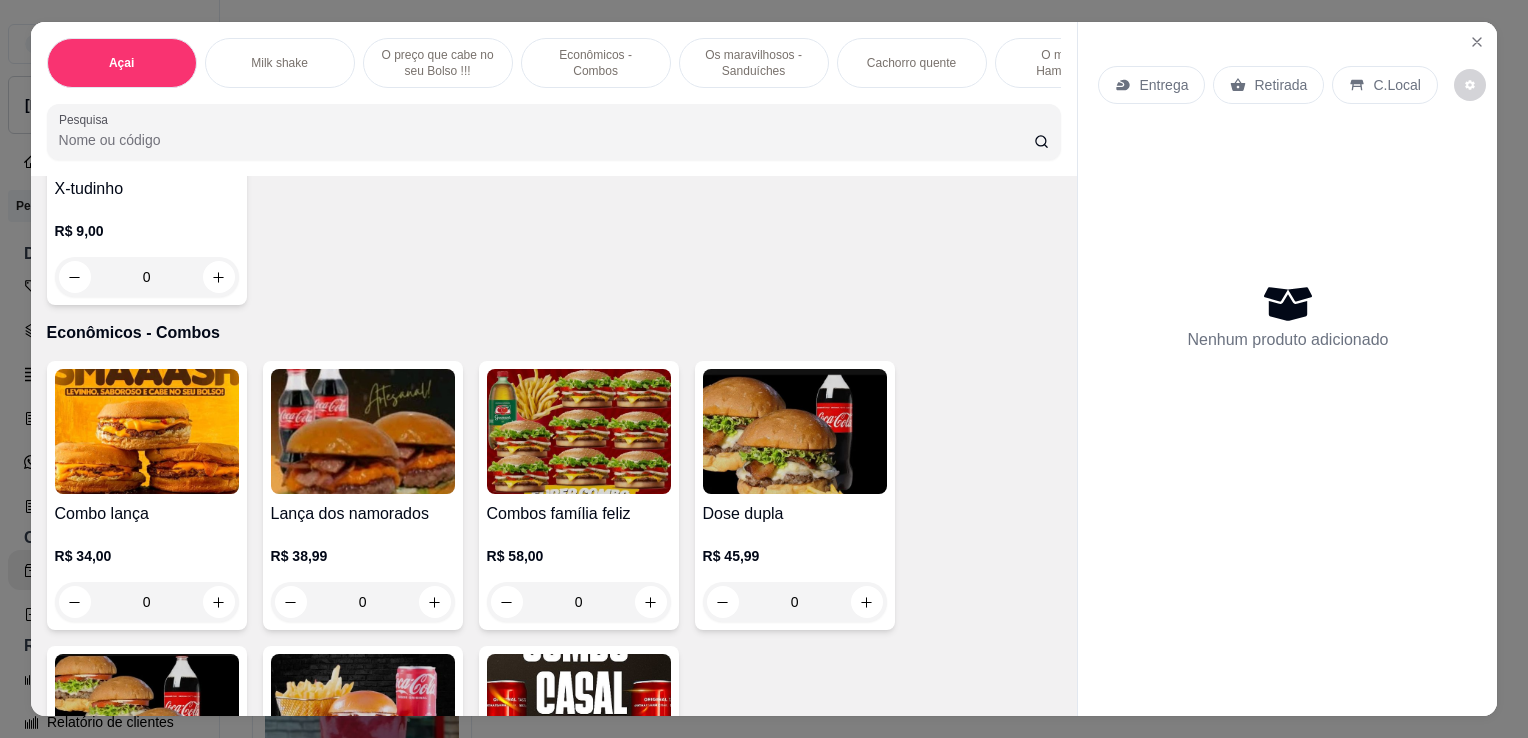 scroll, scrollTop: 1380, scrollLeft: 0, axis: vertical 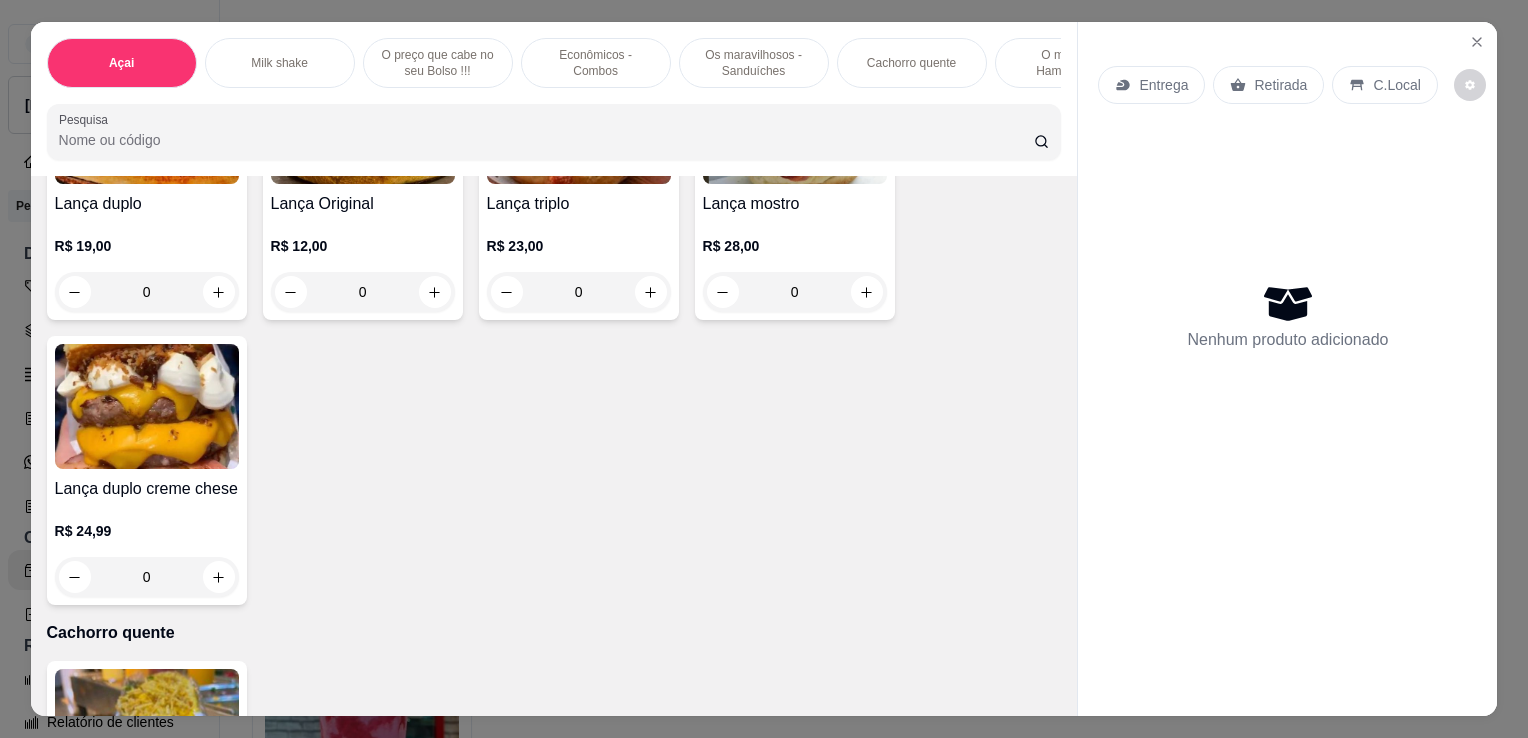 click on "Entrega Retirada C.Local Nenhum produto adicionado" at bounding box center (1287, 369) 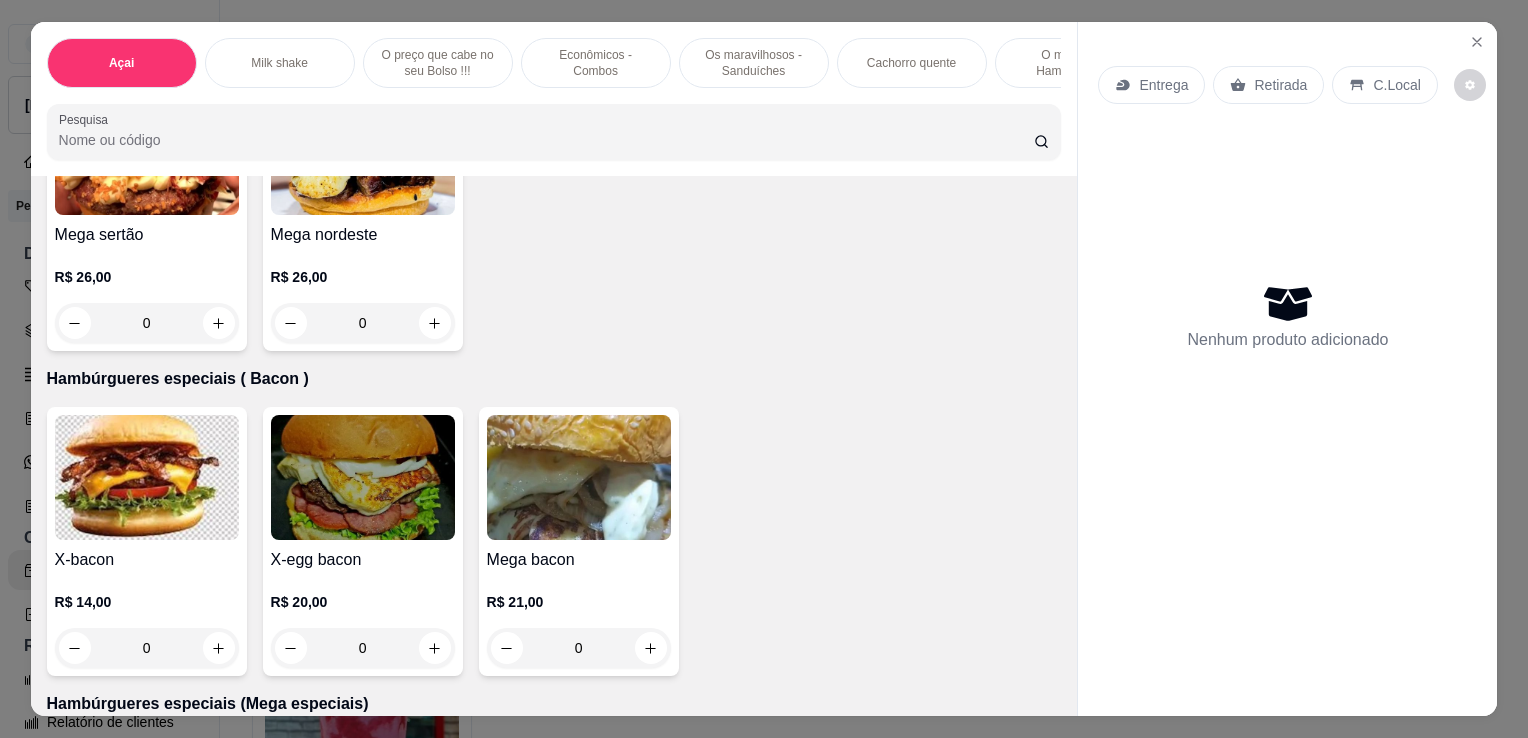 scroll, scrollTop: 4139, scrollLeft: 0, axis: vertical 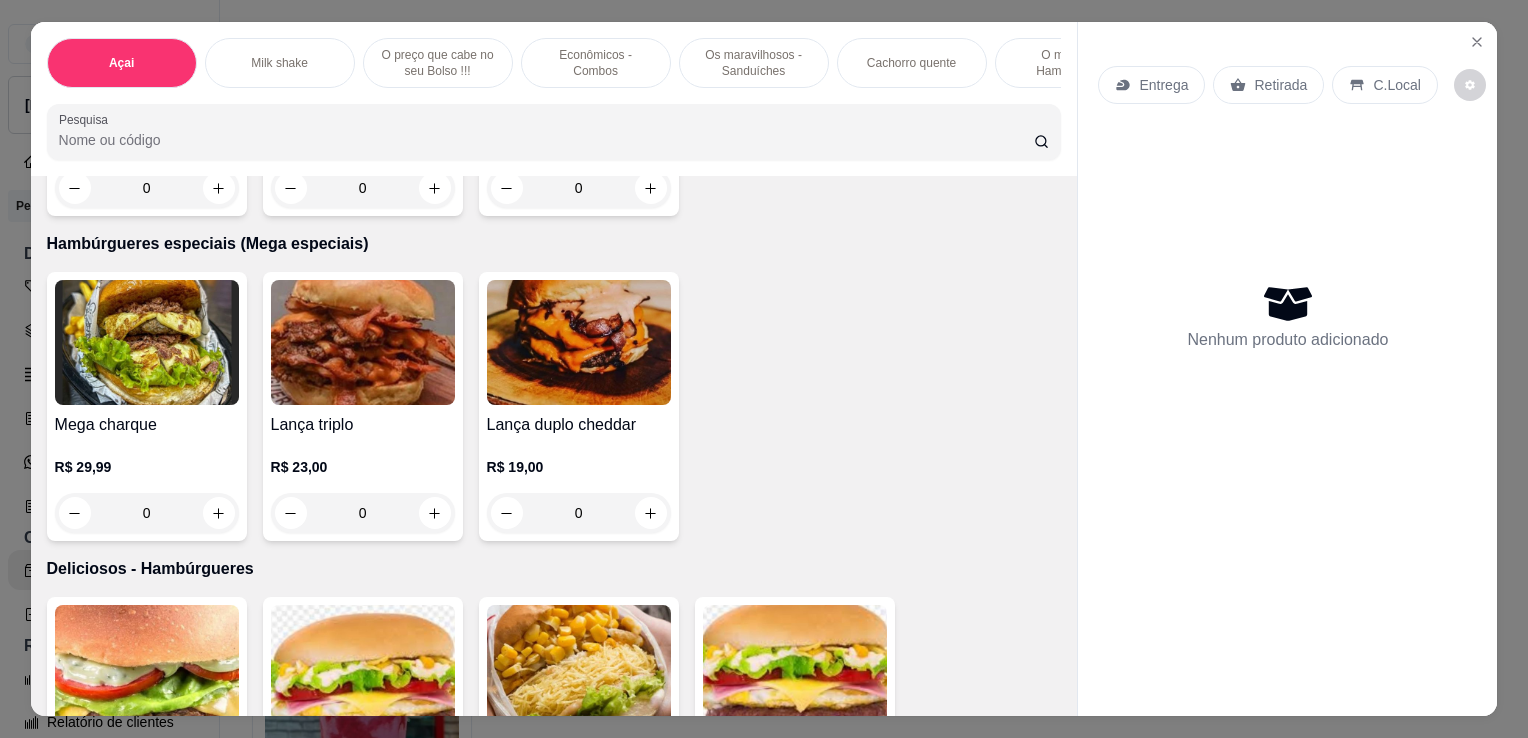 click on "Entrega Retirada C.Local Nenhum produto adicionado" at bounding box center [1287, 369] 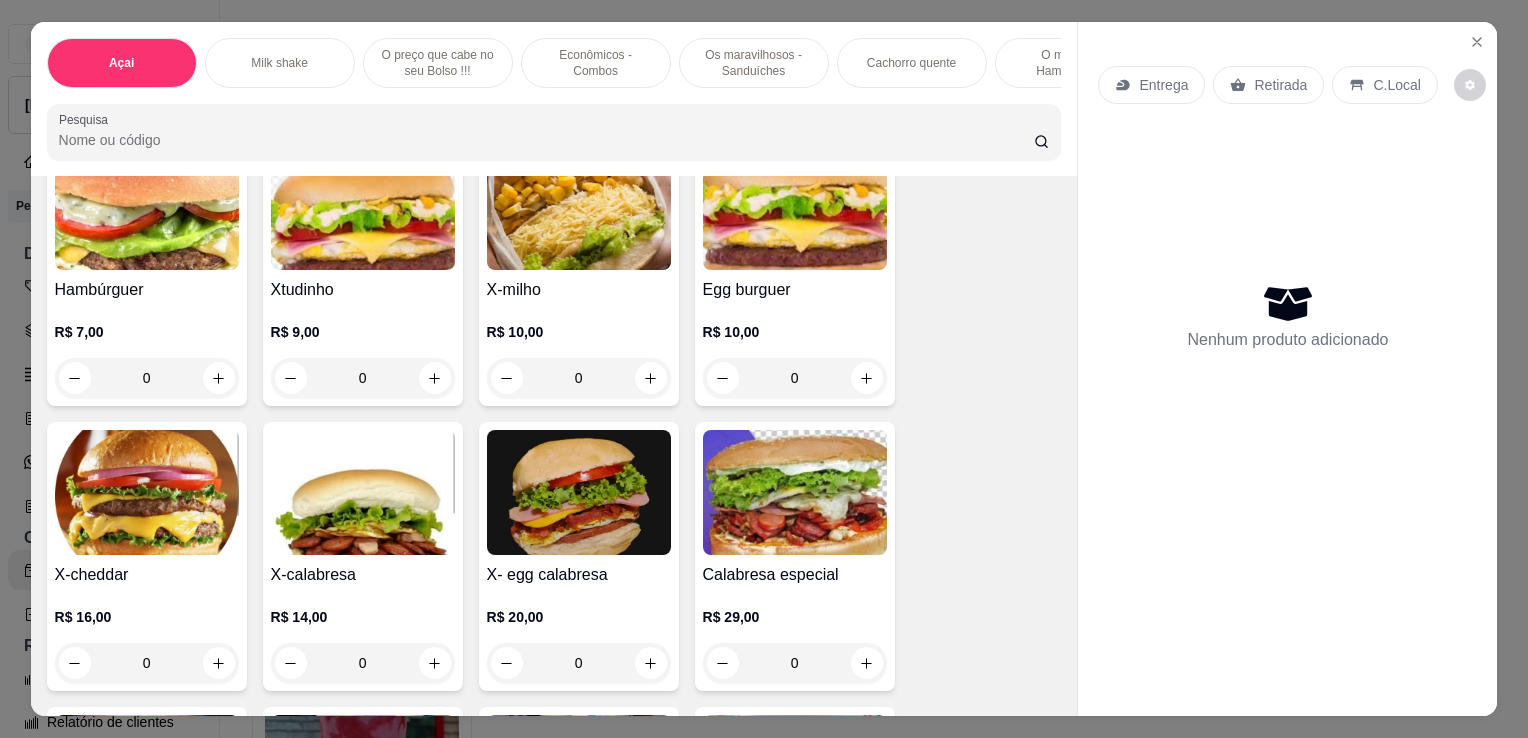 scroll, scrollTop: 5059, scrollLeft: 0, axis: vertical 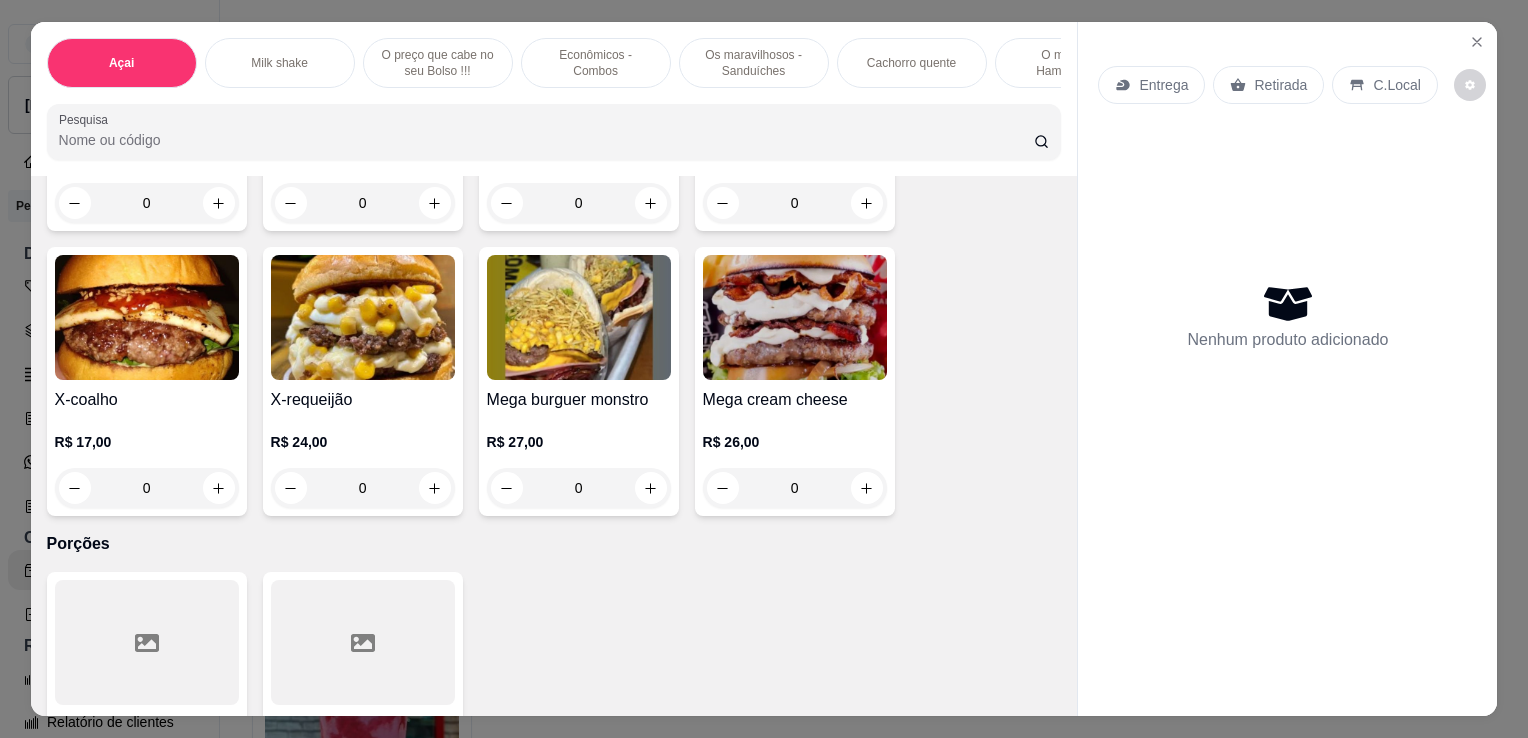 click on "Açai Milk shake O preço que cabe no seu Bolso !!! Econômicos - Combos Os maravilhosos - Sanduíches Cachorro quente O melhor - Hambúrguer tradicional Hambúrgueres especiais ( Frango ) Hambúrgueres especiais ( Mega especiais) Hambúrgueres especiais ( Bacon ) Hambúrgueres especiais (Mega especiais) Deliciosos - Hambúrgueres Porções Bebidas Pastel Beirute Pizza Yakisoba Massa Cachorro quente  Pesquisa" at bounding box center [554, 99] 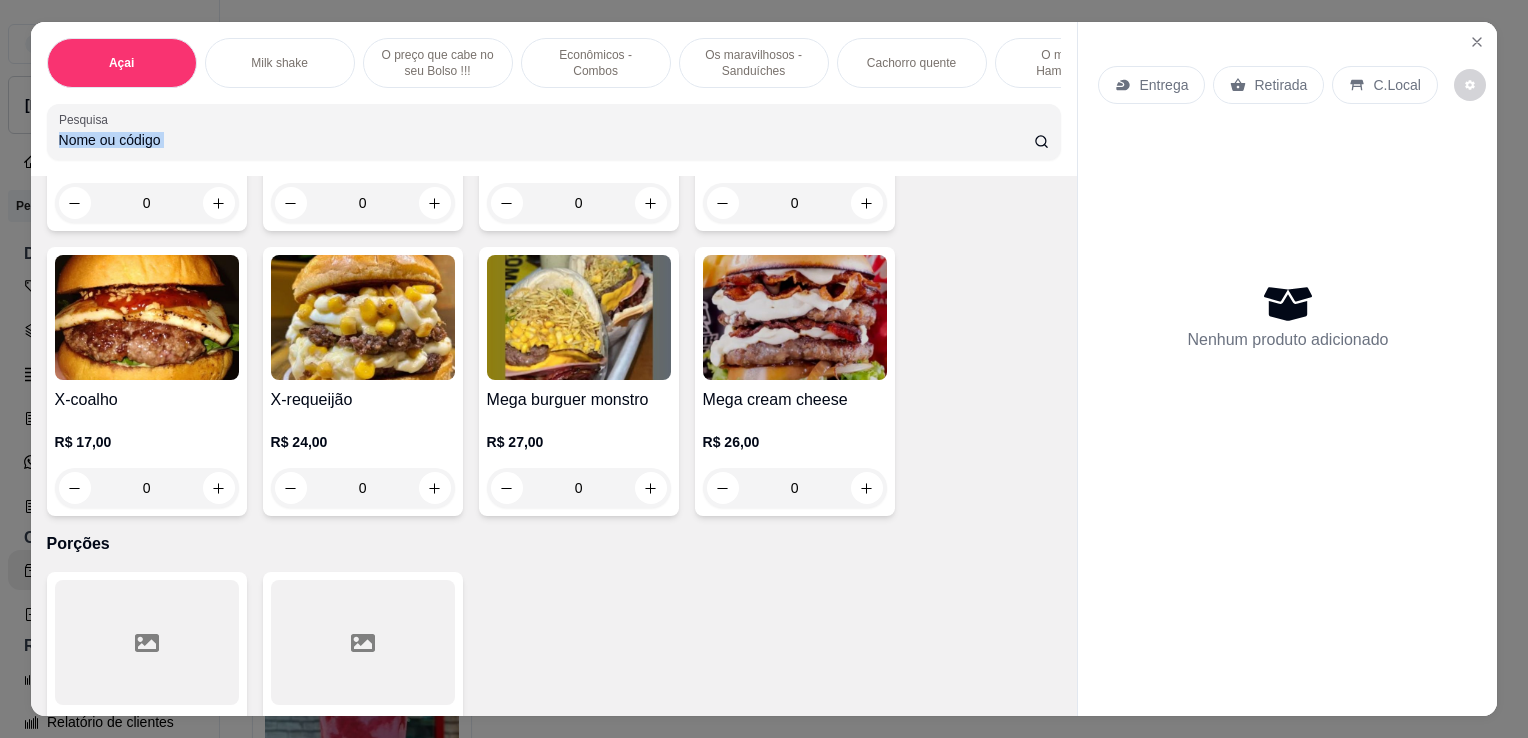 click on "Açai Milk shake O preço que cabe no seu Bolso !!! Econômicos - Combos Os maravilhosos - Sanduíches Cachorro quente O melhor - Hambúrguer tradicional Hambúrgueres especiais ( Frango ) Hambúrgueres especiais ( Mega especiais) Hambúrgueres especiais ( Bacon ) Hambúrgueres especiais (Mega especiais) Deliciosos - Hambúrgueres Porções Bebidas Pastel Beirute Pizza Yakisoba Massa Cachorro quente  Pesquisa" at bounding box center [554, 99] 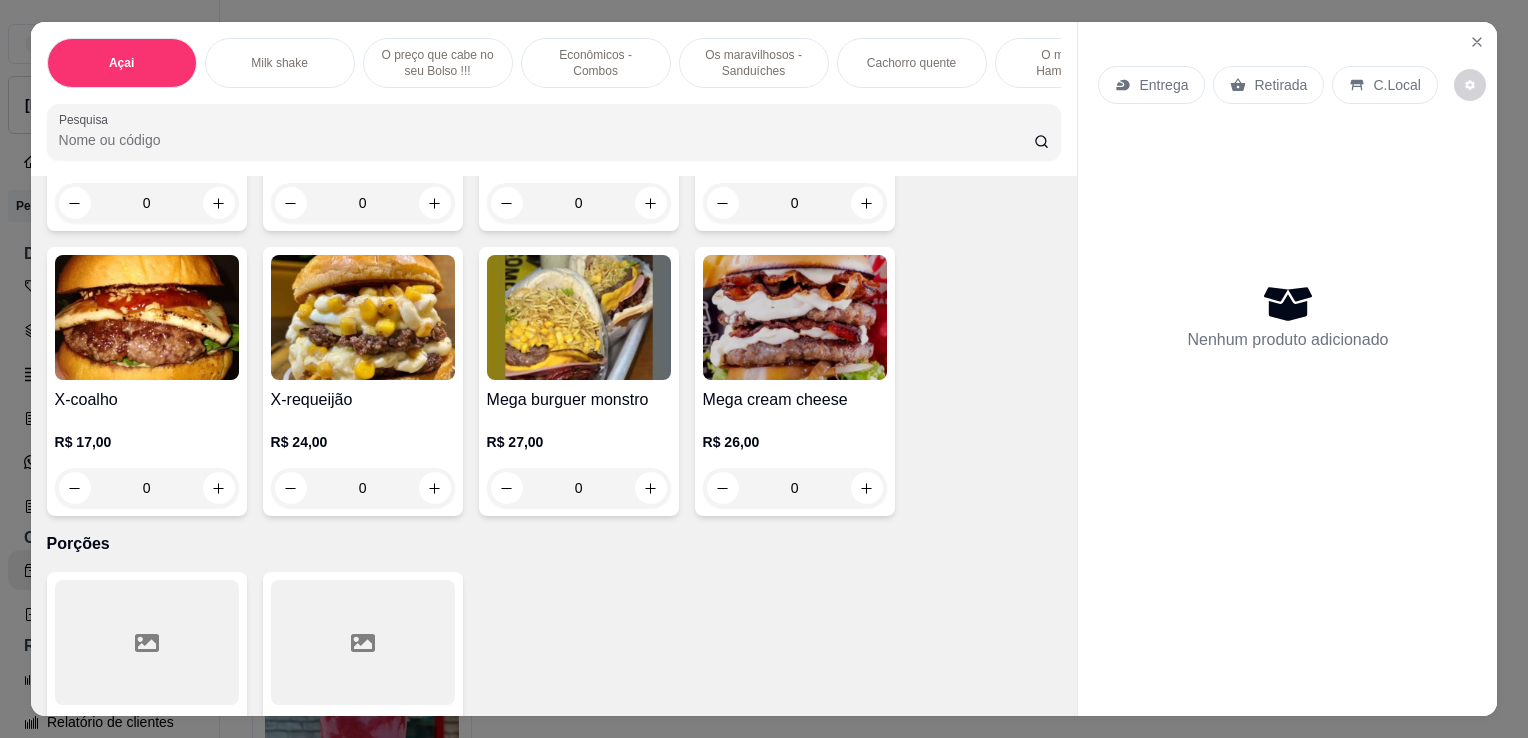 click on "Açai Milk shake O preço que cabe no seu Bolso !!! Econômicos - Combos Os maravilhosos - Sanduíches Cachorro quente O melhor - Hambúrguer tradicional Hambúrgueres especiais ( Frango ) Hambúrgueres especiais ( Mega especiais) Hambúrgueres especiais ( Bacon ) Hambúrgueres especiais (Mega especiais) Deliciosos - Hambúrgueres Porções Bebidas Pastel Beirute Pizza Yakisoba Massa Cachorro quente  Pesquisa" at bounding box center (554, 99) 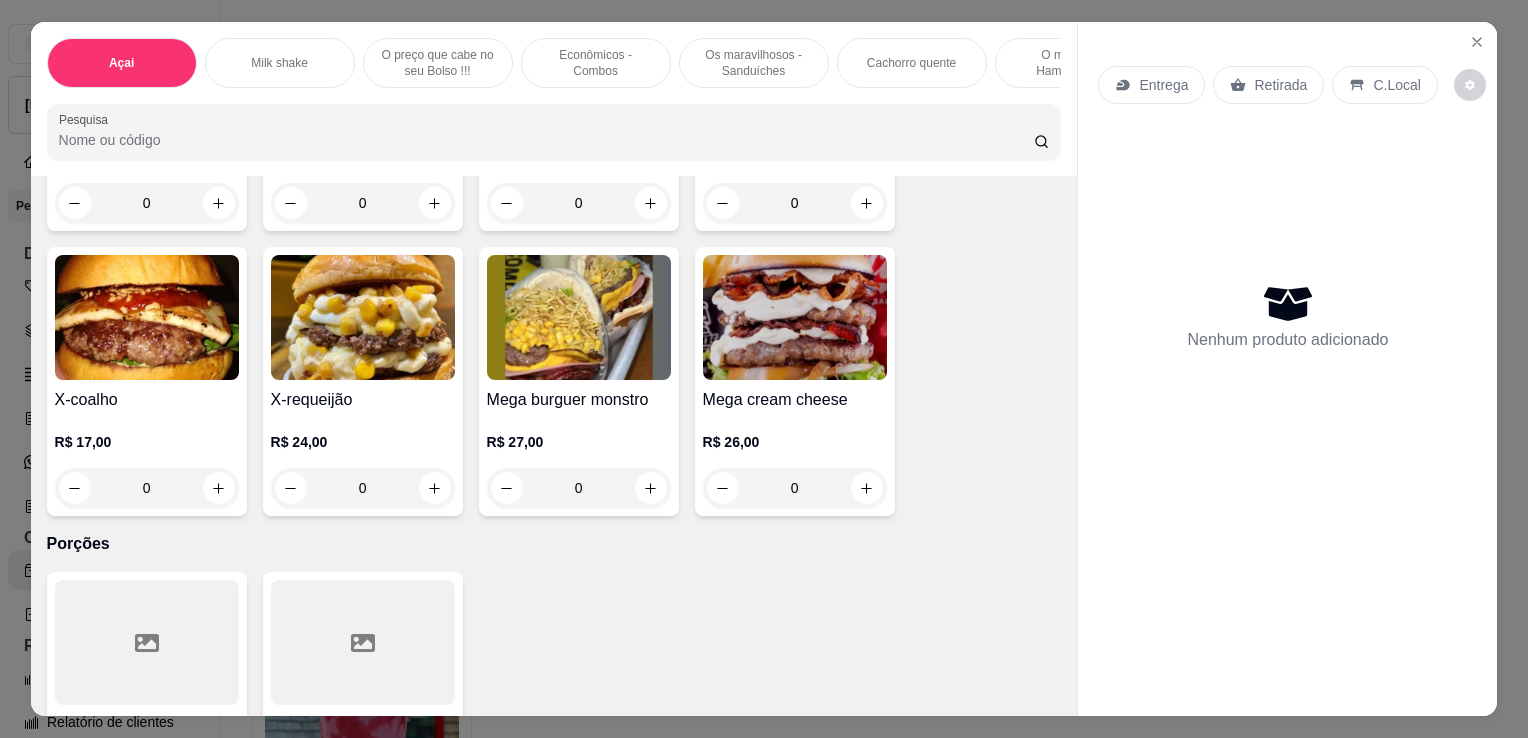 click on "Açai Milk shake O preço que cabe no seu Bolso !!! Econômicos - Combos Os maravilhosos - Sanduíches Cachorro quente O melhor - Hambúrguer tradicional Hambúrgueres especiais ( Frango ) Hambúrgueres especiais ( Mega especiais) Hambúrgueres especiais ( Bacon ) Hambúrgueres especiais (Mega especiais) Deliciosos - Hambúrgueres Porções Bebidas Pastel Beirute Pizza Yakisoba Massa Cachorro quente  Pesquisa" at bounding box center [554, 99] 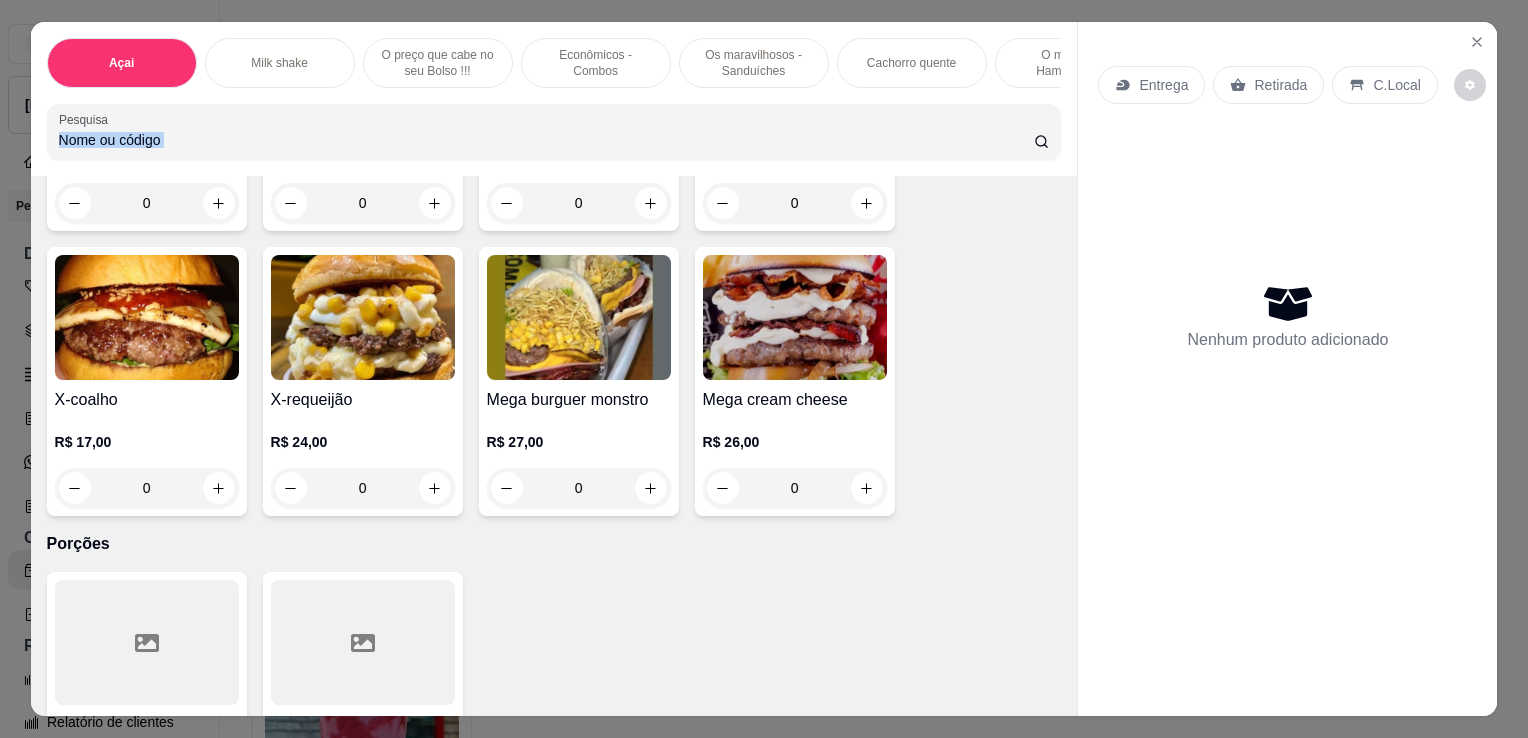 click on "Açai Milk shake O preço que cabe no seu Bolso !!! Econômicos - Combos Os maravilhosos - Sanduíches Cachorro quente O melhor - Hambúrguer tradicional Hambúrgueres especiais ( Frango ) Hambúrgueres especiais ( Mega especiais) Hambúrgueres especiais ( Bacon ) Hambúrgueres especiais (Mega especiais) Deliciosos - Hambúrgueres Porções Bebidas Pastel Beirute Pizza Yakisoba Massa Cachorro quente  Pesquisa" at bounding box center (554, 99) 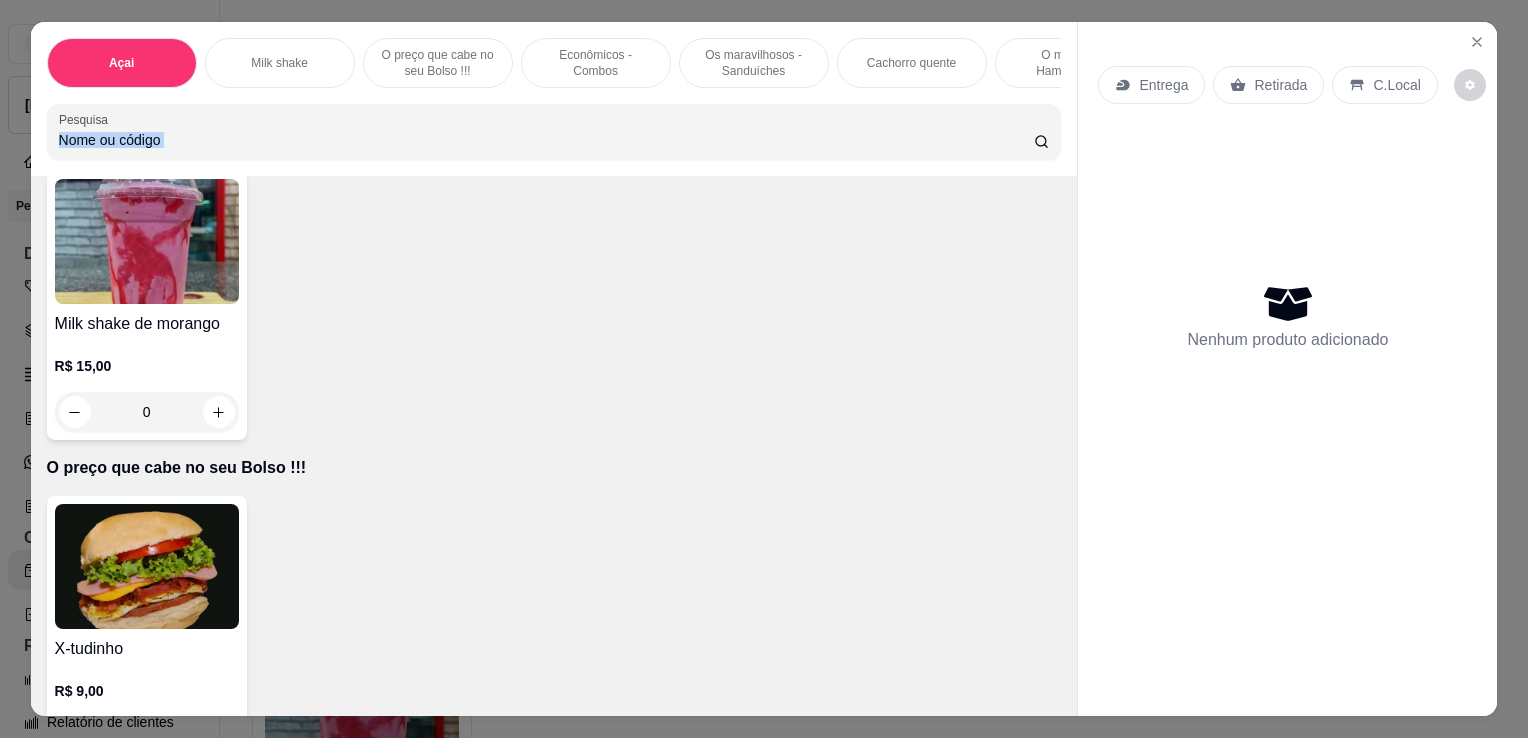 scroll, scrollTop: 0, scrollLeft: 0, axis: both 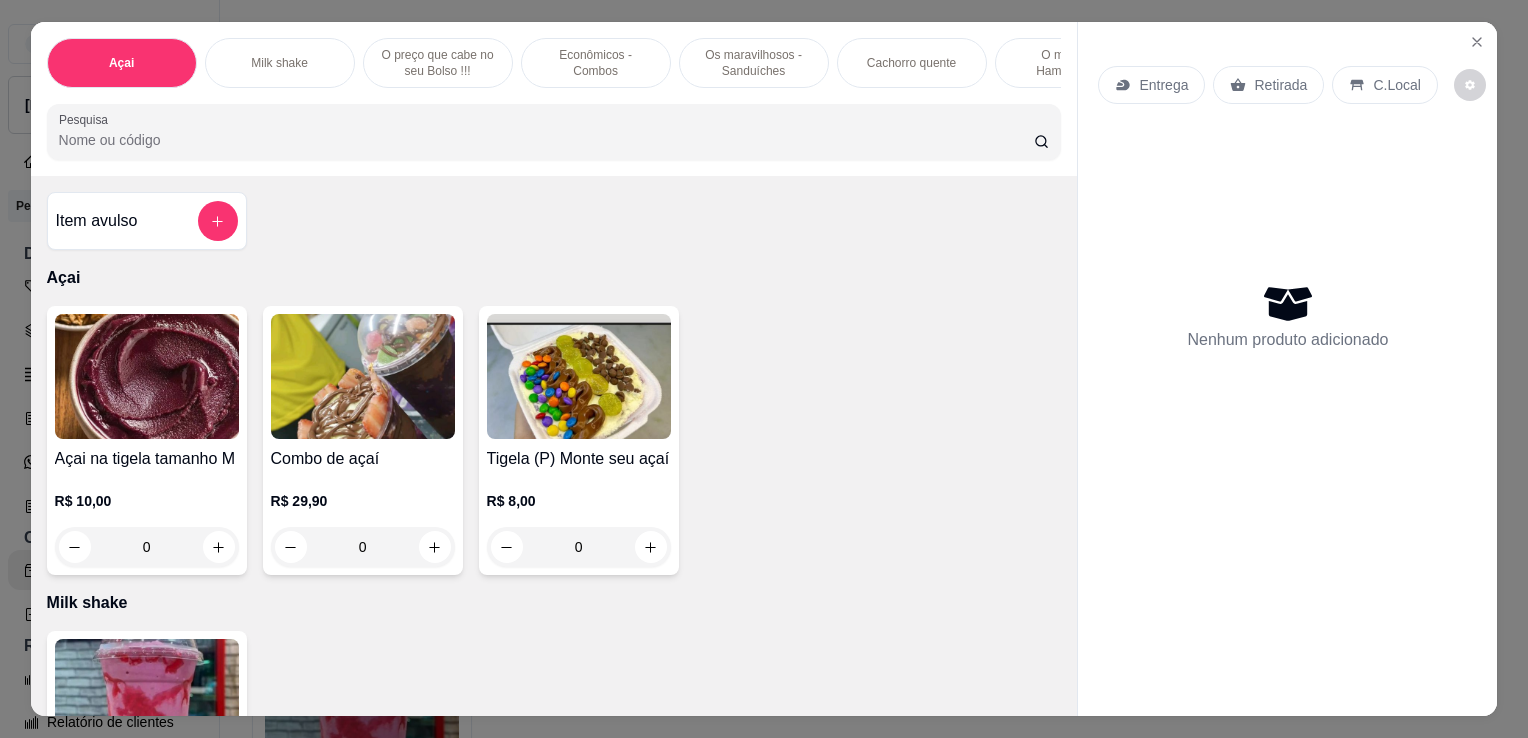 click on "Os maravilhosos - Sanduíches" at bounding box center (754, 63) 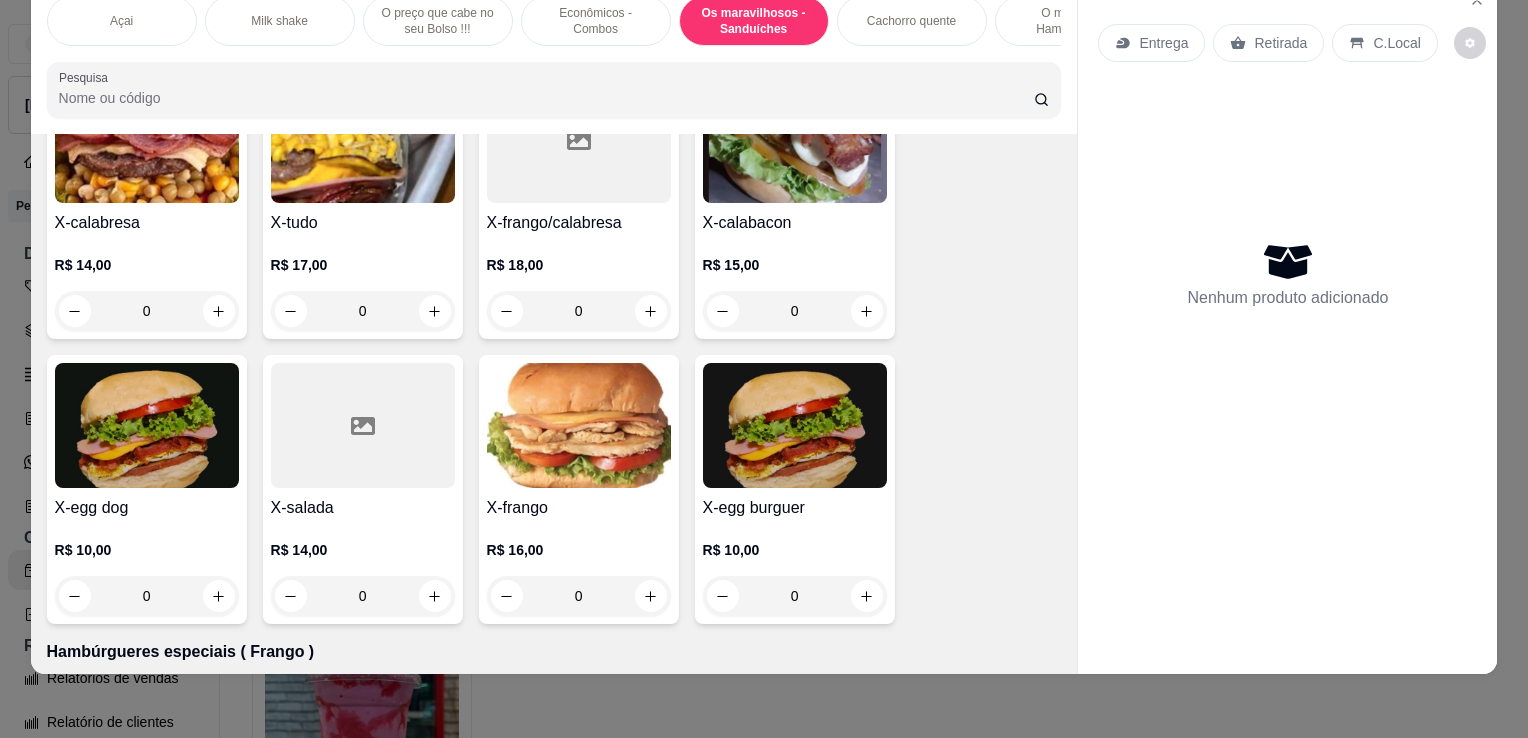 scroll, scrollTop: 2754, scrollLeft: 0, axis: vertical 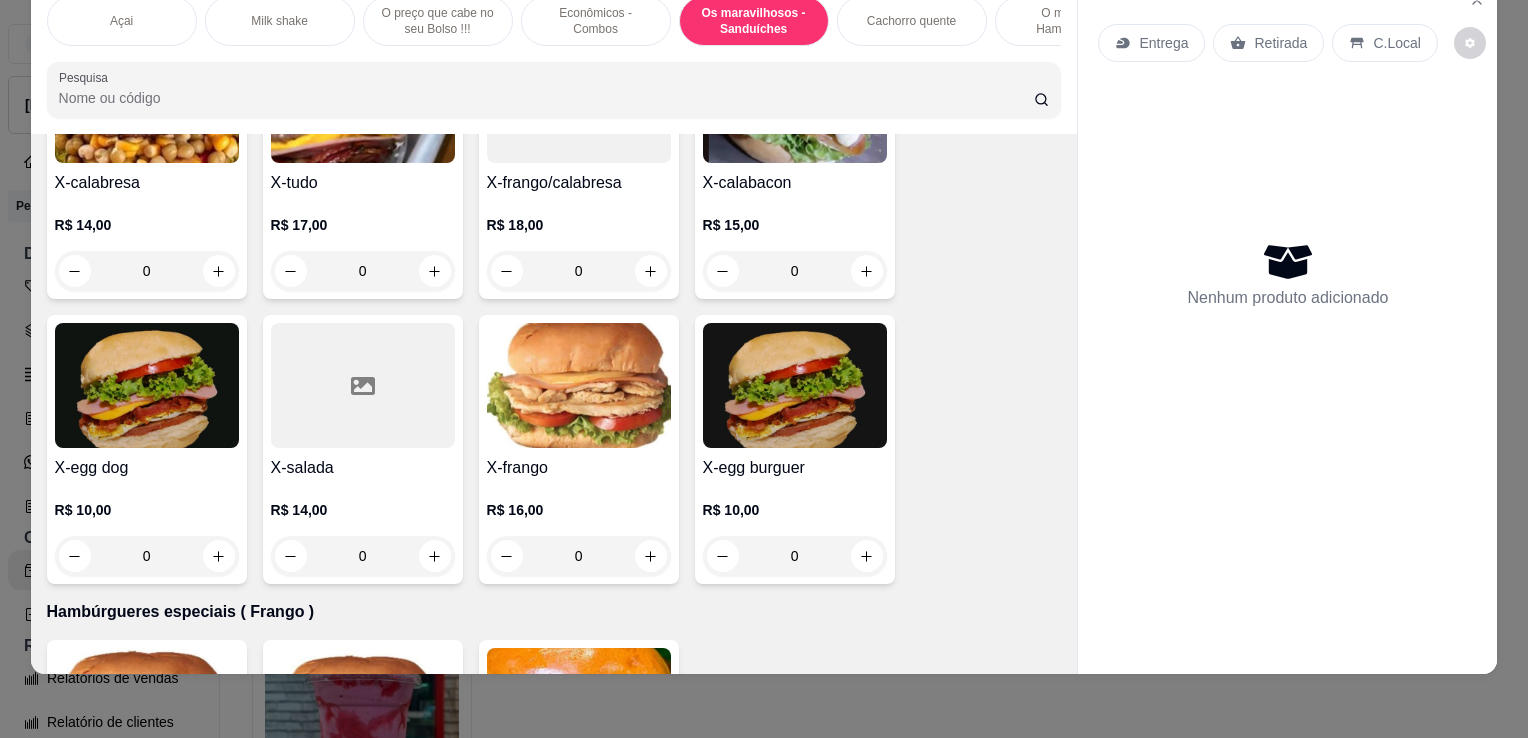 click on "0" at bounding box center (147, 556) 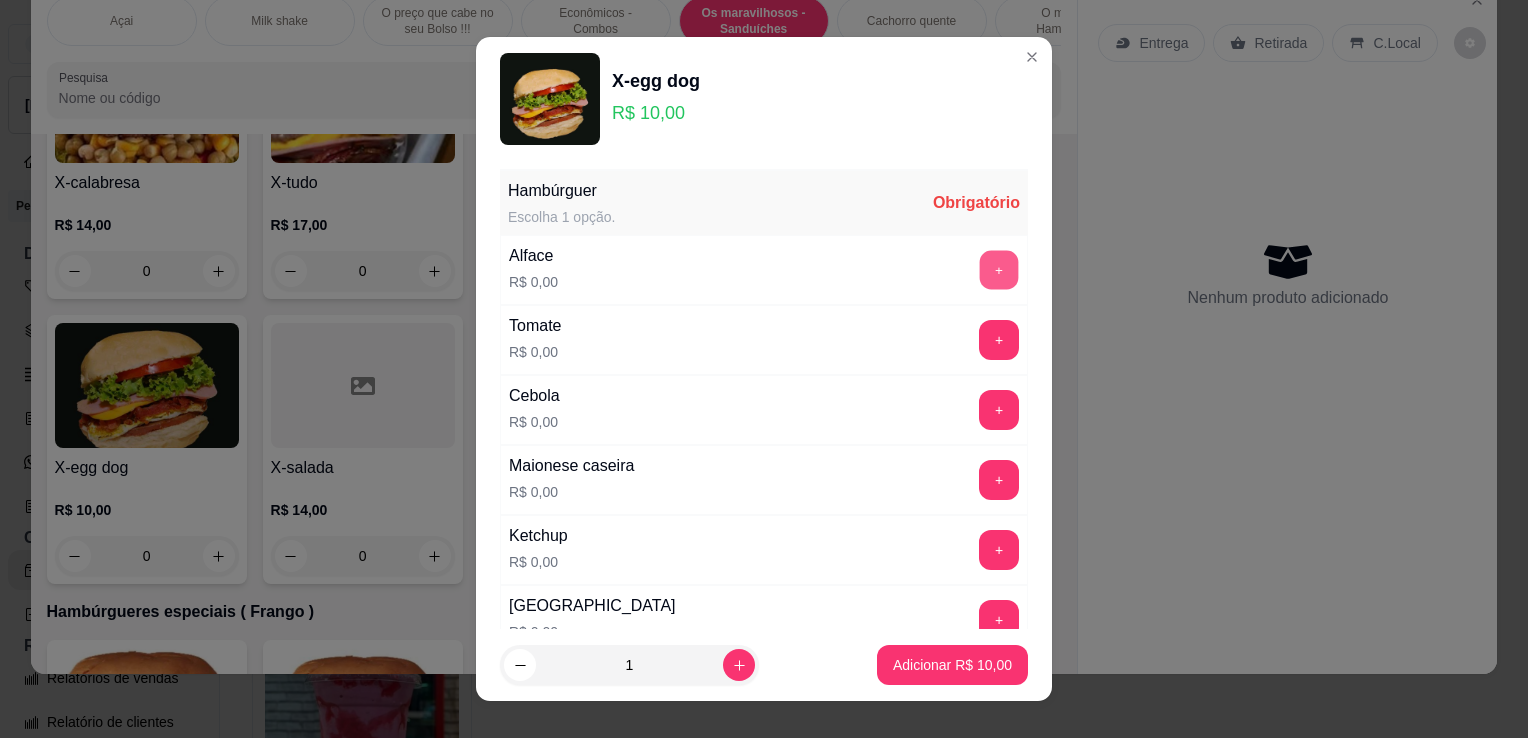 click on "+" at bounding box center (999, 269) 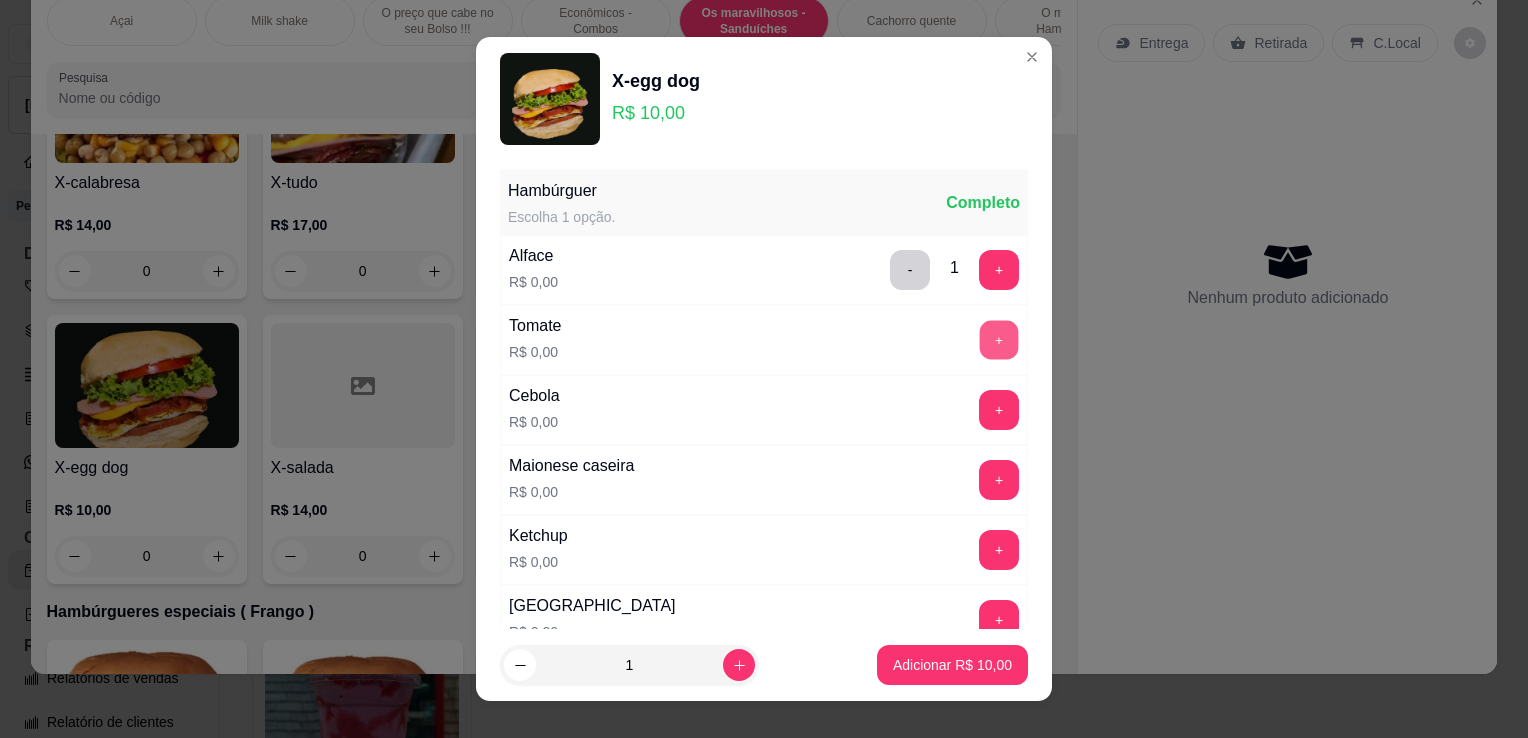 click on "+" at bounding box center [999, 339] 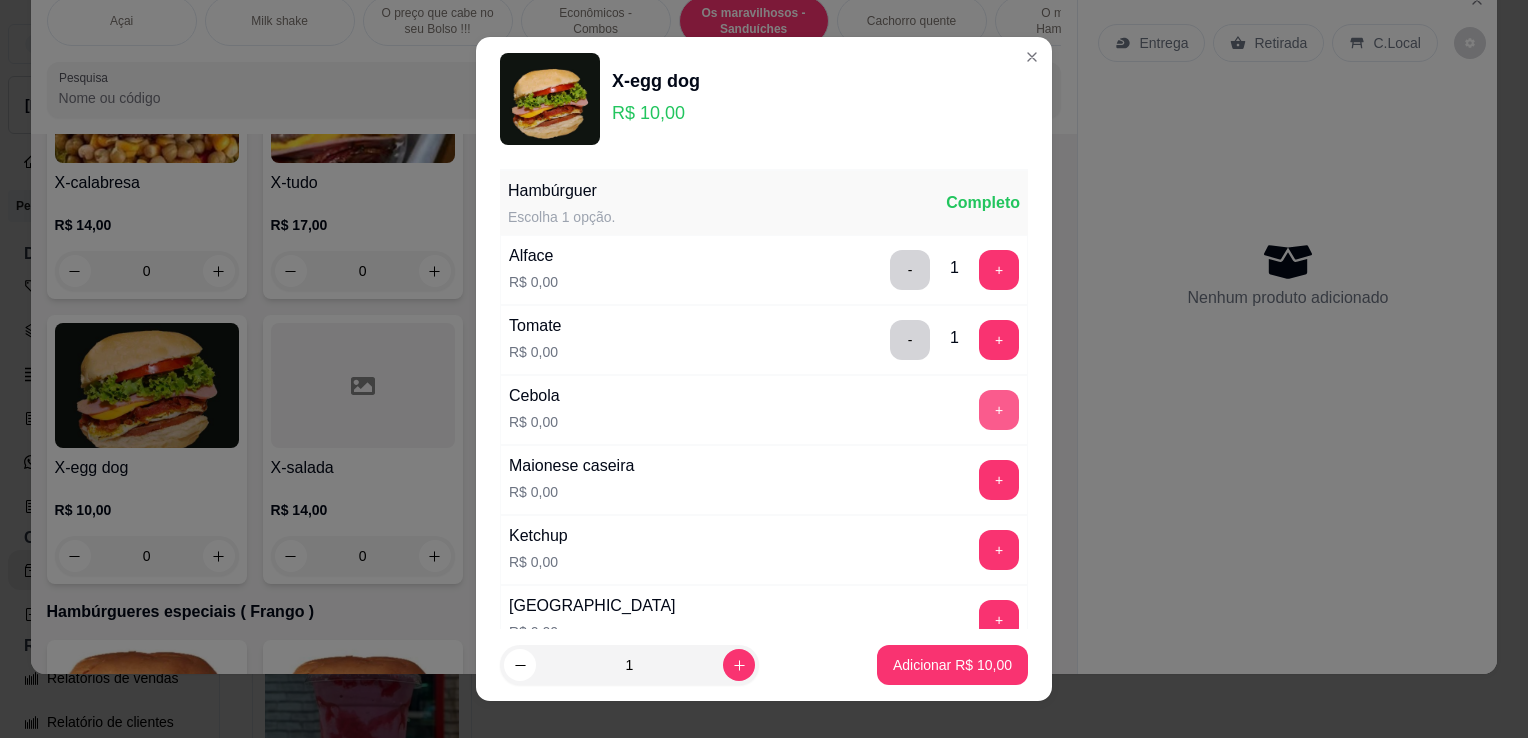 click on "+" at bounding box center [999, 410] 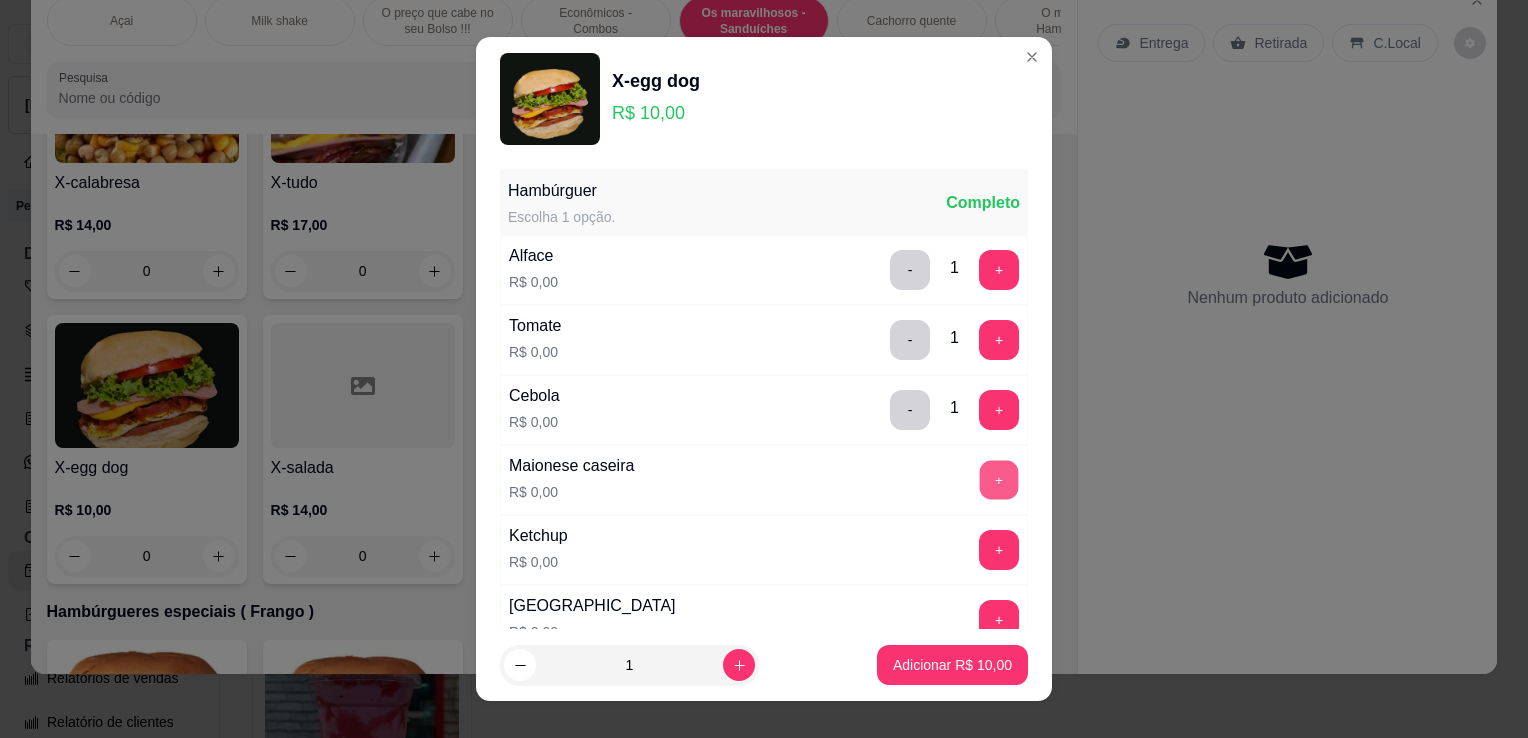 click on "+" at bounding box center [999, 479] 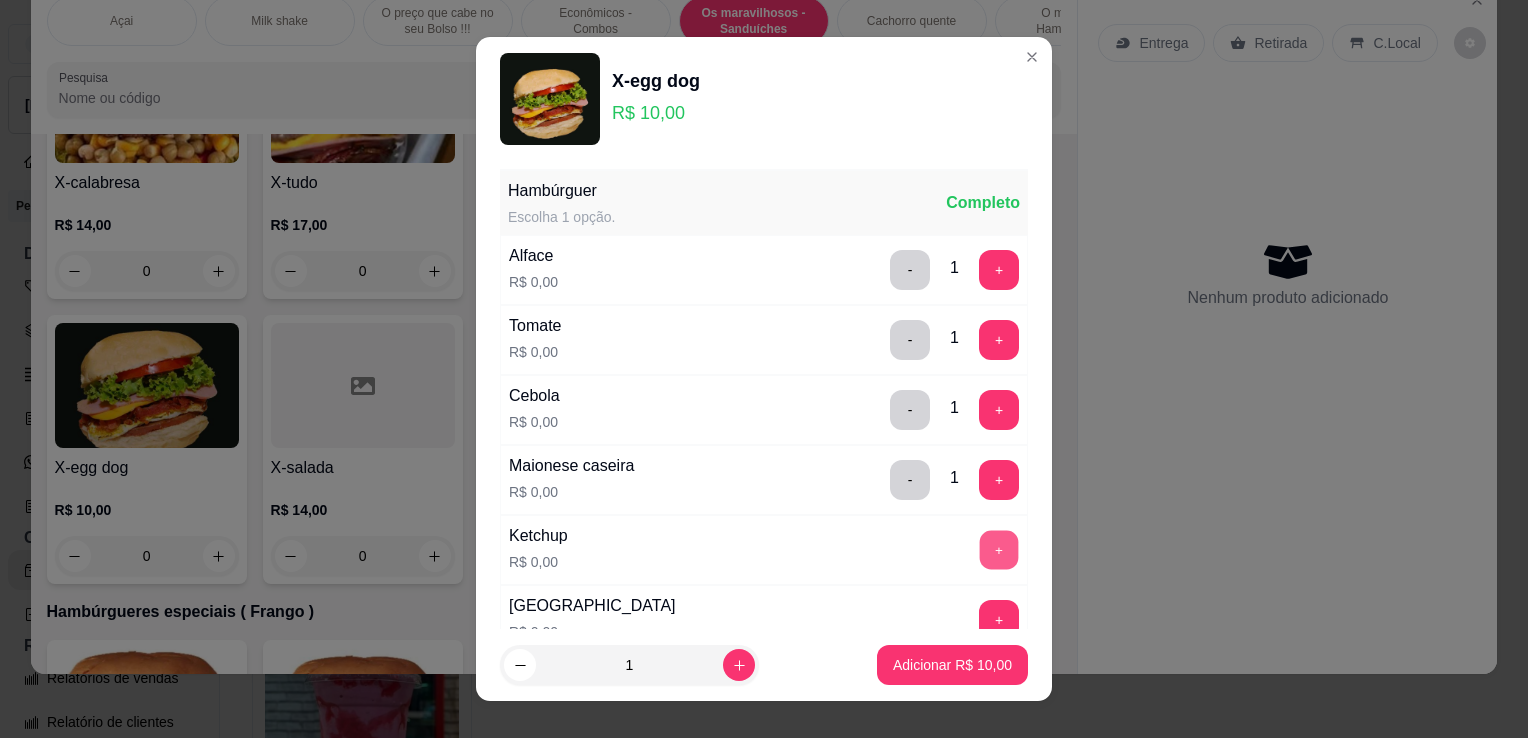click on "+" at bounding box center [999, 549] 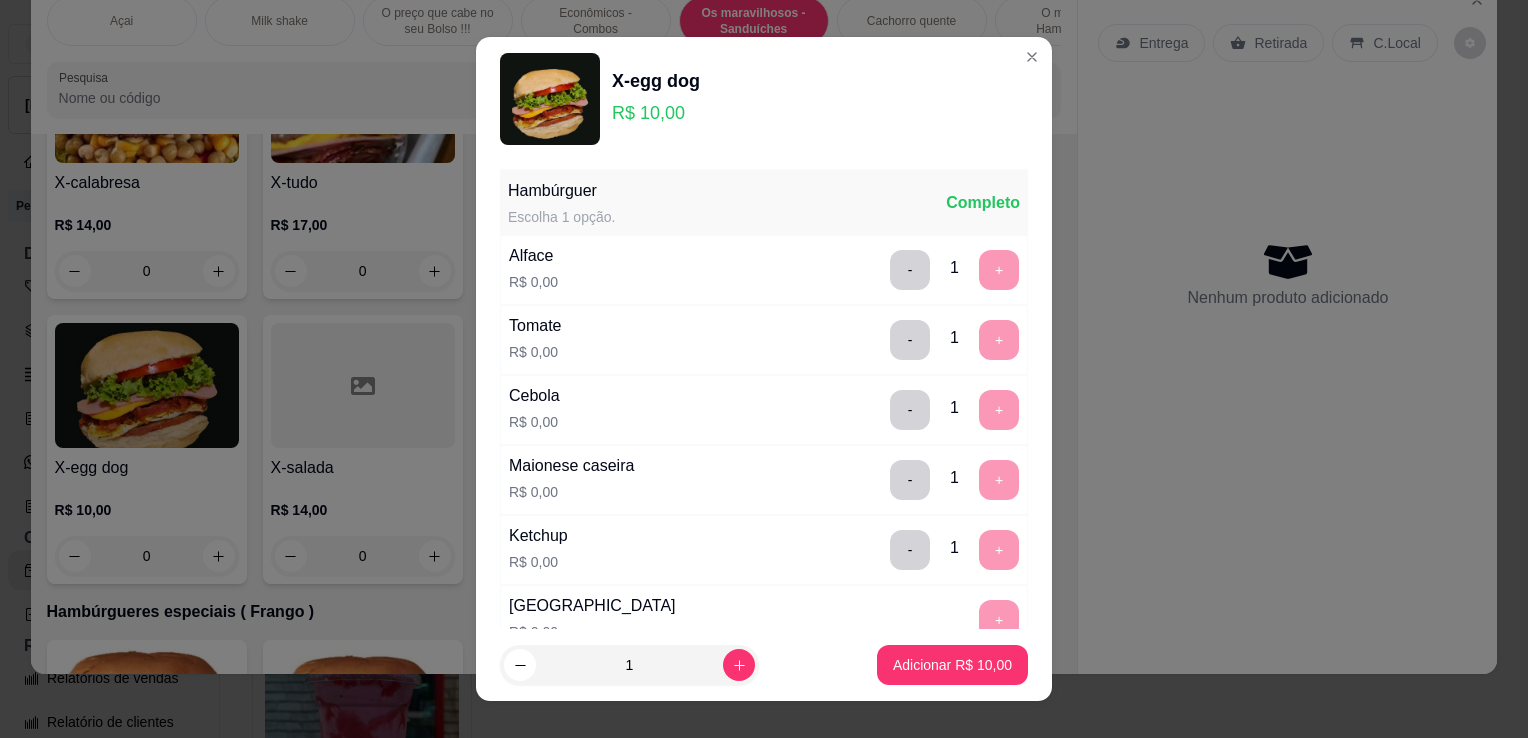 scroll, scrollTop: 311, scrollLeft: 0, axis: vertical 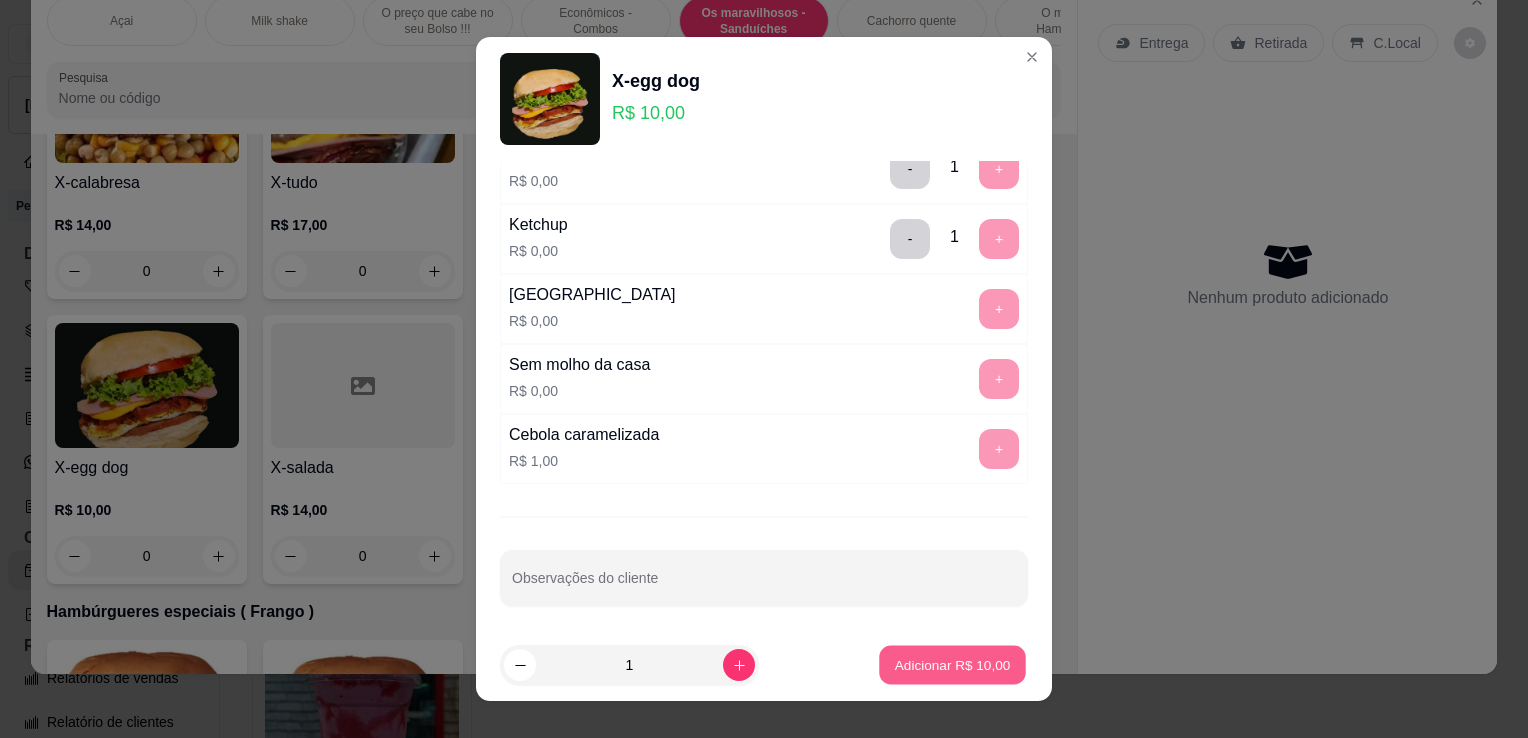 click on "Adicionar   R$ 10,00" at bounding box center [953, 664] 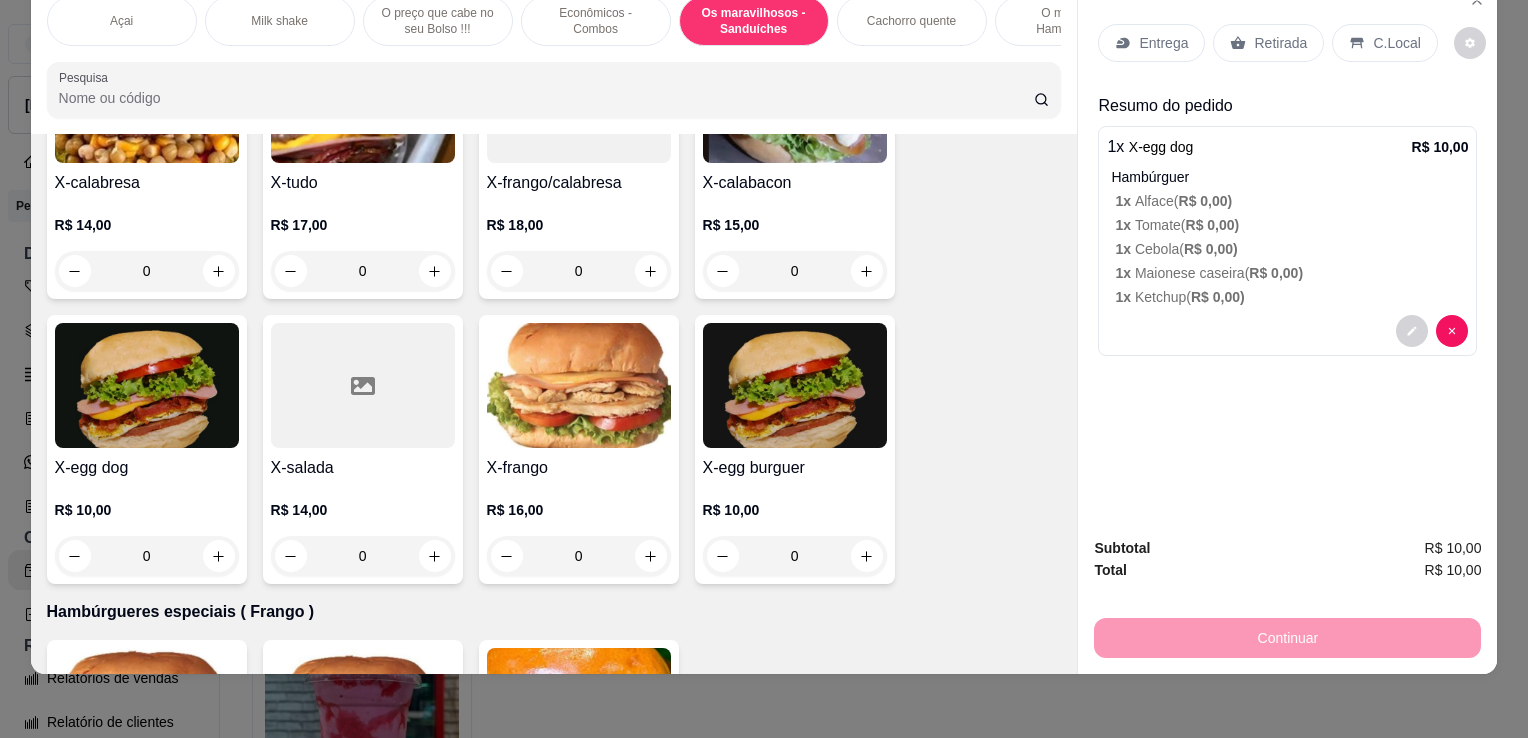 click on "0" at bounding box center [147, 556] 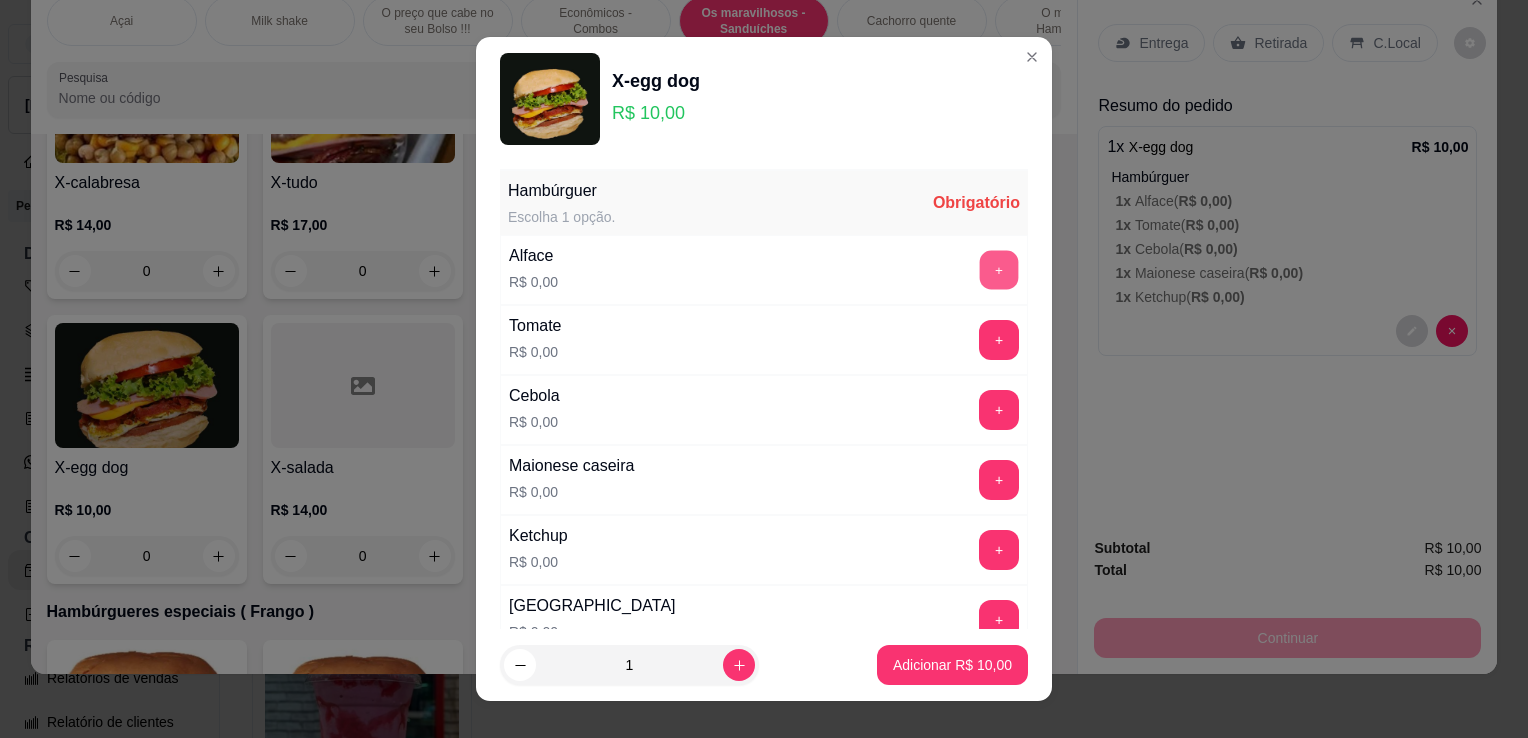 click on "+" at bounding box center [999, 269] 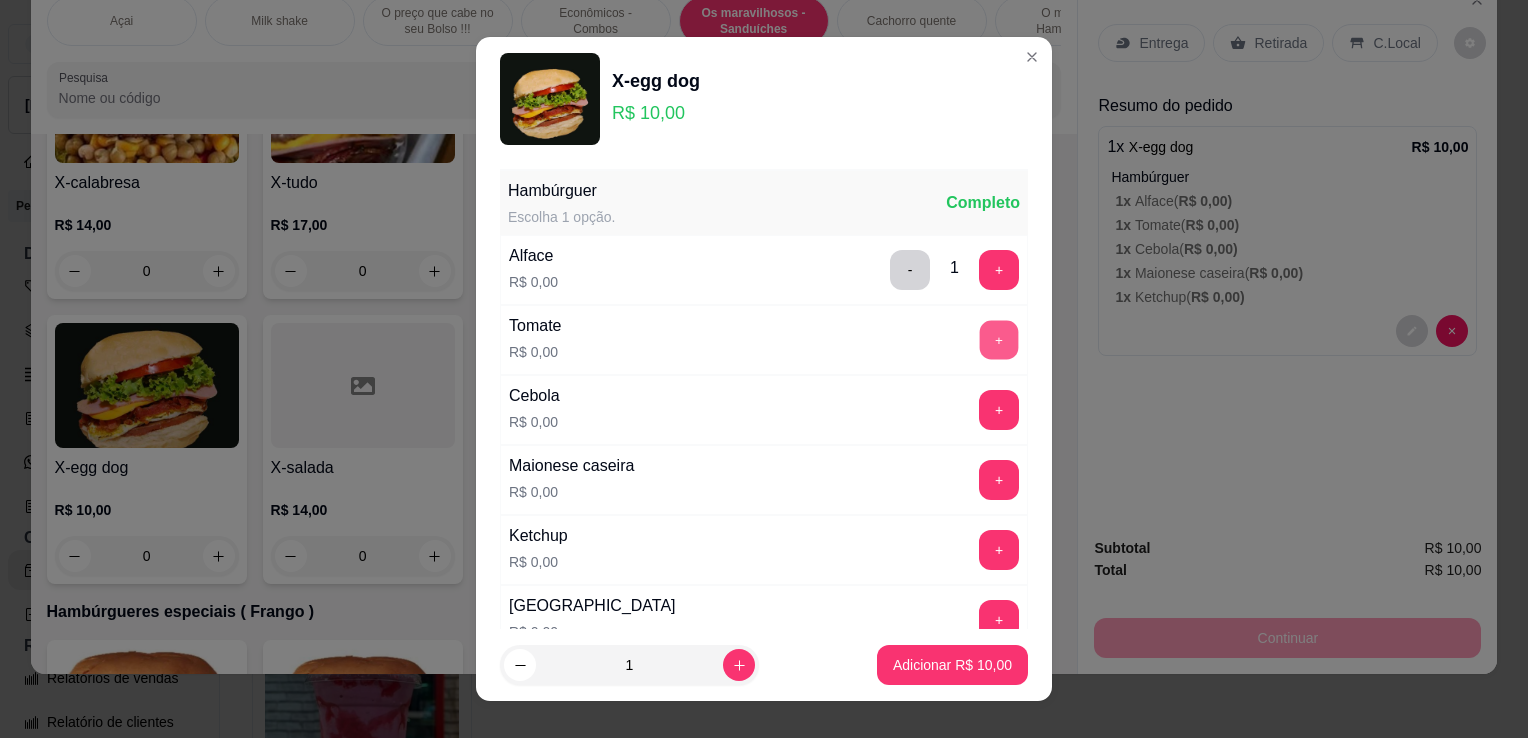 click on "+" at bounding box center (999, 339) 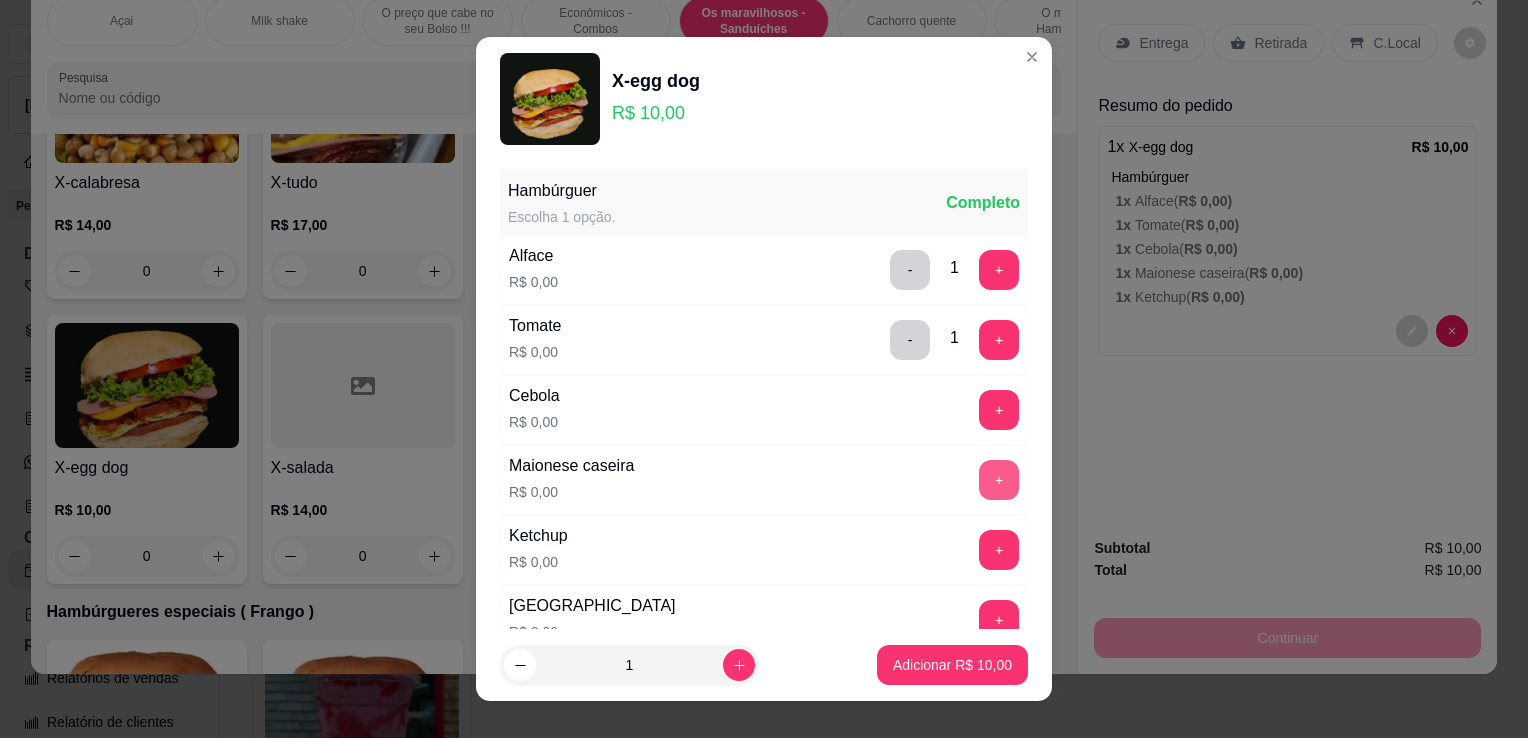 click on "+" at bounding box center (999, 480) 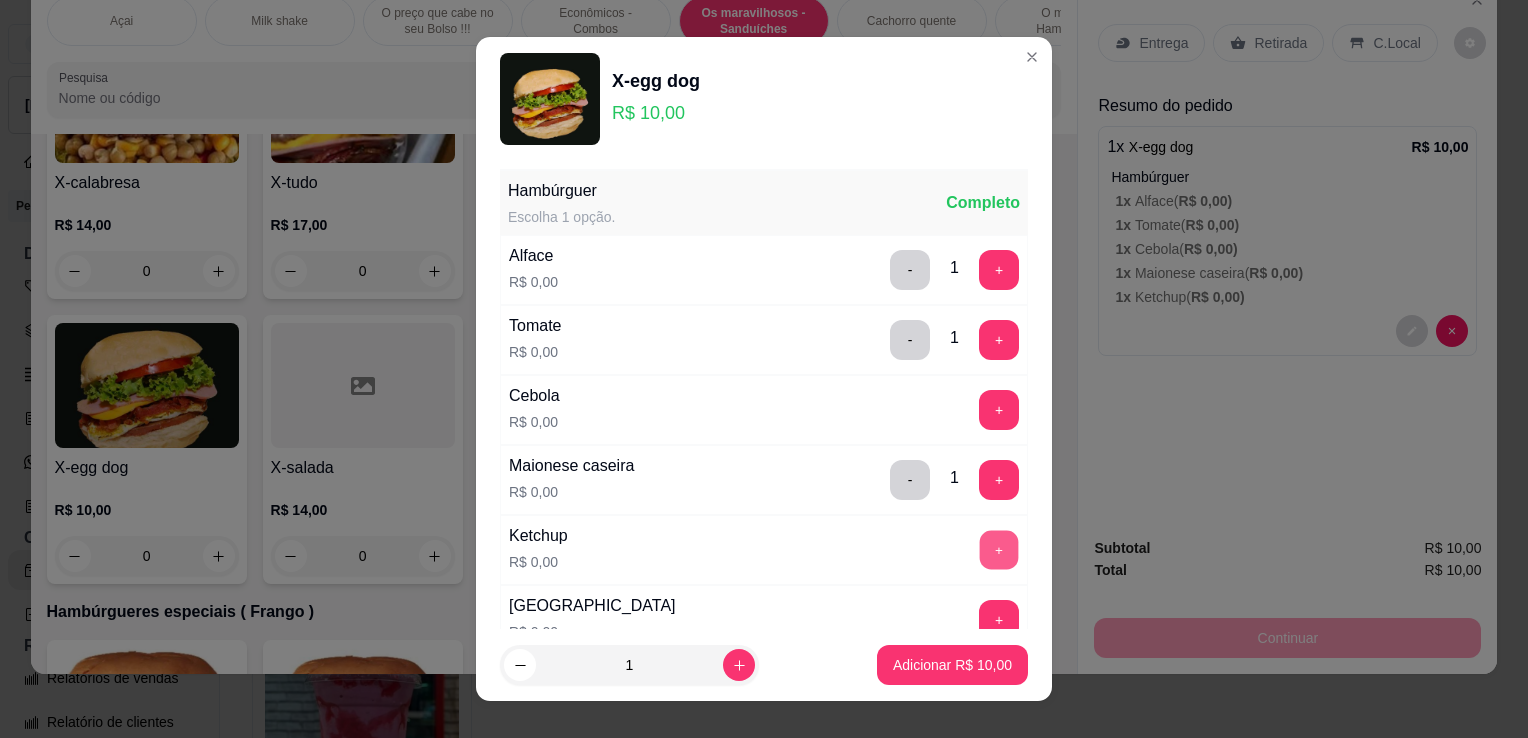 click on "+" at bounding box center [999, 549] 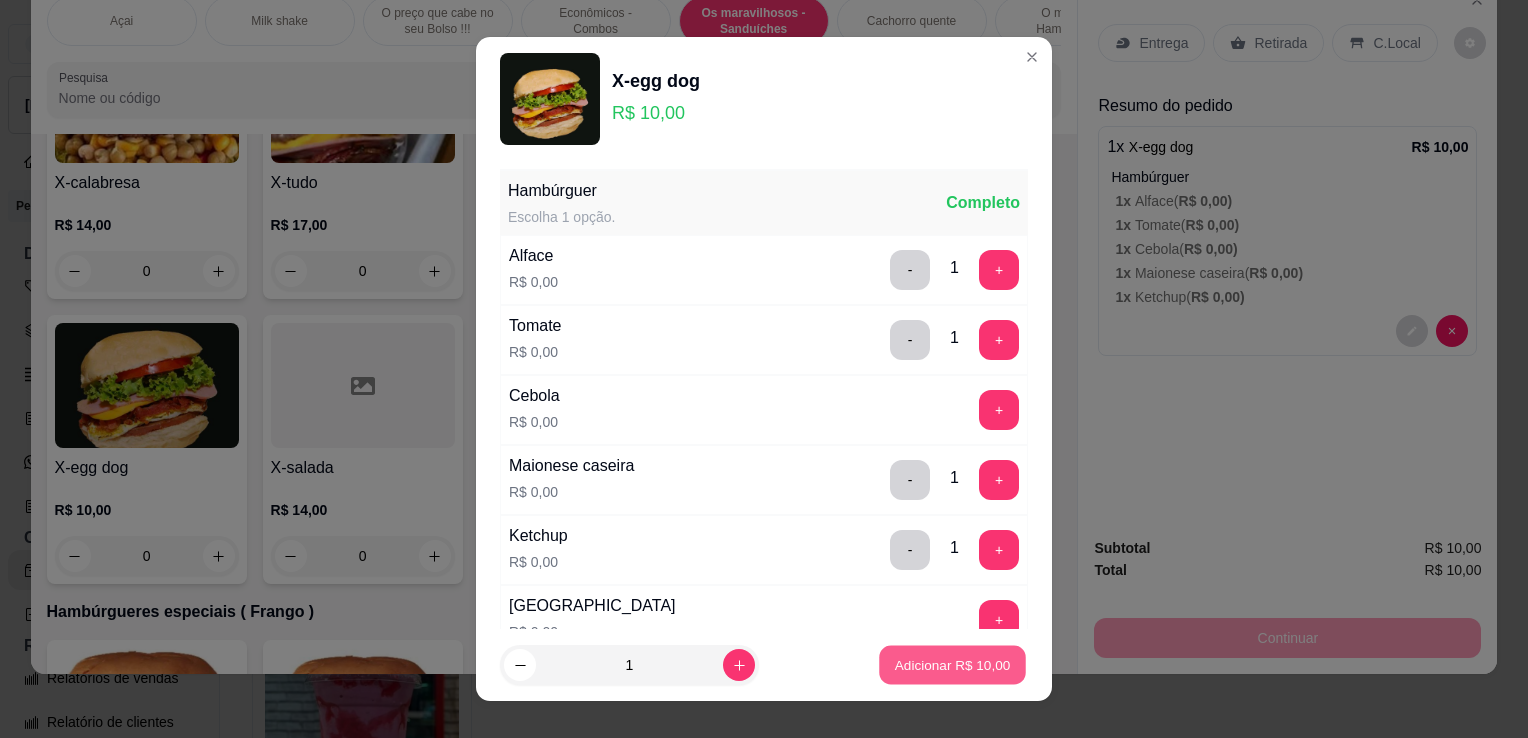 click on "Adicionar   R$ 10,00" at bounding box center (953, 664) 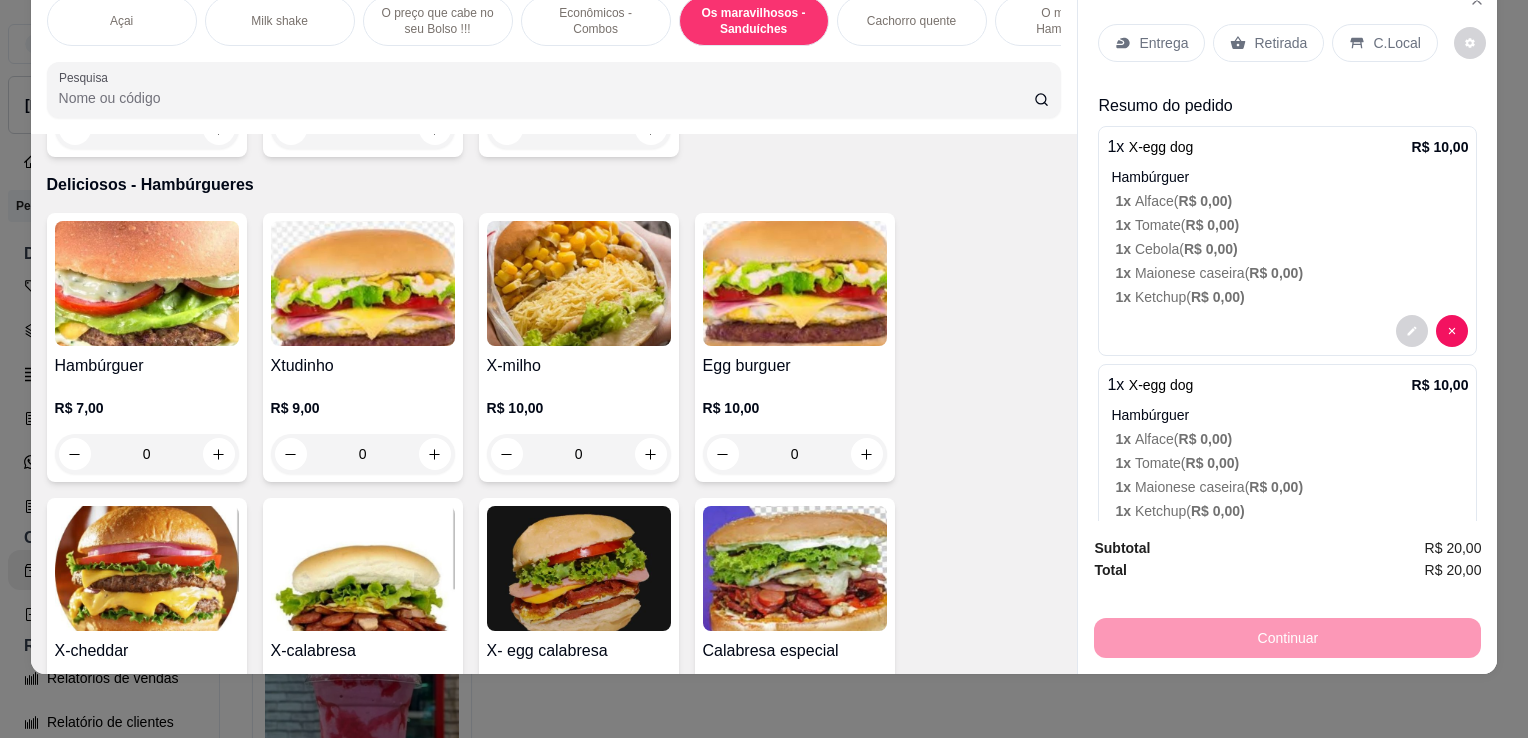 scroll, scrollTop: 4514, scrollLeft: 0, axis: vertical 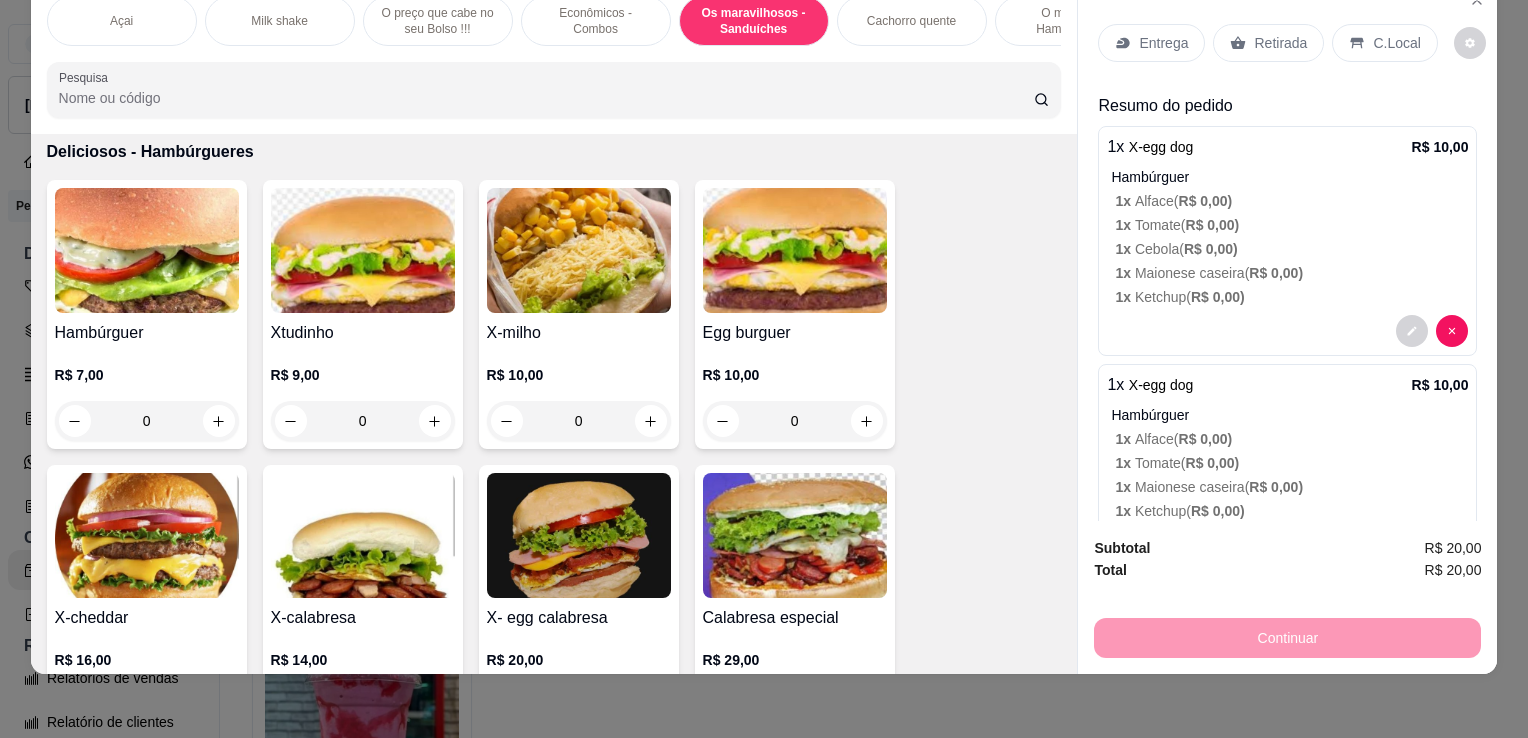 click on "0" at bounding box center [147, 421] 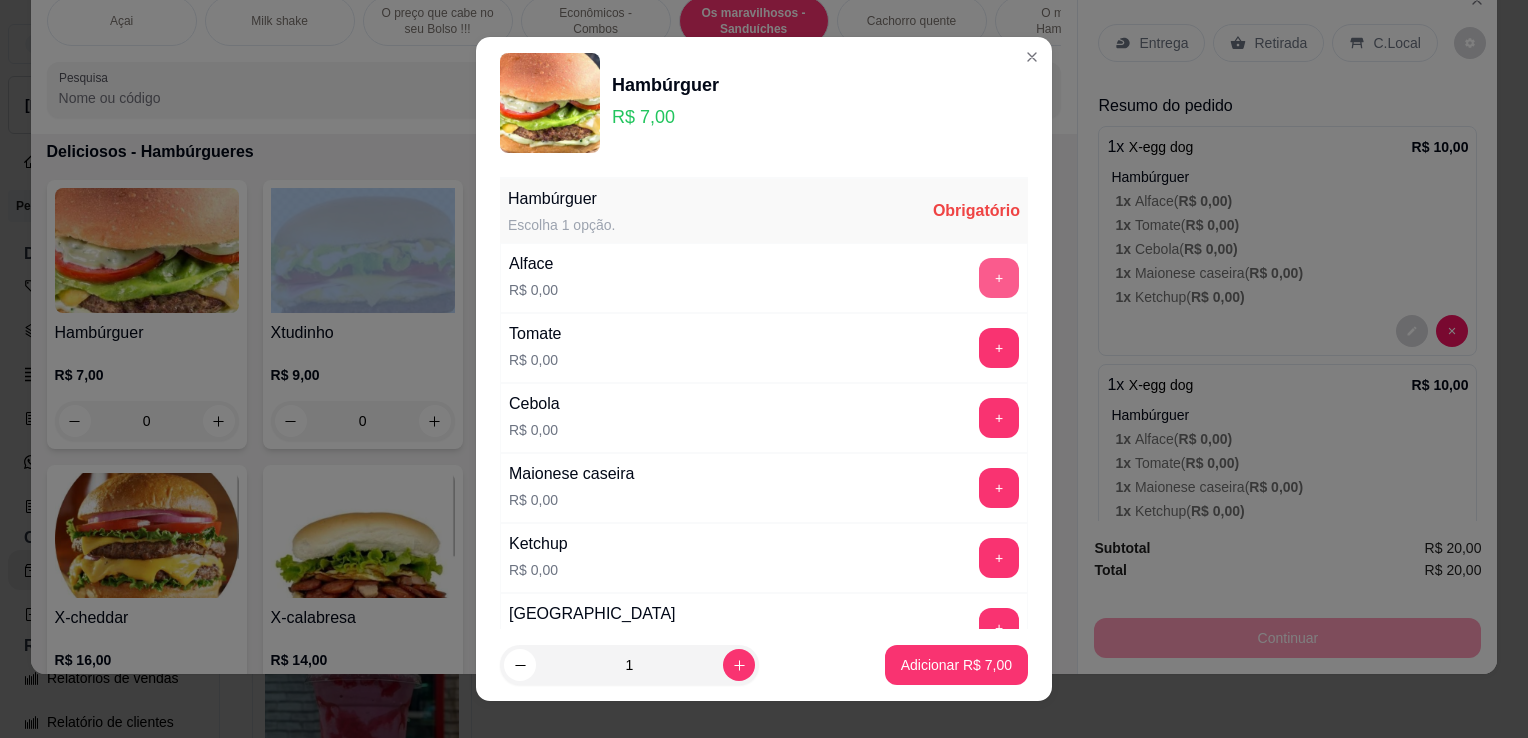 click on "+" at bounding box center (999, 278) 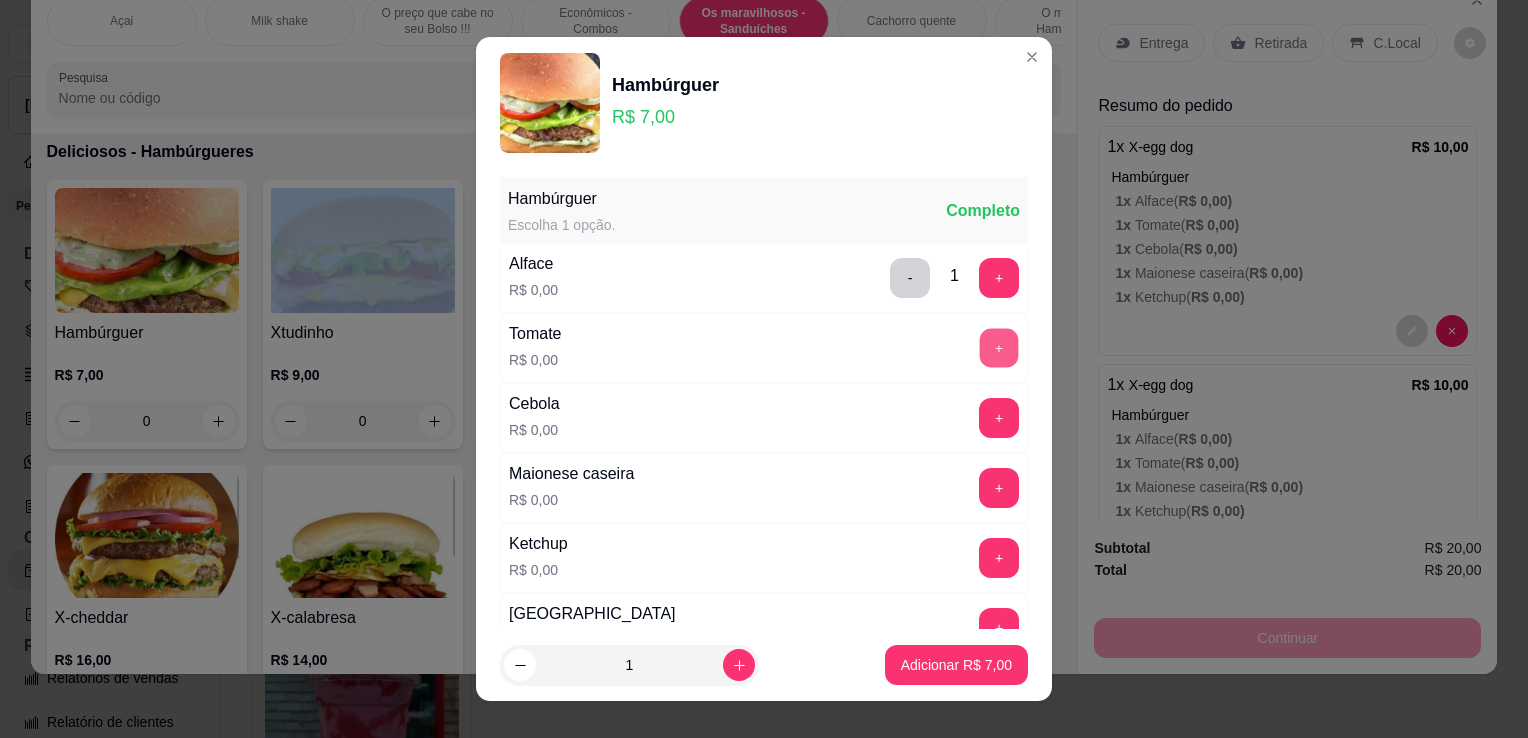 click on "+" at bounding box center [999, 348] 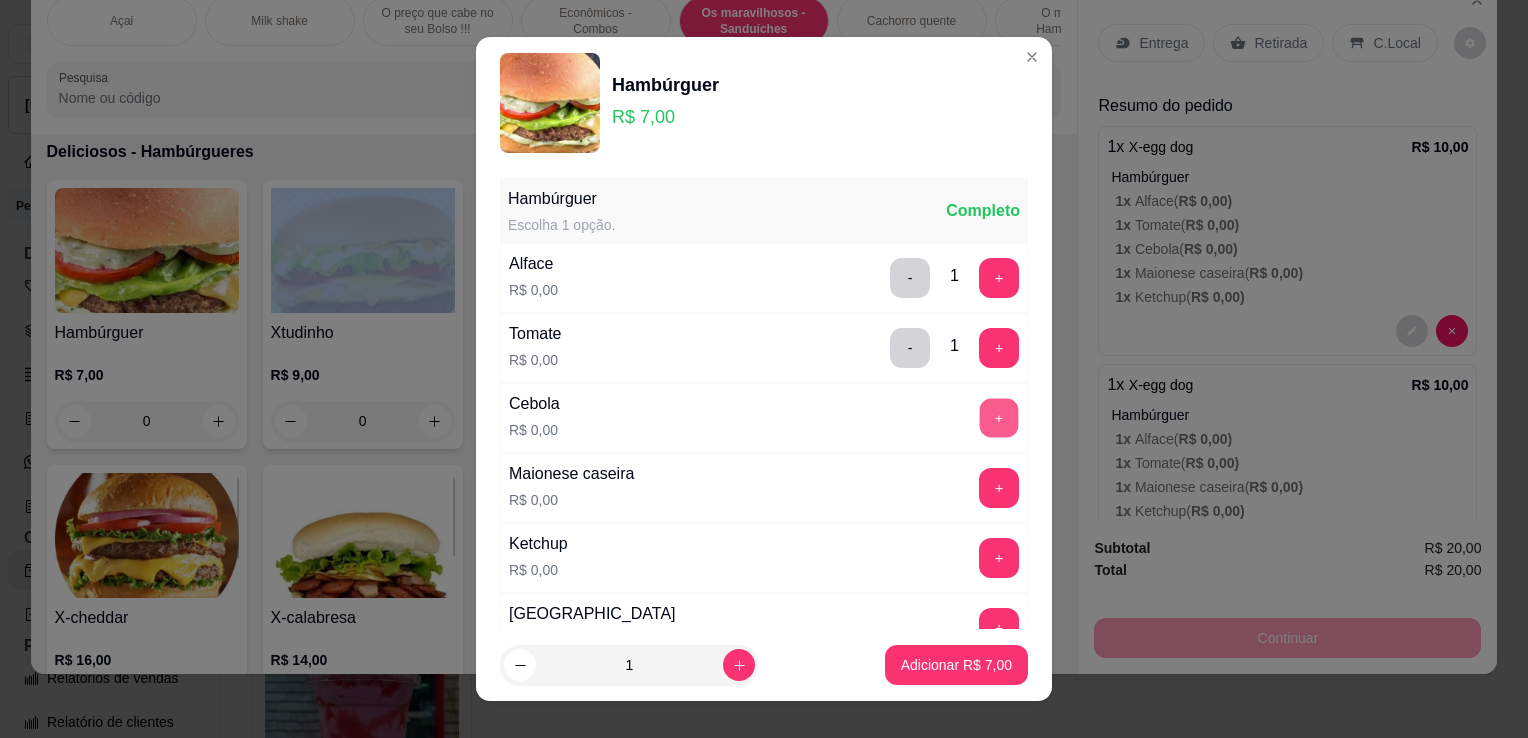 click on "+" at bounding box center (999, 418) 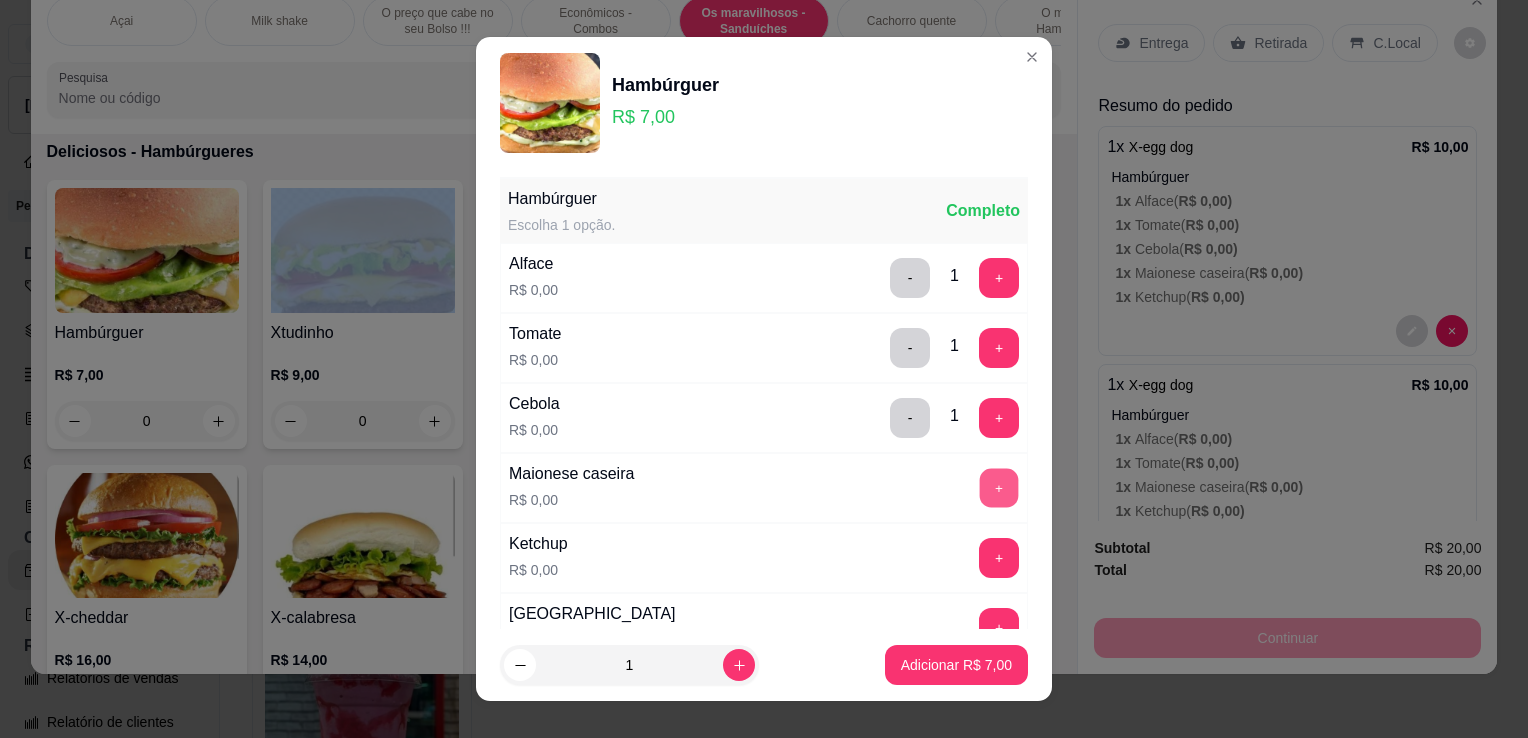 click on "+" at bounding box center [999, 488] 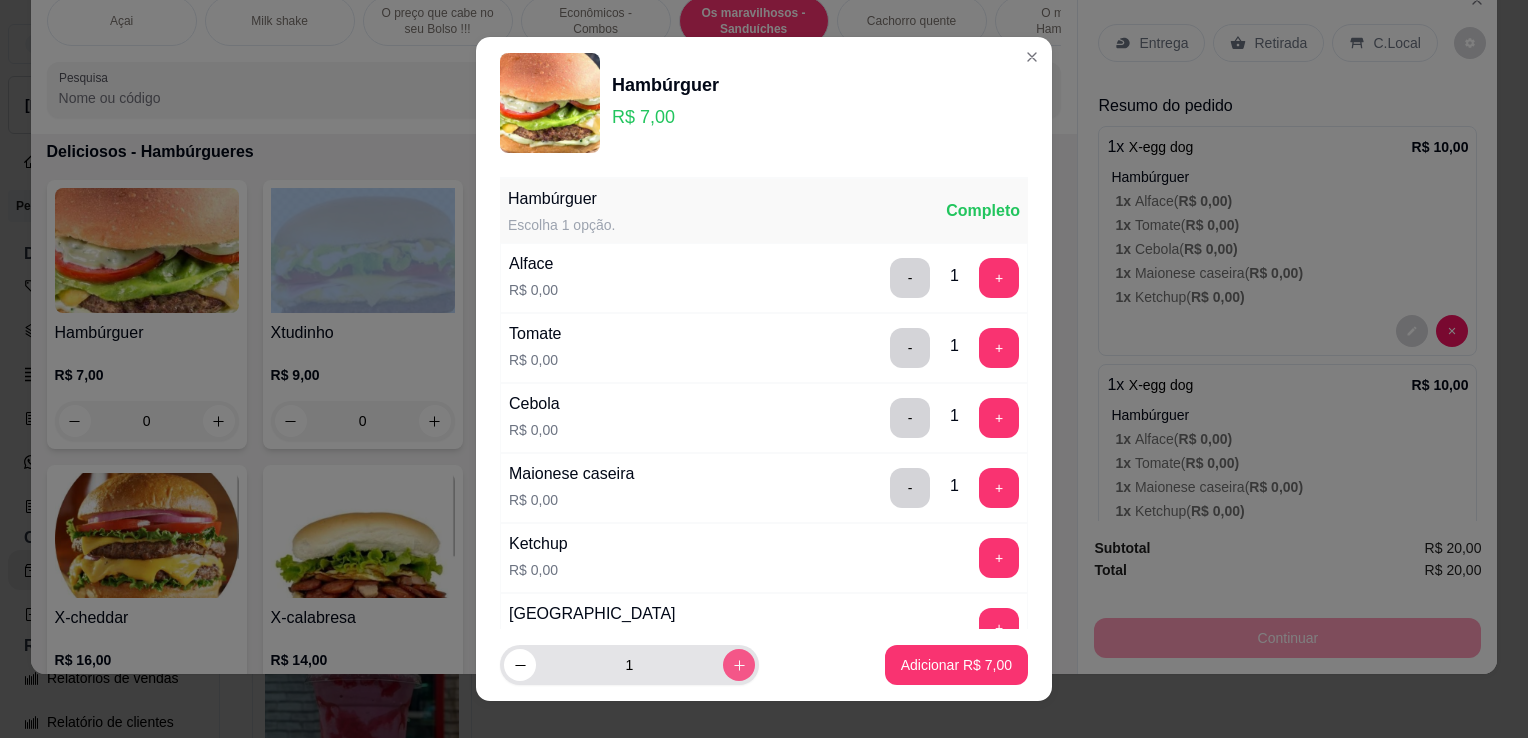click 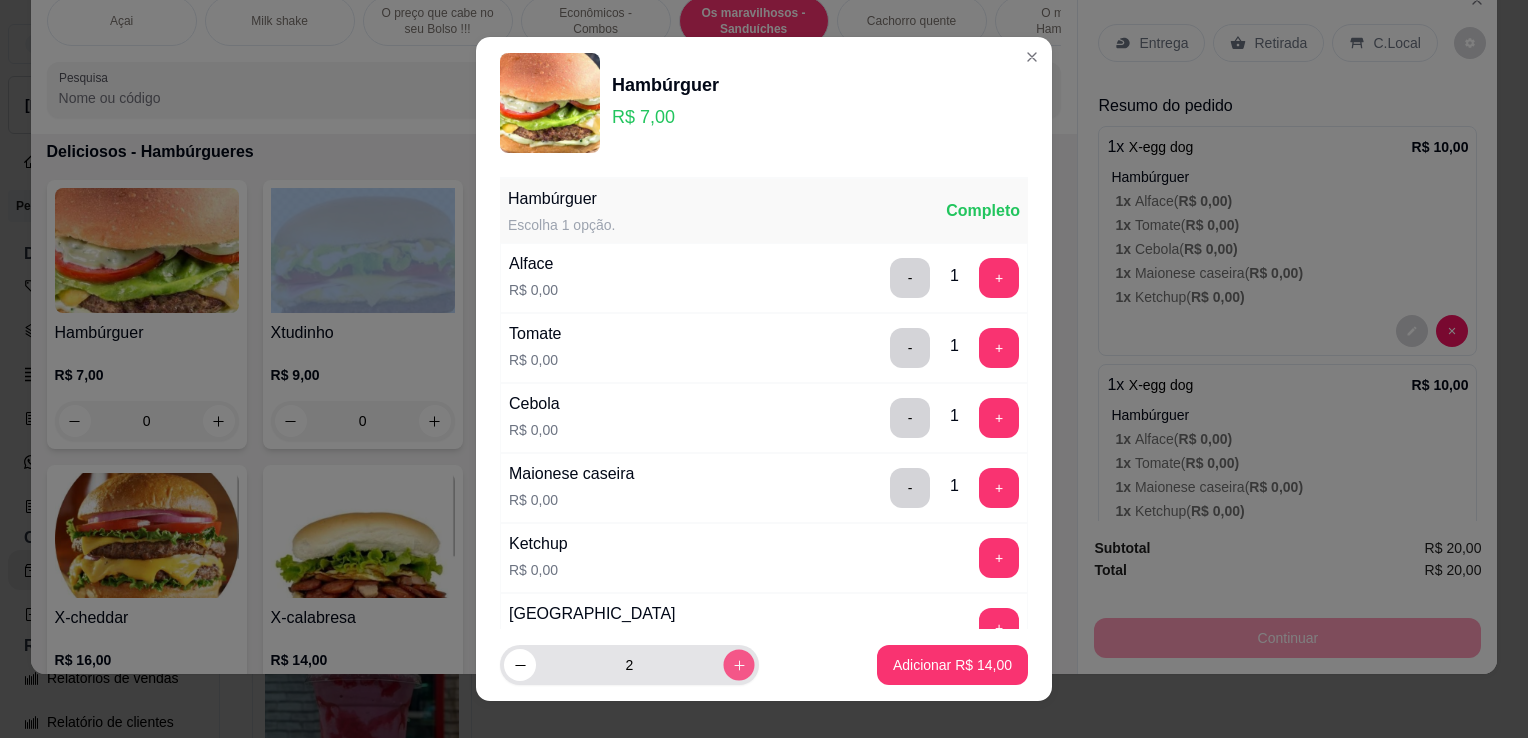 click 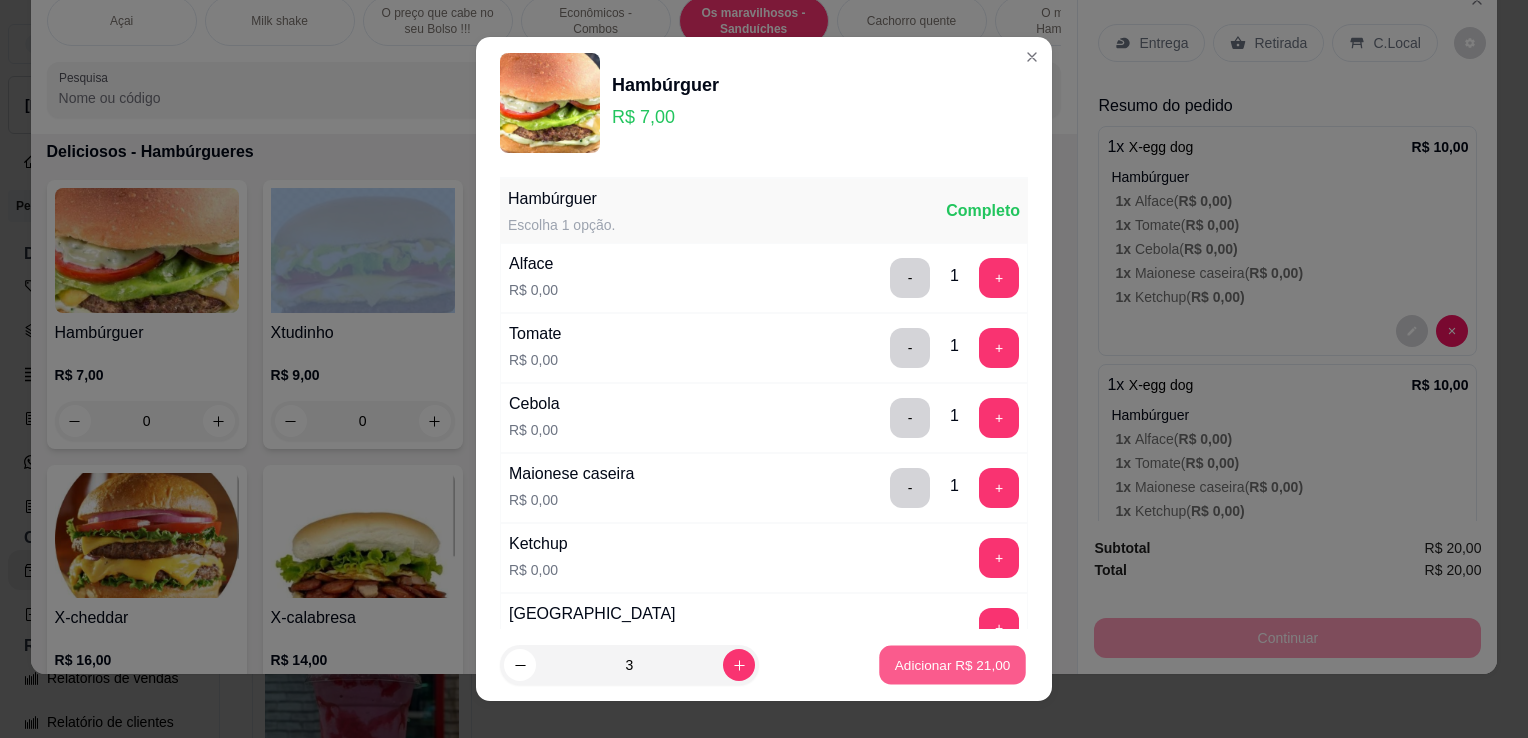 click on "Adicionar   R$ 21,00" at bounding box center [953, 664] 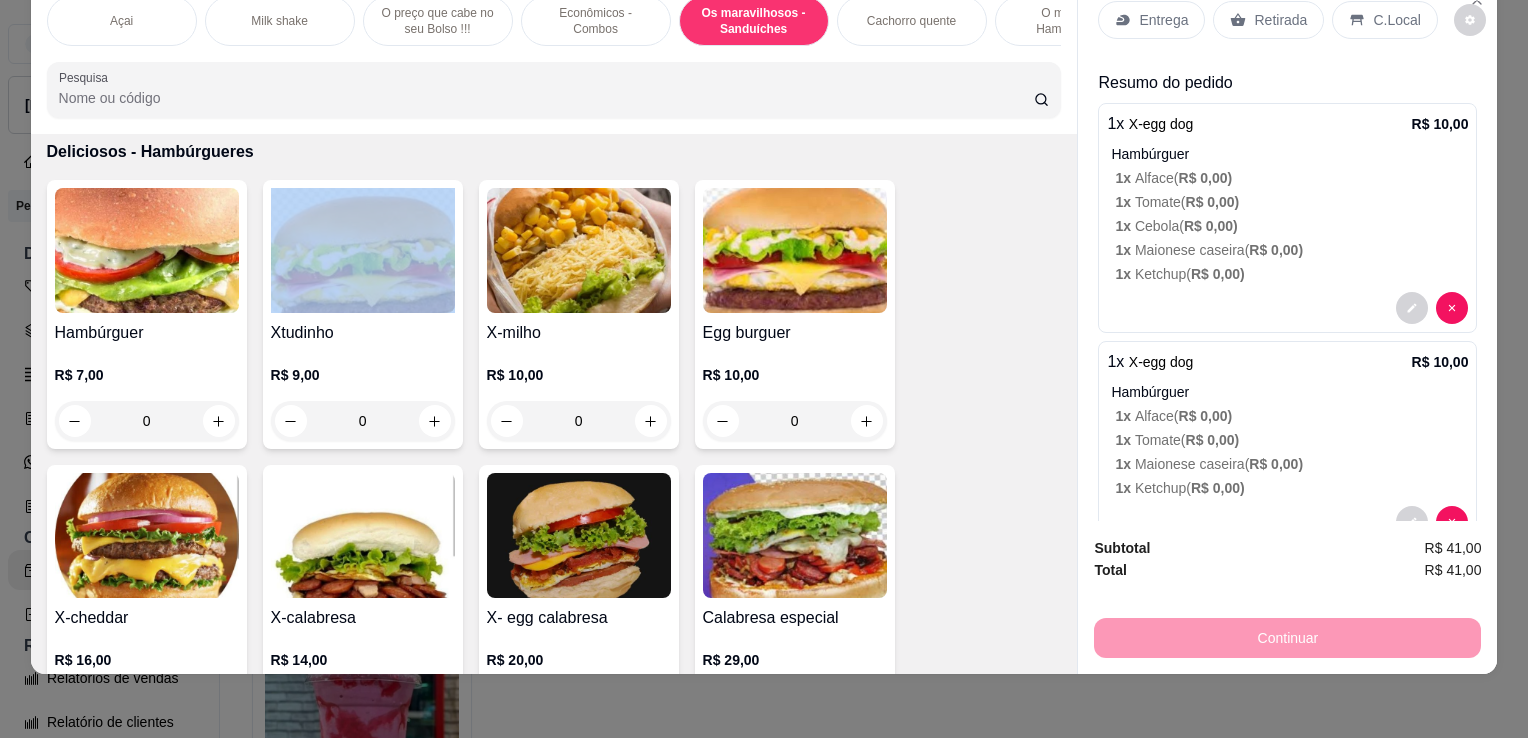 scroll, scrollTop: 0, scrollLeft: 0, axis: both 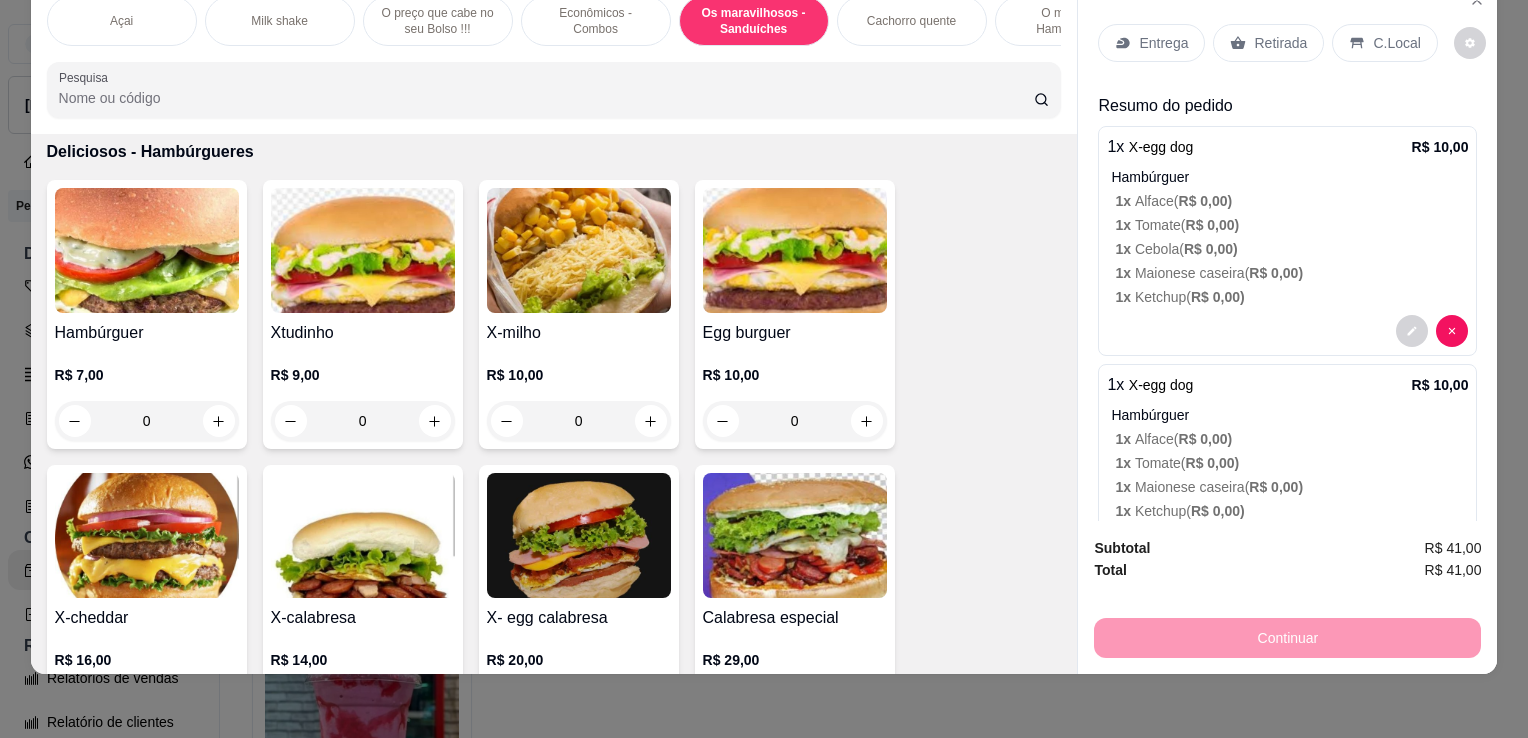 click on "Retirada" at bounding box center [1280, 43] 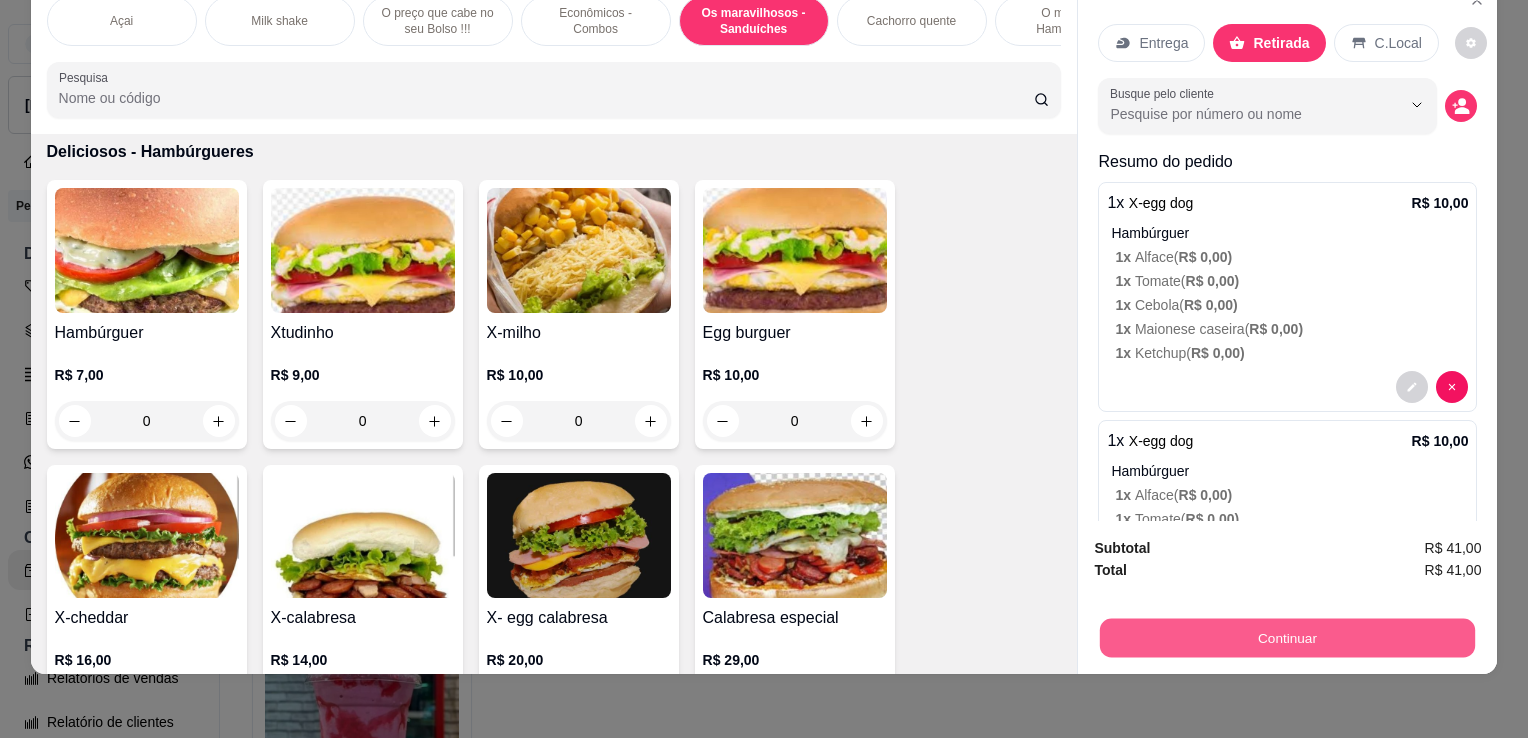 click on "Continuar" at bounding box center [1287, 637] 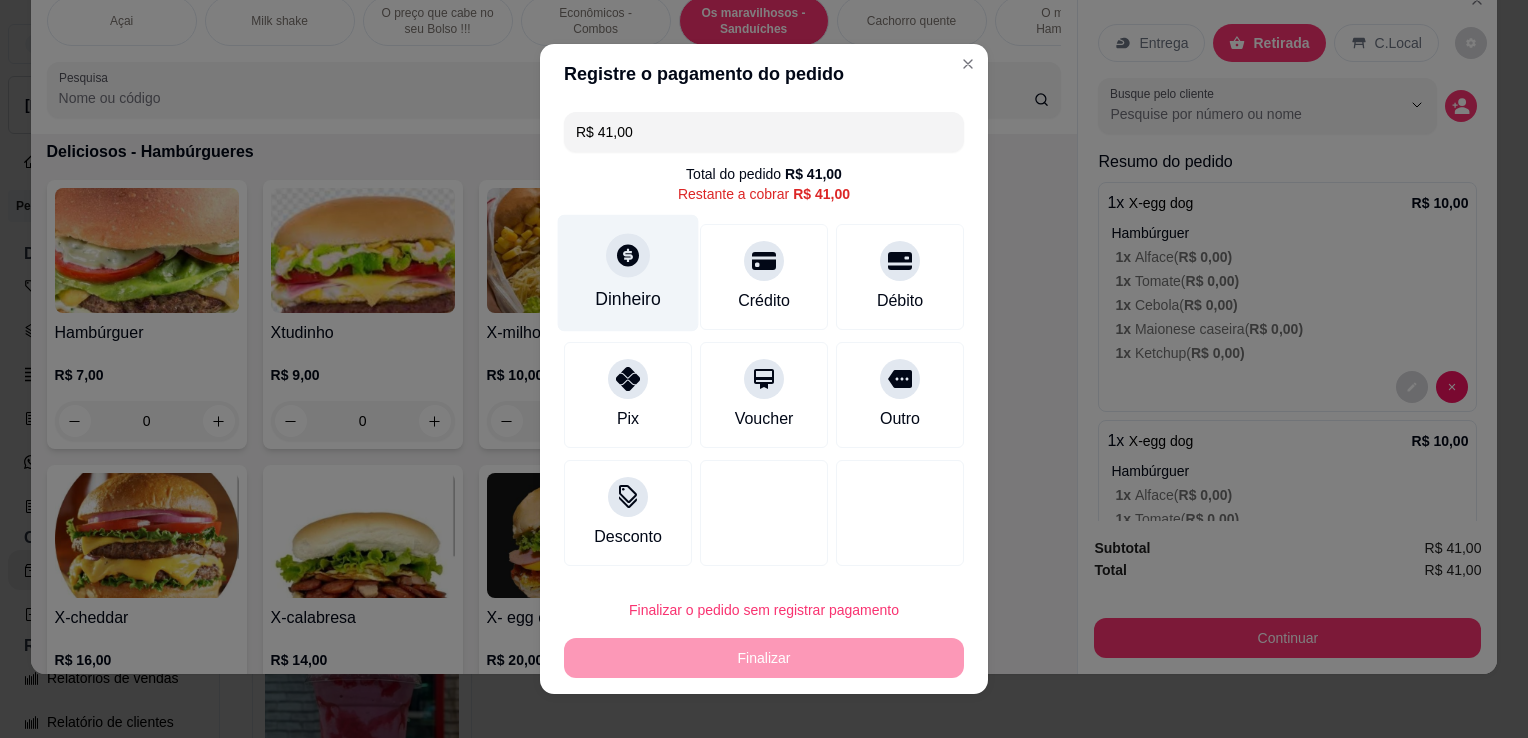 click 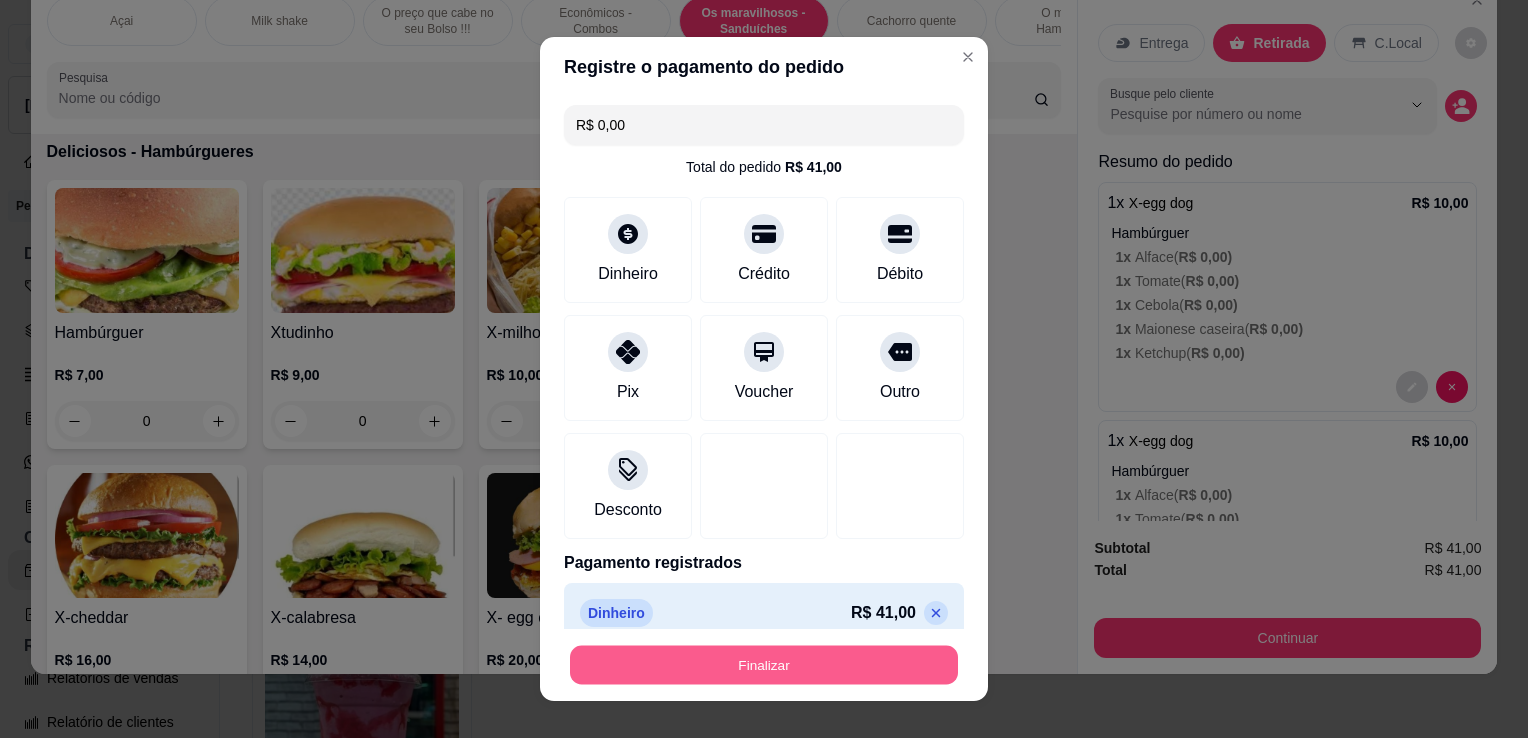 click on "Finalizar" at bounding box center (764, 665) 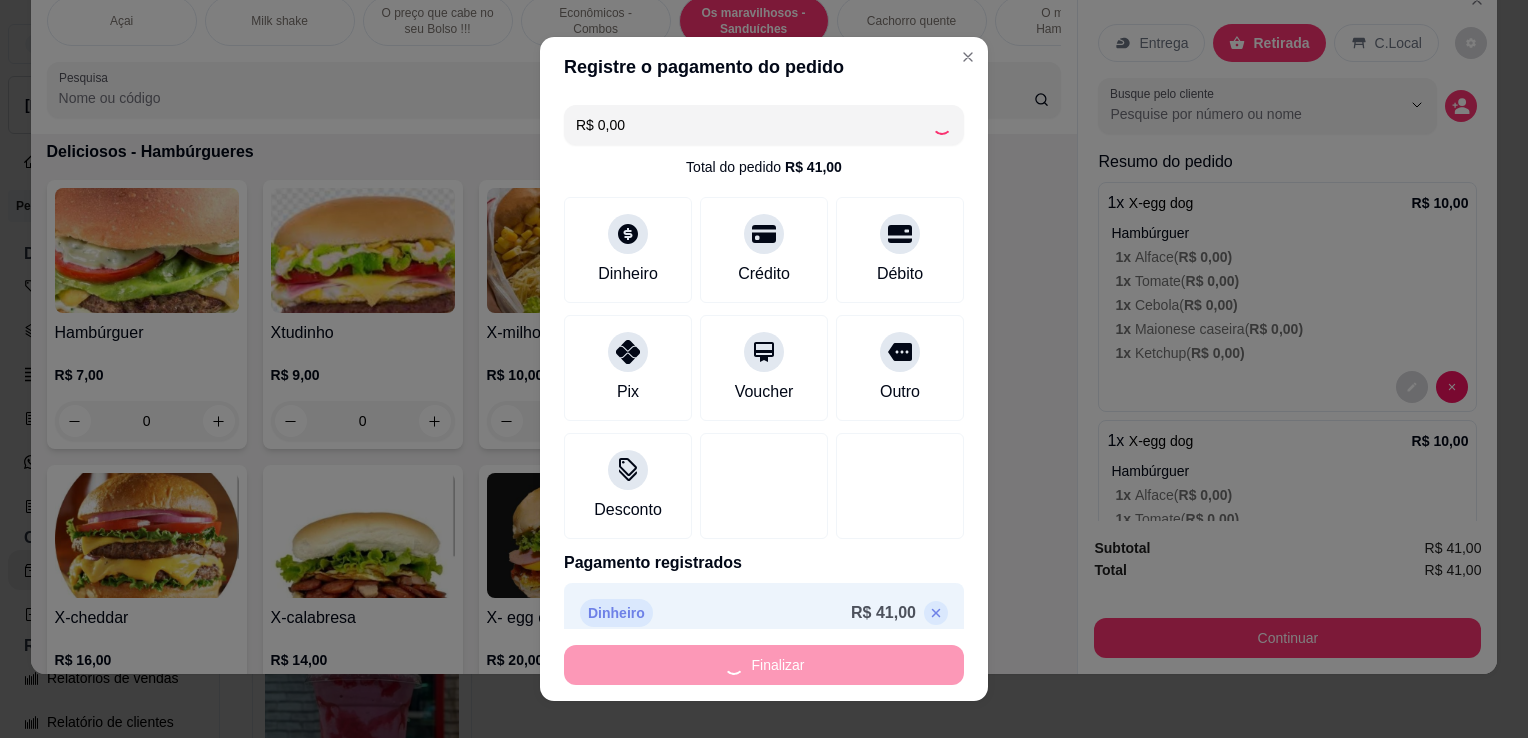 type on "-R$ 41,00" 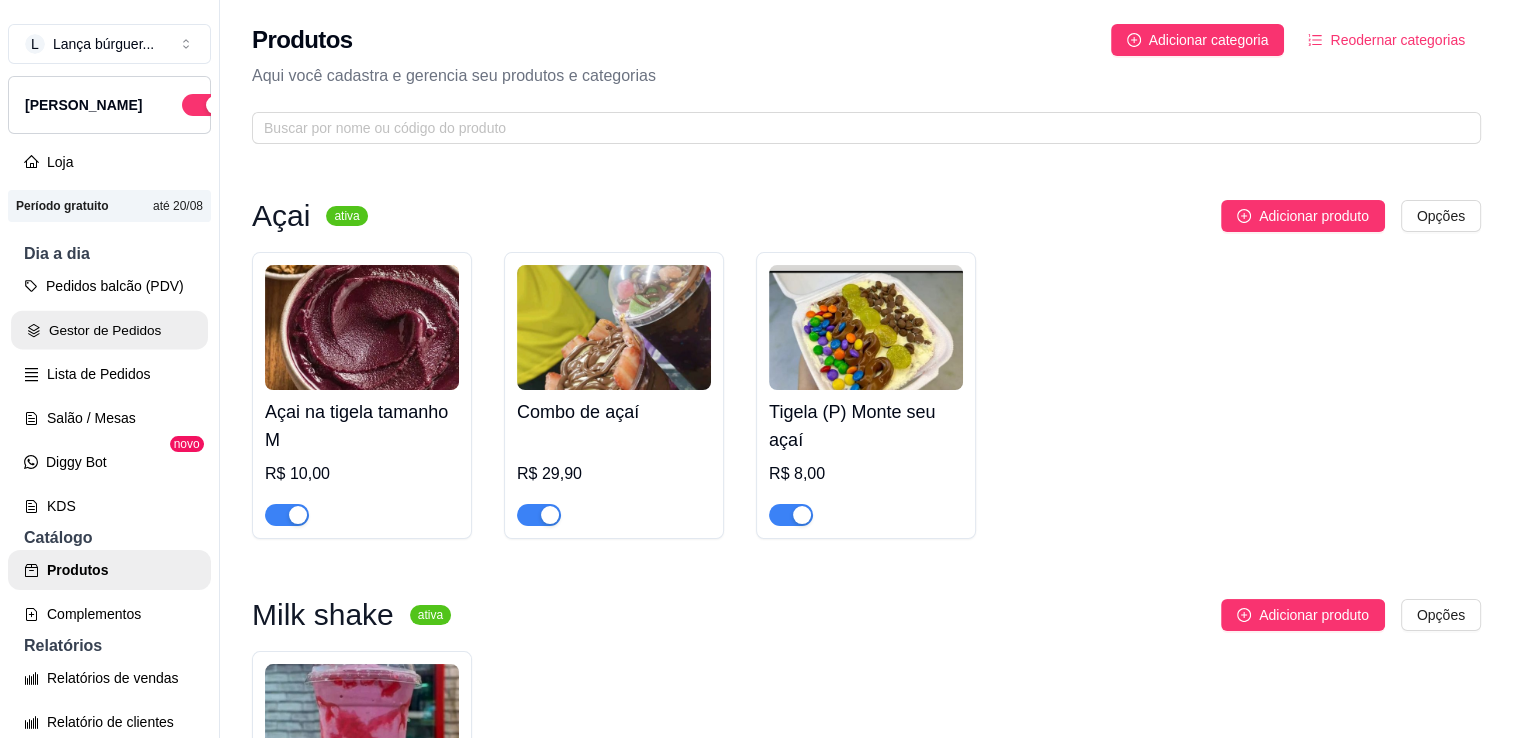 click on "Gestor de Pedidos" at bounding box center [109, 330] 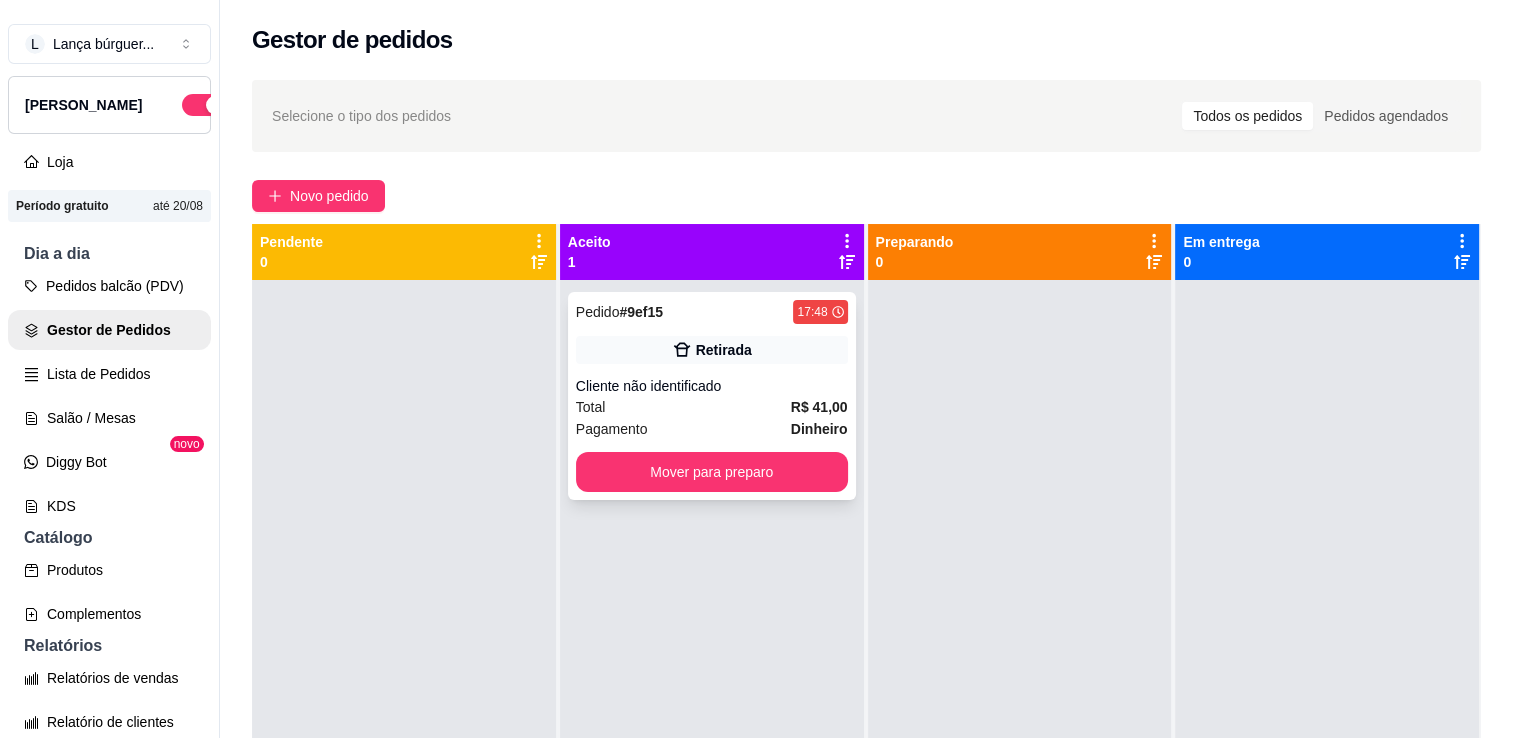 click on "Retirada" at bounding box center (712, 350) 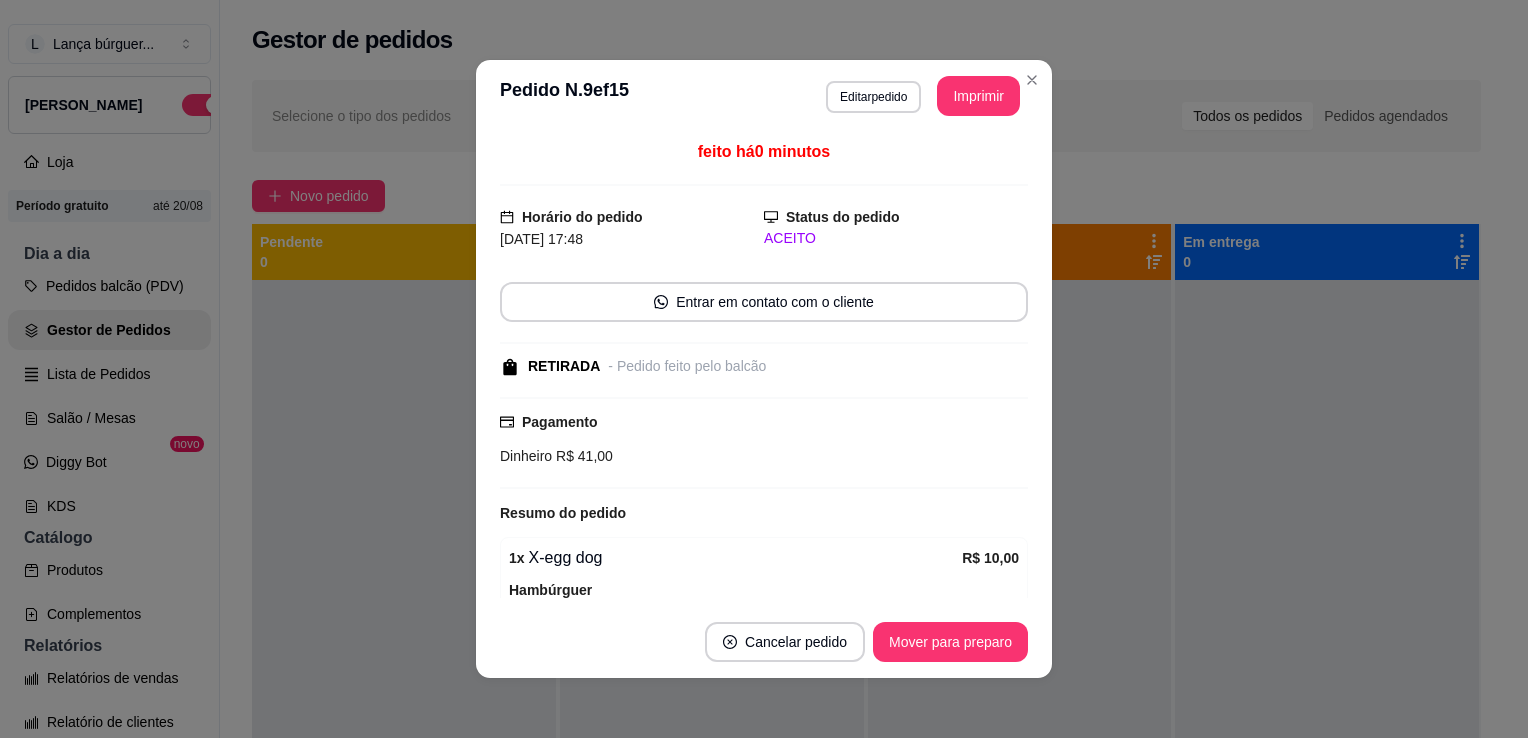 click on "Pagamento Dinheiro   R$ 41,00" at bounding box center [764, 443] 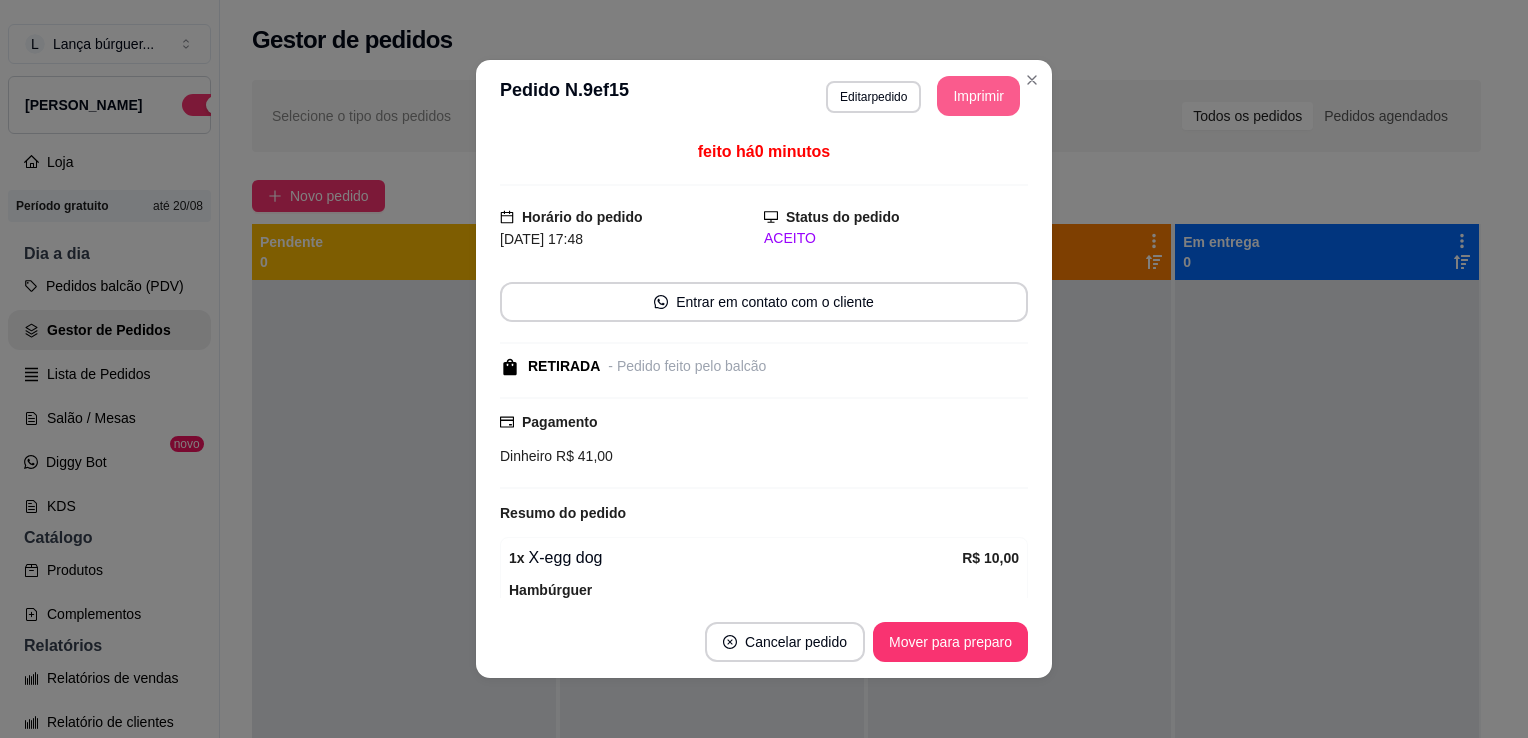 click on "Imprimir" at bounding box center (978, 96) 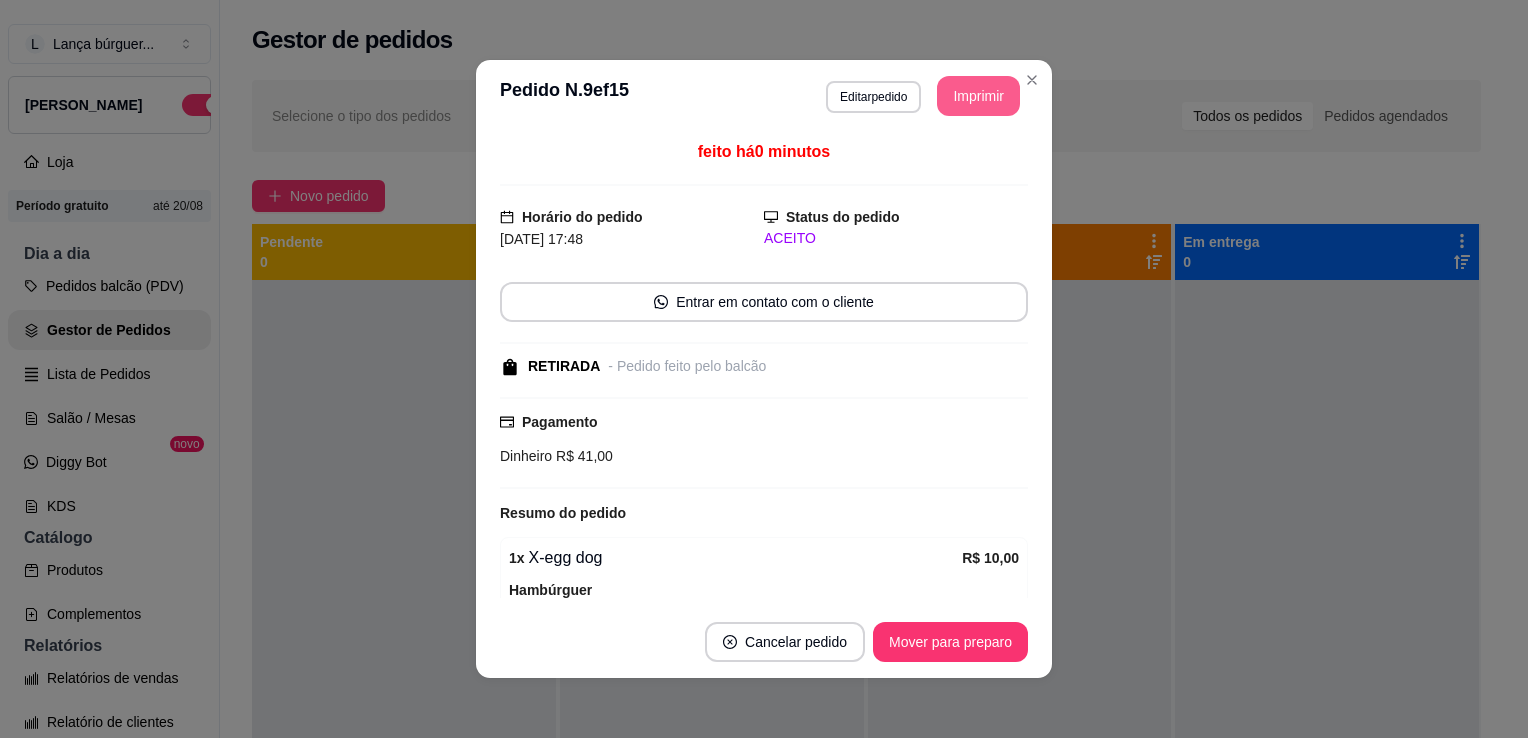 scroll, scrollTop: 0, scrollLeft: 0, axis: both 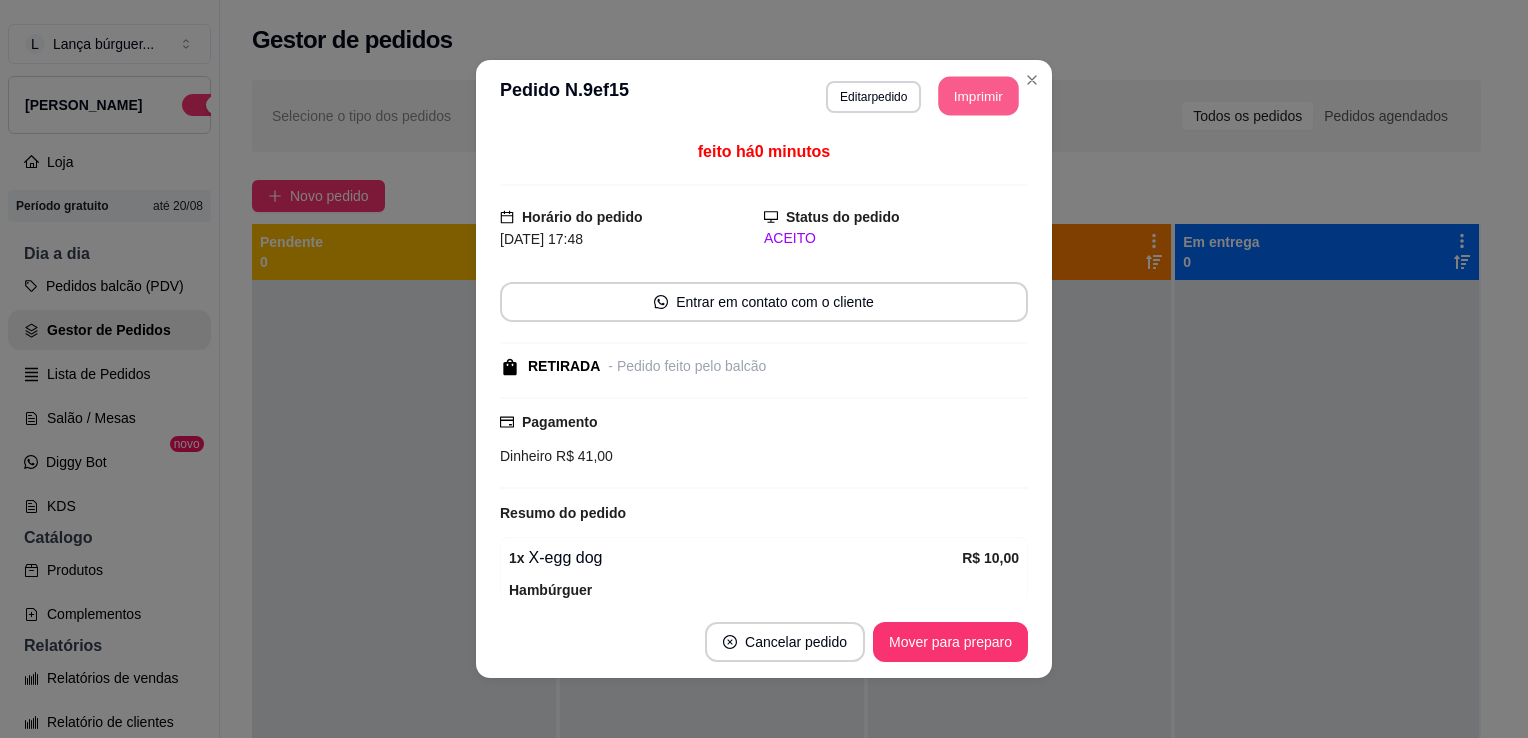 click on "Imprimir" at bounding box center (979, 96) 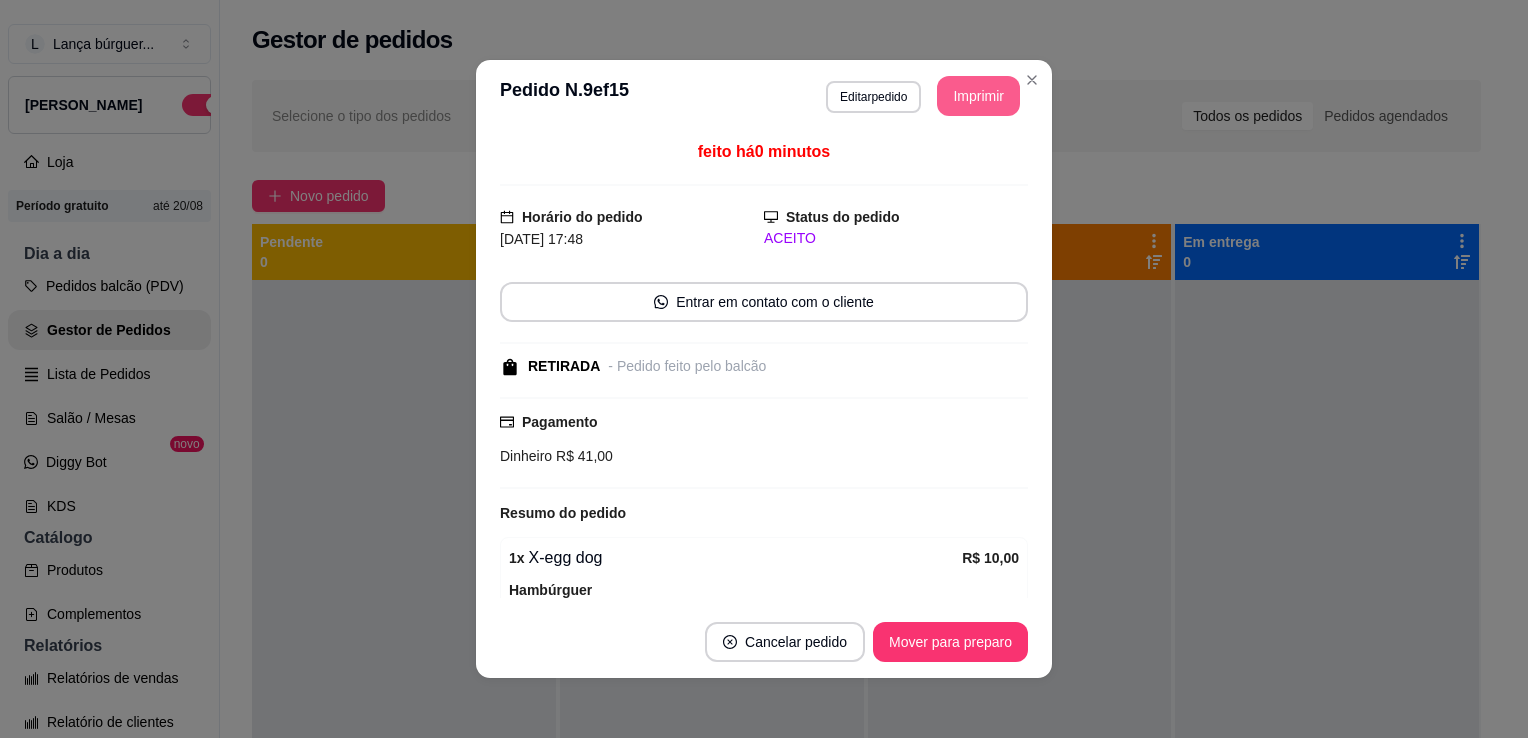 scroll, scrollTop: 0, scrollLeft: 0, axis: both 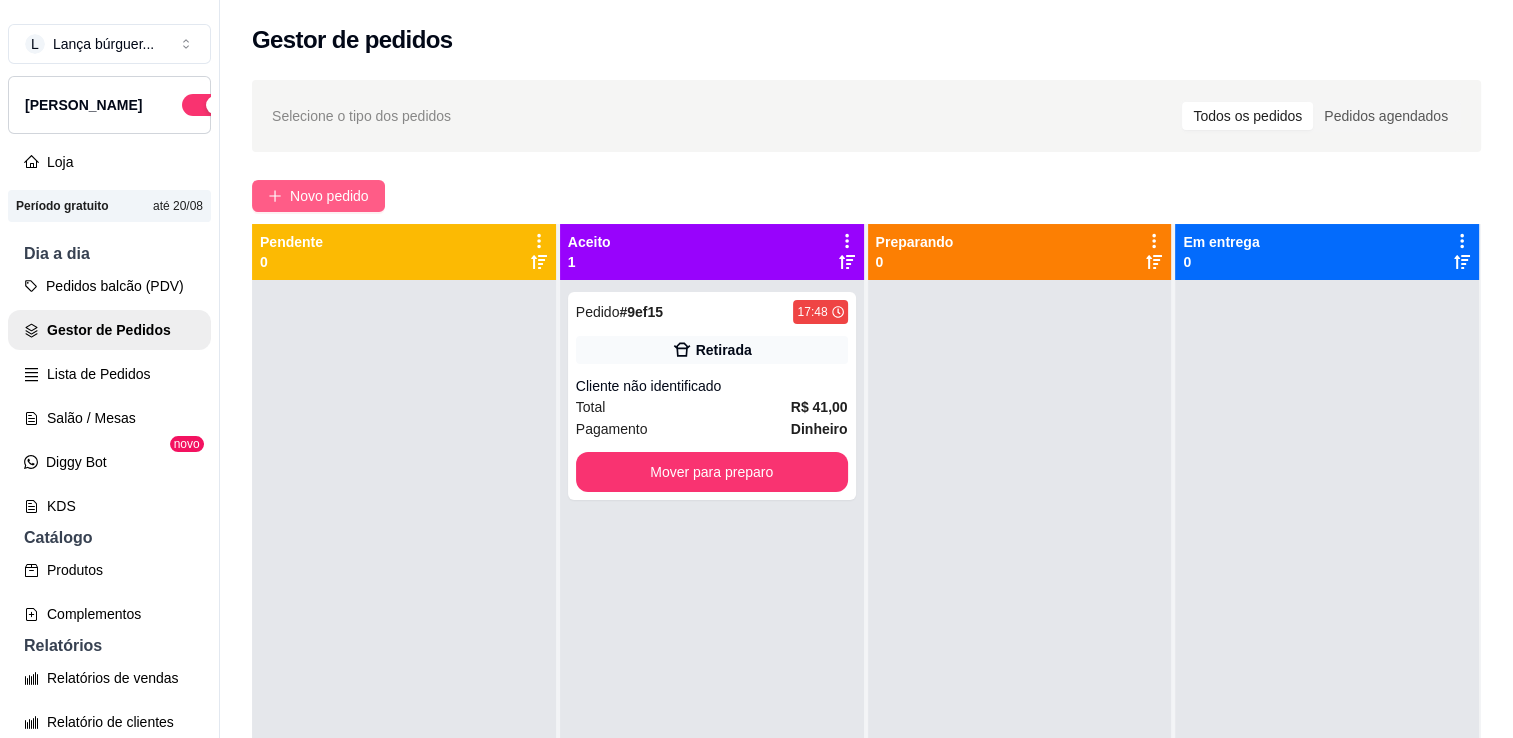 click on "Novo pedido" at bounding box center [329, 196] 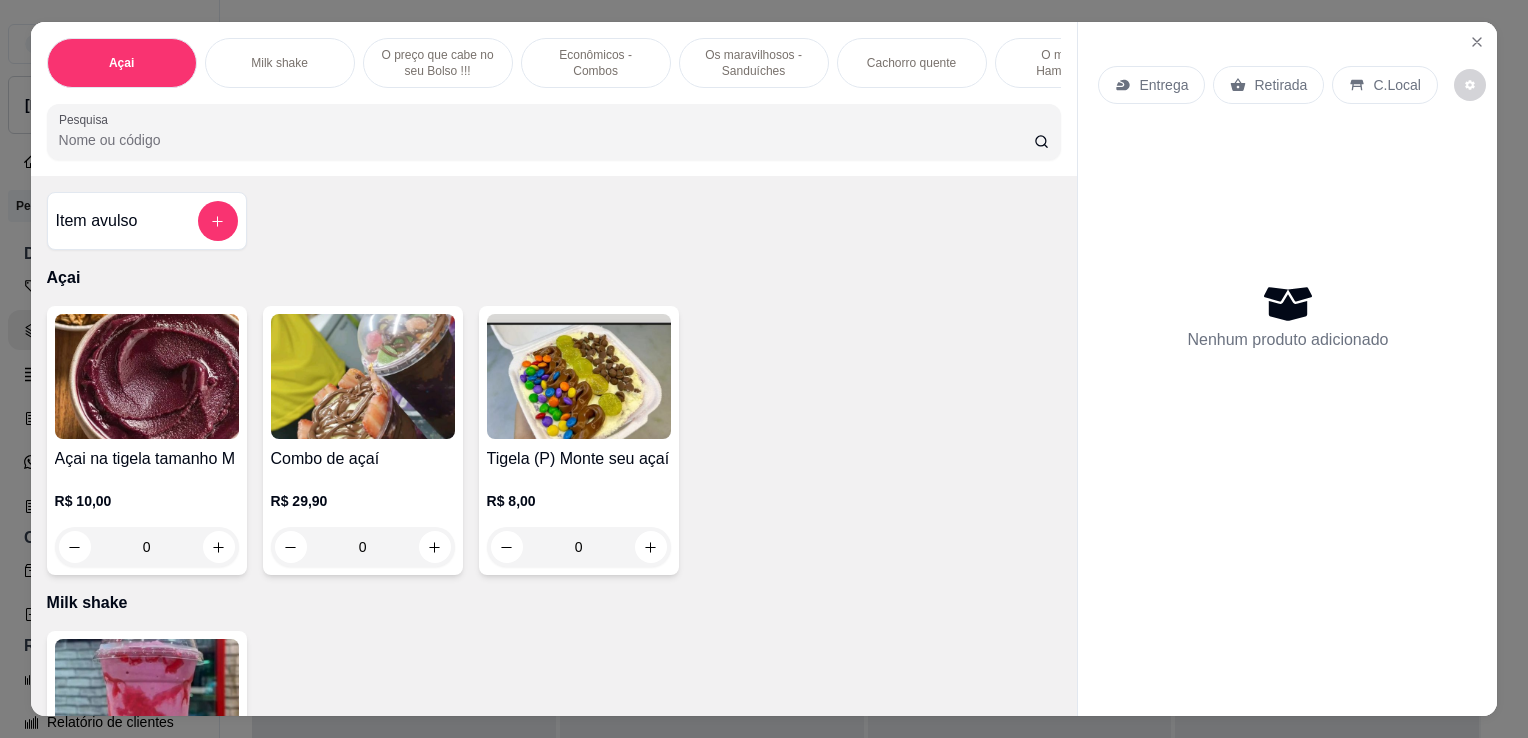 scroll, scrollTop: 460, scrollLeft: 0, axis: vertical 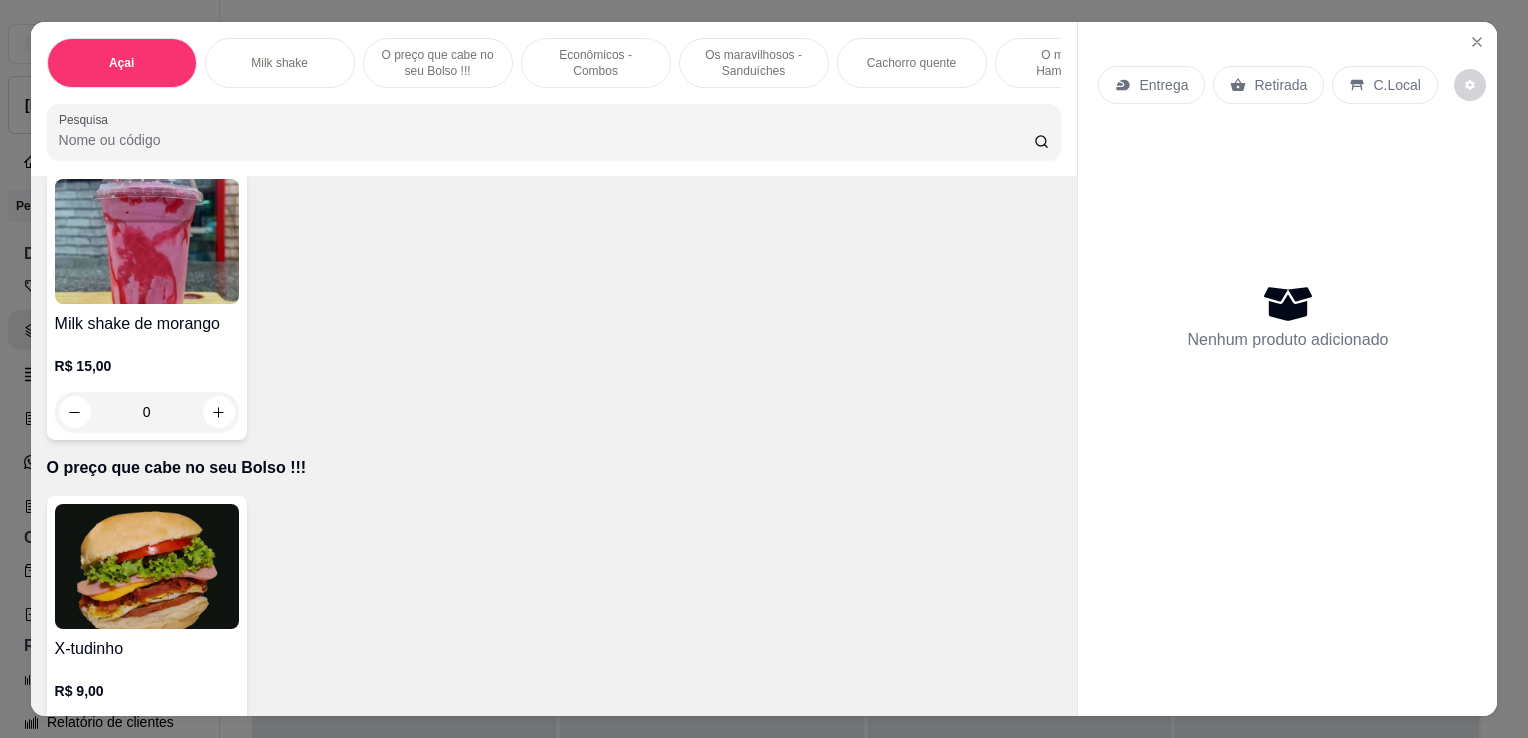 click on "Entrega Retirada C.Local Nenhum produto adicionado" at bounding box center (1287, 353) 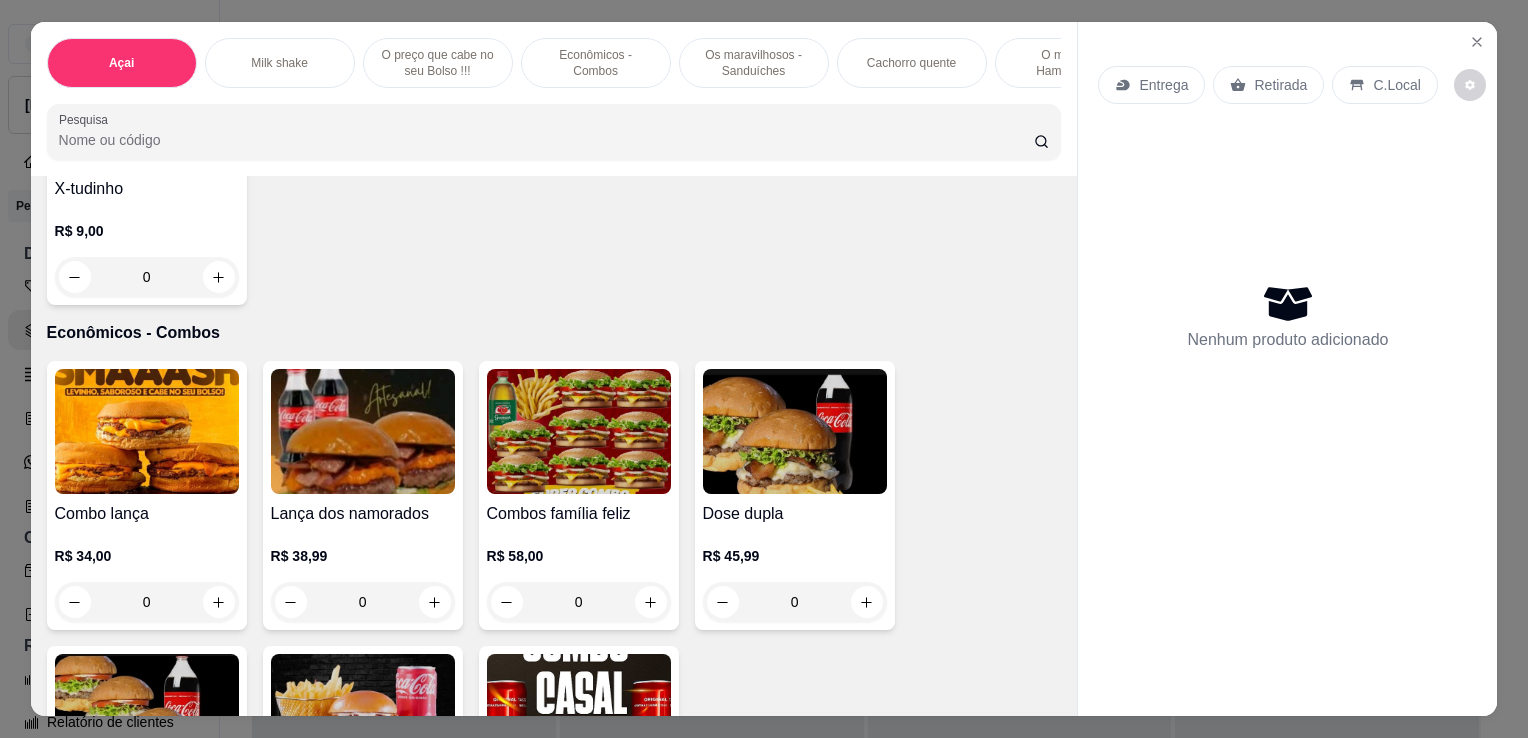 scroll, scrollTop: 1380, scrollLeft: 0, axis: vertical 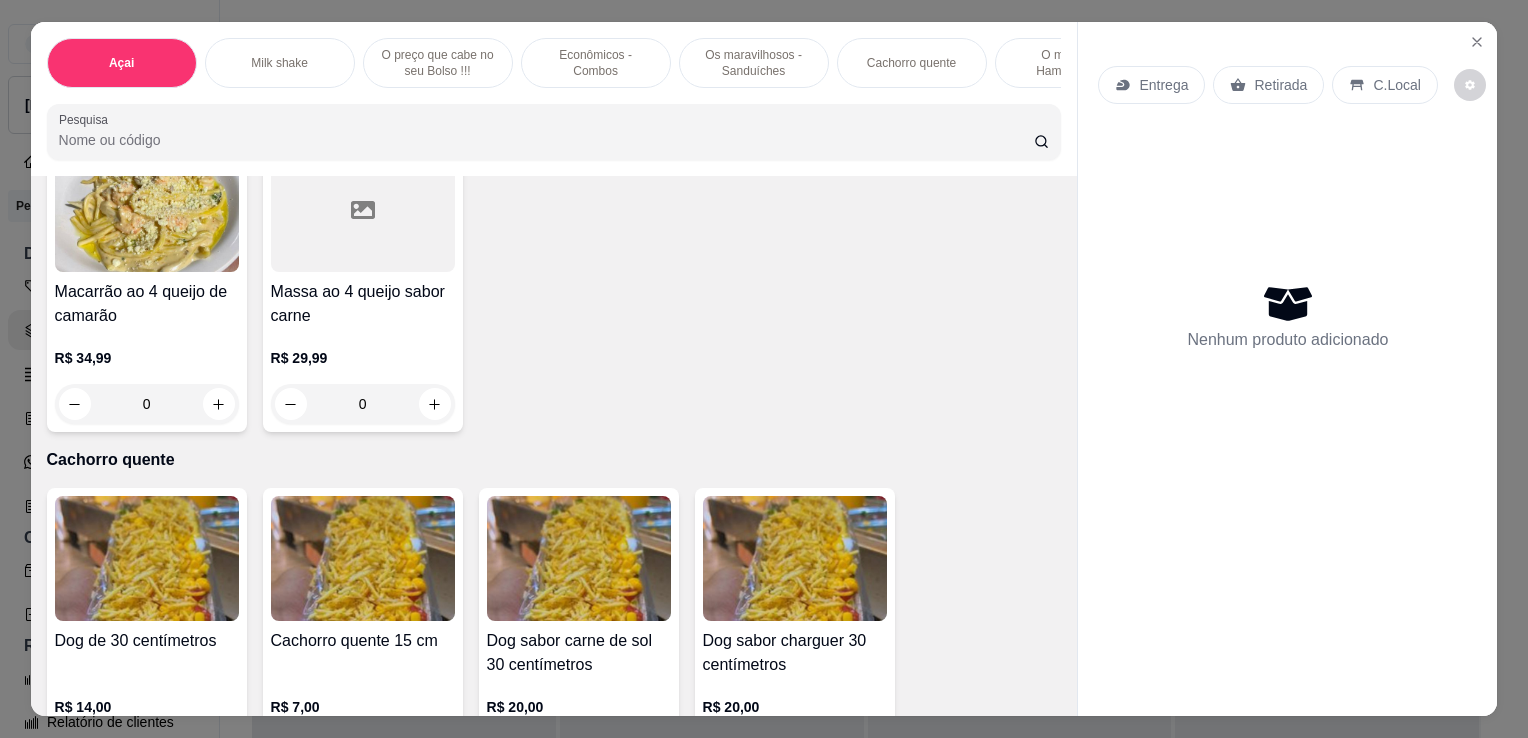 click on "Entrega Retirada C.Local Nenhum produto adicionado" at bounding box center [1287, 353] 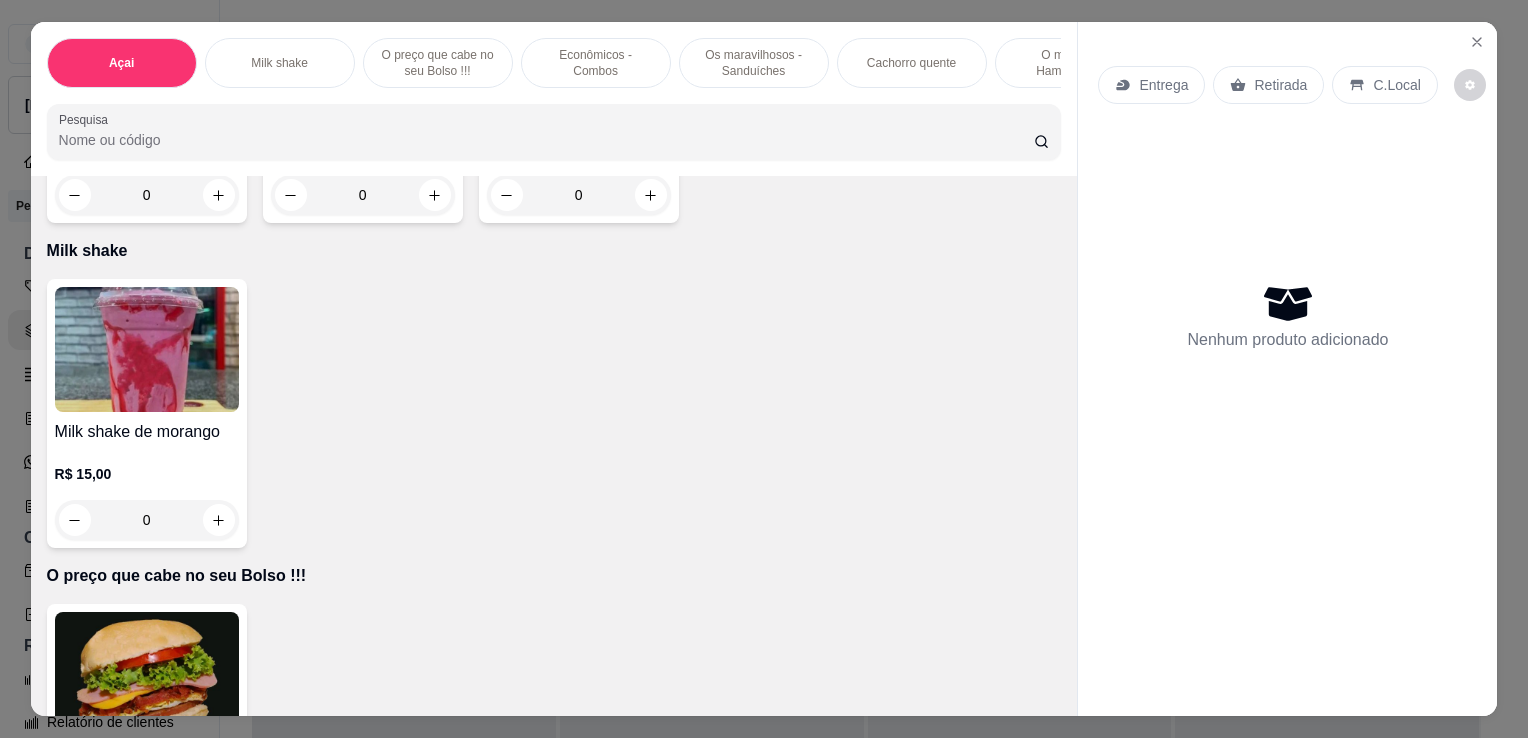 scroll, scrollTop: 0, scrollLeft: 0, axis: both 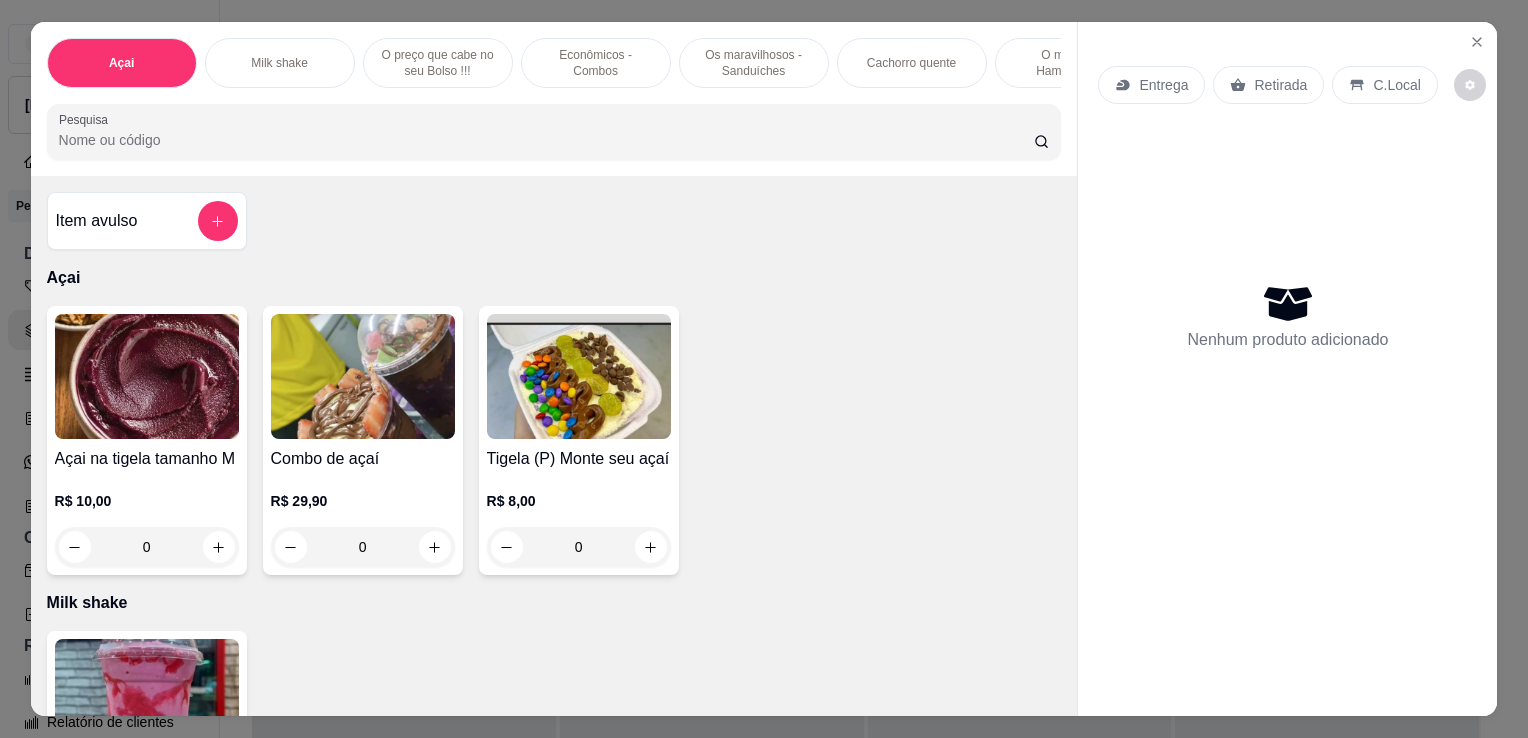 click on "Item avulso Açai Açai na tigela tamanho M   R$ 10,00 0 Combo de açaí   R$ 29,90 0  Tigela (P) Monte seu açaí    R$ 8,00 0 Milk shake Milk shake de morango   R$ 15,00 0 O preço que cabe no seu Bolso !!! X-tudinho   R$ 9,00 0 Econômicos - Combos Combo lança   R$ 34,00 0 Lança dos namorados   R$ 38,99 0 Combos família feliz   R$ 58,00 0 Dose dupla    R$ 45,99 0 Lança cinema    R$ 58,99 0 Combo solteiro    R$ 25,99 0 Combo casal    R$ 64,99 0 Os maravilhosos - Sanduíches Lança duplo   R$ 19,00 0 Lança Original   R$ 12,00 0 Lança triplo   R$ 23,00 0 Lança mostro   R$ 28,00 0 Lança duplo creme chese    R$ 24,99 0 Cachorro quente Cachorro de 30cm   R$ 14,00 0 O melhor - Hambúrguer tradicional X-calabresa   R$ 14,00 0 X-tudo   R$ 17,00 0 X-frango/calabresa   R$ 18,00 0 X-calabacon   R$ 15,00 0 X-egg dog   R$ 10,00 0 X-salada   R$ 14,00 0 X-frango   R$ 16,00 0 X-egg burguer   R$ 10,00 0 Hambúrgueres especiais ( Frango ) X-frango   R$ 18,50 0 X-egg frango   R$ 19,50 0   0" at bounding box center (554, 446) 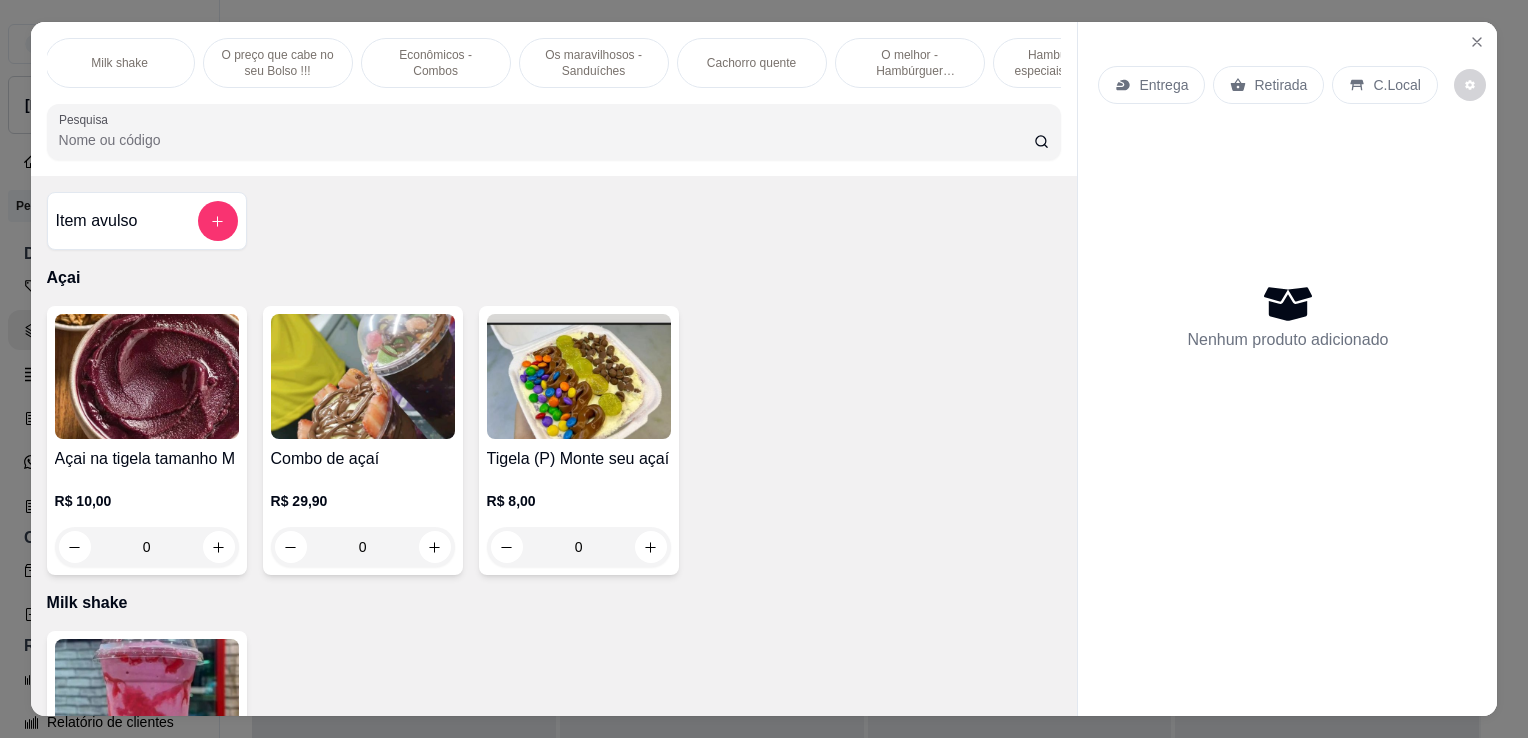 scroll, scrollTop: 0, scrollLeft: 200, axis: horizontal 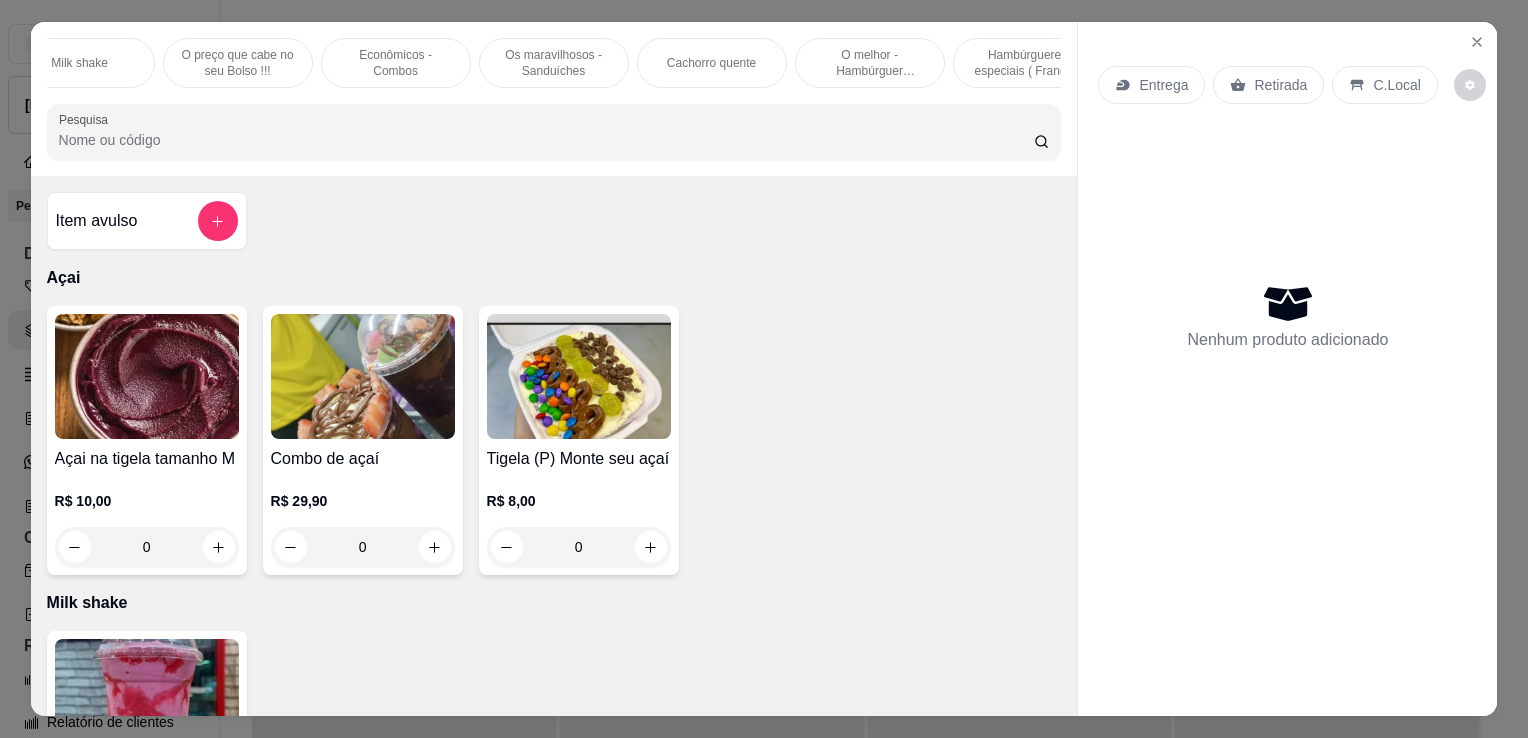 click on "O melhor - Hambúrguer tradicional" at bounding box center [870, 63] 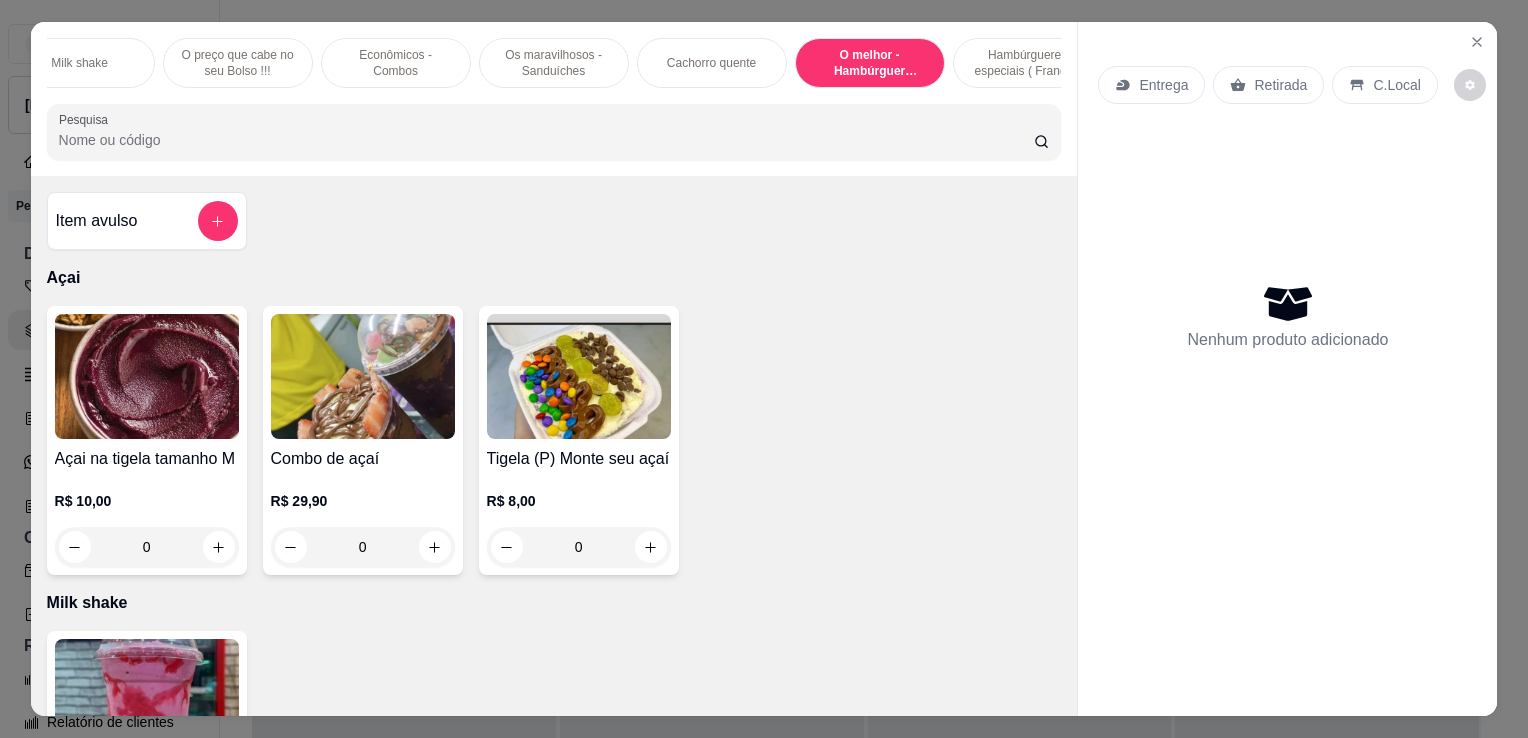 scroll, scrollTop: 2609, scrollLeft: 0, axis: vertical 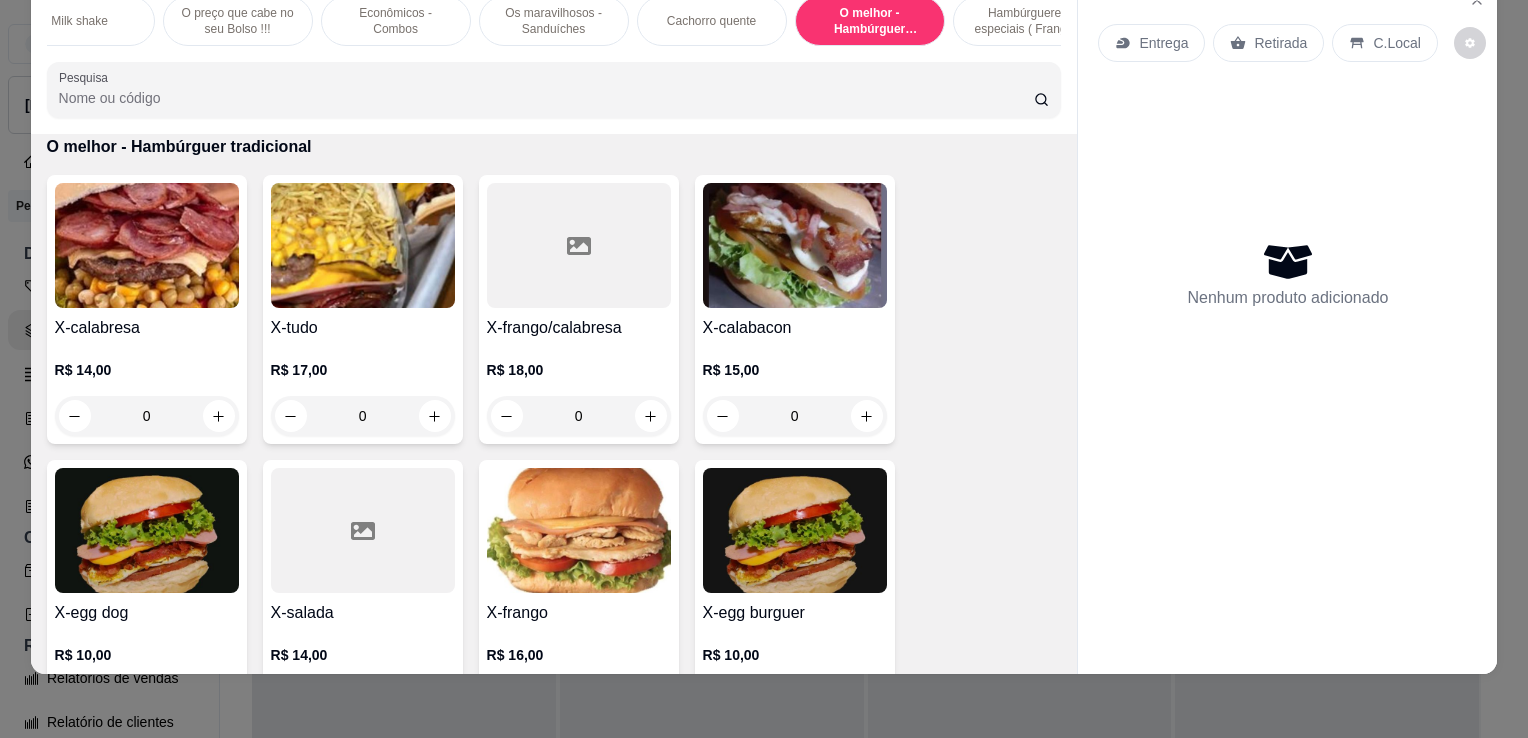 click on "Açai Milk shake O preço que cabe no seu Bolso !!! Econômicos - Combos Os maravilhosos - Sanduíches Cachorro quente O melhor - Hambúrguer tradicional Hambúrgueres especiais ( Frango ) Hambúrgueres especiais ( Mega especiais) Hambúrgueres especiais ( Bacon ) Hambúrgueres especiais (Mega especiais) Deliciosos - Hambúrgueres Porções Bebidas Pastel Beirute Pizza Yakisoba Massa Cachorro quente  Pesquisa" at bounding box center (554, 57) 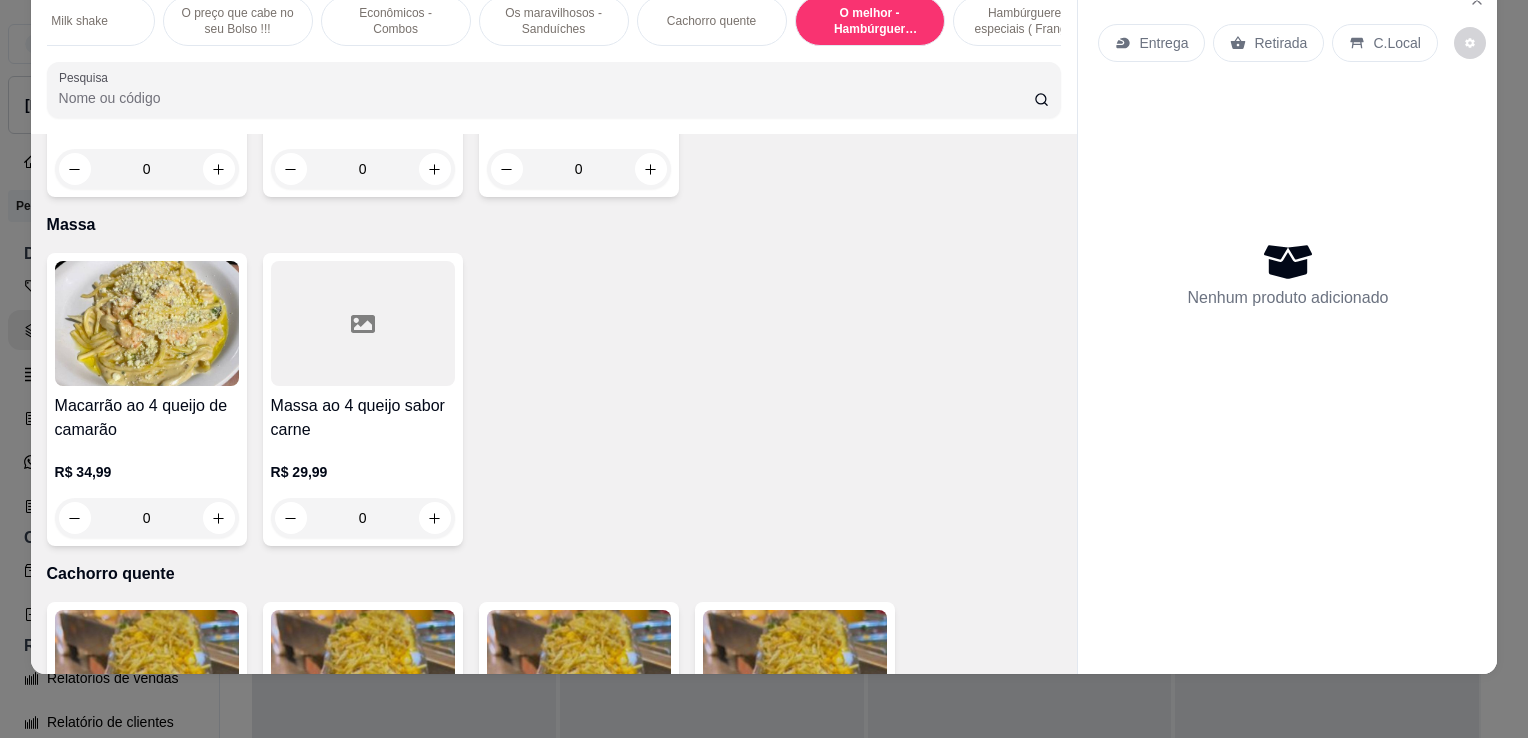 scroll, scrollTop: 8480, scrollLeft: 0, axis: vertical 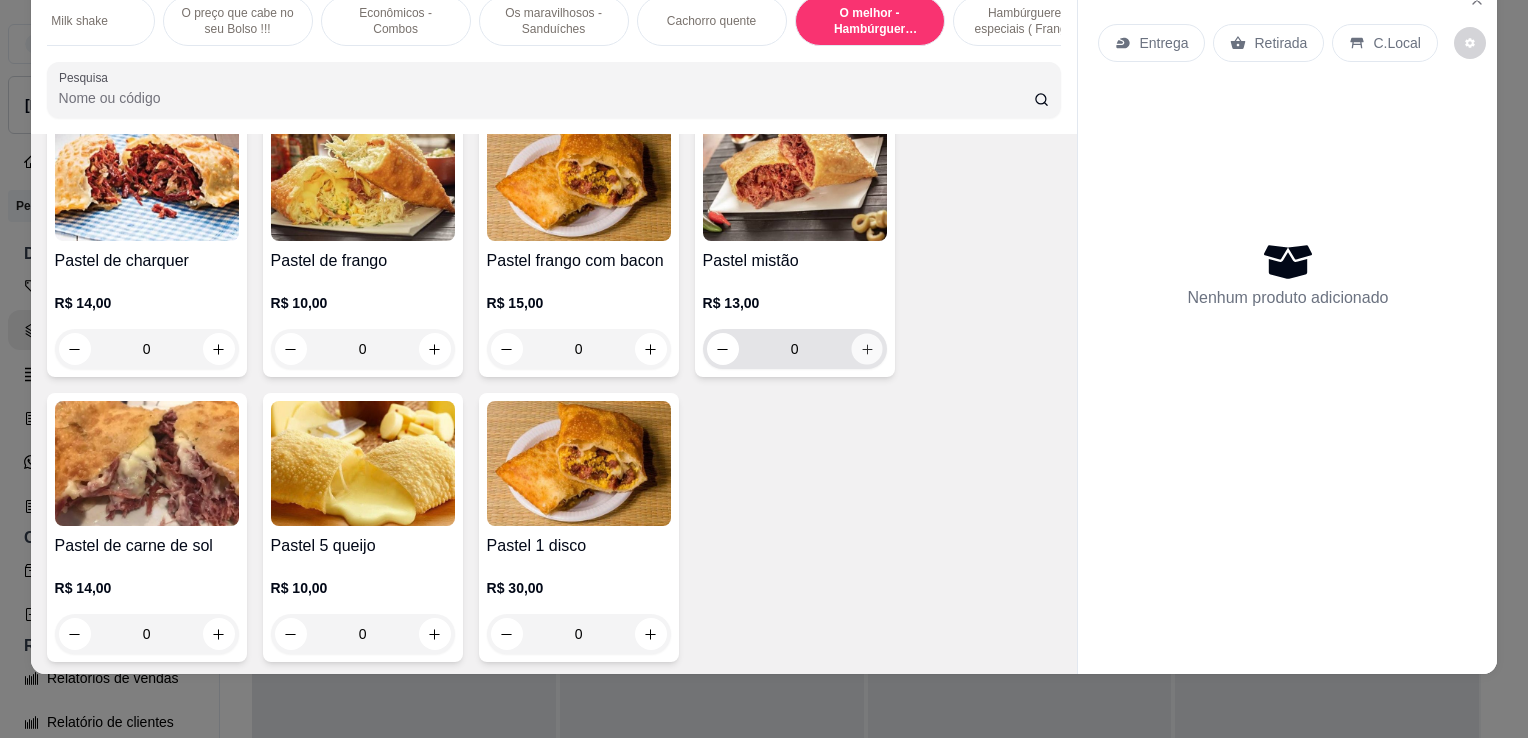 click 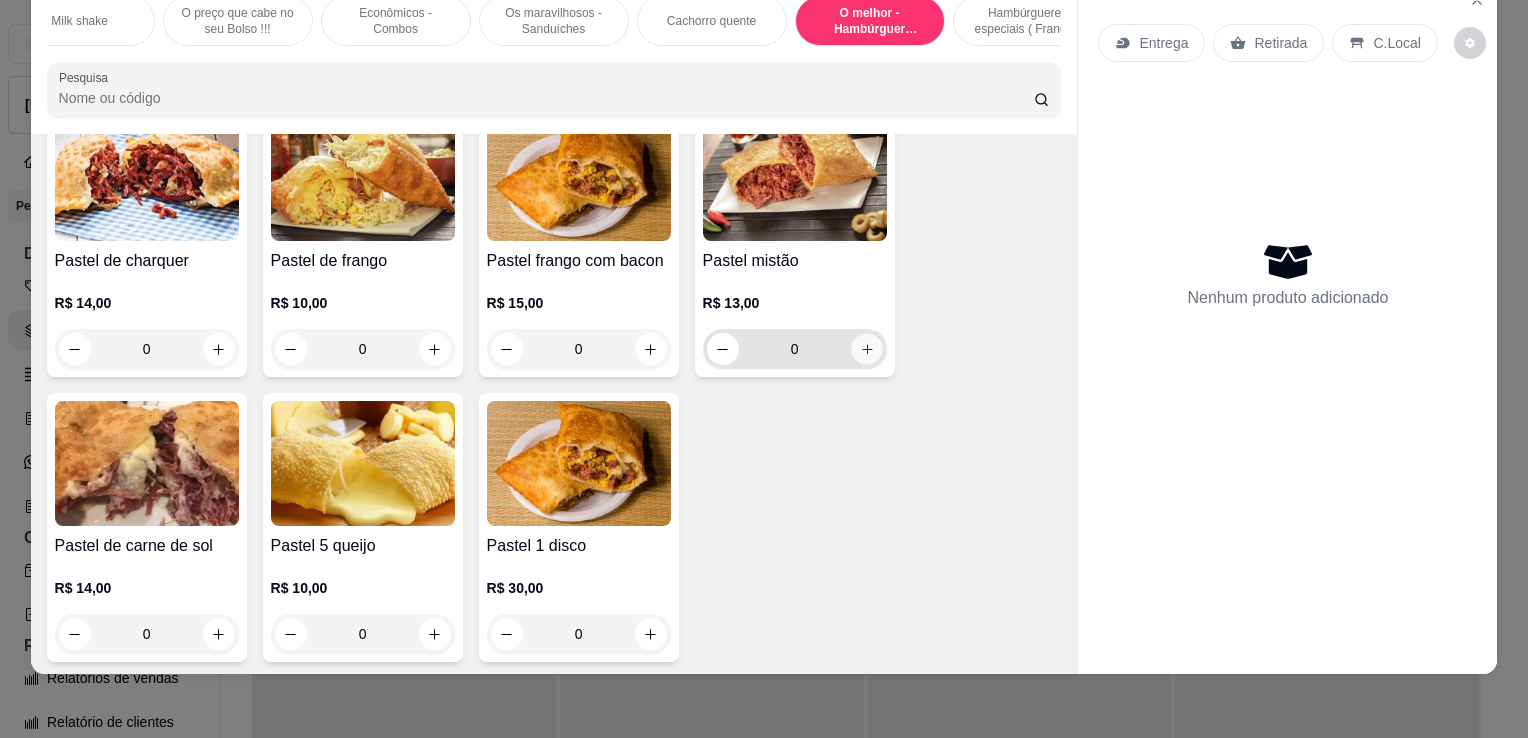 type on "1" 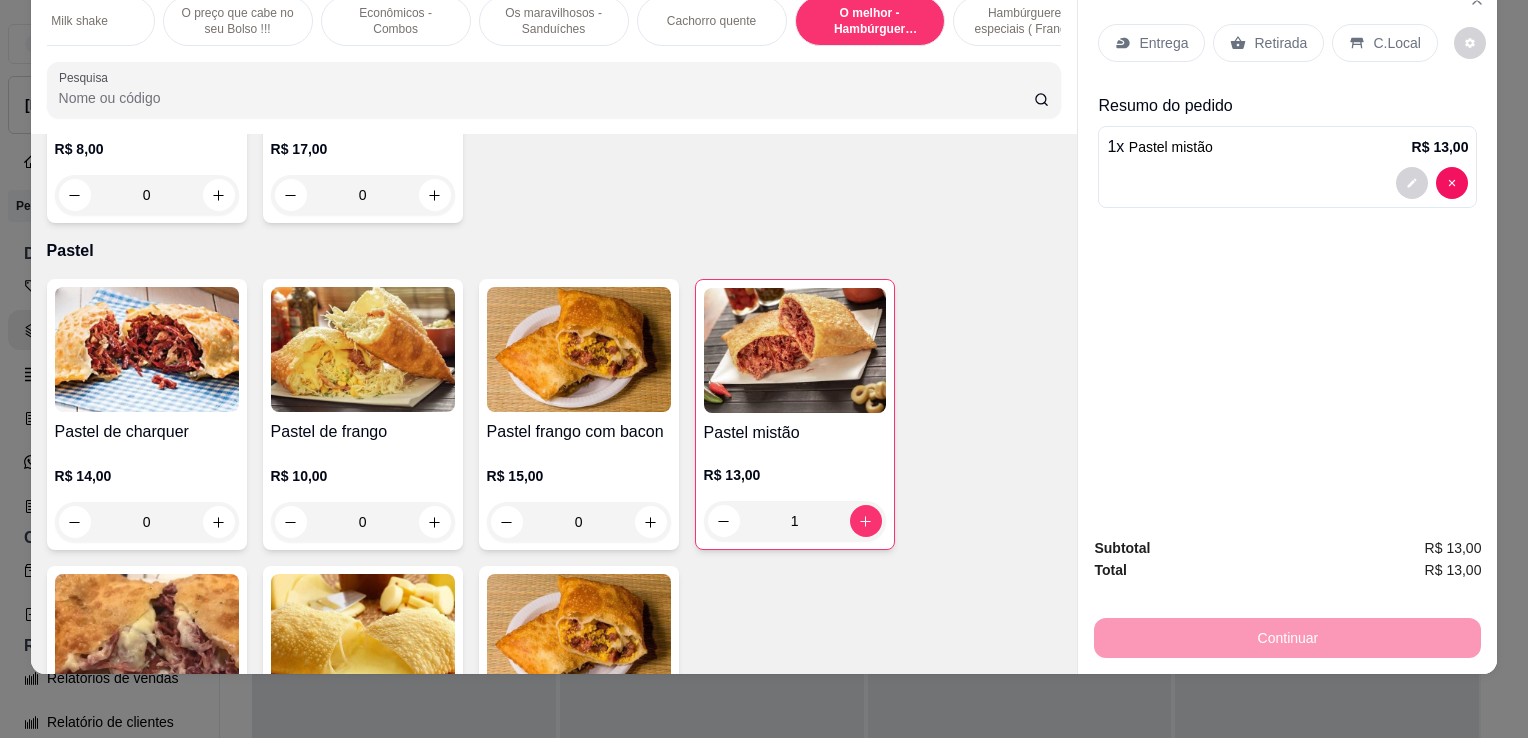 scroll, scrollTop: 6320, scrollLeft: 0, axis: vertical 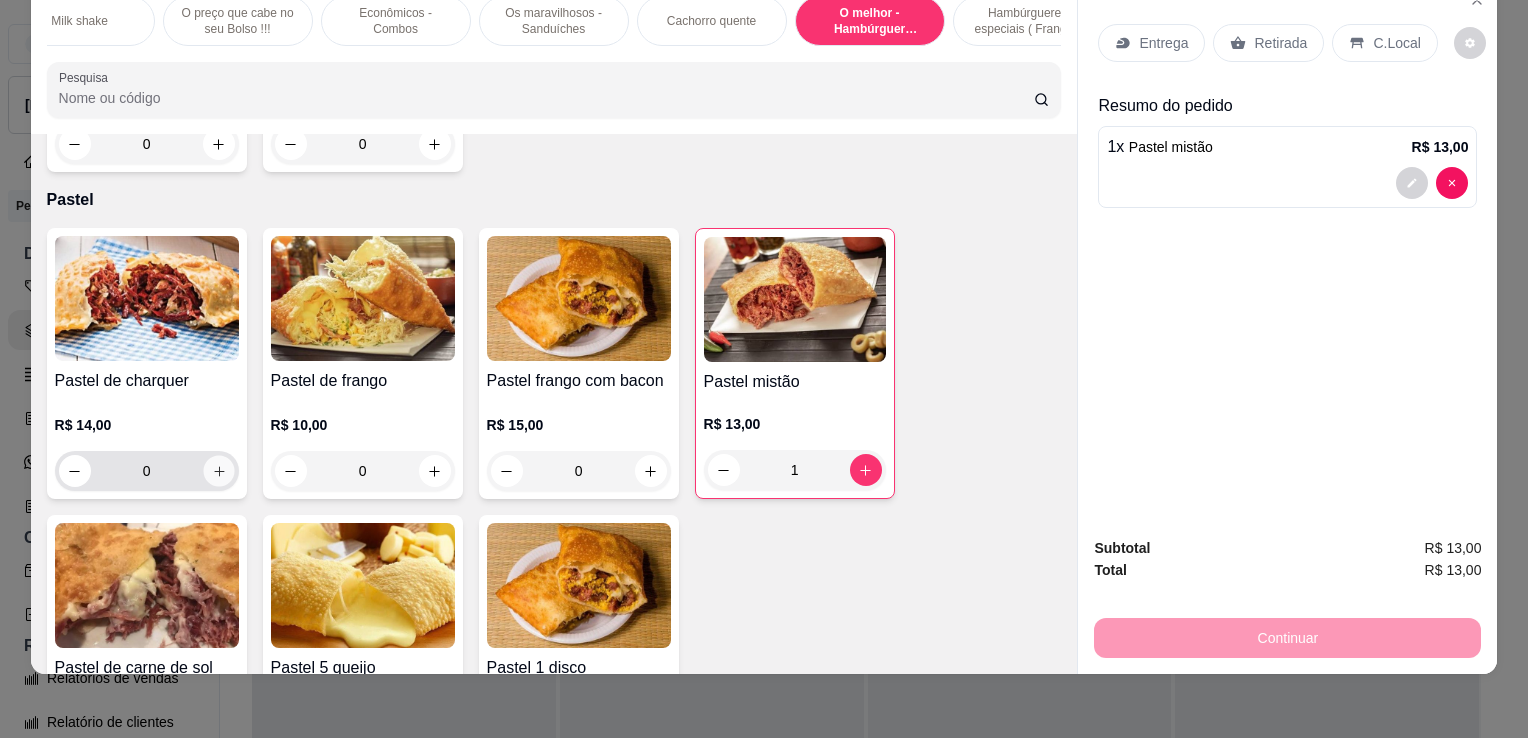 click at bounding box center [218, 471] 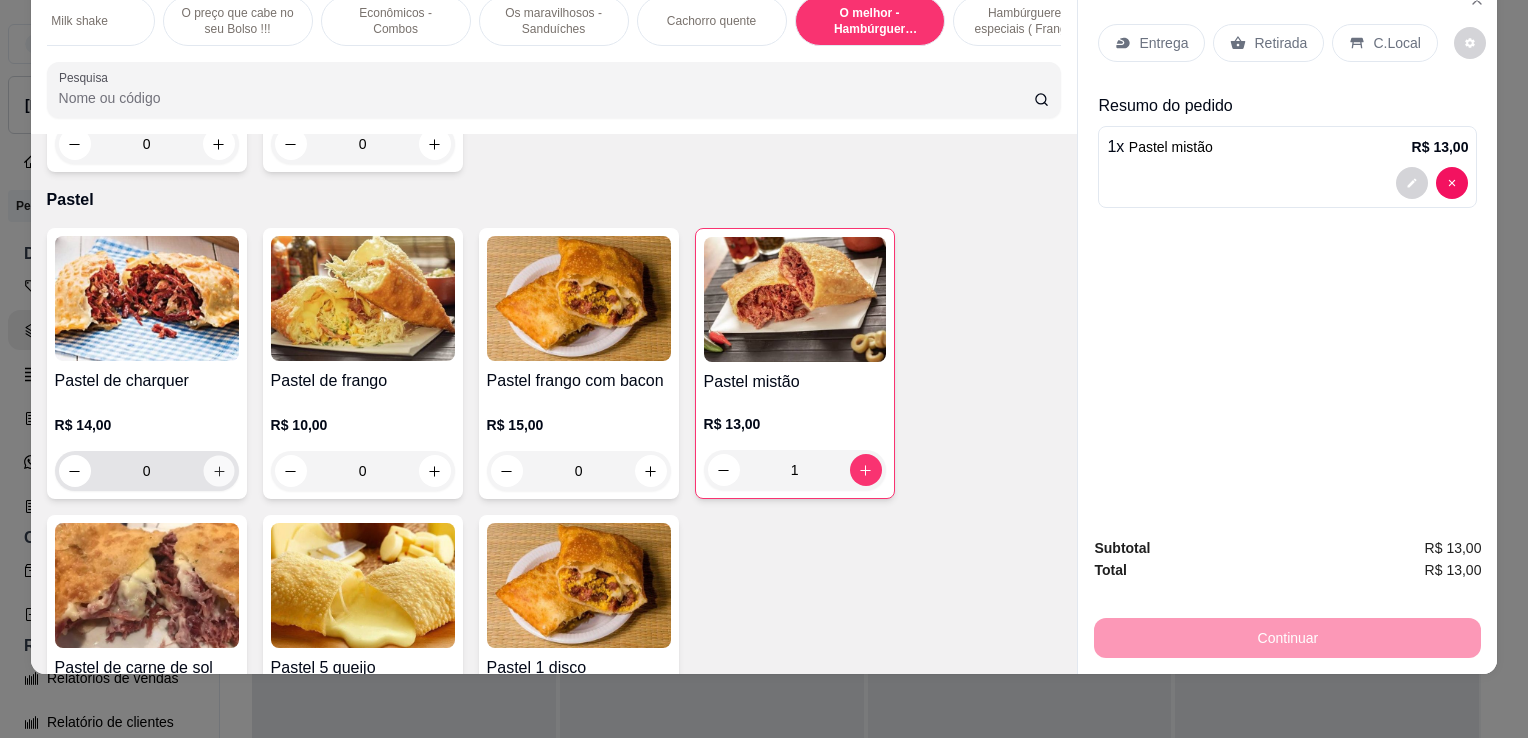 type on "1" 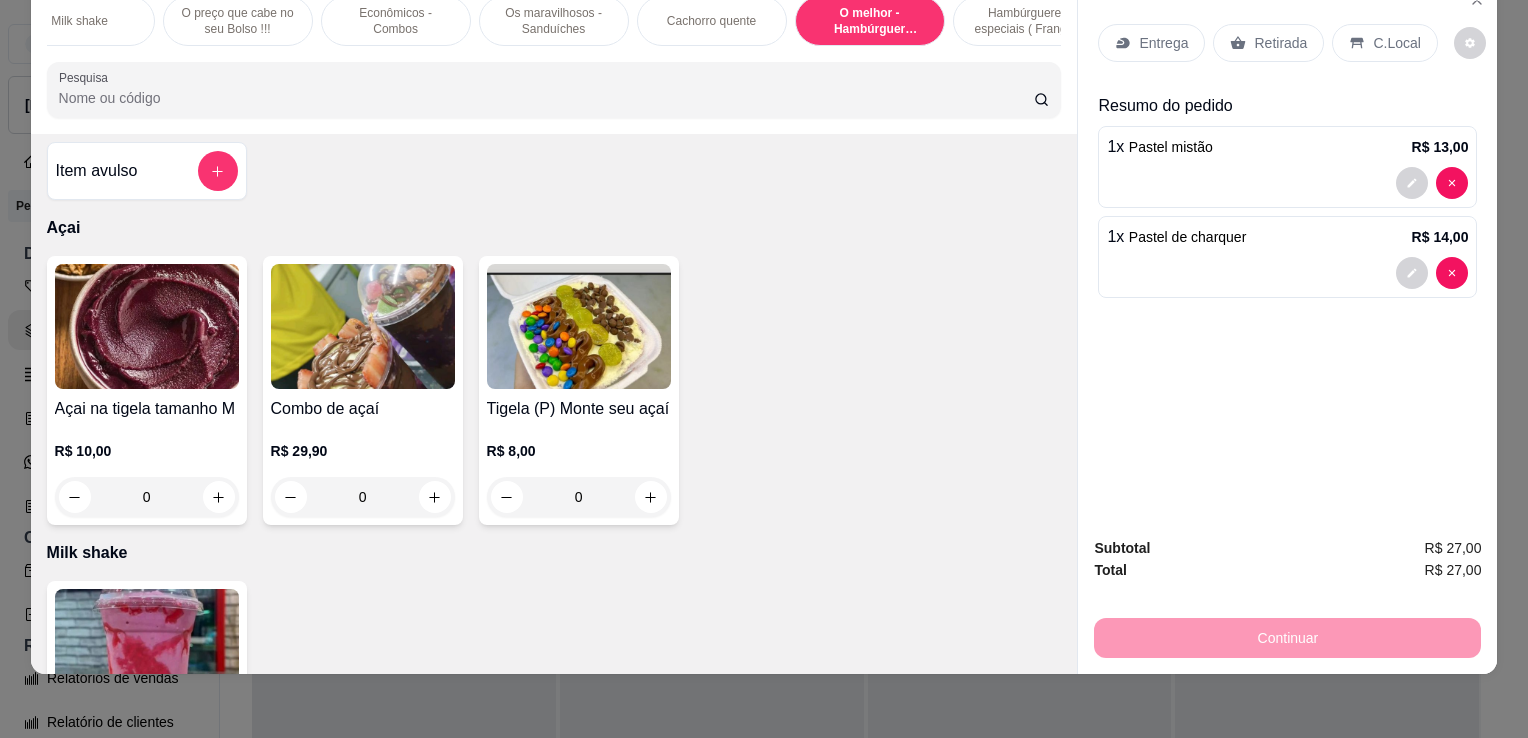 scroll, scrollTop: 0, scrollLeft: 0, axis: both 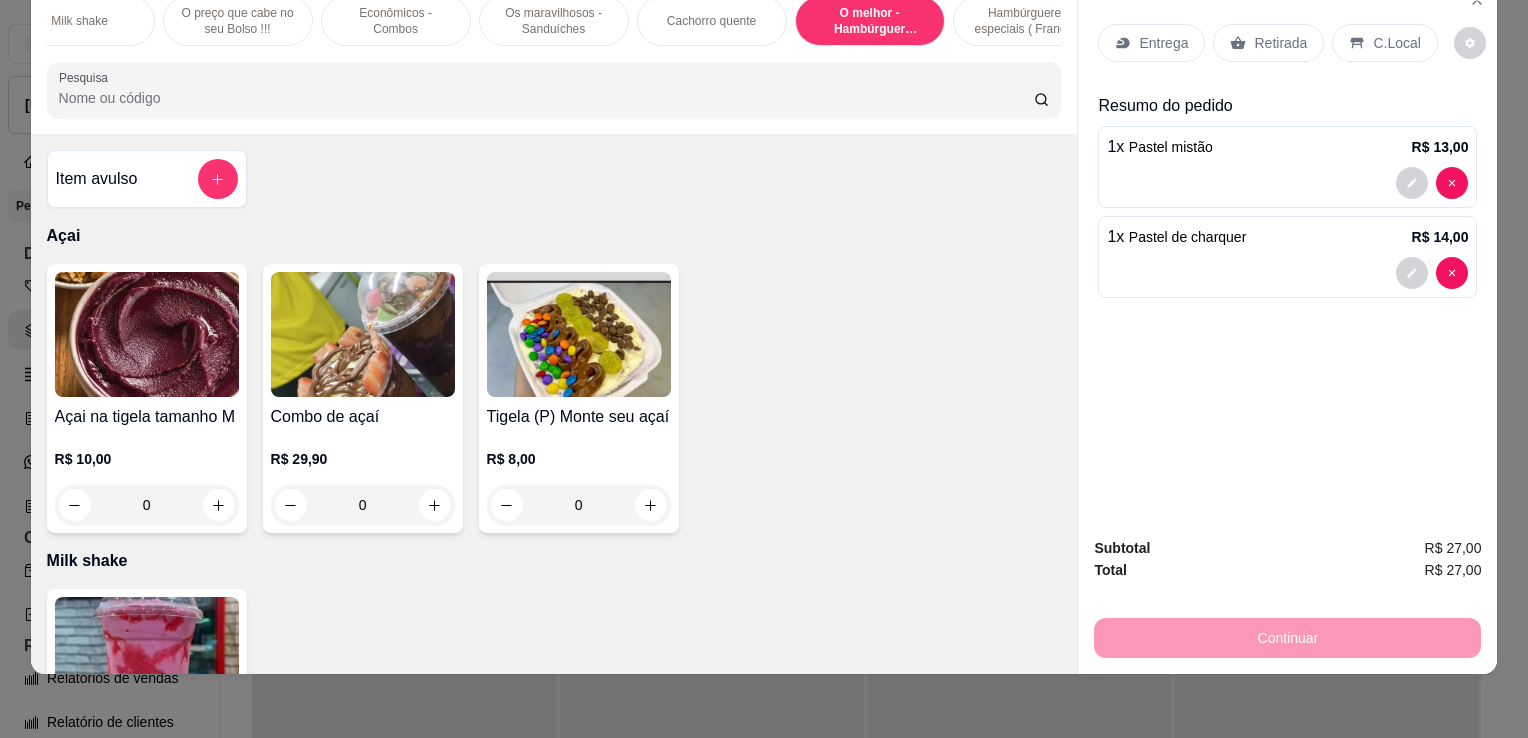 click on "Açai Milk shake O preço que cabe no seu Bolso !!! Econômicos - Combos Os maravilhosos - Sanduíches Cachorro quente O melhor - Hambúrguer tradicional Hambúrgueres especiais ( Frango ) Hambúrgueres especiais ( Mega especiais) Hambúrgueres especiais ( Bacon ) Hambúrgueres especiais (Mega especiais) Deliciosos - Hambúrgueres Porções Bebidas Pastel Beirute Pizza Yakisoba Massa Cachorro quente  Pesquisa Item avulso Açai Açai na tigela tamanho M   R$ 10,00 0 Combo de açaí   R$ 29,90 0  Tigela (P) Monte seu açaí    R$ 8,00 0 Milk shake Milk shake de morango   R$ 15,00 0 O preço que cabe no seu Bolso !!! X-tudinho   R$ 9,00 0 Econômicos - Combos Combo lança   R$ 34,00 0 Lança dos namorados   R$ 38,99 0 Combos família feliz   R$ 58,00 0 Dose dupla    R$ 45,99 0 Lança cinema    R$ 58,99 0 Combo solteiro    R$ 25,99 0 Combo casal    R$ 64,99 0 Os maravilhosos - Sanduíches Lança duplo   R$ 19,00 0 Lança Original   R$ 12,00 0 Lança triplo   R$ 23,00 0 Lança mostro   R$ 28,00 0" at bounding box center (764, 369) 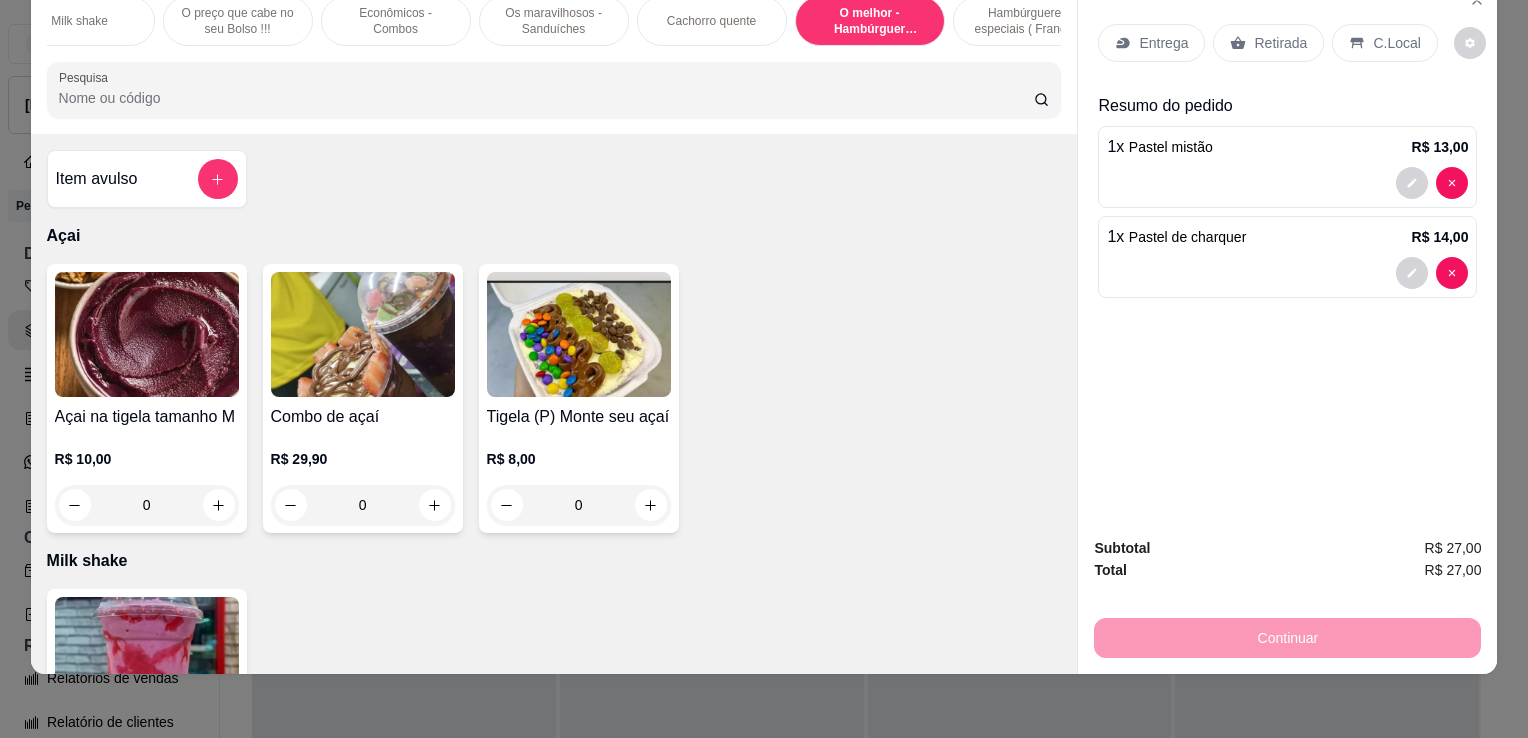 click on "Açai Milk shake O preço que cabe no seu Bolso !!! Econômicos - Combos Os maravilhosos - Sanduíches Cachorro quente O melhor - Hambúrguer tradicional Hambúrgueres especiais ( Frango ) Hambúrgueres especiais ( Mega especiais) Hambúrgueres especiais ( Bacon ) Hambúrgueres especiais (Mega especiais) Deliciosos - Hambúrgueres Porções Bebidas Pastel Beirute Pizza Yakisoba Massa Cachorro quente  Pesquisa Item avulso Açai Açai na tigela tamanho M   R$ 10,00 0 Combo de açaí   R$ 29,90 0  Tigela (P) Monte seu açaí    R$ 8,00 0 Milk shake Milk shake de morango   R$ 15,00 0 O preço que cabe no seu Bolso !!! X-tudinho   R$ 9,00 0 Econômicos - Combos Combo lança   R$ 34,00 0 Lança dos namorados   R$ 38,99 0 Combos família feliz   R$ 58,00 0 Dose dupla    R$ 45,99 0 Lança cinema    R$ 58,99 0 Combo solteiro    R$ 25,99 0 Combo casal    R$ 64,99 0 Os maravilhosos - Sanduíches Lança duplo   R$ 19,00 0 Lança Original   R$ 12,00 0 Lança triplo   R$ 23,00 0 Lança mostro   R$ 28,00 0" at bounding box center [764, 369] 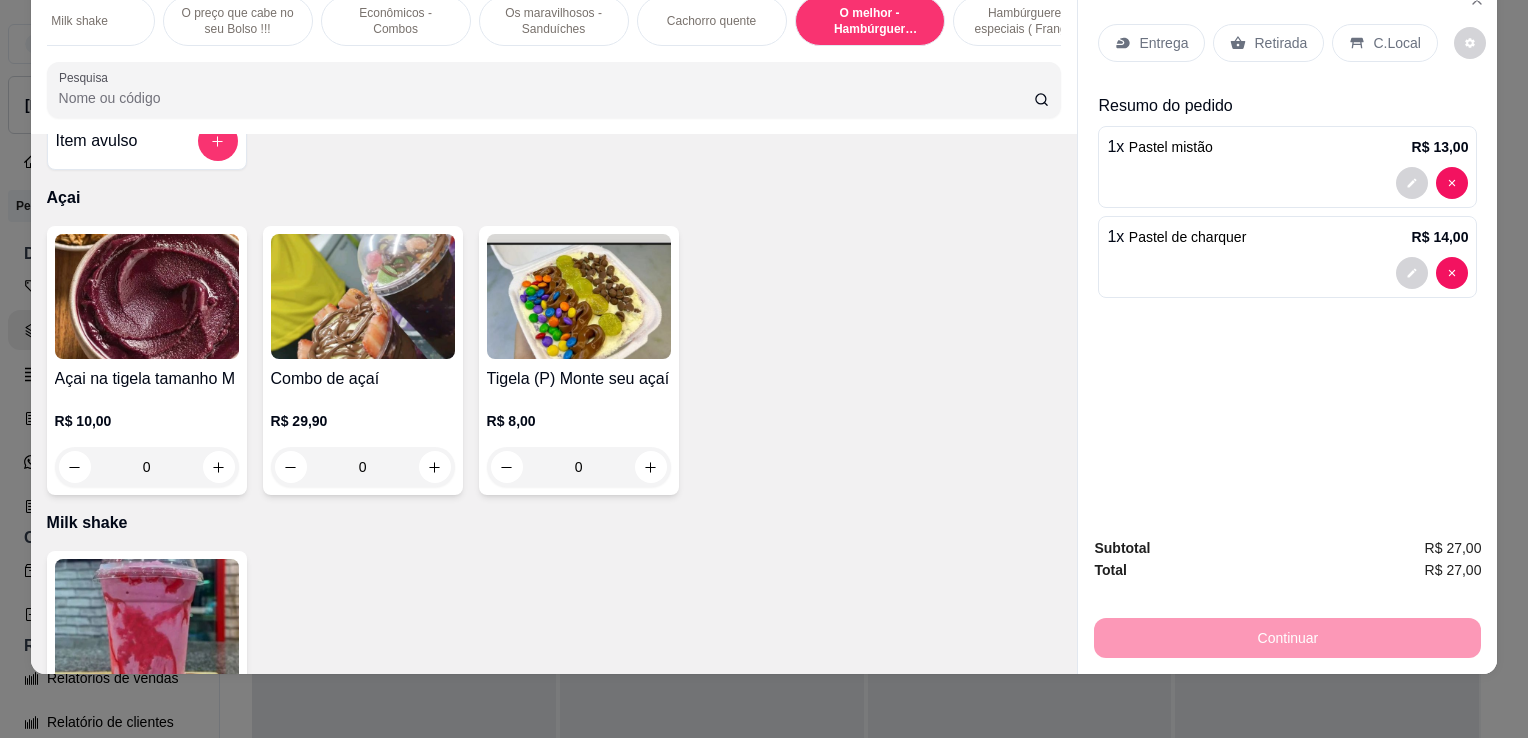 scroll, scrollTop: 0, scrollLeft: 0, axis: both 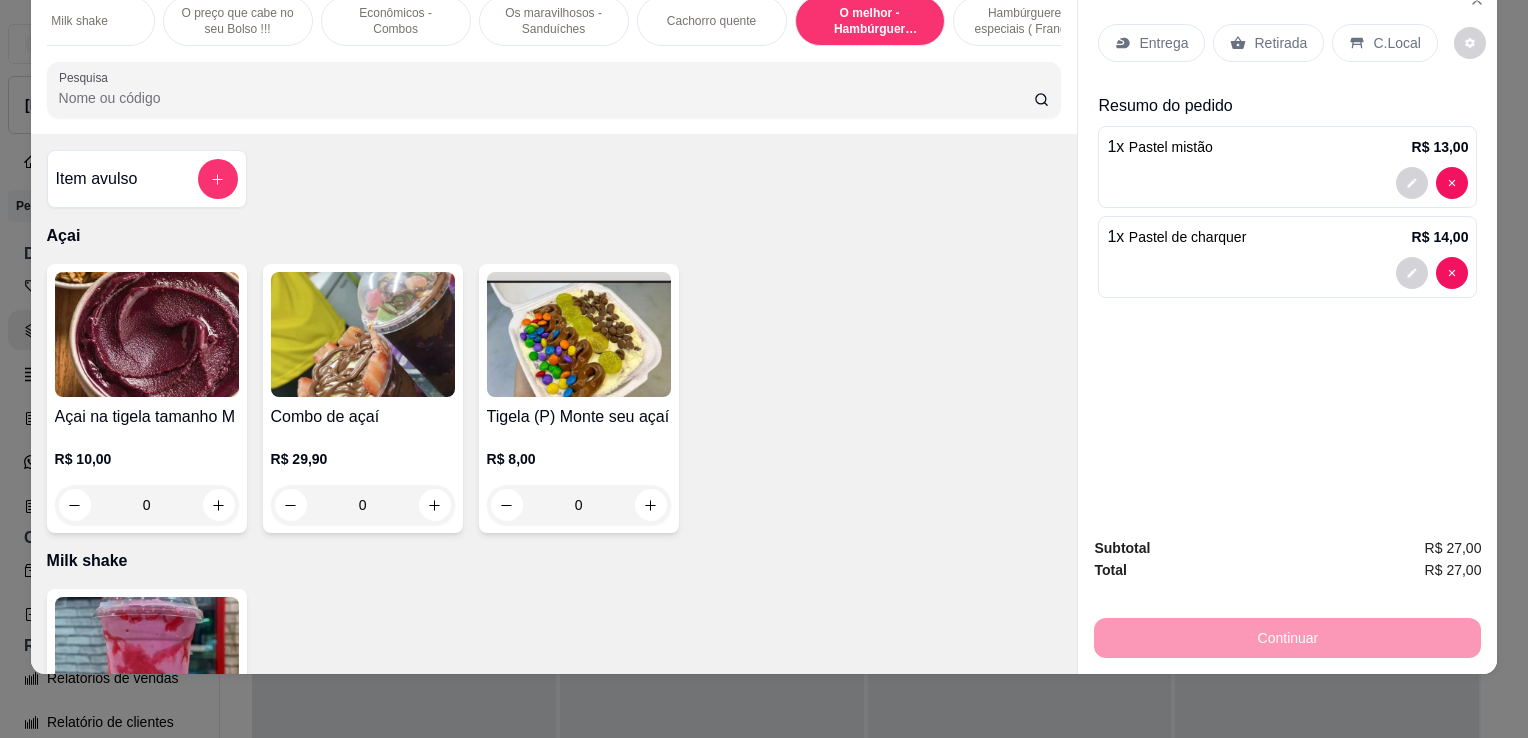 click on "Pesquisa" at bounding box center [546, 98] 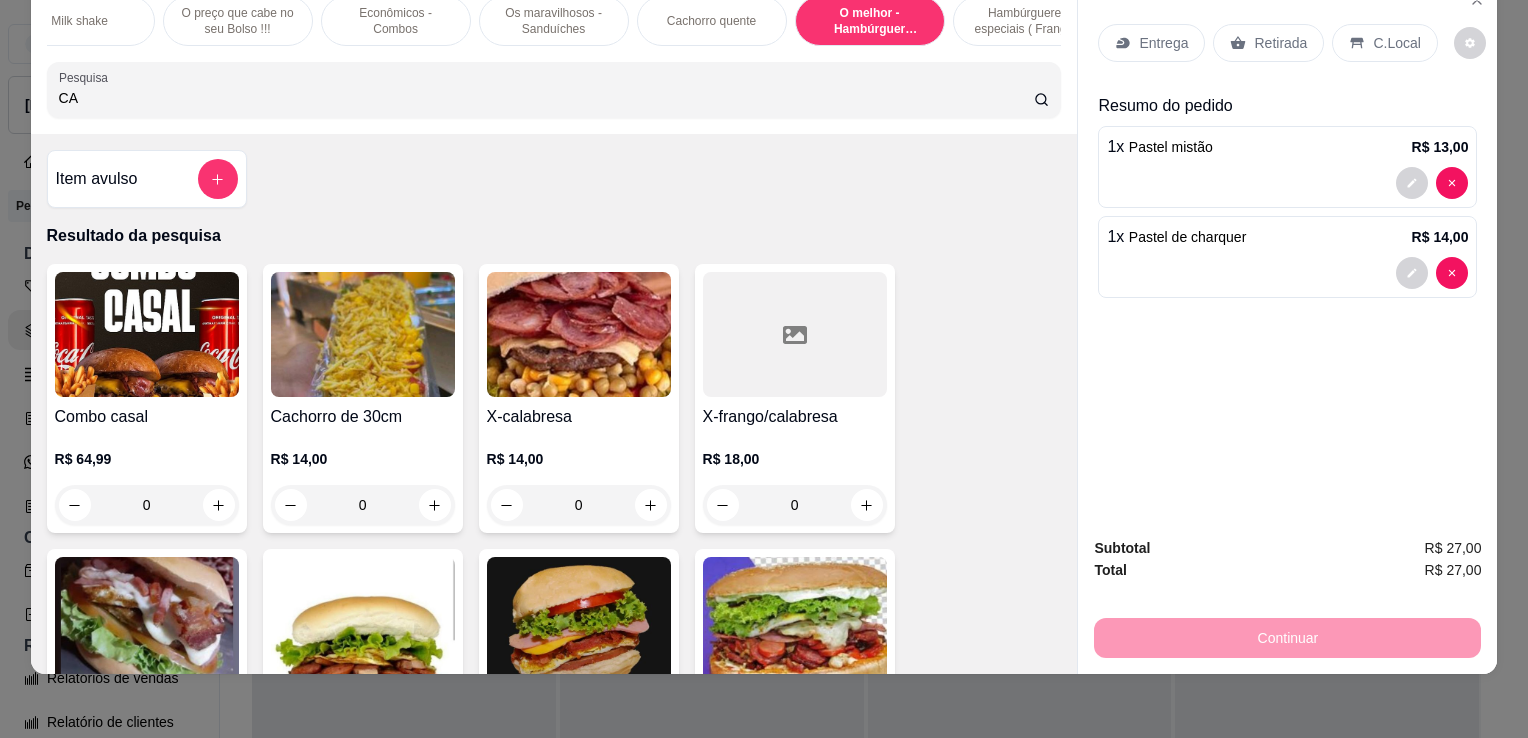 type on "C" 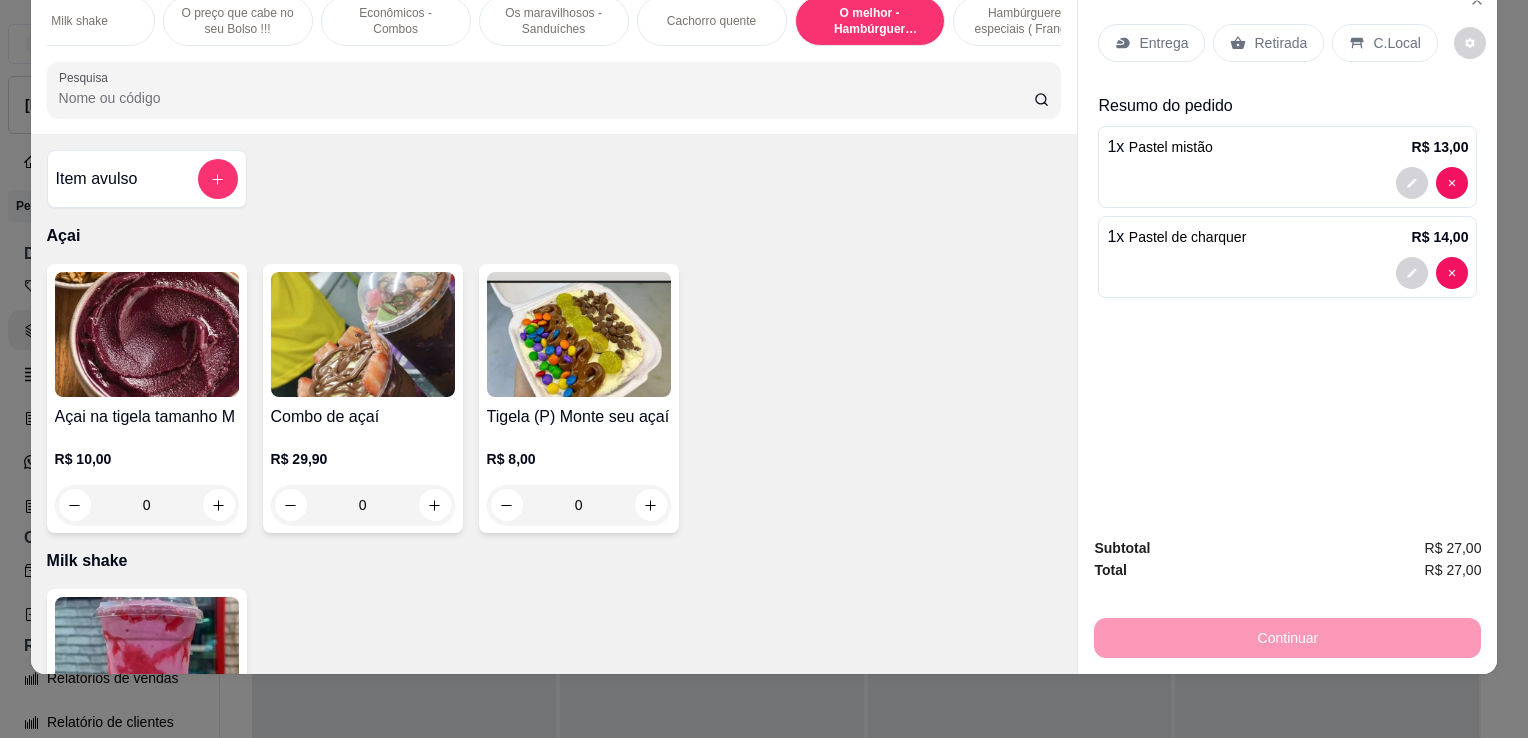 type 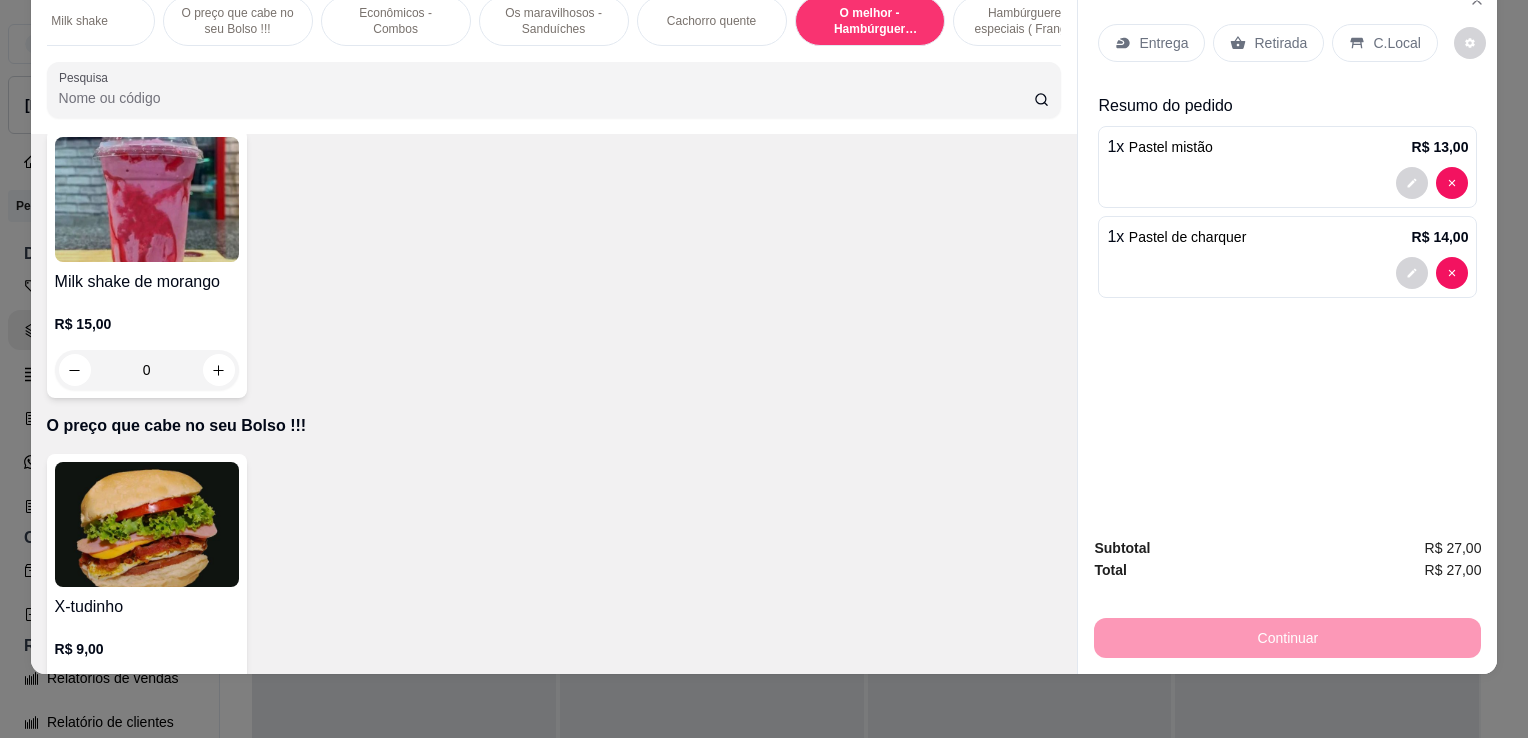 scroll, scrollTop: 920, scrollLeft: 0, axis: vertical 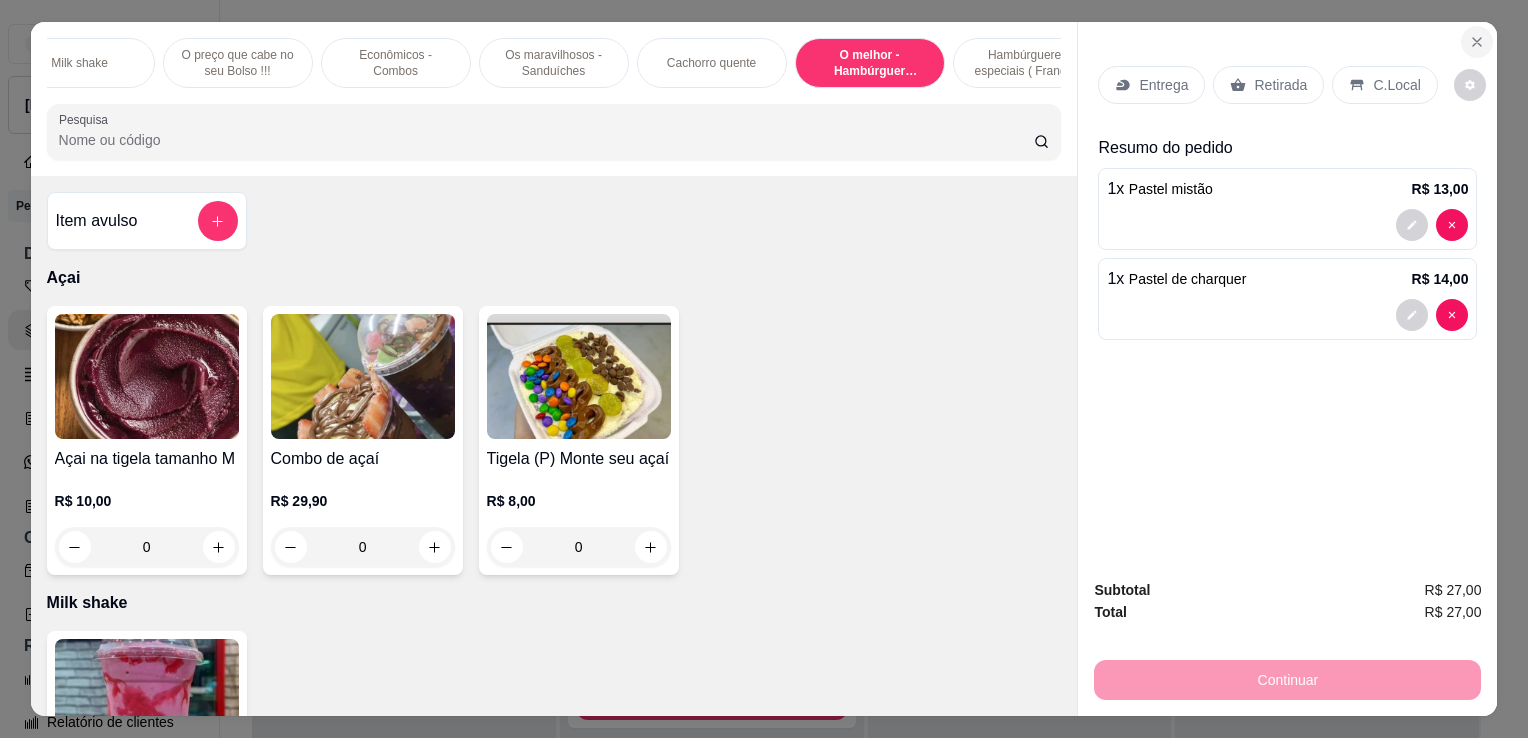click 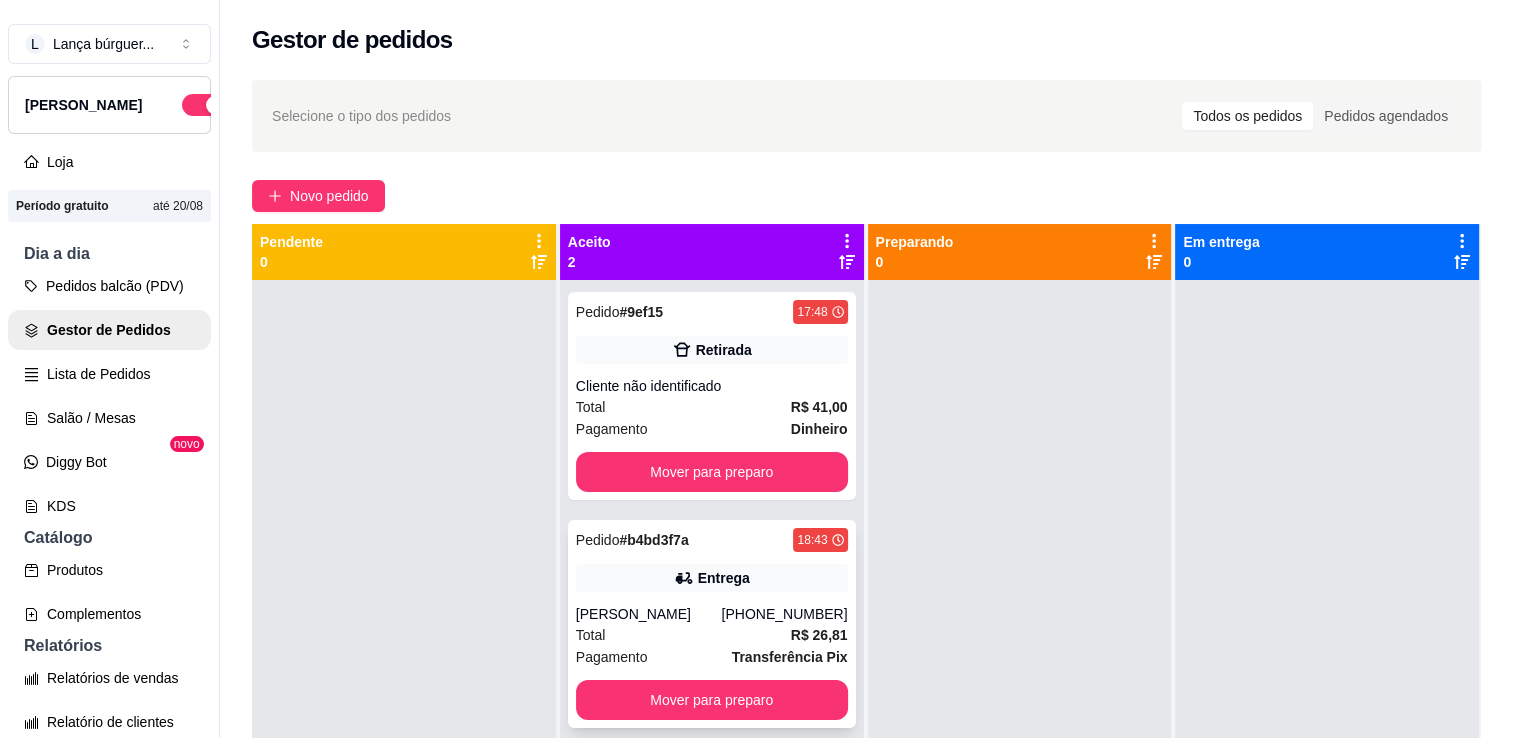 click on "Entrega" at bounding box center (712, 578) 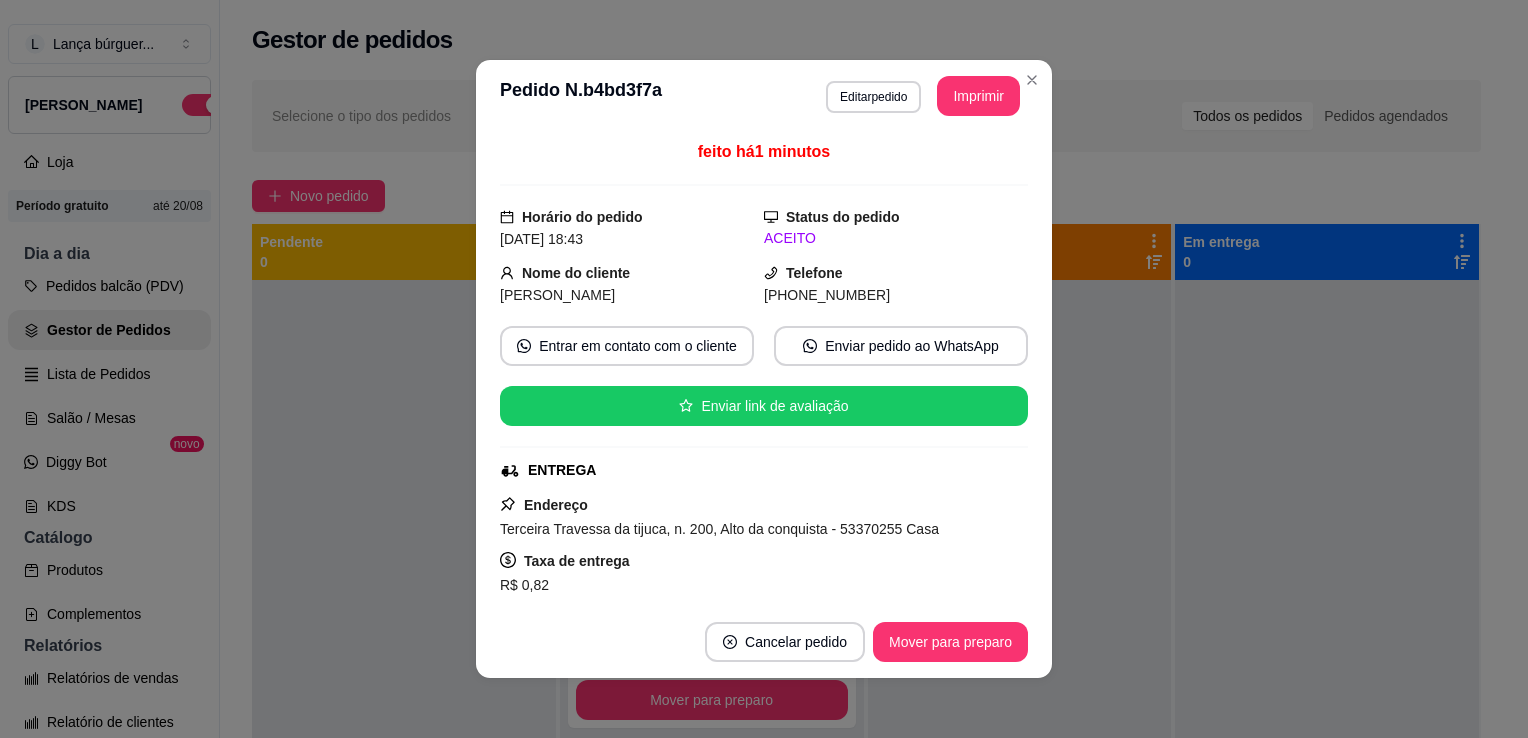 click on "Nome do cliente Amanda" at bounding box center [632, 284] 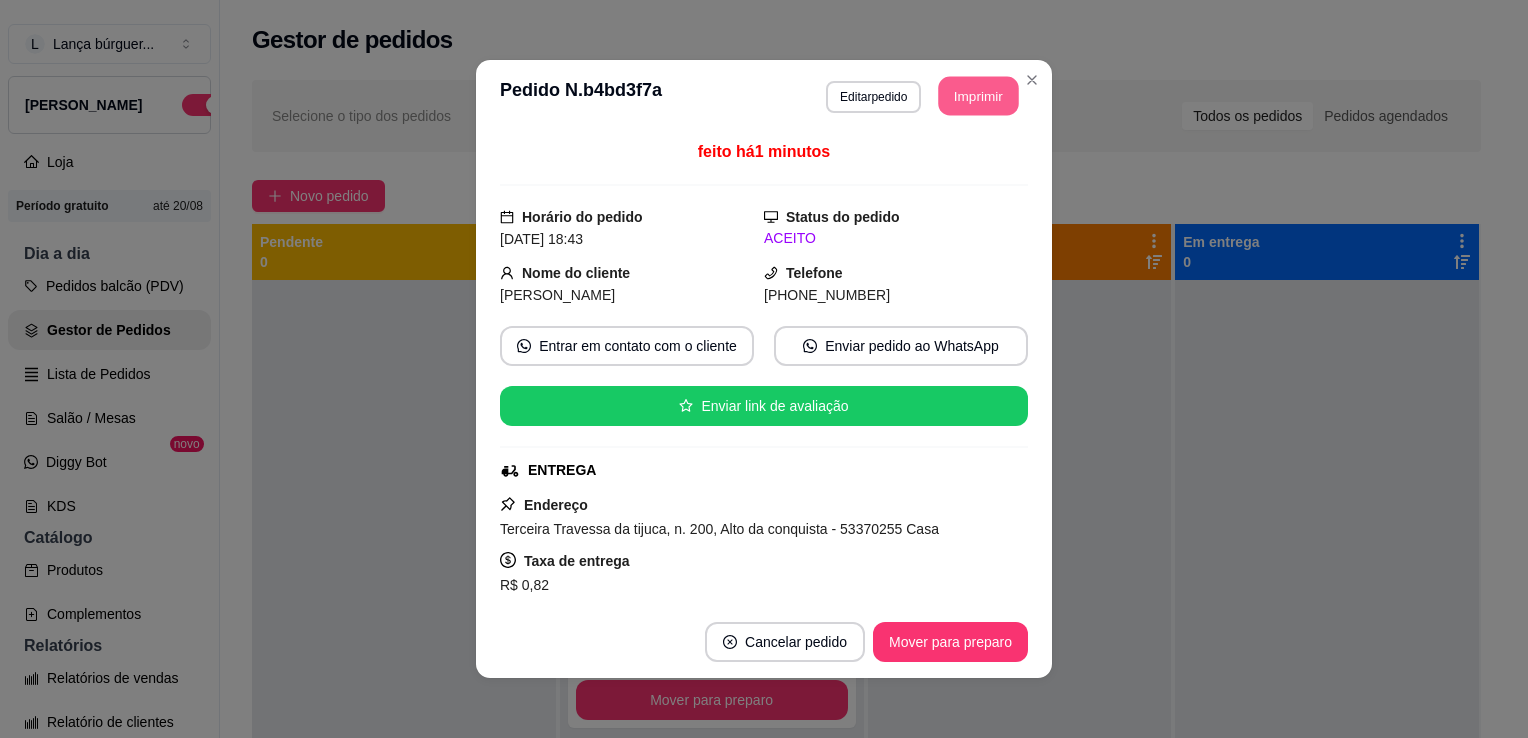 click on "Imprimir" at bounding box center (979, 96) 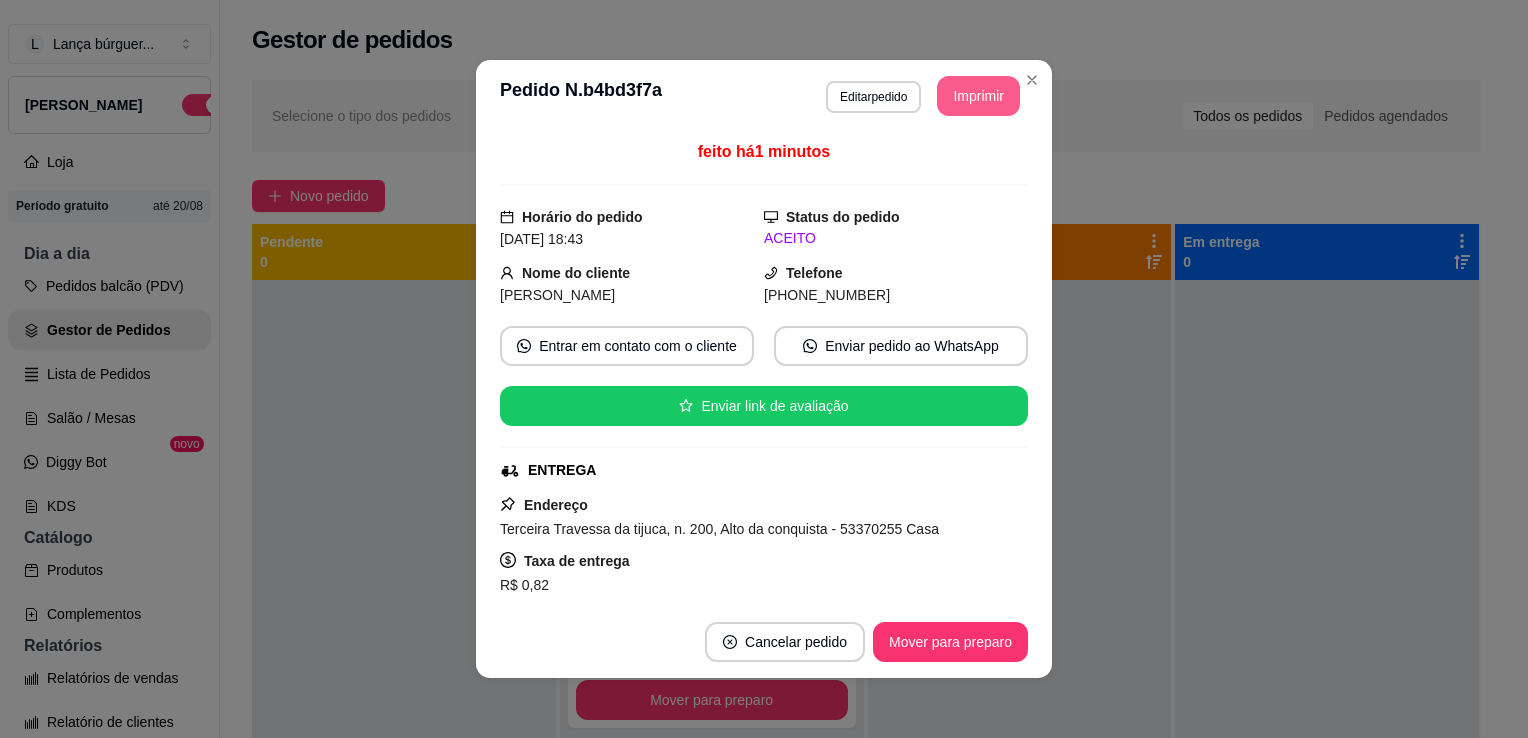scroll, scrollTop: 0, scrollLeft: 0, axis: both 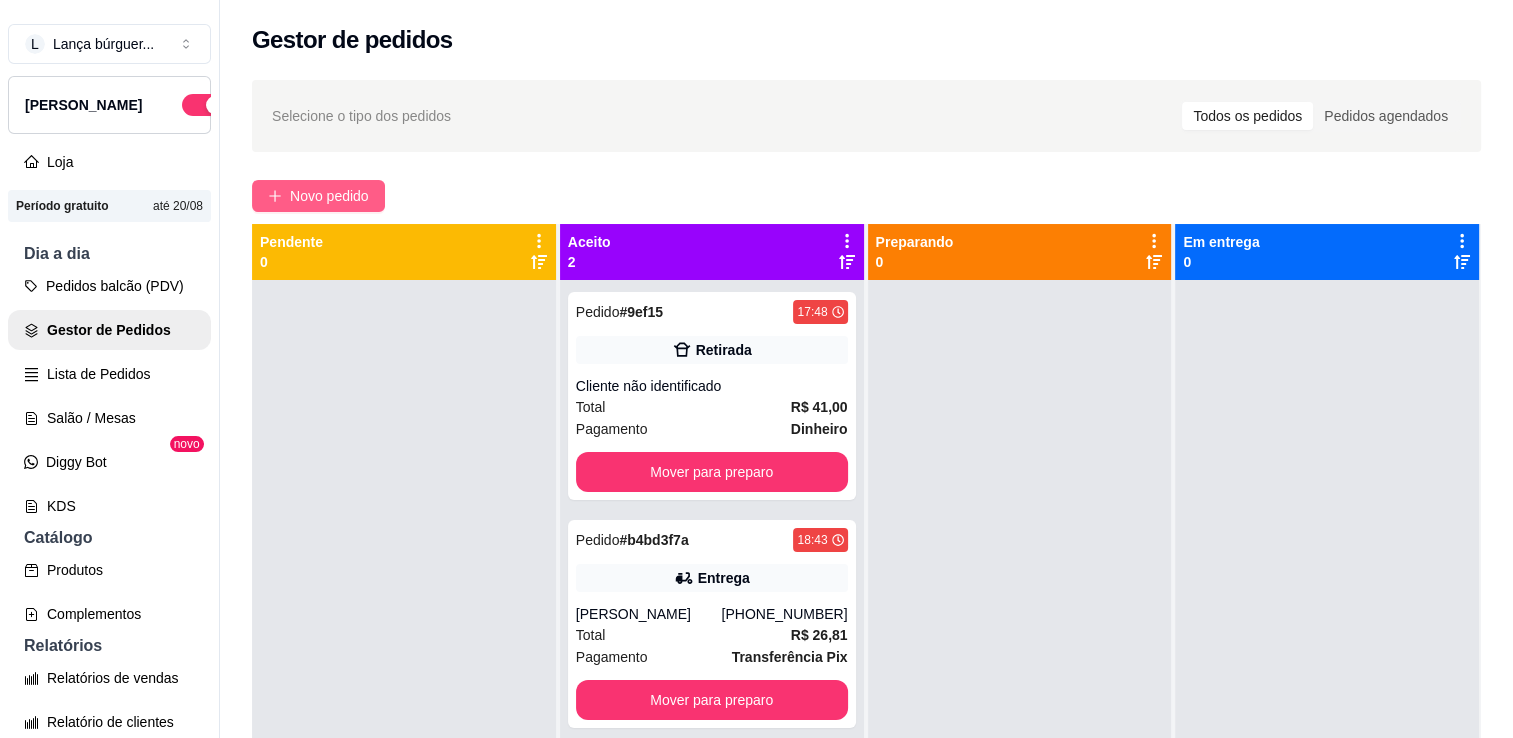 click on "Novo pedido" at bounding box center [329, 196] 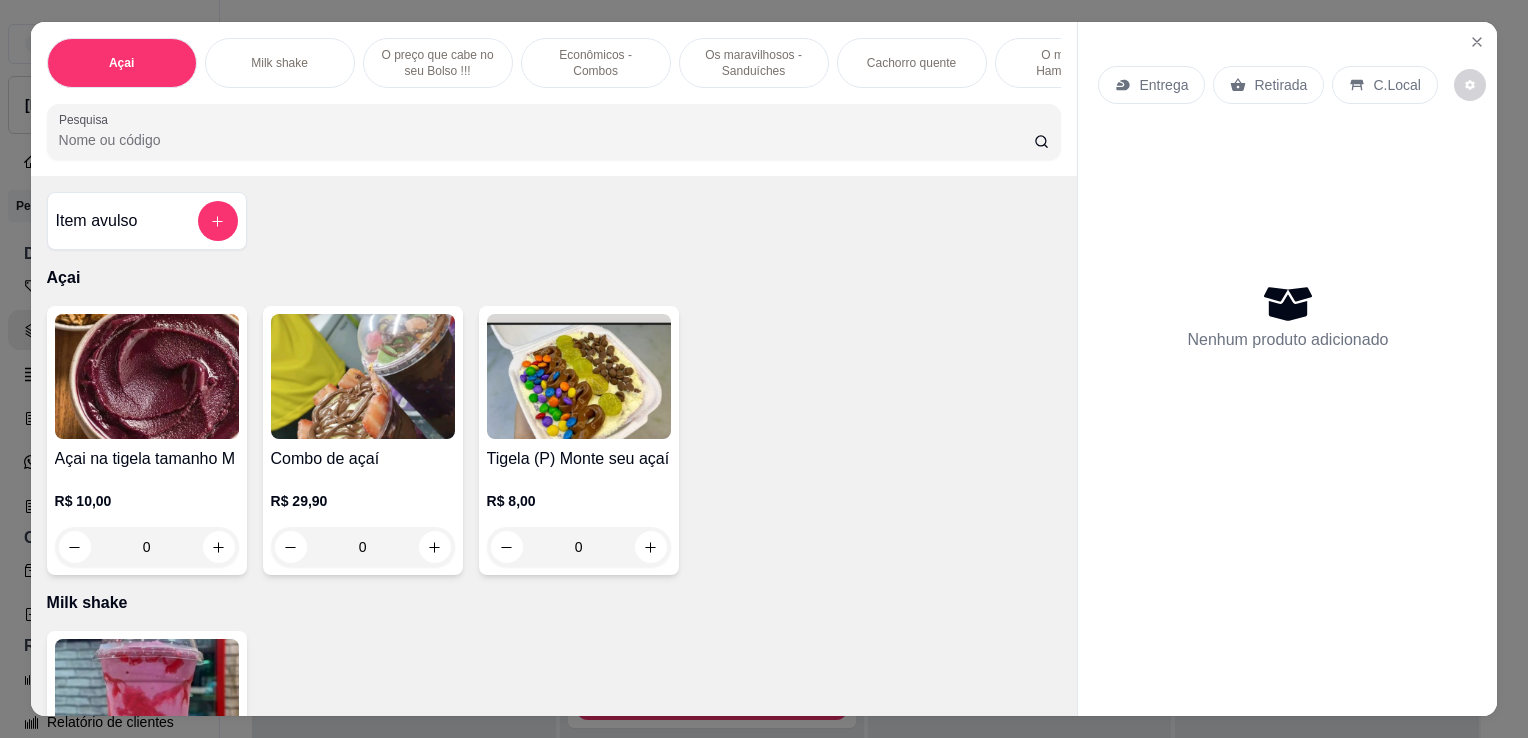 click on "Açai Milk shake O preço que cabe no seu Bolso !!! Econômicos - Combos Os maravilhosos - Sanduíches Cachorro quente O melhor - Hambúrguer tradicional Hambúrgueres especiais ( Frango ) Hambúrgueres especiais ( Mega especiais) Hambúrgueres especiais ( Bacon ) Hambúrgueres especiais (Mega especiais) Deliciosos - Hambúrgueres Porções Bebidas Pastel Beirute Pizza Yakisoba Massa Cachorro quente  Bolos  Pesquisa Item avulso Açai Açai na tigela tamanho M   R$ 10,00 0 Combo de açaí   R$ 29,90 0  Tigela (P) Monte seu açaí    R$ 8,00 0 Milk shake Milk shake de morango   R$ 15,00 0 O preço que cabe no seu Bolso !!! X-tudinho   R$ 9,00 0 Econômicos - Combos Combo lança   R$ 34,00 0 Lança dos namorados   R$ 38,99 0 Combos família feliz   R$ 58,00 0 Dose dupla    R$ 45,99 0 Lança cinema    R$ 58,99 0 Combo solteiro    R$ 25,99 0 Combo casal    R$ 64,99 0 Os maravilhosos - Sanduíches Lança duplo   R$ 19,00 0 Lança Original   R$ 12,00 0 Lança triplo   R$ 23,00 0 Lança mostro   0   0" at bounding box center (764, 369) 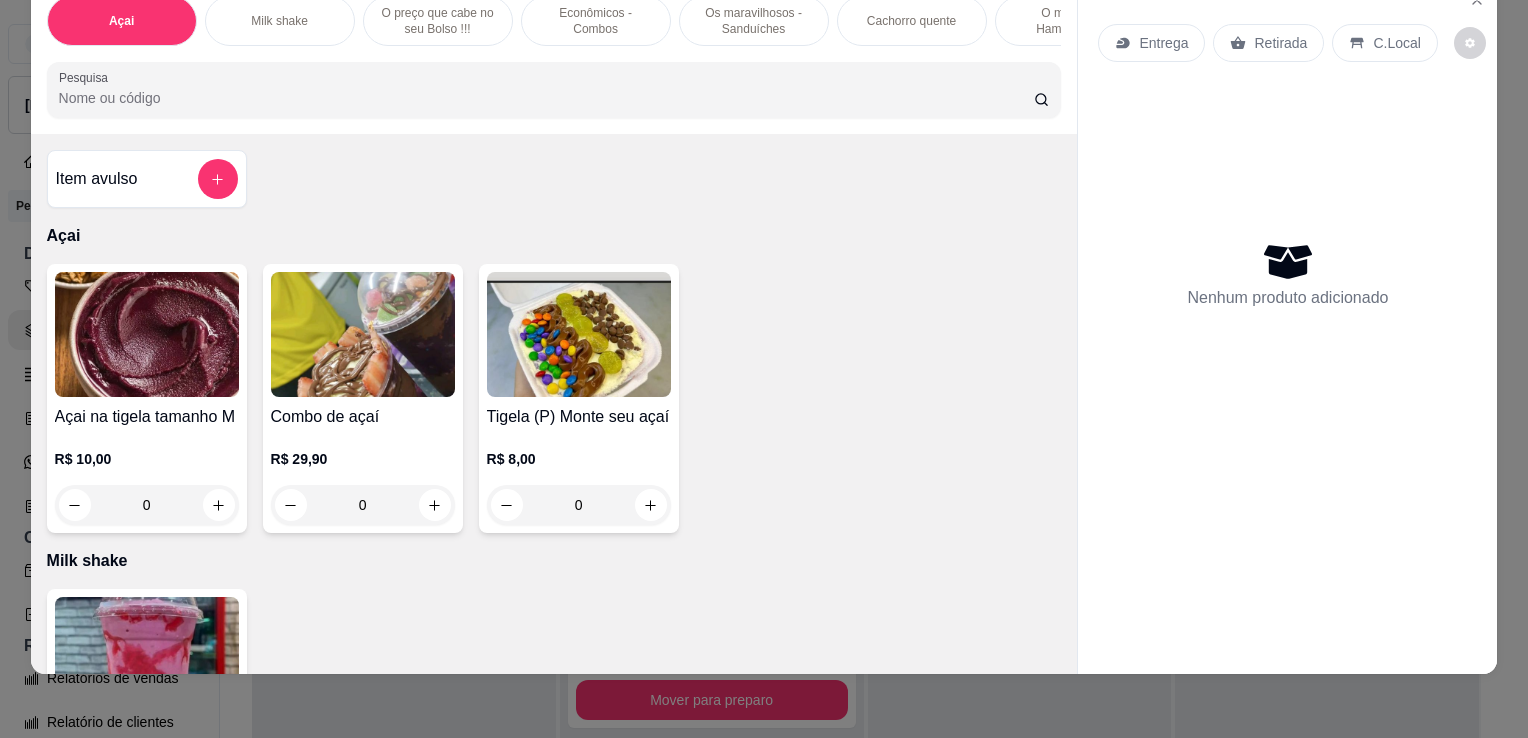 scroll, scrollTop: 49, scrollLeft: 0, axis: vertical 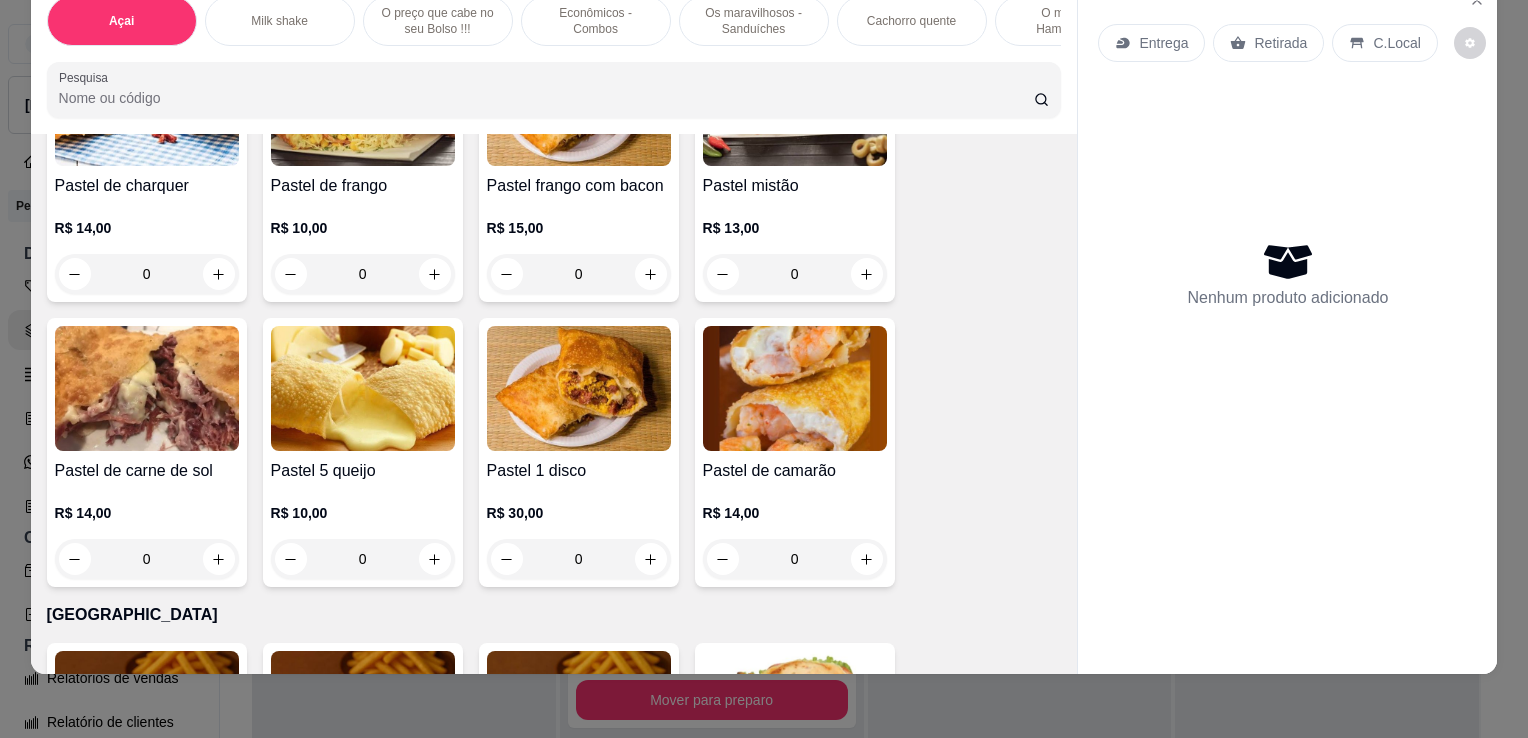click on "Item avulso Açai Açai na tigela tamanho M   R$ 10,00 0 Combo de açaí   R$ 29,90 0  Tigela (P) Monte seu açaí    R$ 8,00 0 Milk shake Milk shake de morango   R$ 15,00 0 O preço que cabe no seu Bolso !!! X-tudinho   R$ 9,00 0 Econômicos - Combos Combo lança   R$ 34,00 0 Lança dos namorados   R$ 38,99 0 Combos família feliz   R$ 58,00 0 Dose dupla    R$ 45,99 0 Lança cinema    R$ 58,99 0 Combo solteiro    R$ 25,99 0 Combo casal    R$ 64,99 0 Os maravilhosos - Sanduíches Lança duplo   R$ 19,00 0 Lança Original   R$ 12,00 0 Lança triplo   R$ 23,00 0 Lança mostro   R$ 28,00 0 Lança duplo creme chese    R$ 24,99 0 Cachorro quente Cachorro de 30cm   R$ 14,00 0 O melhor - Hambúrguer tradicional X-calabresa   R$ 14,00 0 X-tudo   R$ 17,00 0 X-frango/calabresa   R$ 18,00 0 X-calabacon   R$ 15,00 0 X-egg dog   R$ 10,00 0 X-salada   R$ 14,00 0 X-frango   R$ 16,00 0 X-egg burguer   R$ 10,00 0 Hambúrgueres especiais ( Frango ) X-frango   R$ 18,50 0 X-egg frango   R$ 19,50 0   0" at bounding box center (554, 404) 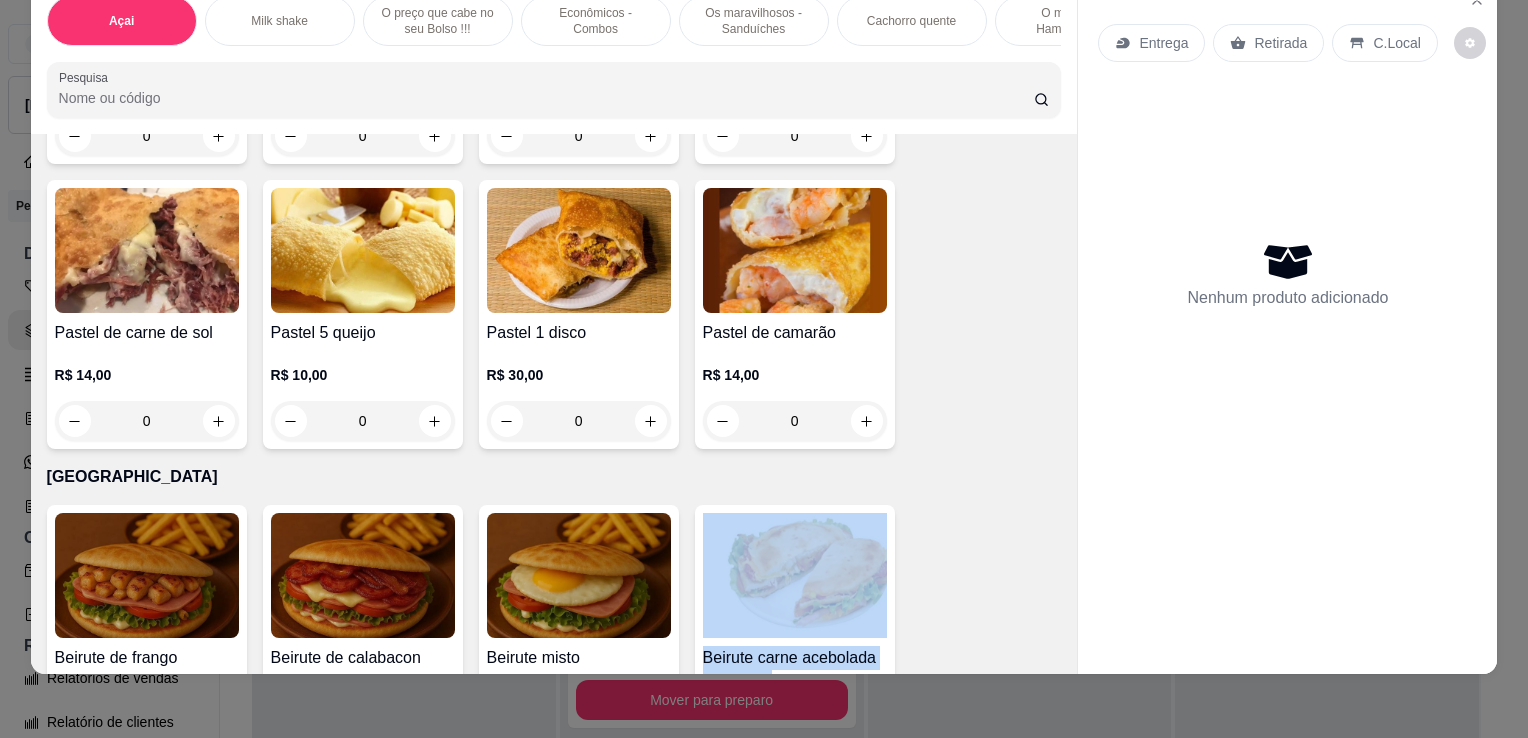 drag, startPoint x: 1052, startPoint y: 652, endPoint x: 1068, endPoint y: 621, distance: 34.88553 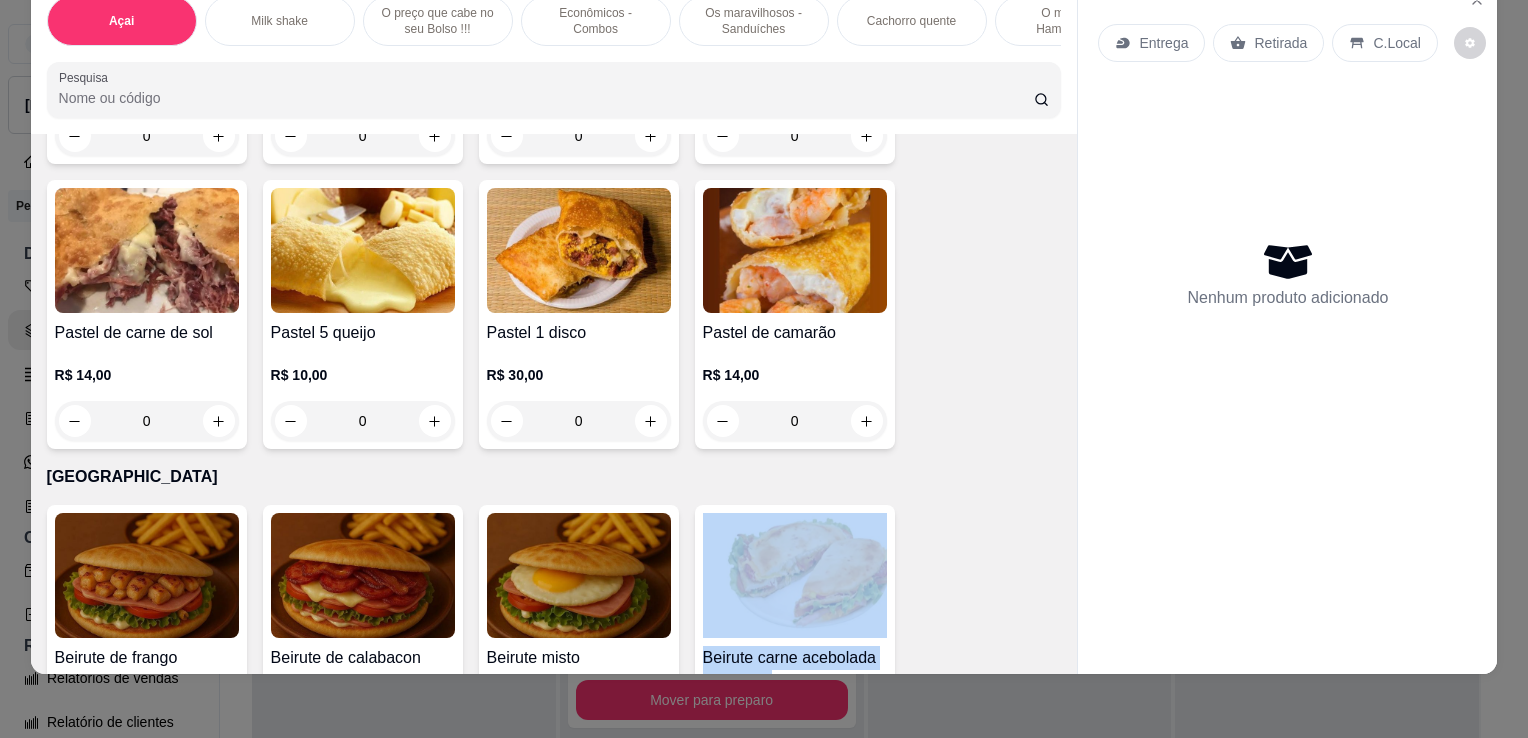 click on "Item avulso Açai Açai na tigela tamanho M   R$ 10,00 0 Combo de açaí   R$ 29,90 0  Tigela (P) Monte seu açaí    R$ 8,00 0 Milk shake Milk shake de morango   R$ 15,00 0 O preço que cabe no seu Bolso !!! X-tudinho   R$ 9,00 0 Econômicos - Combos Combo lança   R$ 34,00 0 Lança dos namorados   R$ 38,99 0 Combos família feliz   R$ 58,00 0 Dose dupla    R$ 45,99 0 Lança cinema    R$ 58,99 0 Combo solteiro    R$ 25,99 0 Combo casal    R$ 64,99 0 Os maravilhosos - Sanduíches Lança duplo   R$ 19,00 0 Lança Original   R$ 12,00 0 Lança triplo   R$ 23,00 0 Lança mostro   R$ 28,00 0 Lança duplo creme chese    R$ 24,99 0 Cachorro quente Cachorro de 30cm   R$ 14,00 0 O melhor - Hambúrguer tradicional X-calabresa   R$ 14,00 0 X-tudo   R$ 17,00 0 X-frango/calabresa   R$ 18,00 0 X-calabacon   R$ 15,00 0 X-egg dog   R$ 10,00 0 X-salada   R$ 14,00 0 X-frango   R$ 16,00 0 X-egg burguer   R$ 10,00 0 Hambúrgueres especiais ( Frango ) X-frango   R$ 18,50 0 X-egg frango   R$ 19,50 0   0" at bounding box center [554, 404] 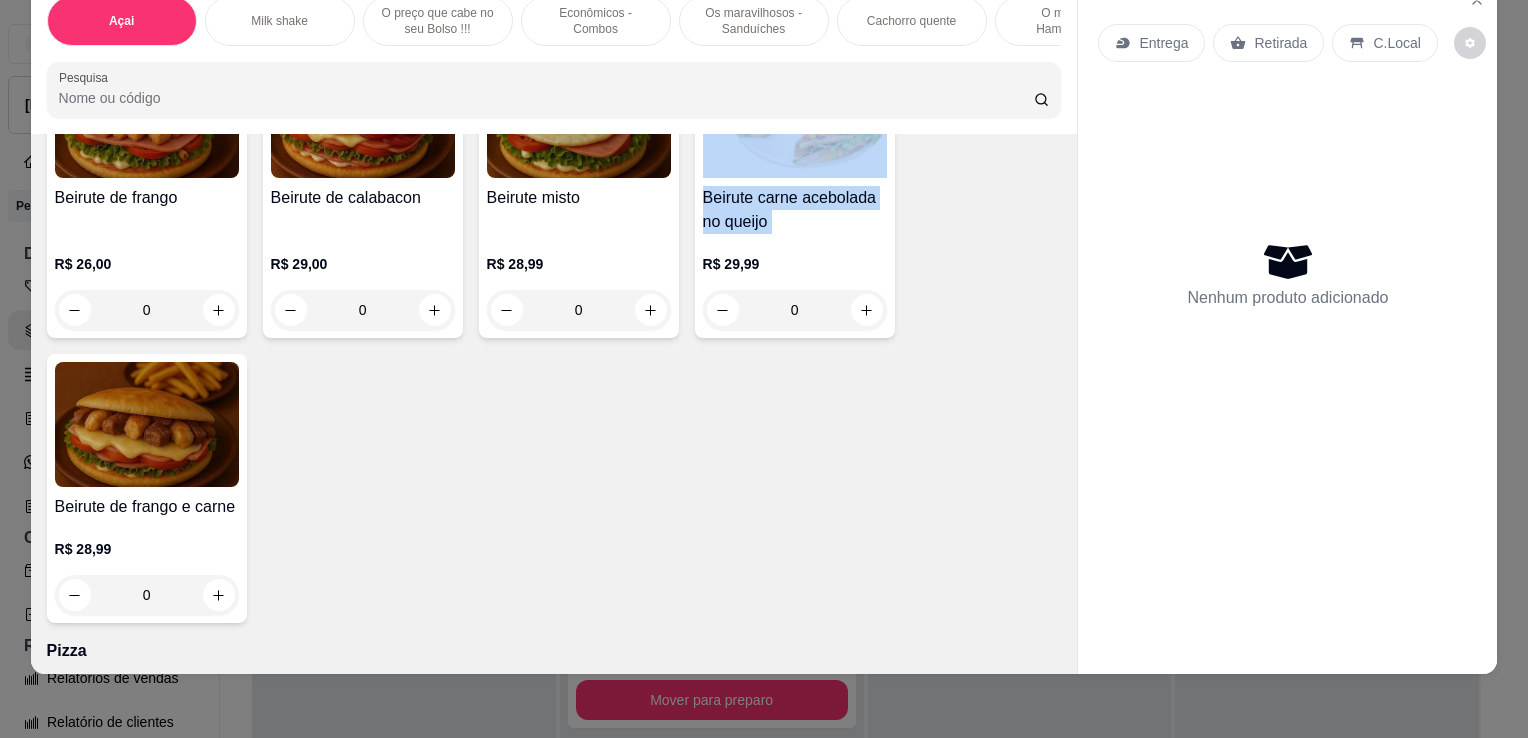 scroll, scrollTop: 6938, scrollLeft: 0, axis: vertical 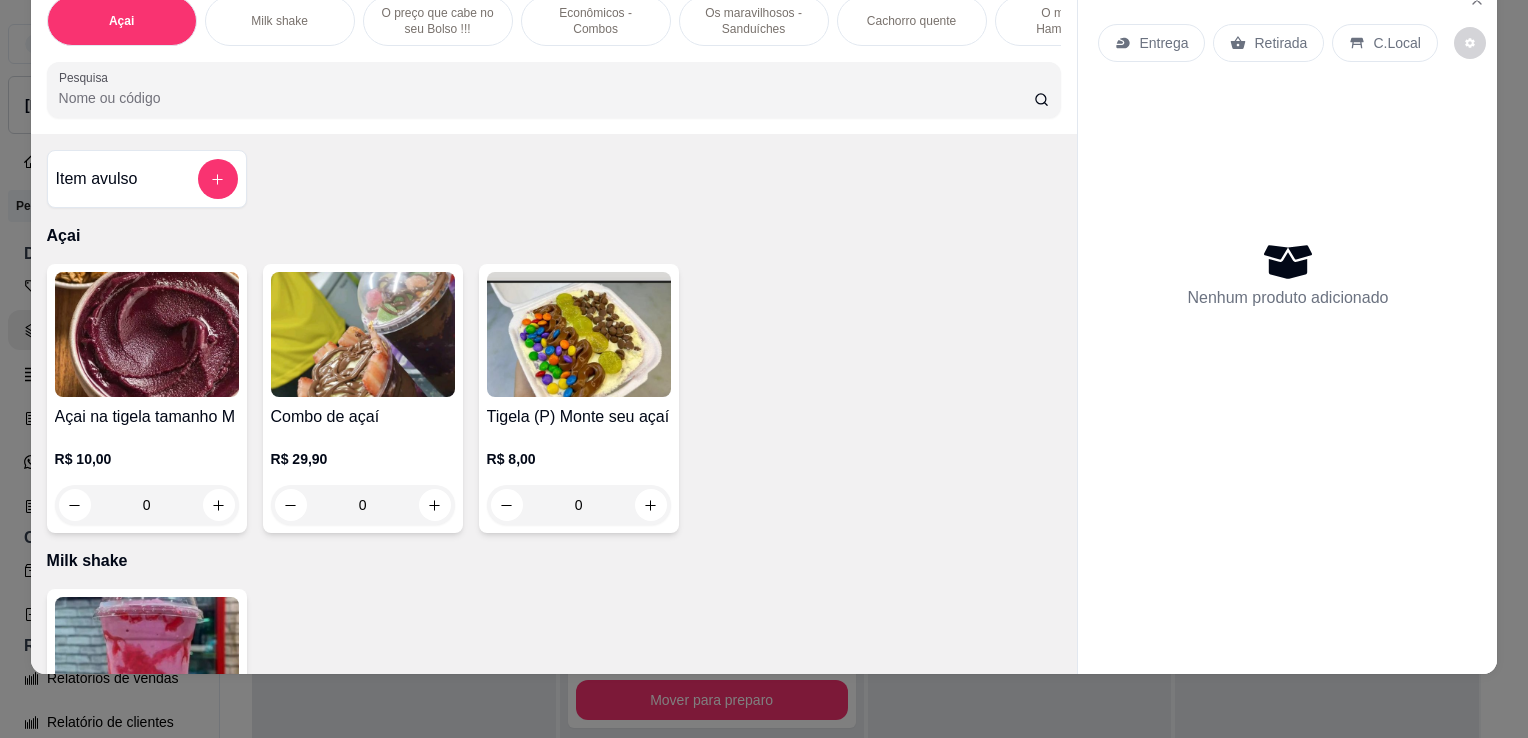 click on "Açai Milk shake O preço que cabe no seu Bolso !!! Econômicos - Combos Os maravilhosos - Sanduíches Cachorro quente O melhor - Hambúrguer tradicional Hambúrgueres especiais ( Frango ) Hambúrgueres especiais ( Mega especiais) Hambúrgueres especiais ( Bacon ) Hambúrgueres especiais (Mega especiais) Deliciosos - Hambúrgueres Porções Bebidas Pastel Beirute Pizza Yakisoba Massa Cachorro quente  Bolos  Pesquisa Item avulso Açai Açai na tigela tamanho M   R$ 10,00 0 Combo de açaí   R$ 29,90 0  Tigela (P) Monte seu açaí    R$ 8,00 0 Milk shake Milk shake de morango   R$ 15,00 0 O preço que cabe no seu Bolso !!! X-tudinho   R$ 9,00 0 Econômicos - Combos Combo lança   R$ 34,00 0 Lança dos namorados   R$ 38,99 0 Combos família feliz   R$ 58,00 0 Dose dupla    R$ 45,99 0 Lança cinema    R$ 58,99 0 Combo solteiro    R$ 25,99 0 Combo casal    R$ 64,99 0 Os maravilhosos - Sanduíches Lança duplo   R$ 19,00 0 Lança Original   R$ 12,00 0 Lança triplo   R$ 23,00 0 Lança mostro   0   0" at bounding box center (764, 369) 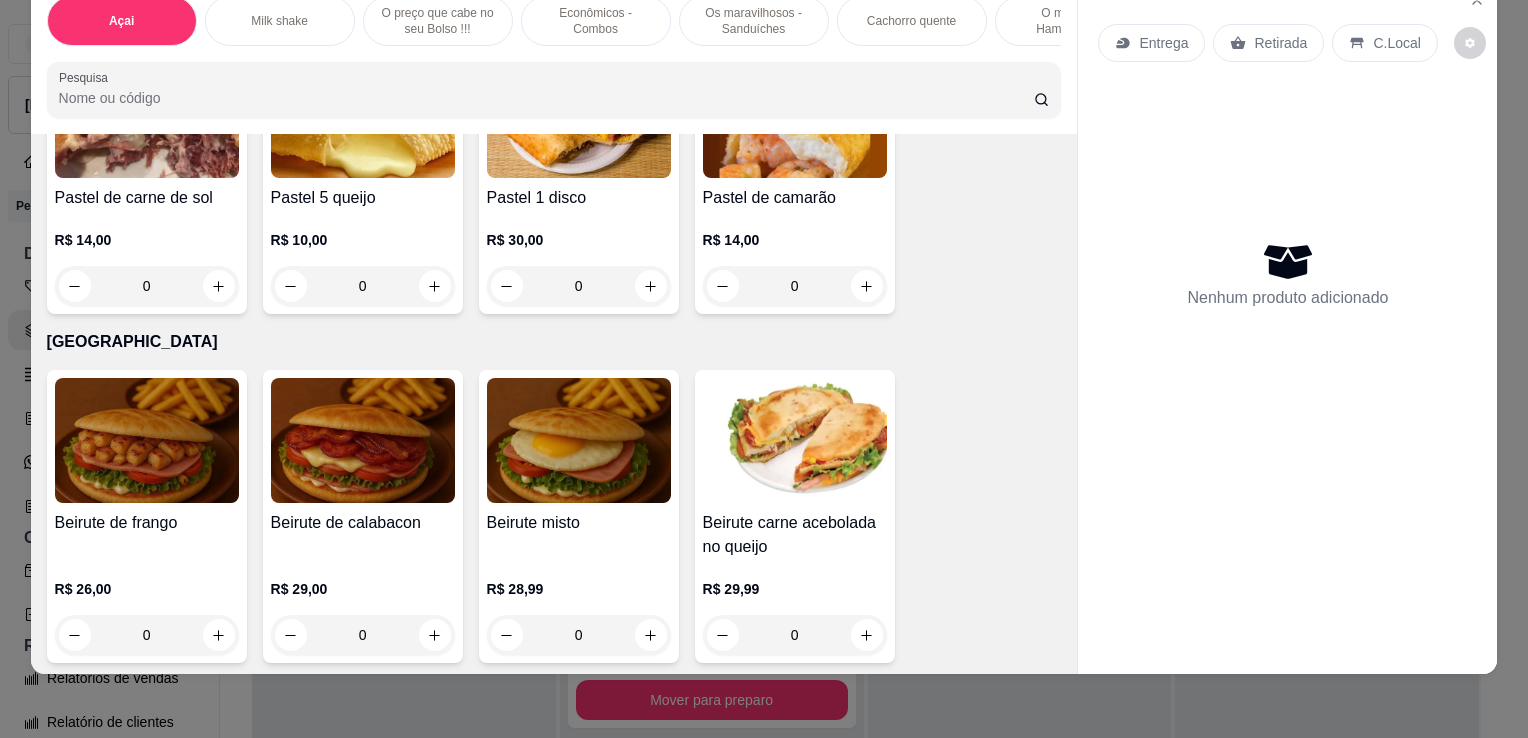 scroll, scrollTop: 7100, scrollLeft: 0, axis: vertical 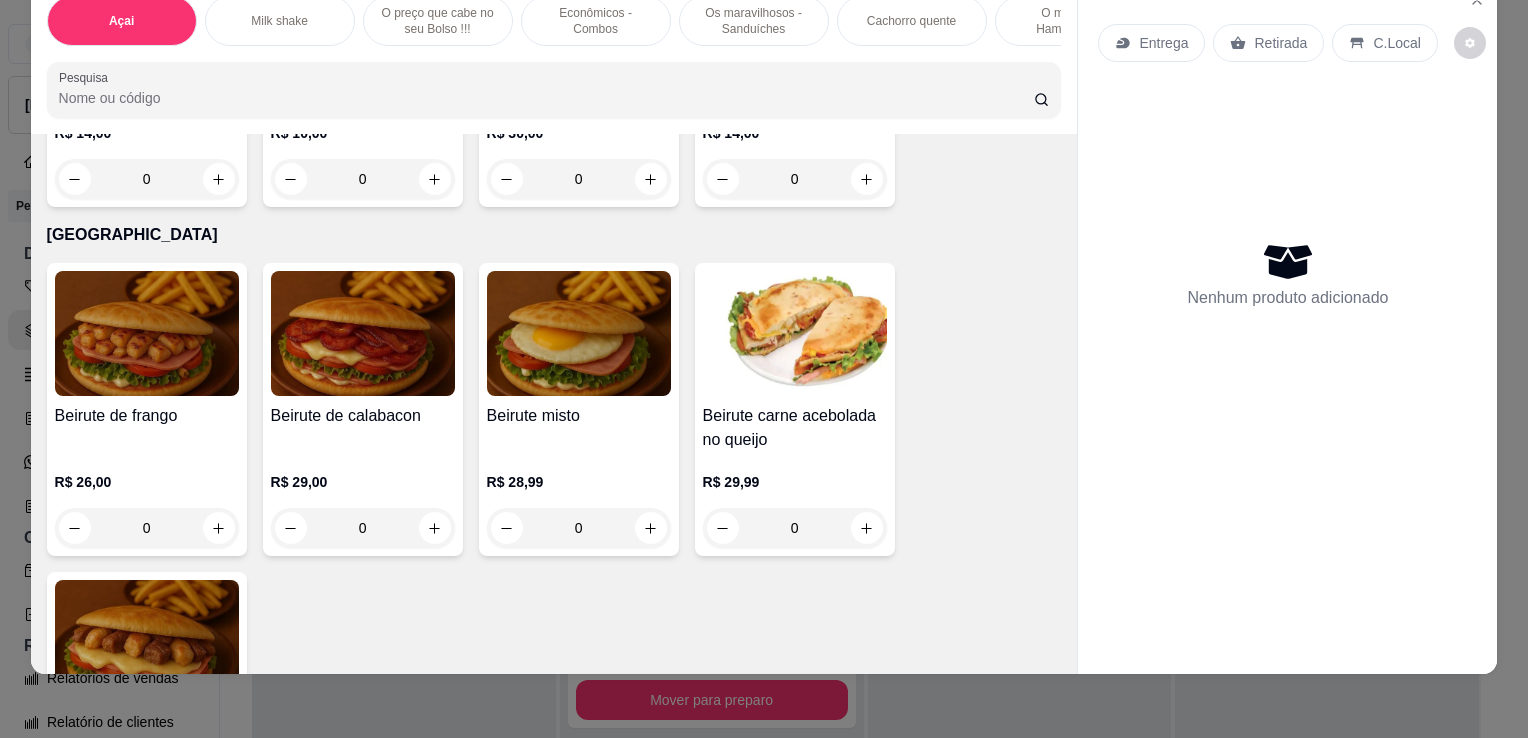 click on "Entrega Retirada C.Local Nenhum produto adicionado" at bounding box center (1287, 311) 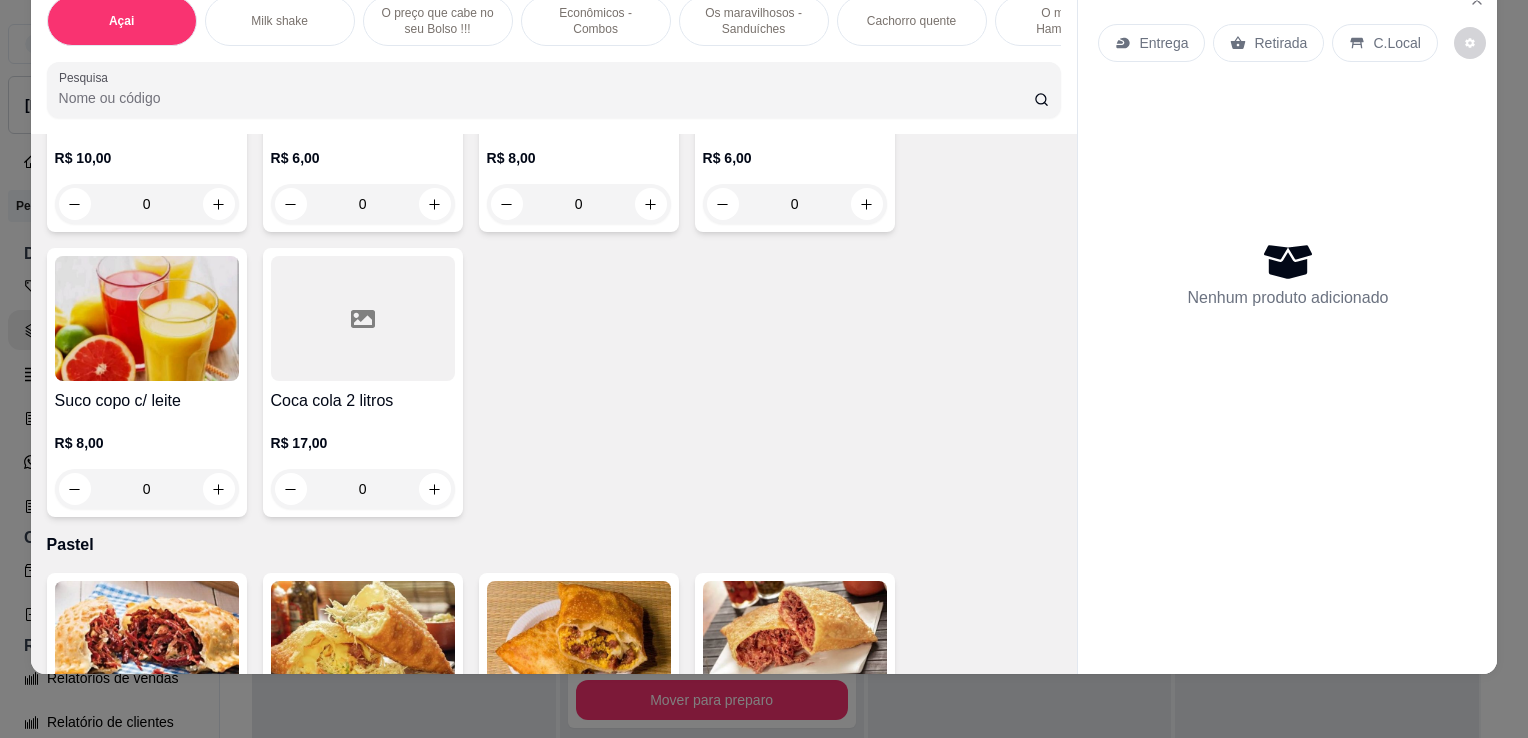 scroll, scrollTop: 5800, scrollLeft: 0, axis: vertical 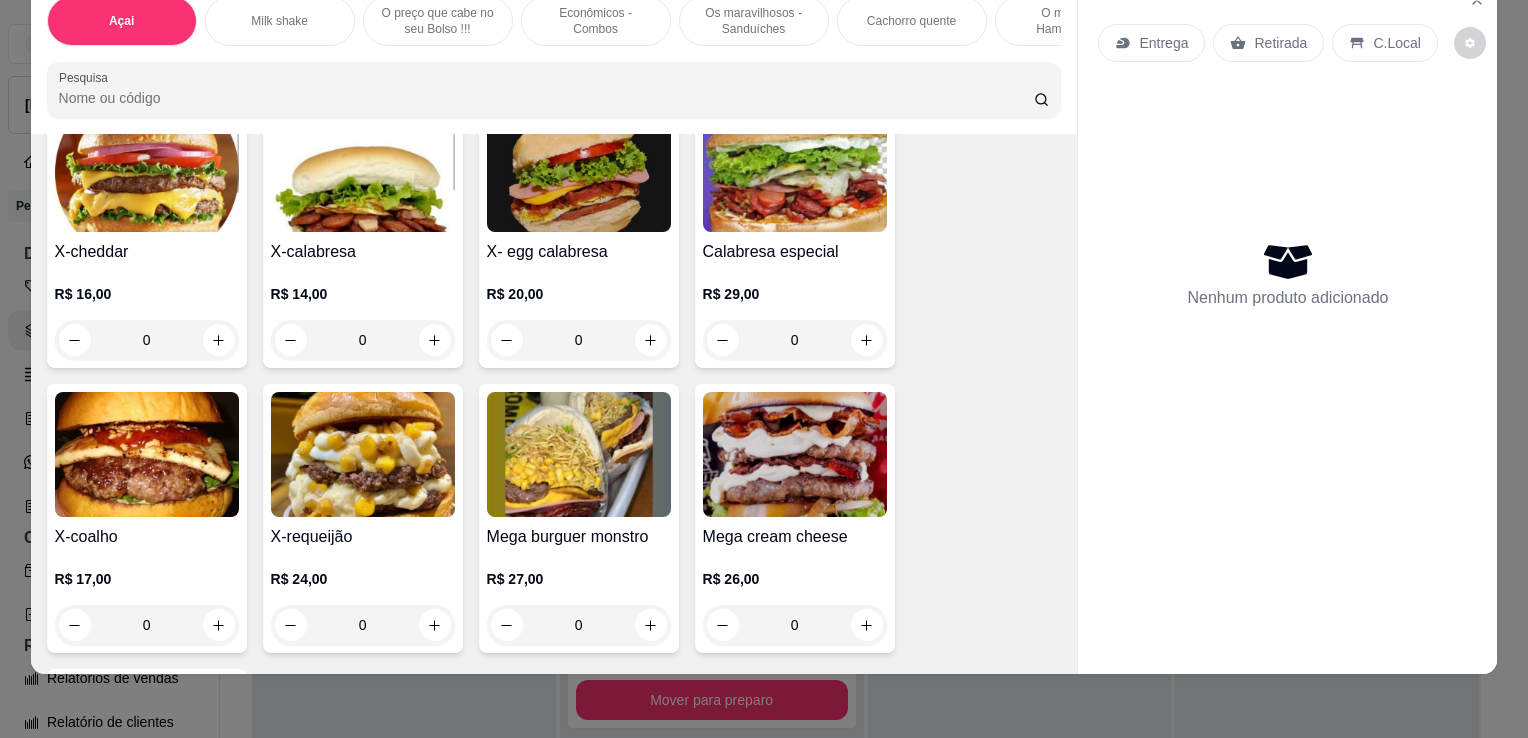 click on "Entrega" at bounding box center [1163, 43] 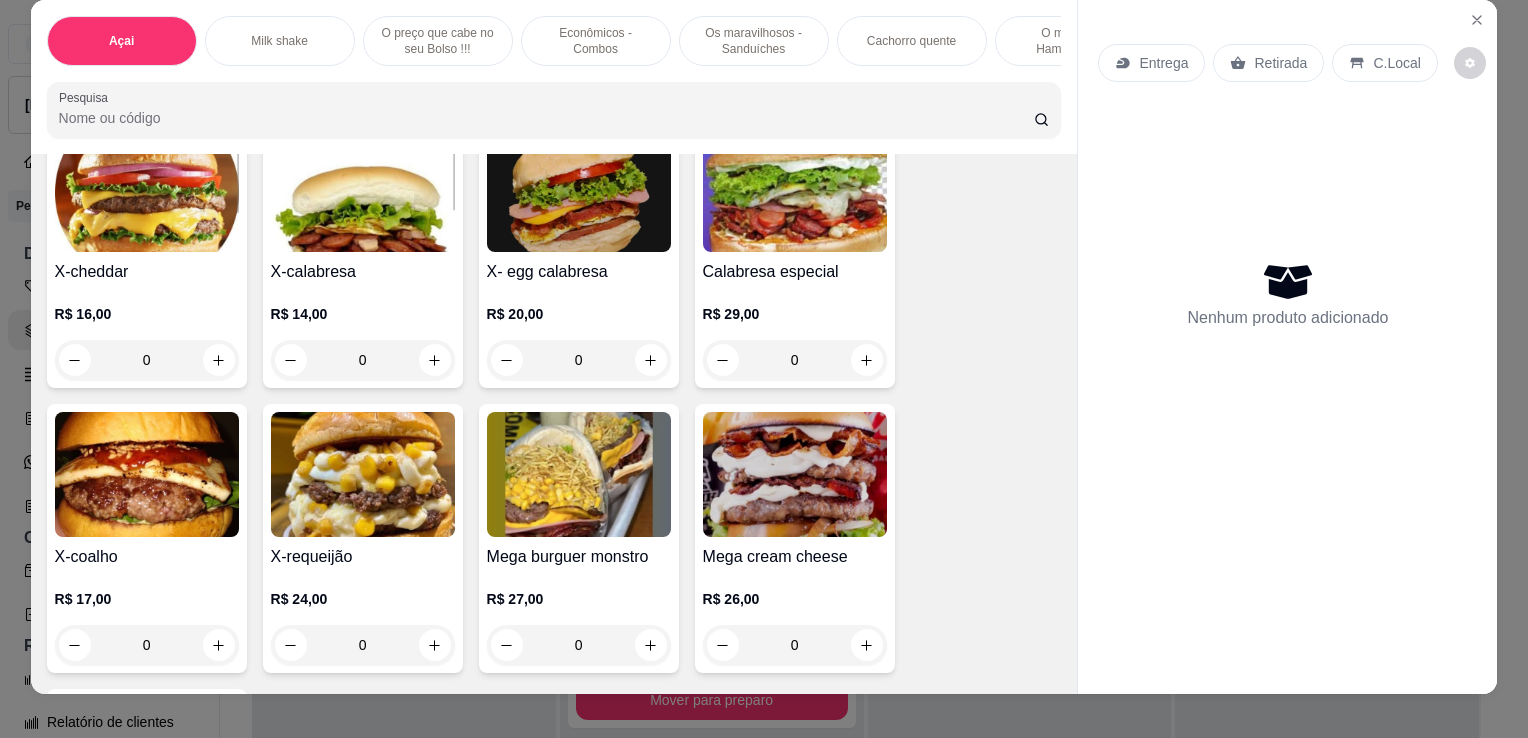 scroll, scrollTop: 9, scrollLeft: 0, axis: vertical 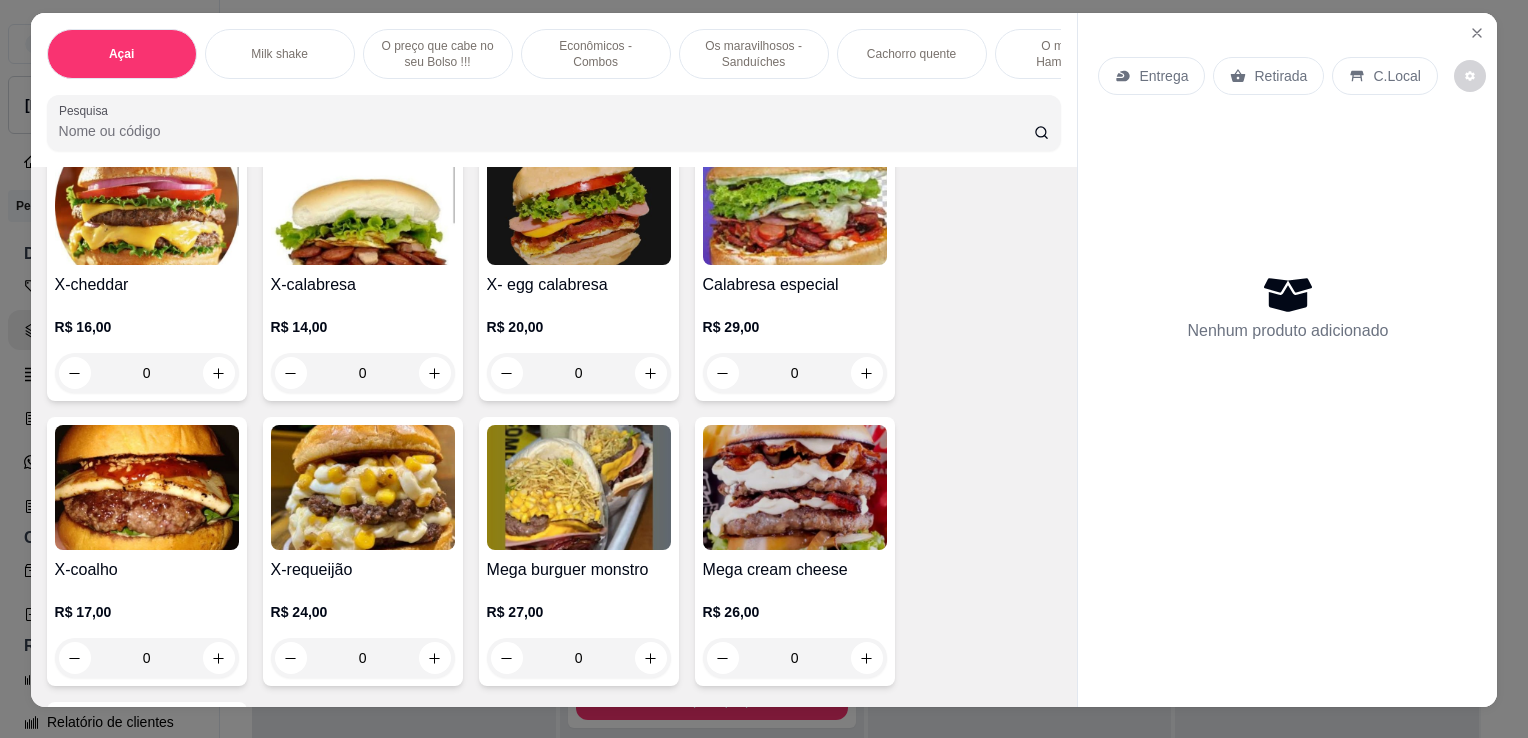 click on "Açai Milk shake O preço que cabe no seu Bolso !!! Econômicos - Combos Os maravilhosos - Sanduíches Cachorro quente O melhor - Hambúrguer tradicional Hambúrgueres especiais ( Frango ) Hambúrgueres especiais ( Mega especiais) Hambúrgueres especiais ( Bacon ) Hambúrgueres especiais (Mega especiais) Deliciosos - Hambúrgueres Porções Bebidas Pastel Beirute Pizza Yakisoba Massa Cachorro quente  Bolos  Pesquisa" at bounding box center (554, 90) 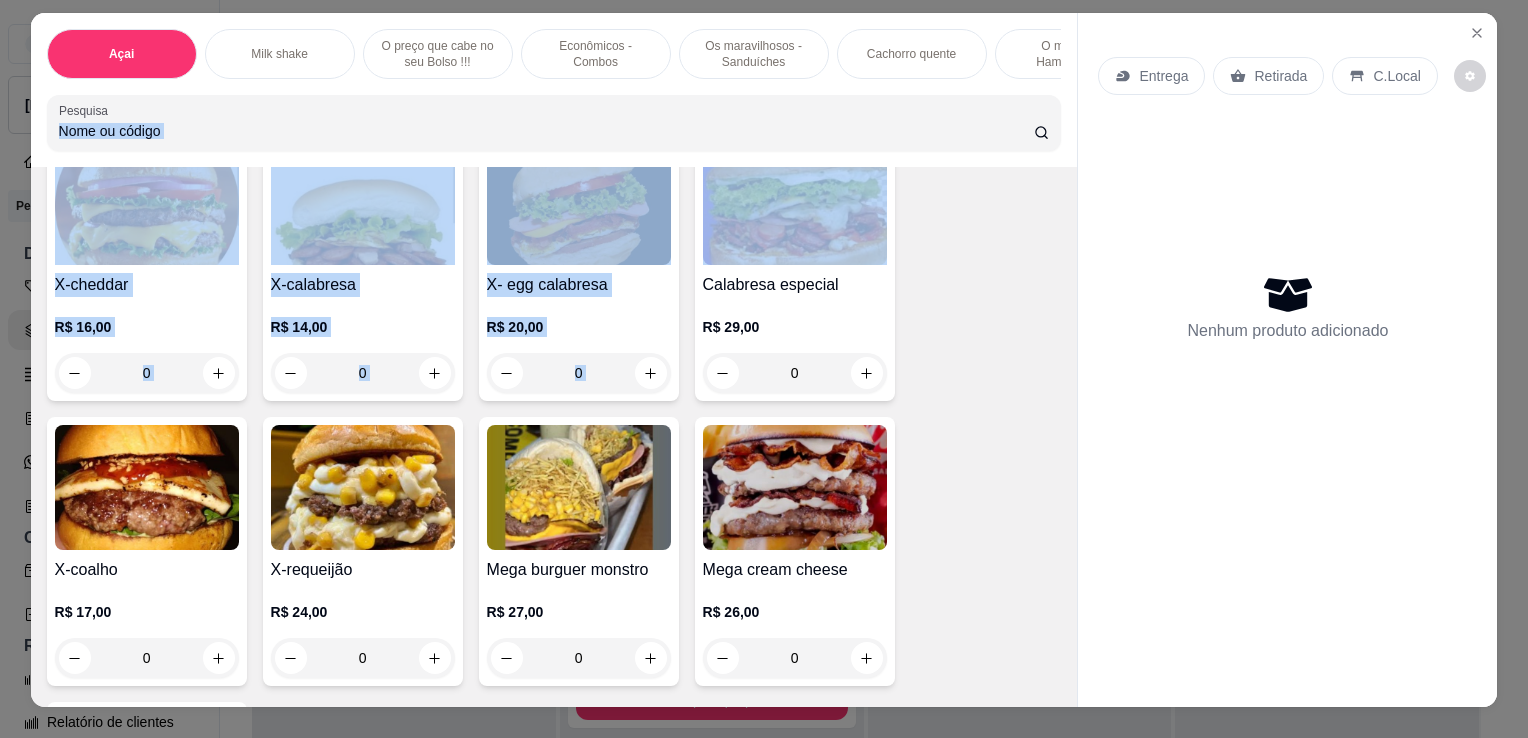 drag, startPoint x: 1061, startPoint y: 102, endPoint x: 1064, endPoint y: 193, distance: 91.04944 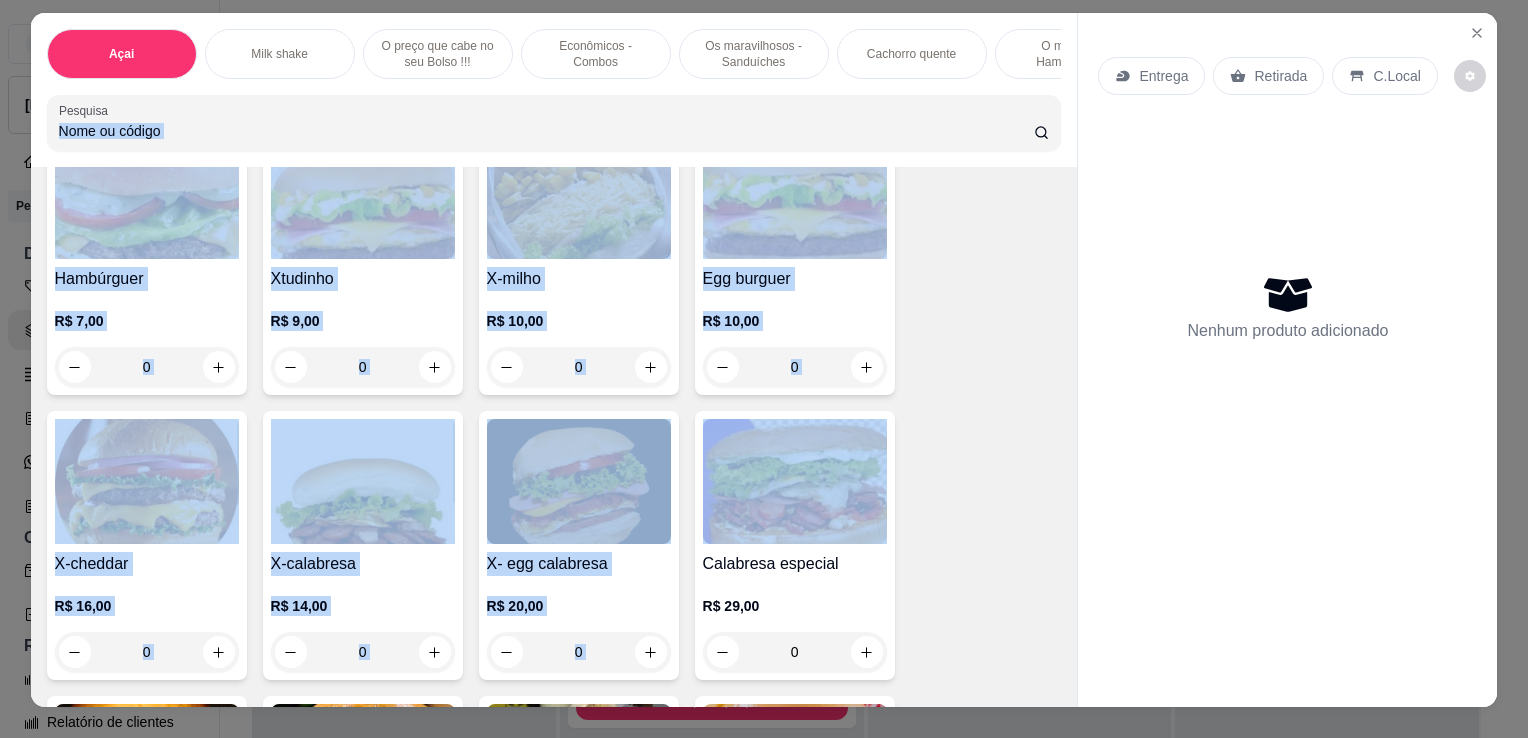 scroll, scrollTop: 4560, scrollLeft: 0, axis: vertical 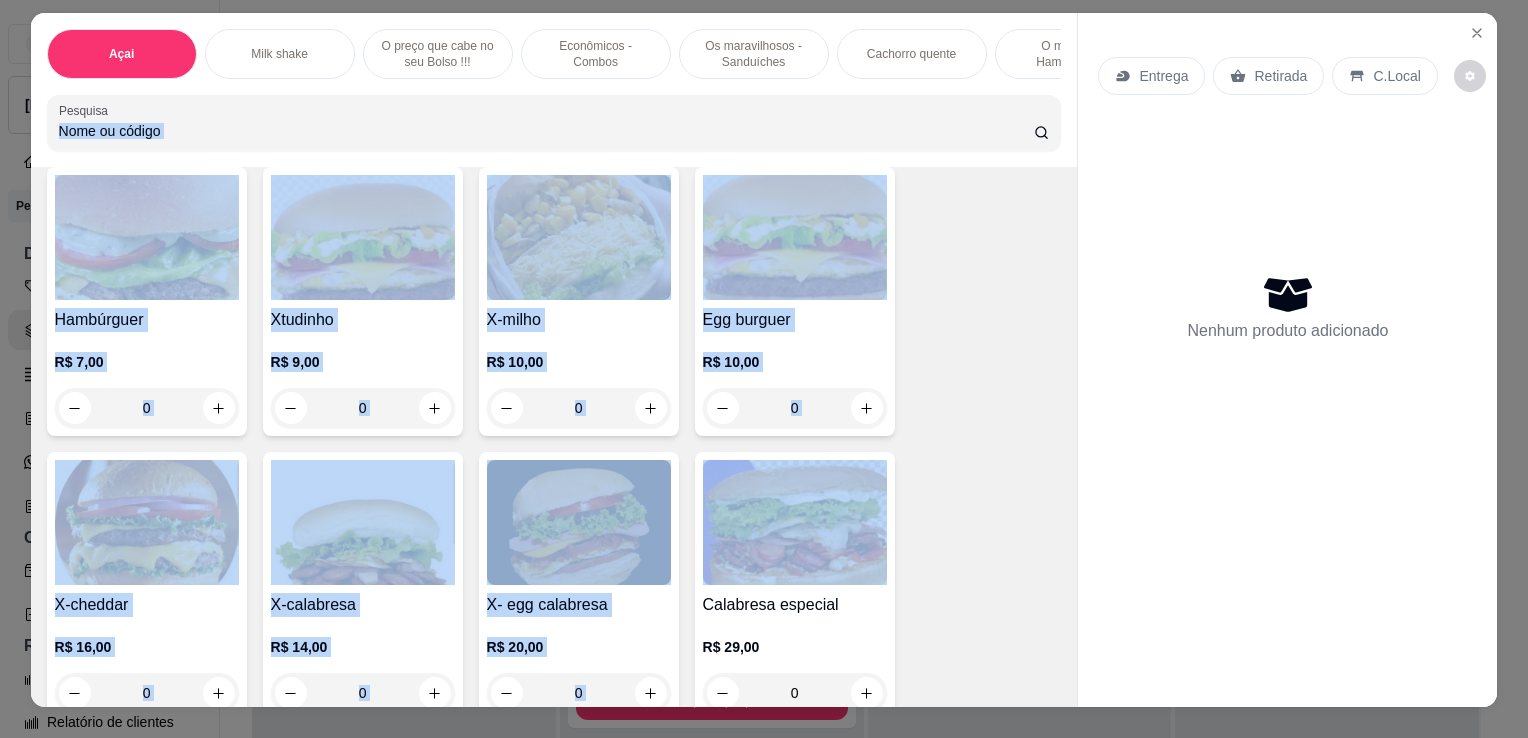 click on "Hambúrguer   R$ 7,00 0 Xtudinho    R$ 9,00 0 X-milho   R$ 10,00 0 Egg burguer   R$ 10,00 0 X-cheddar   R$ 16,00 0 X-calabresa   R$ 14,00 0 X- egg calabresa   R$ 20,00 0 Calabresa especial   R$ 29,00 0 X-coalho   R$ 17,00 0 X-requeijão   R$ 24,00 0 Mega burguer monstro   R$ 27,00 0 Mega cream cheese   R$ 26,00 0 Xtudo dose dupla    R$ 23,00 0" at bounding box center [554, 729] 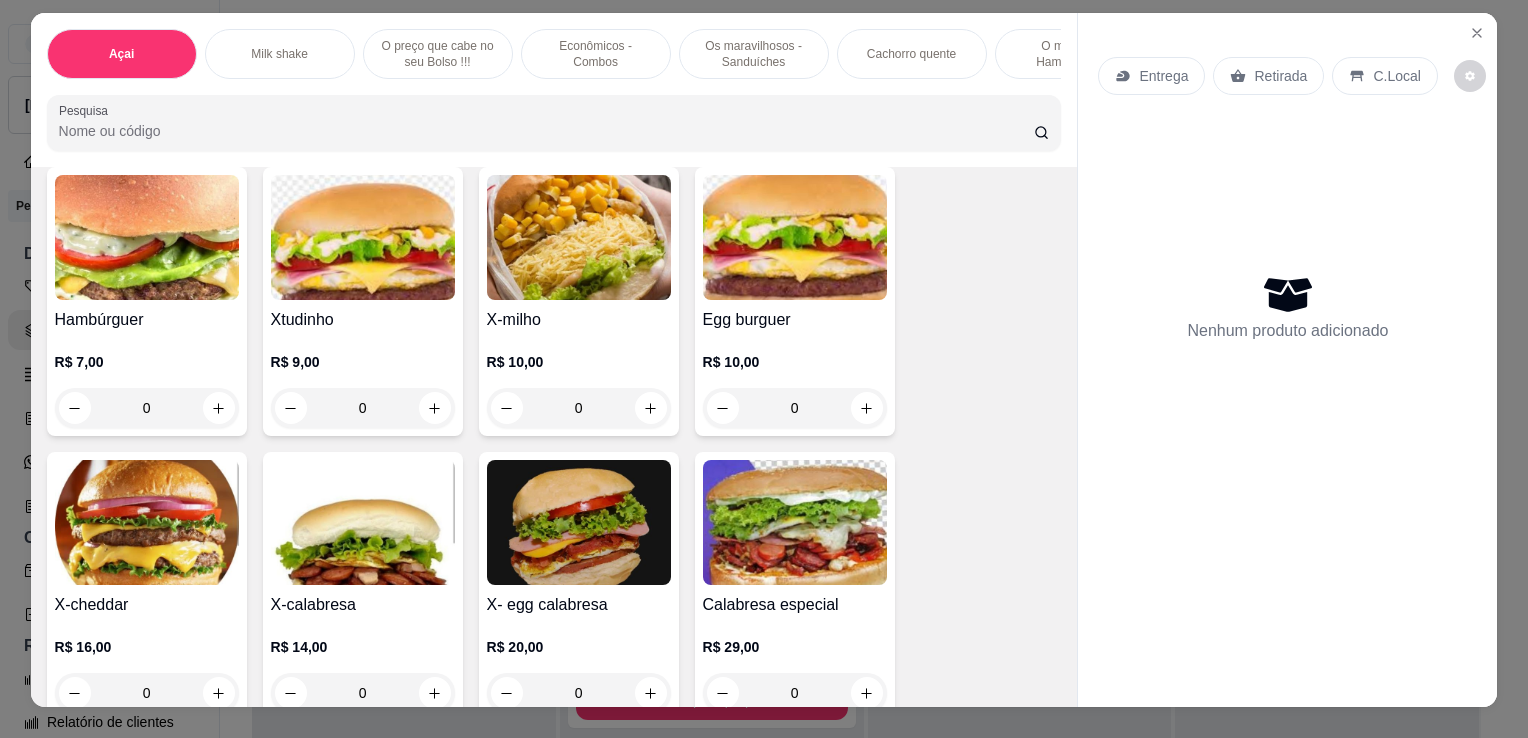 click on "Hambúrguer   R$ 7,00 0 Xtudinho    R$ 9,00 0 X-milho   R$ 10,00 0 Egg burguer   R$ 10,00 0 X-cheddar   R$ 16,00 0 X-calabresa   R$ 14,00 0 X- egg calabresa   R$ 20,00 0 Calabresa especial   R$ 29,00 0 X-coalho   R$ 17,00 0 X-requeijão   R$ 24,00 0 Mega burguer monstro   R$ 27,00 0 Mega cream cheese   R$ 26,00 0 Xtudo dose dupla    R$ 23,00 0" at bounding box center [554, 729] 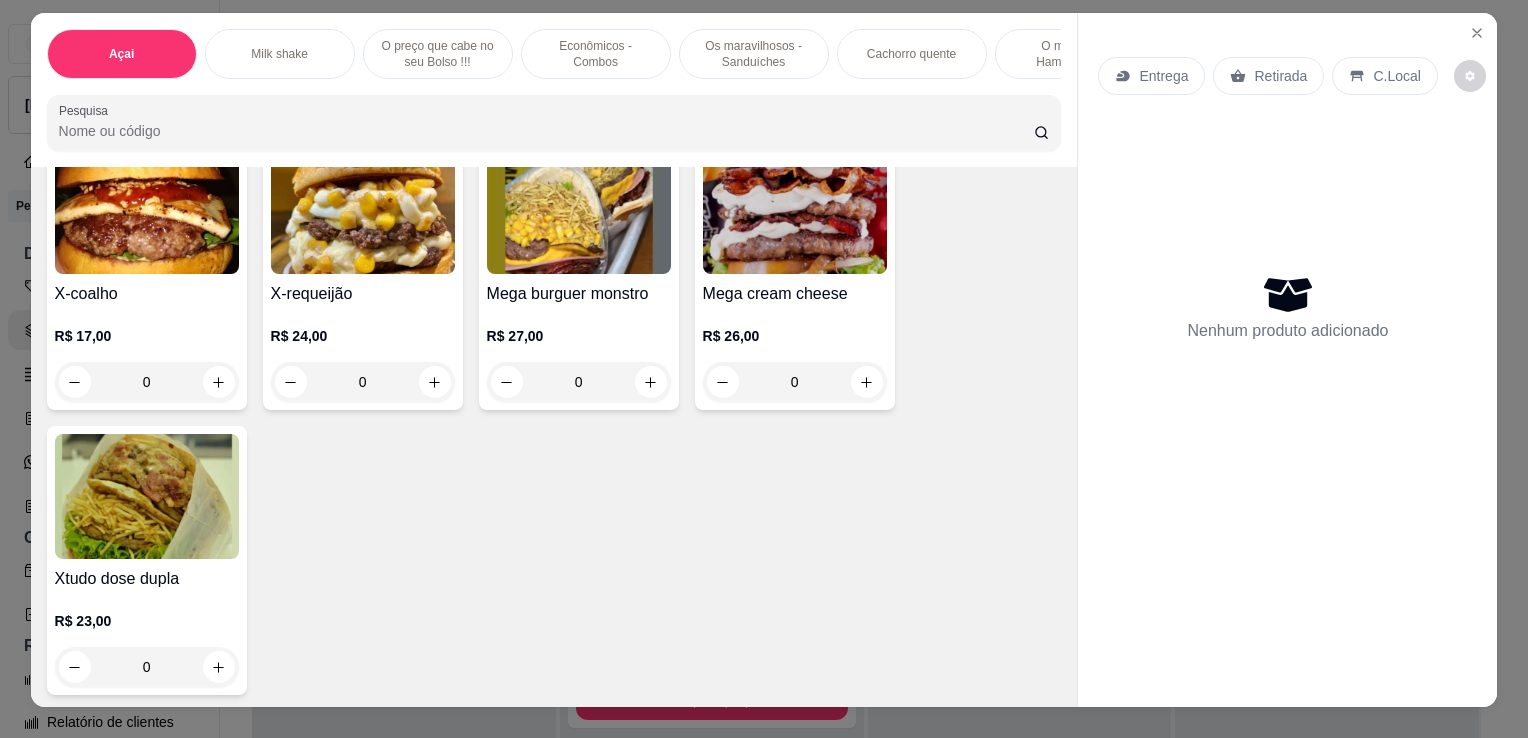 scroll, scrollTop: 5200, scrollLeft: 0, axis: vertical 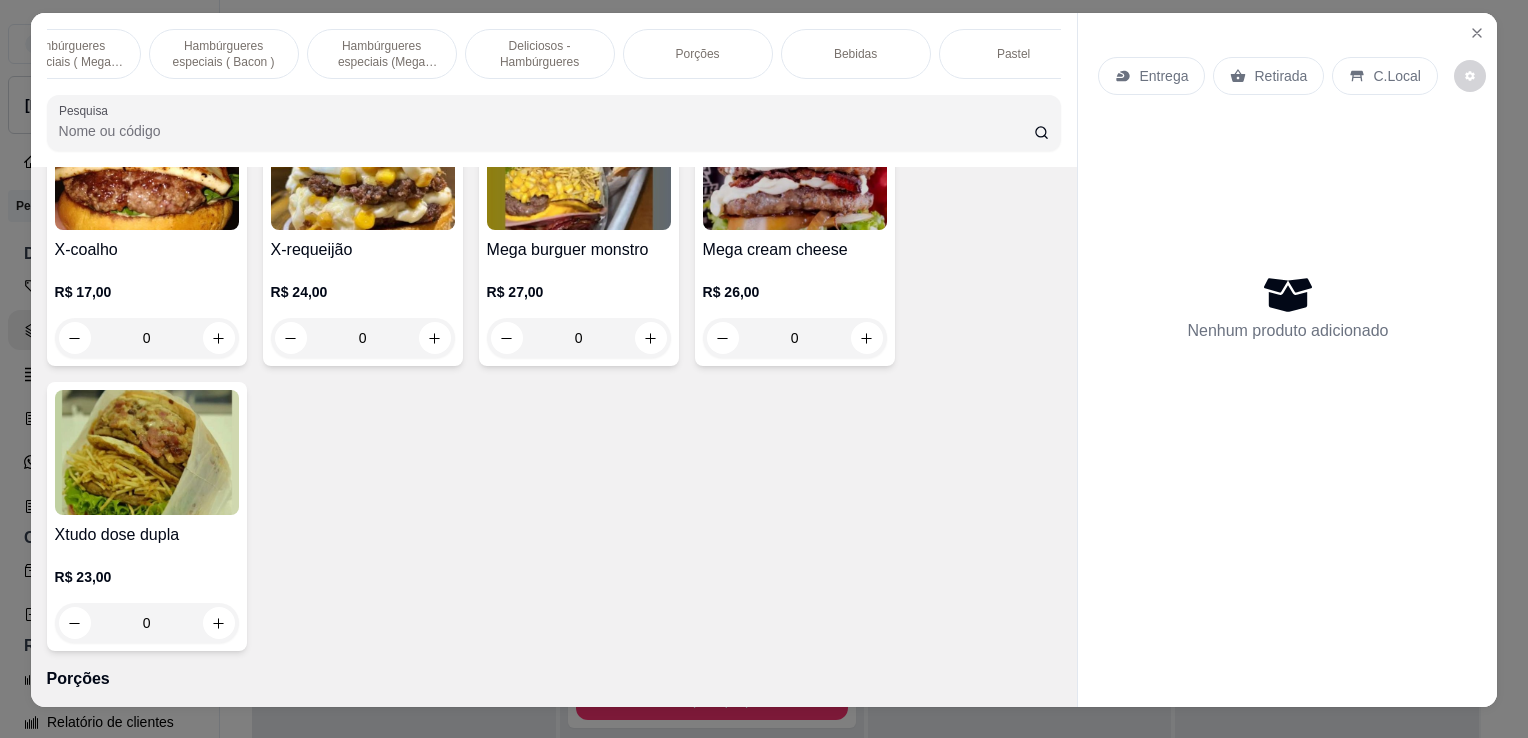 click on "Porções" at bounding box center [698, 54] 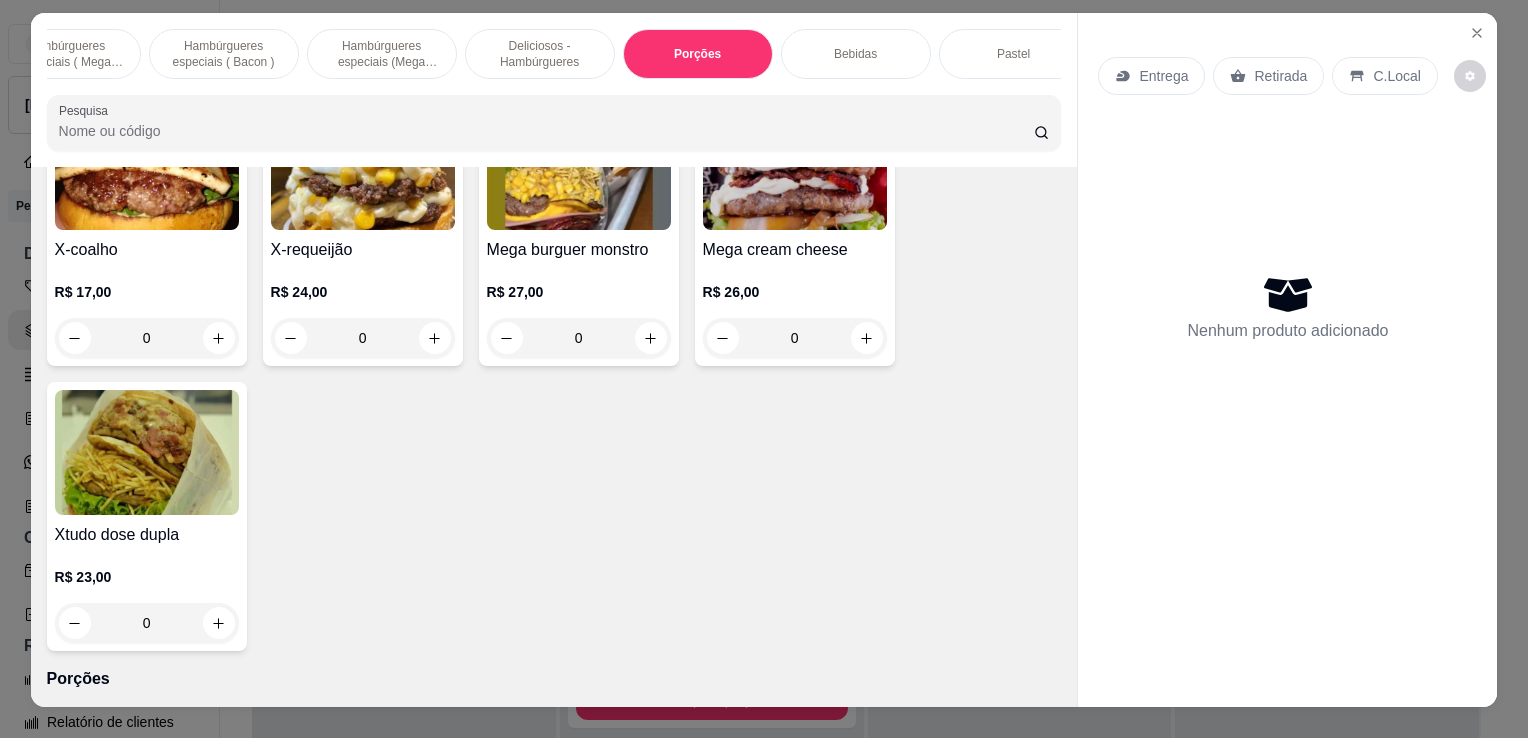 scroll, scrollTop: 5700, scrollLeft: 0, axis: vertical 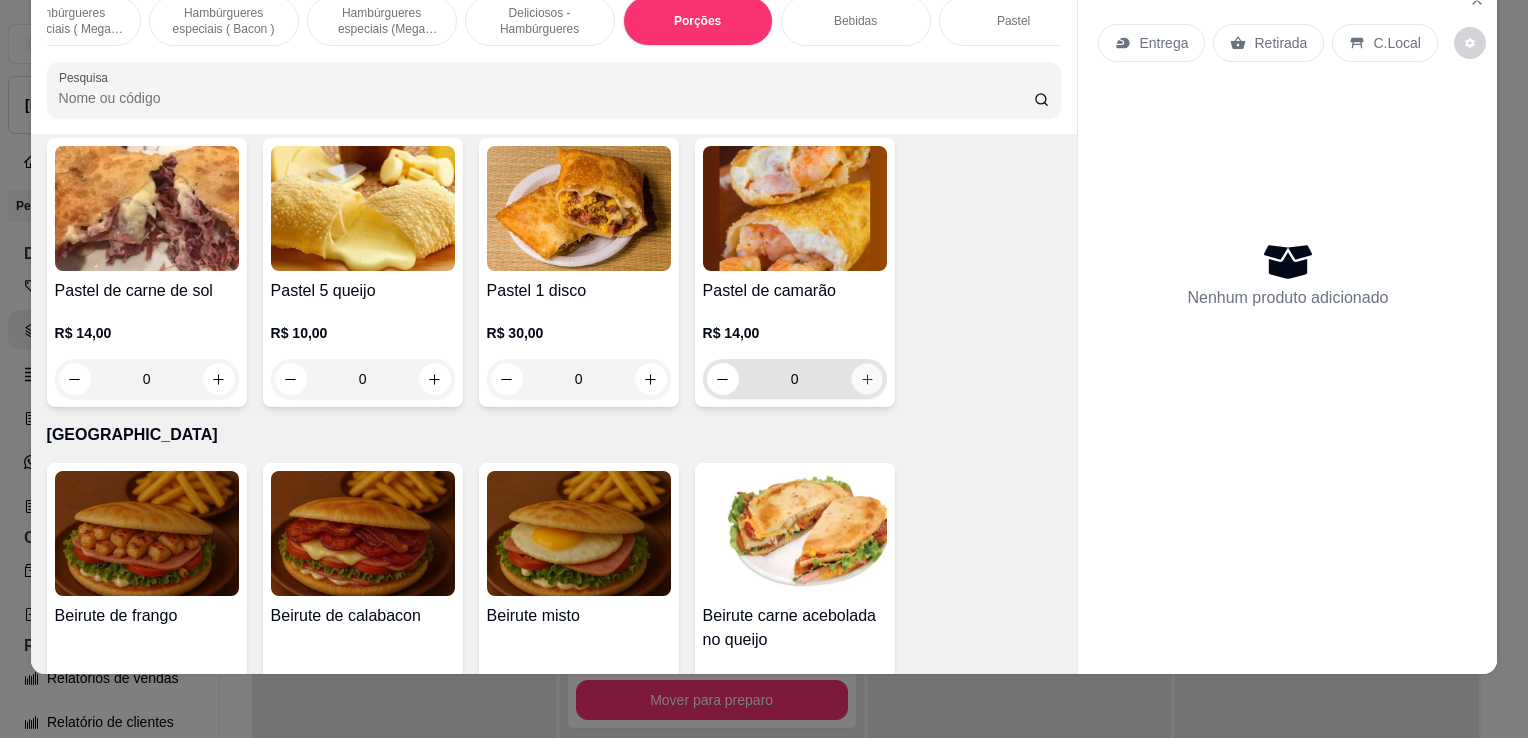 click 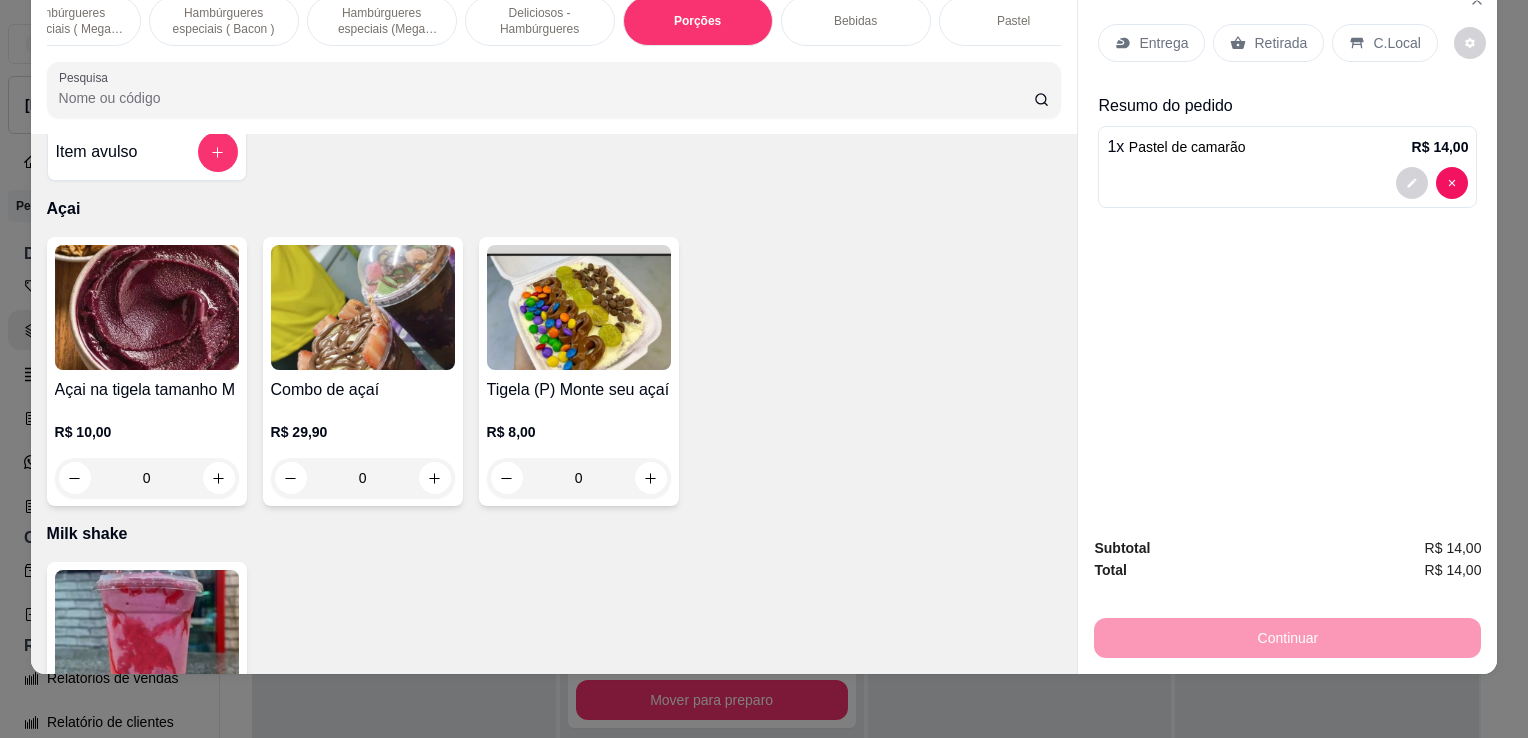 scroll, scrollTop: 0, scrollLeft: 0, axis: both 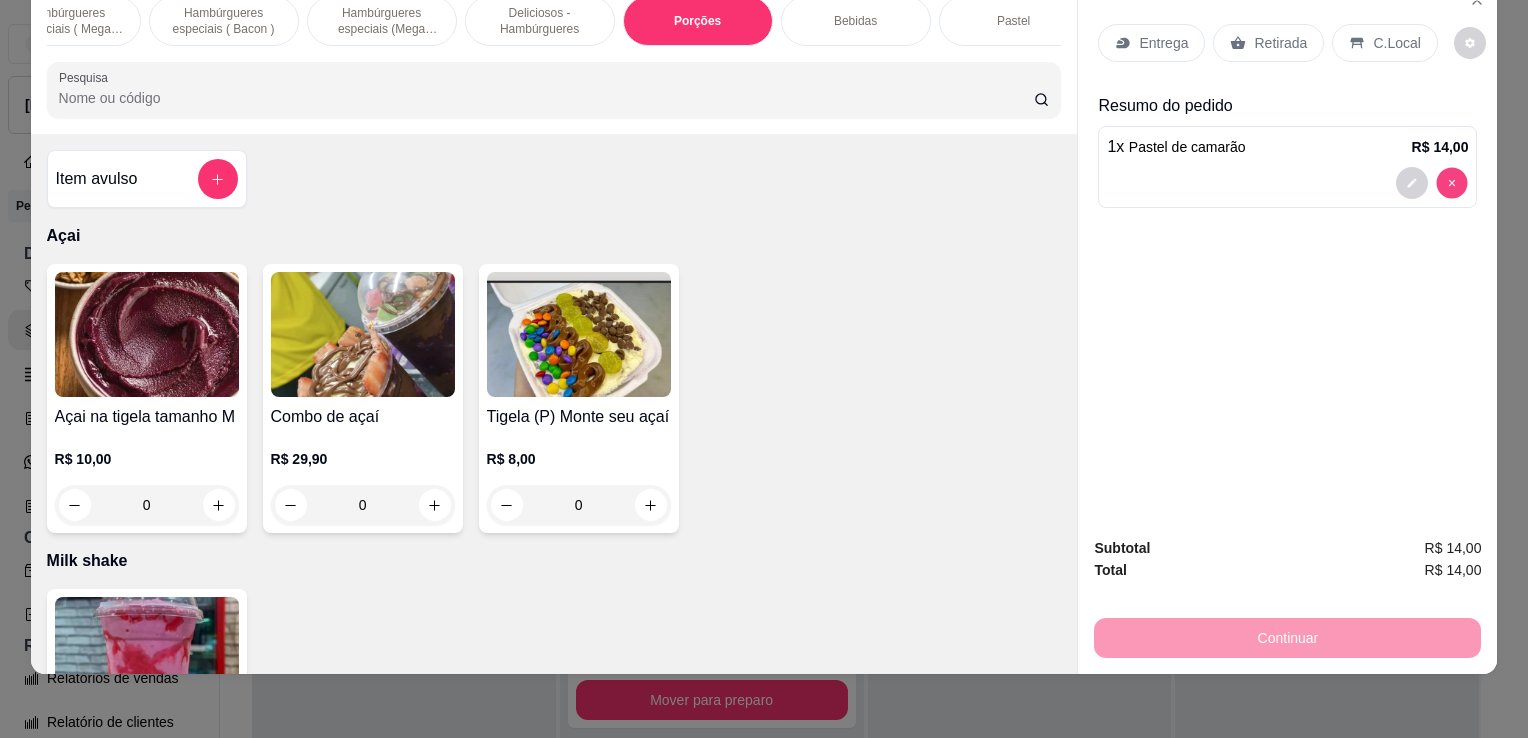 type on "0" 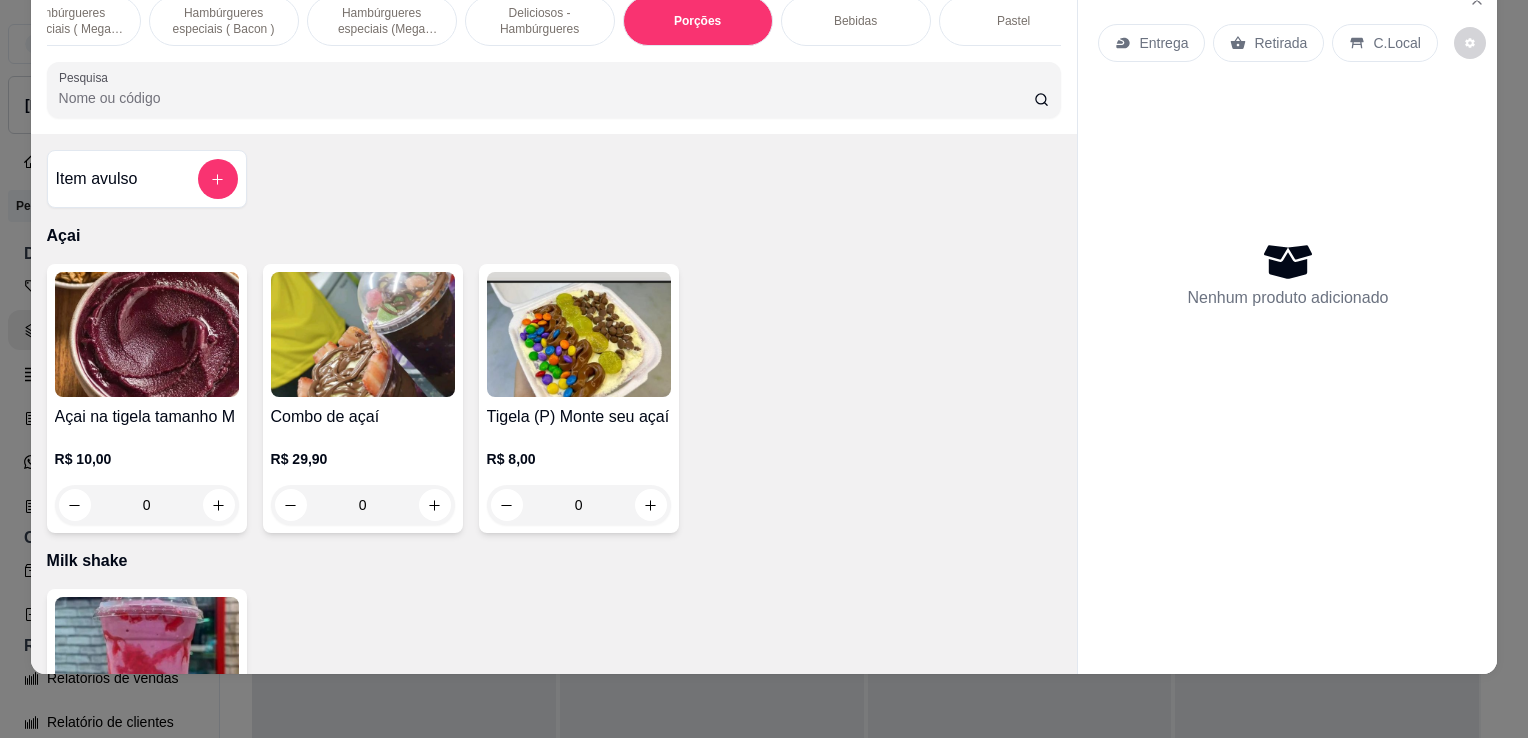 click on "Açai Milk shake O preço que cabe no seu Bolso !!! Econômicos - Combos Os maravilhosos - Sanduíches Cachorro quente O melhor - Hambúrguer tradicional Hambúrgueres especiais ( Frango ) Hambúrgueres especiais ( Mega especiais) Hambúrgueres especiais ( Bacon ) Hambúrgueres especiais (Mega especiais) Deliciosos - Hambúrgueres Porções Bebidas Pastel Beirute Pizza Yakisoba Massa Cachorro quente  Bolos  Pesquisa" at bounding box center [554, 57] 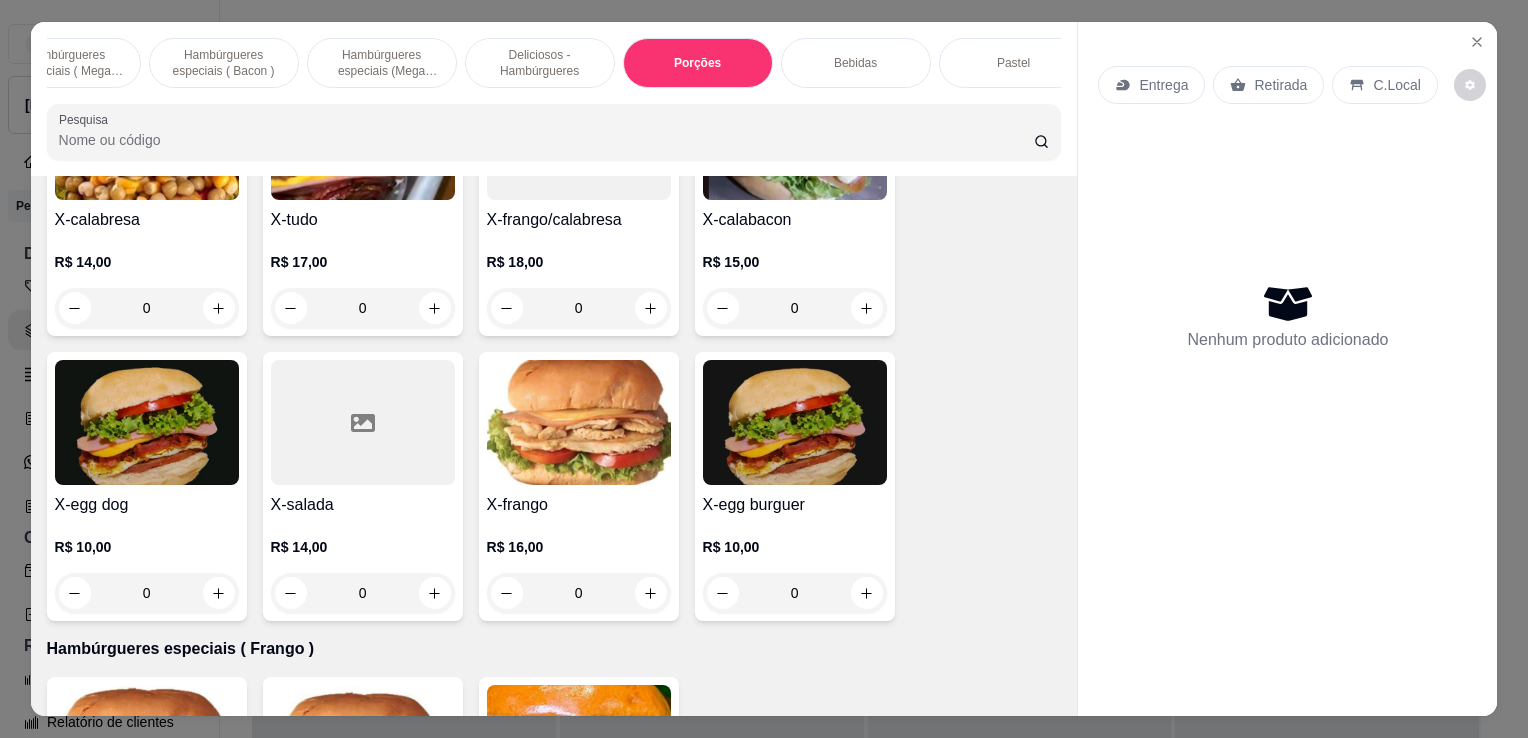scroll, scrollTop: 3219, scrollLeft: 0, axis: vertical 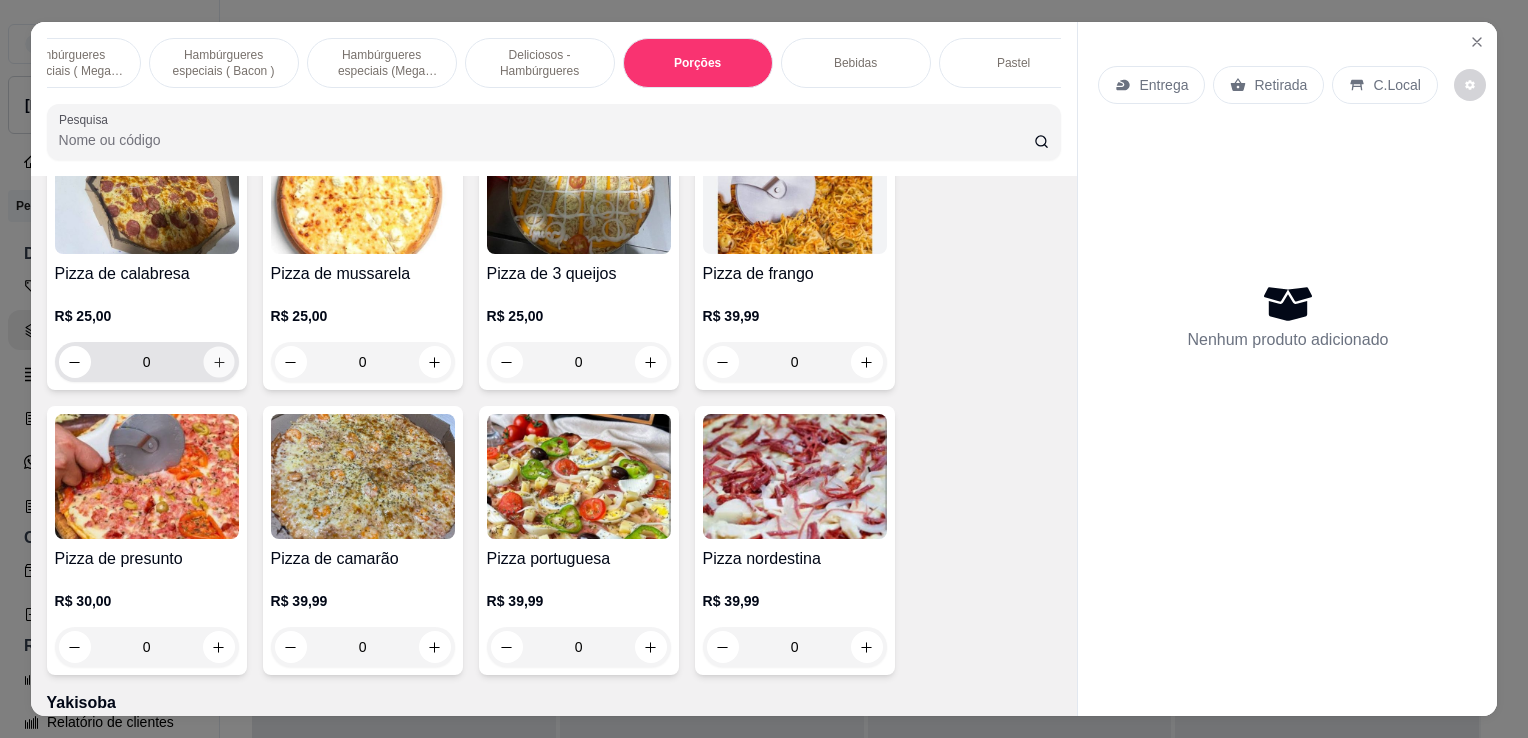 click 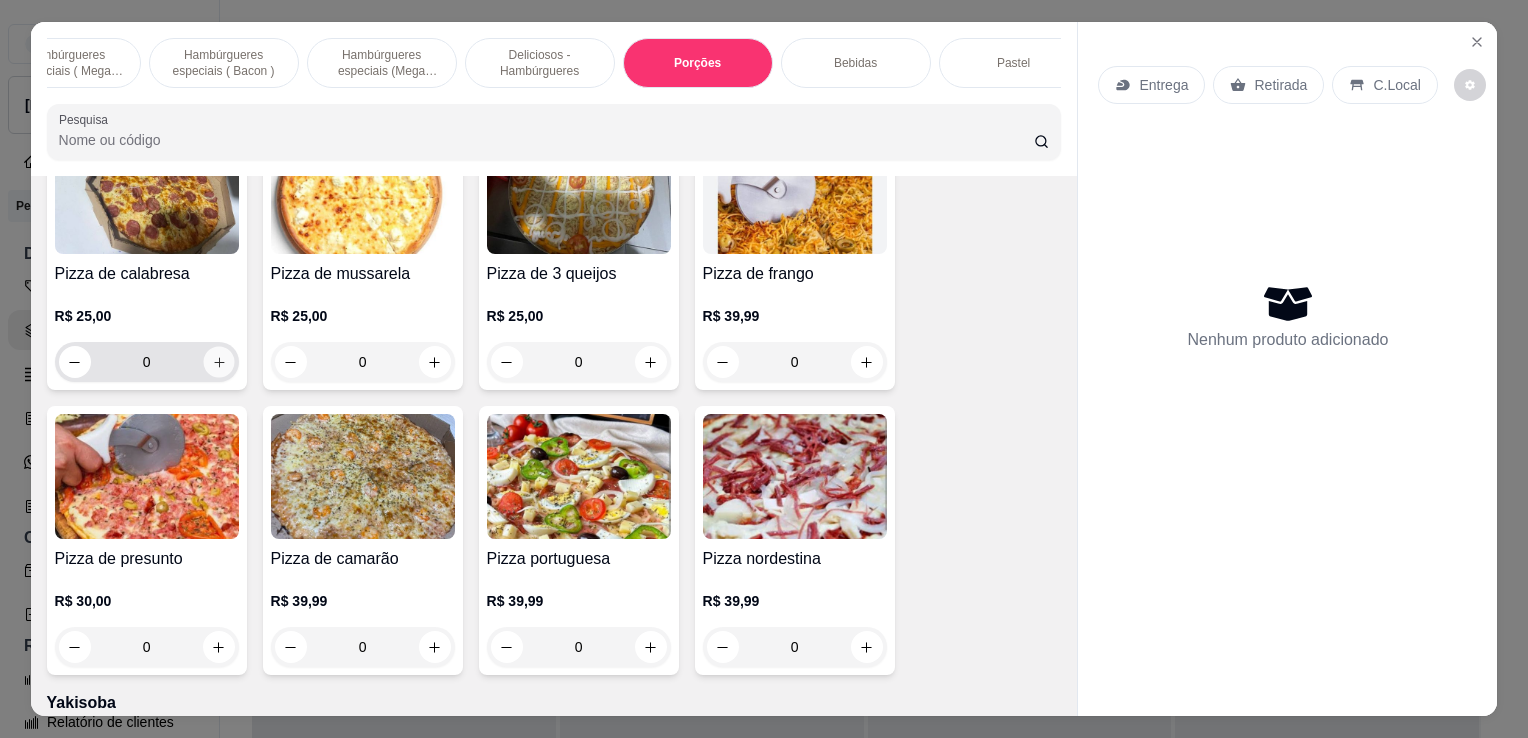 type on "1" 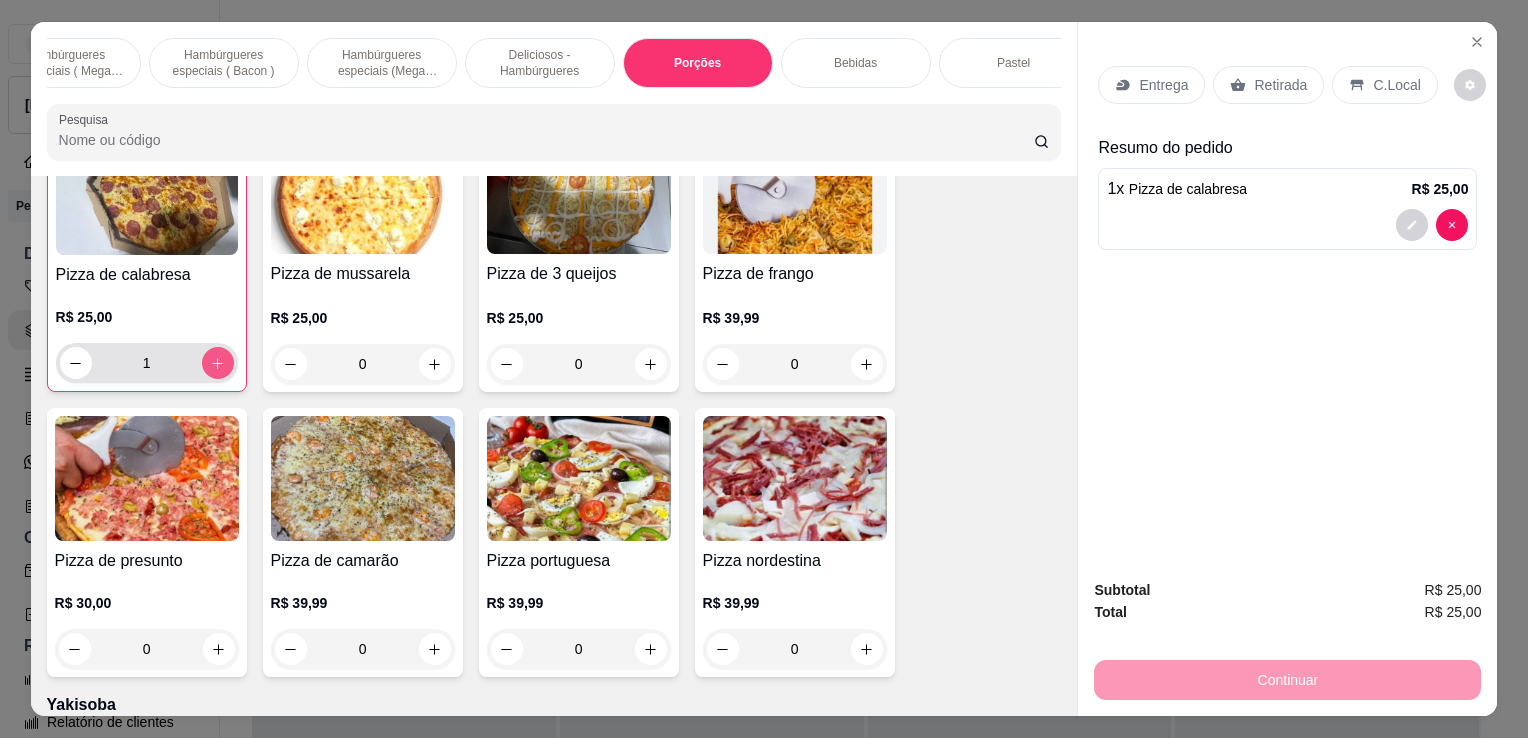 scroll, scrollTop: 7999, scrollLeft: 0, axis: vertical 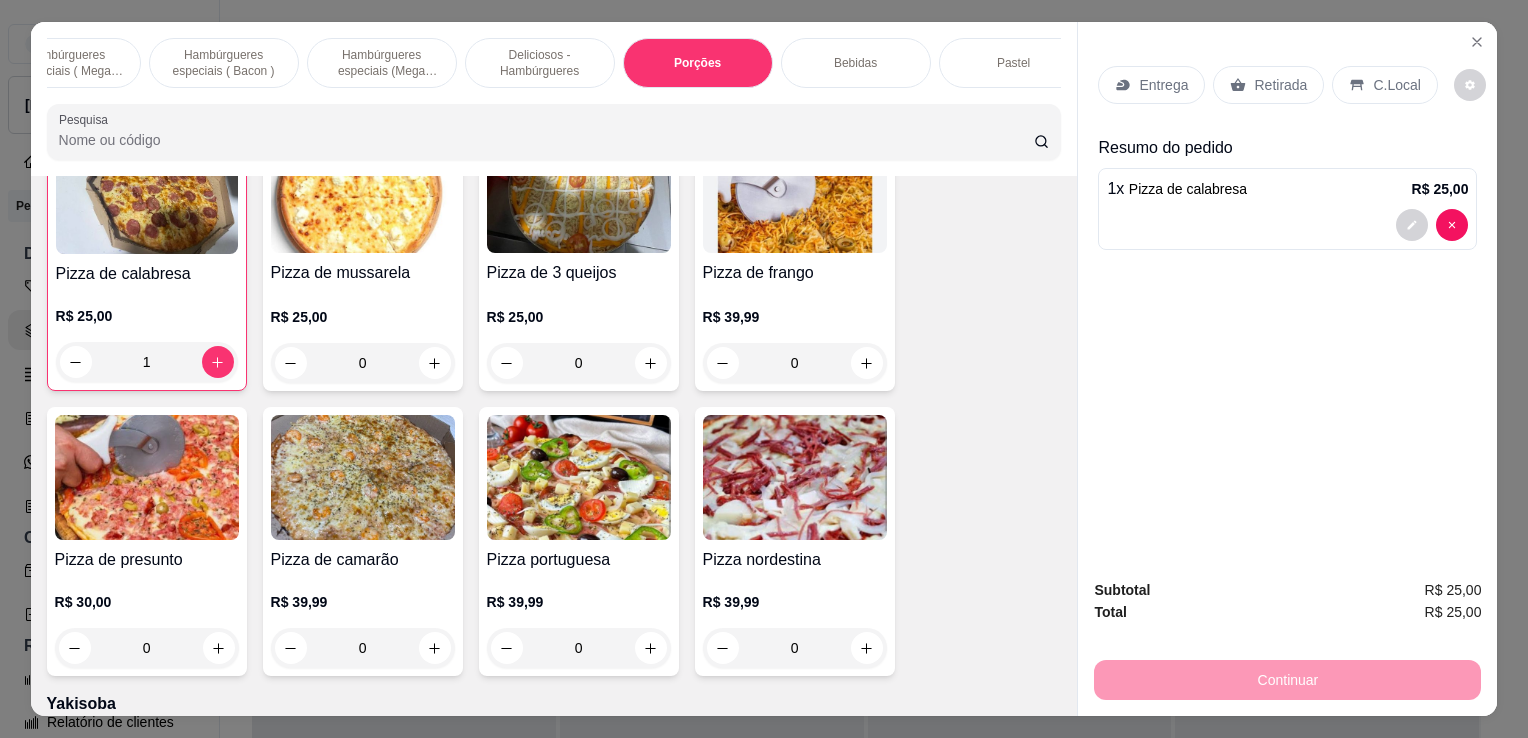 click on "Retirada" at bounding box center (1280, 85) 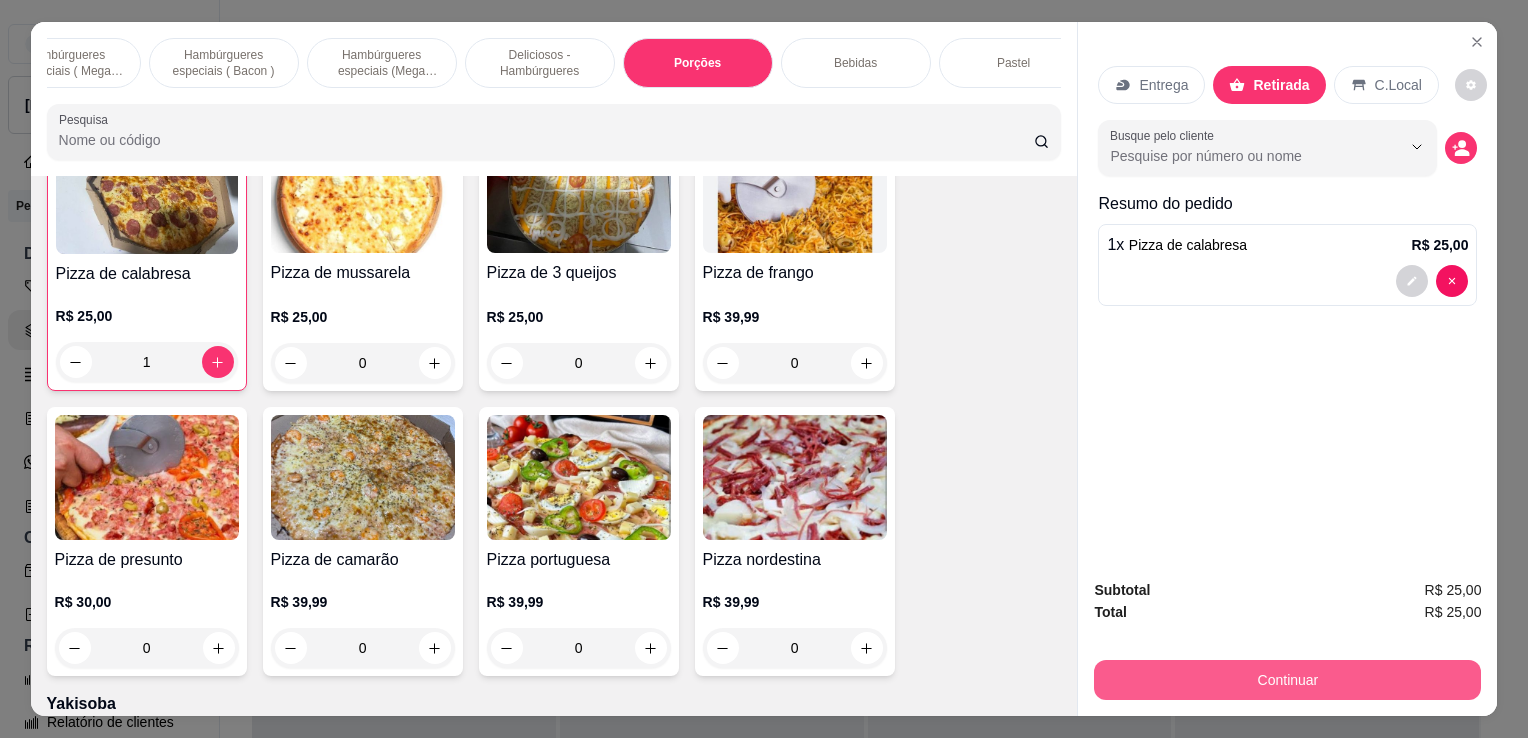 click on "Continuar" at bounding box center (1287, 680) 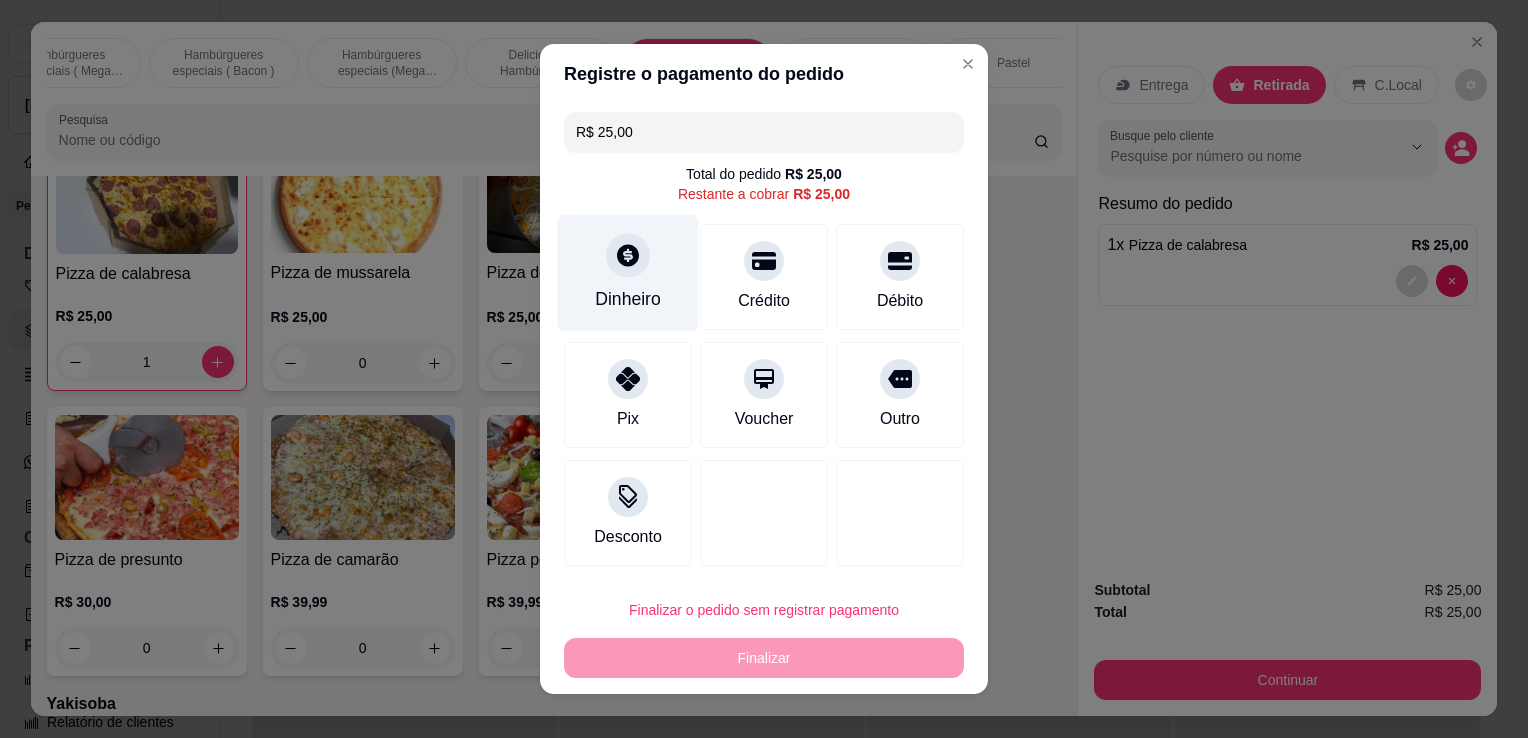 click on "Dinheiro" at bounding box center [628, 299] 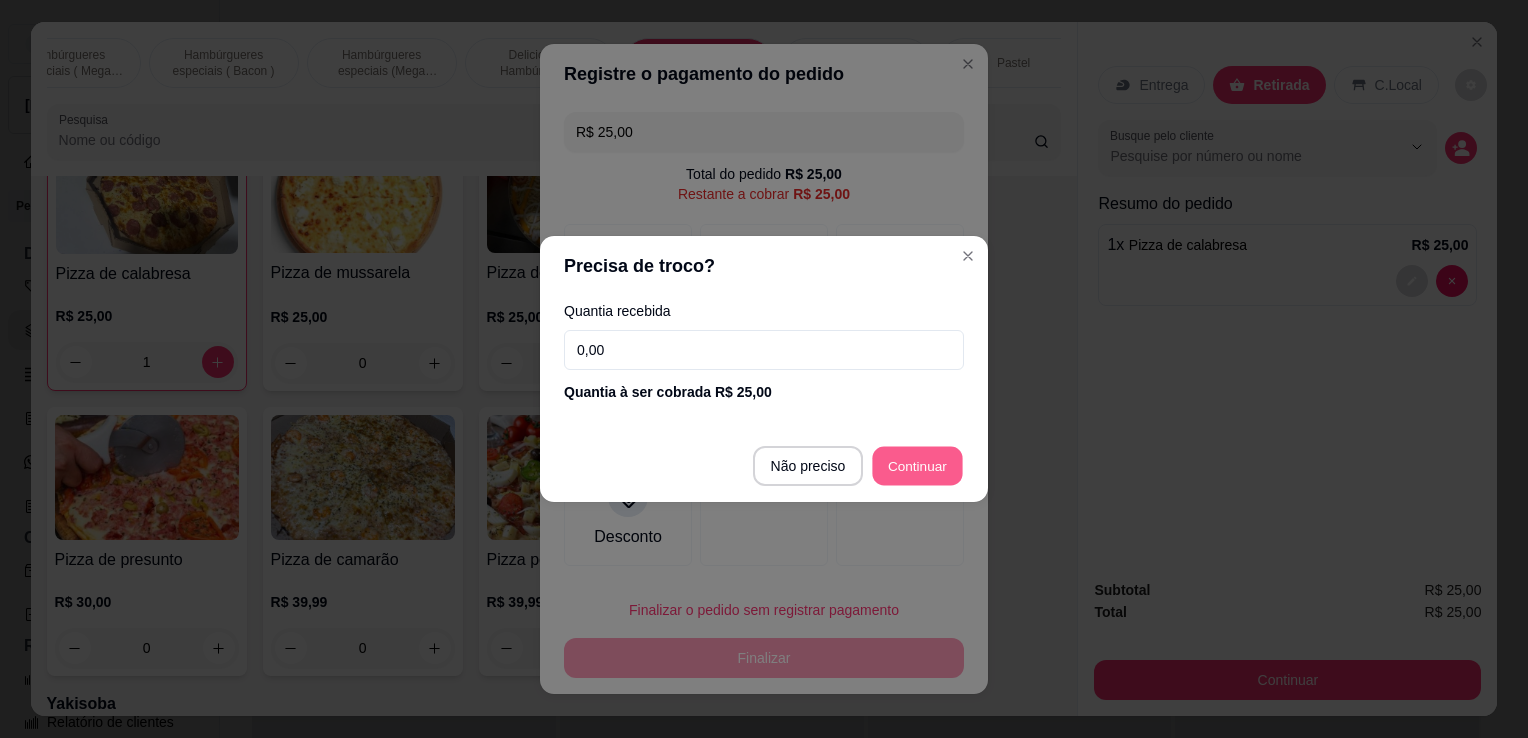 type on "R$ 0,00" 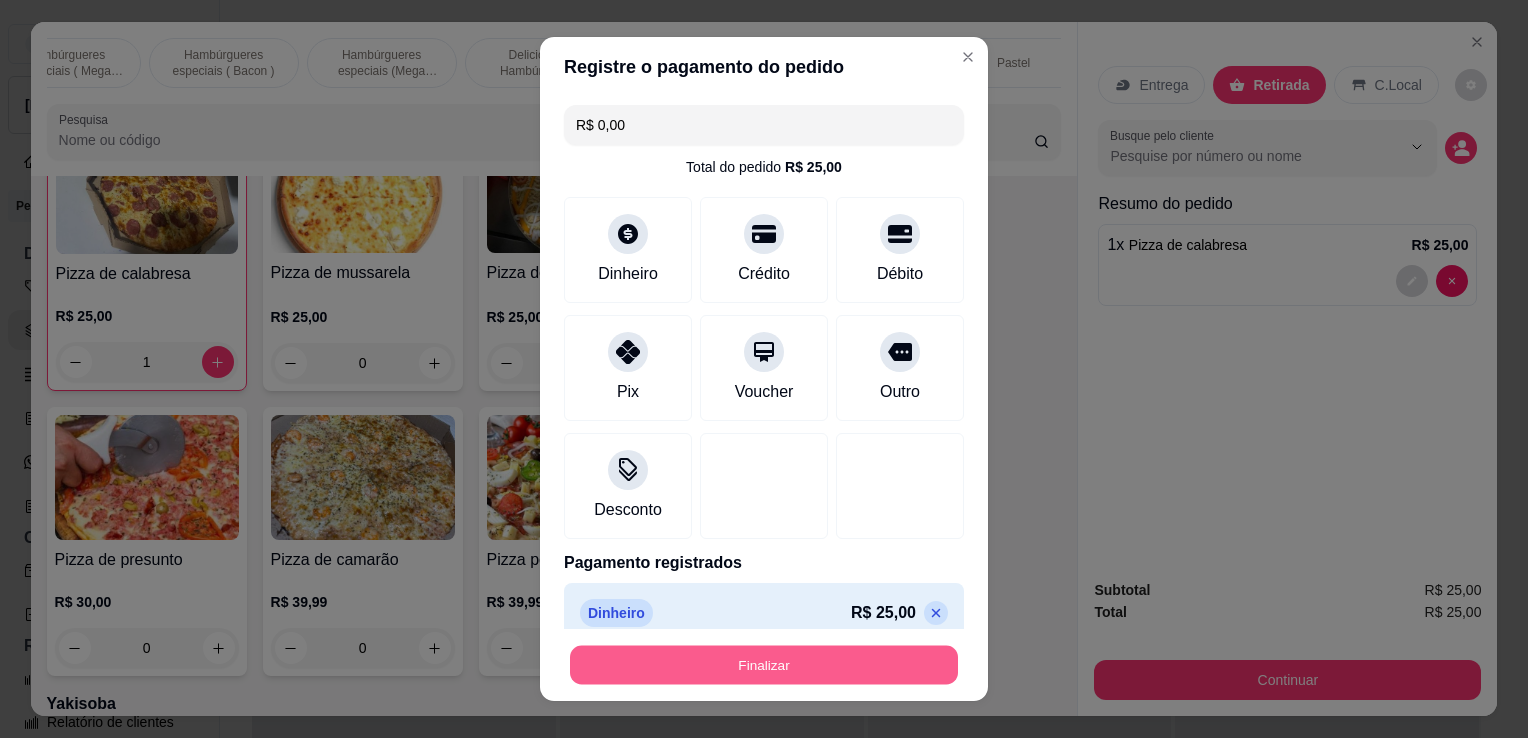 click on "Finalizar" at bounding box center [764, 665] 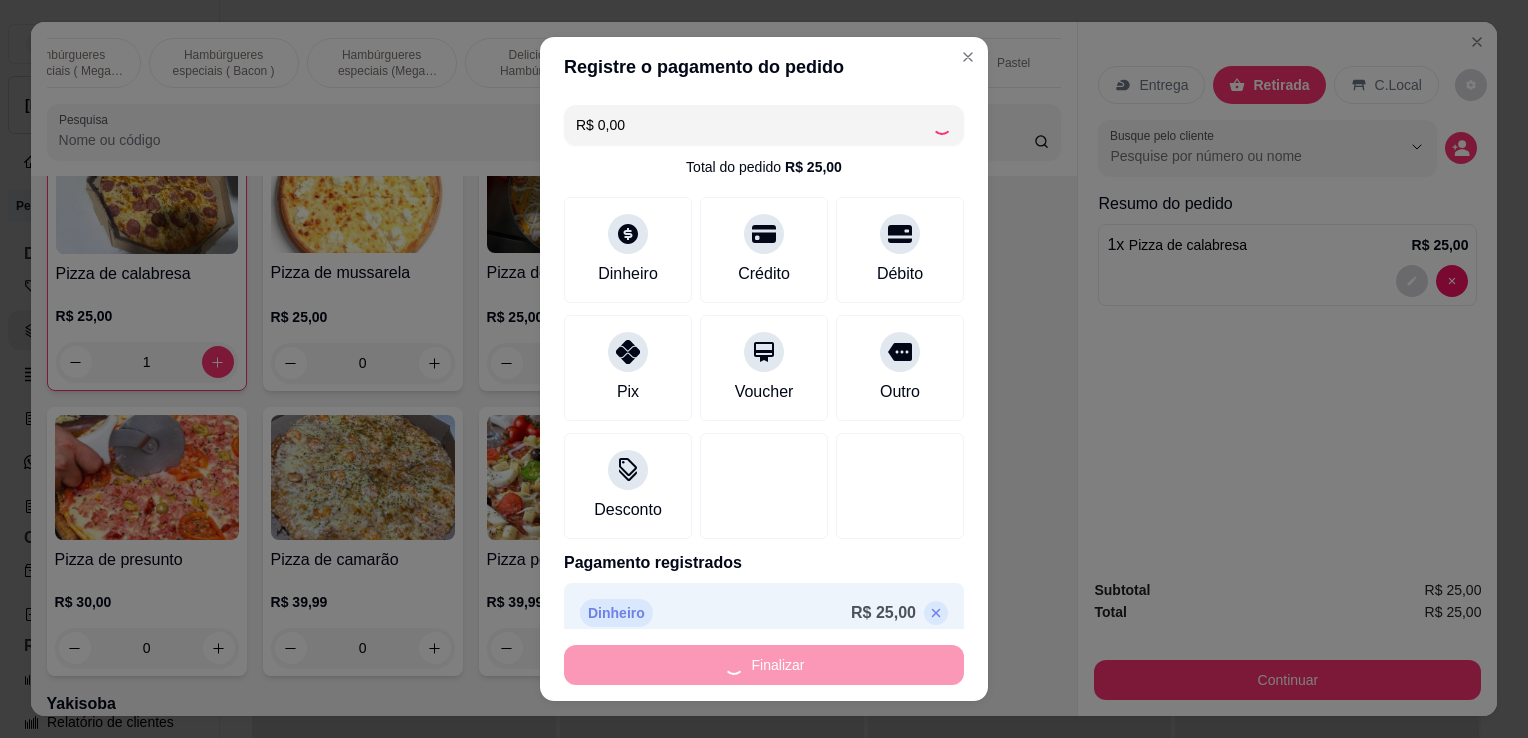 type on "0" 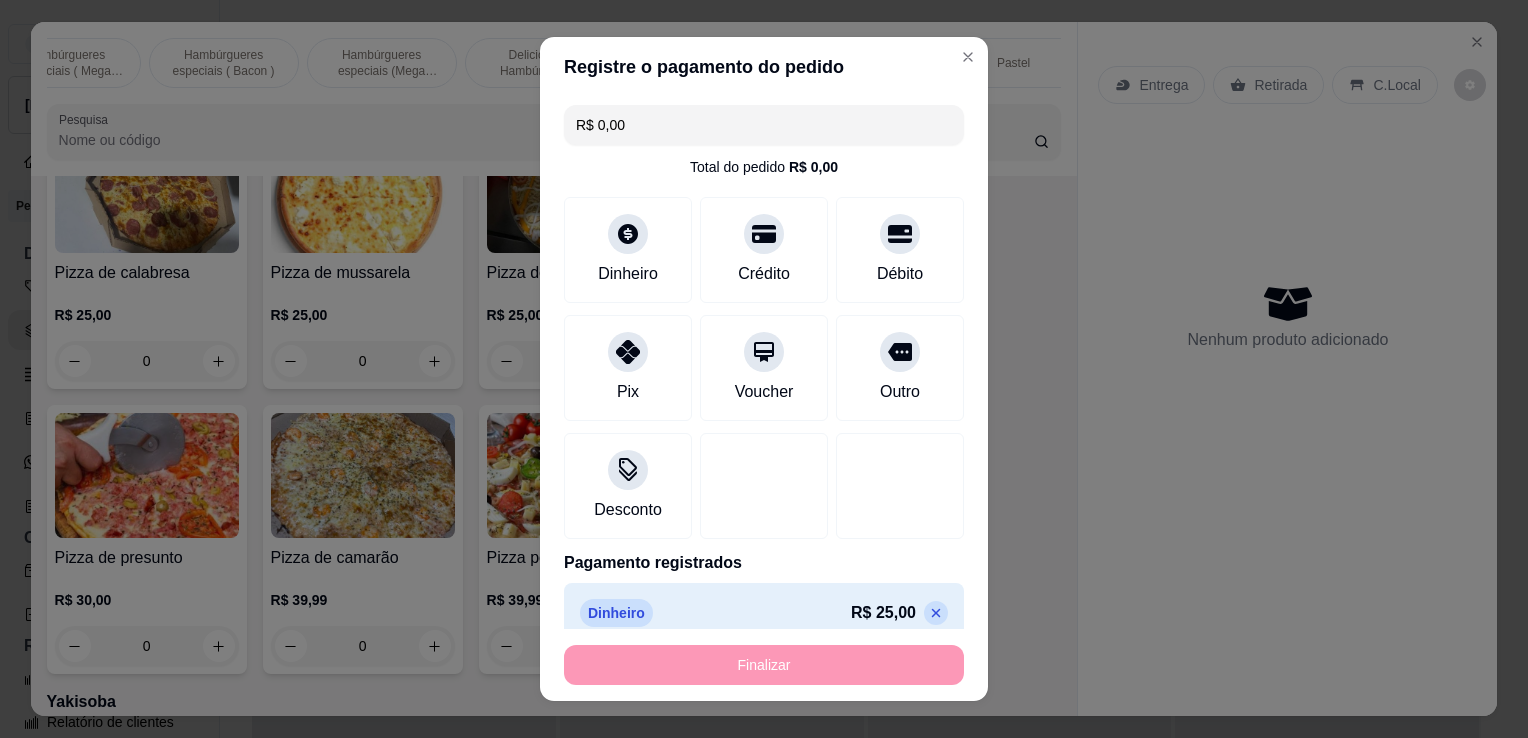 type on "-R$ 25,00" 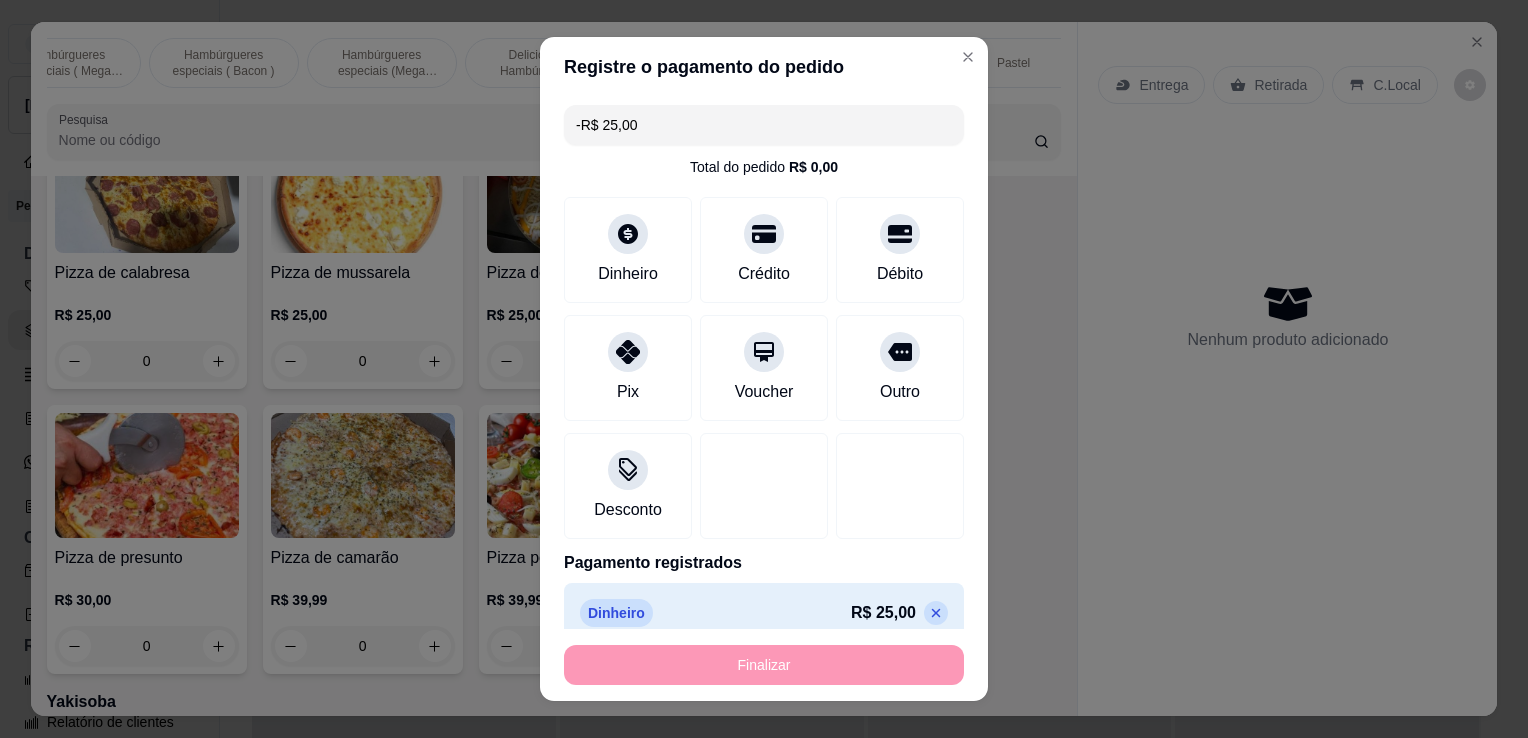 scroll, scrollTop: 7998, scrollLeft: 0, axis: vertical 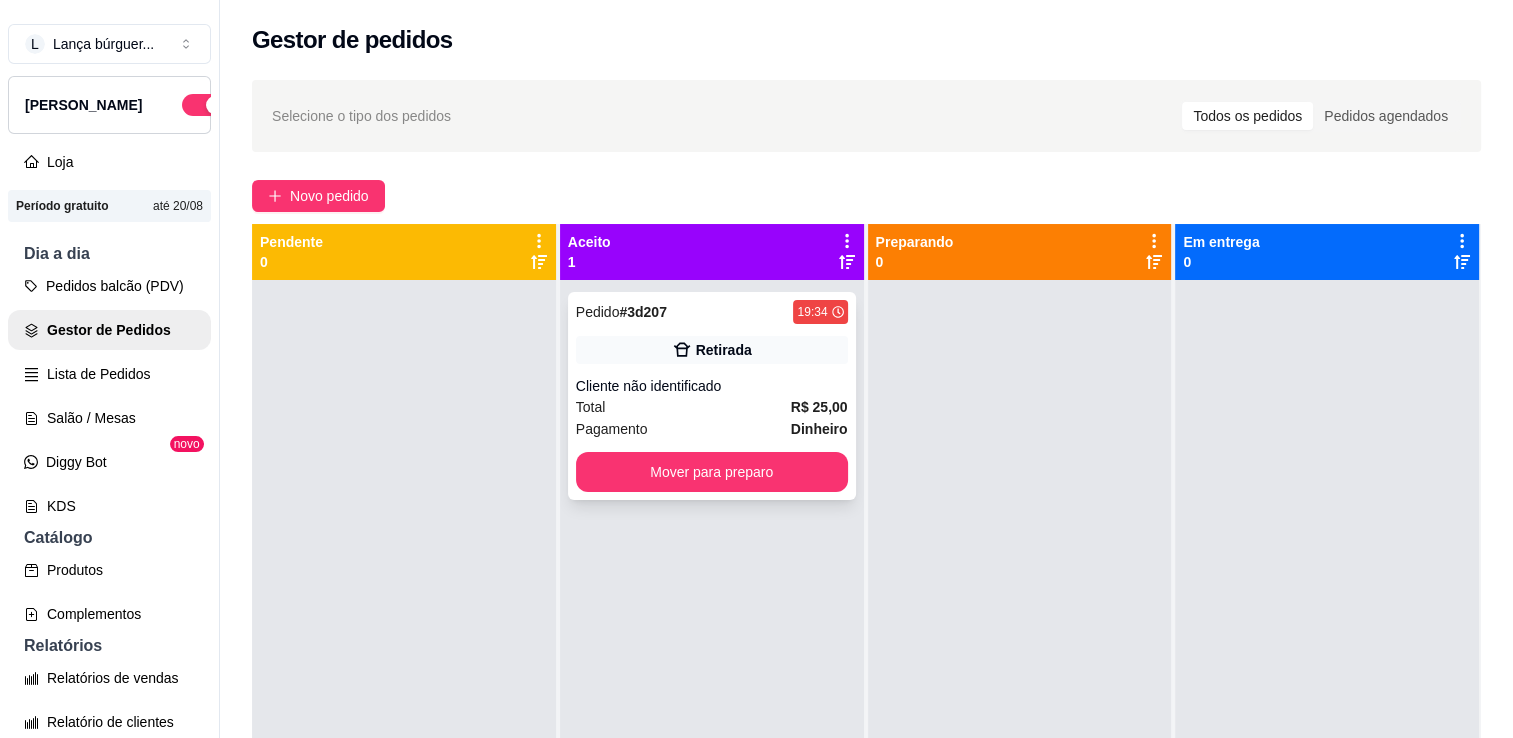 click on "Cliente não identificado" at bounding box center [712, 386] 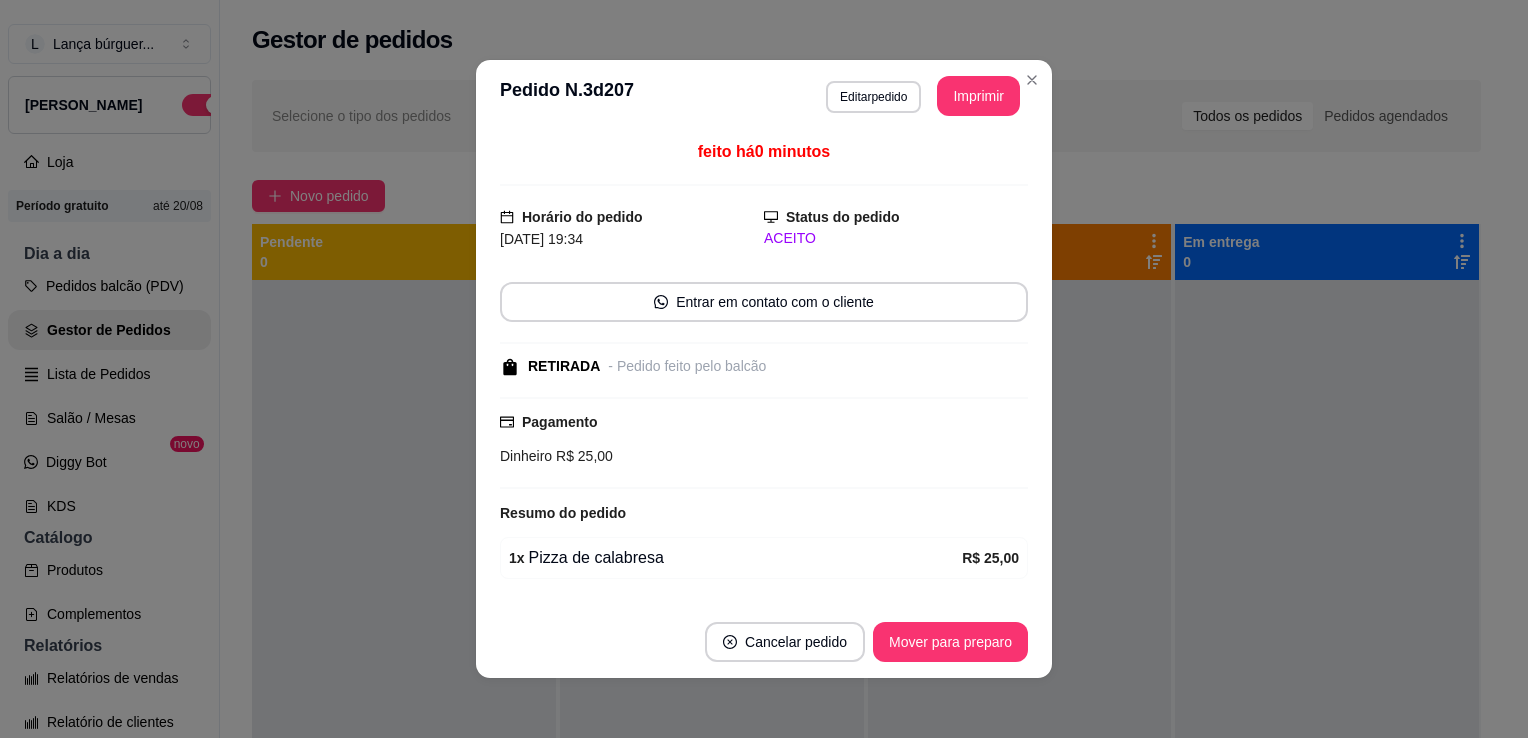 click on "Dinheiro   R$ 25,00" at bounding box center [764, 456] 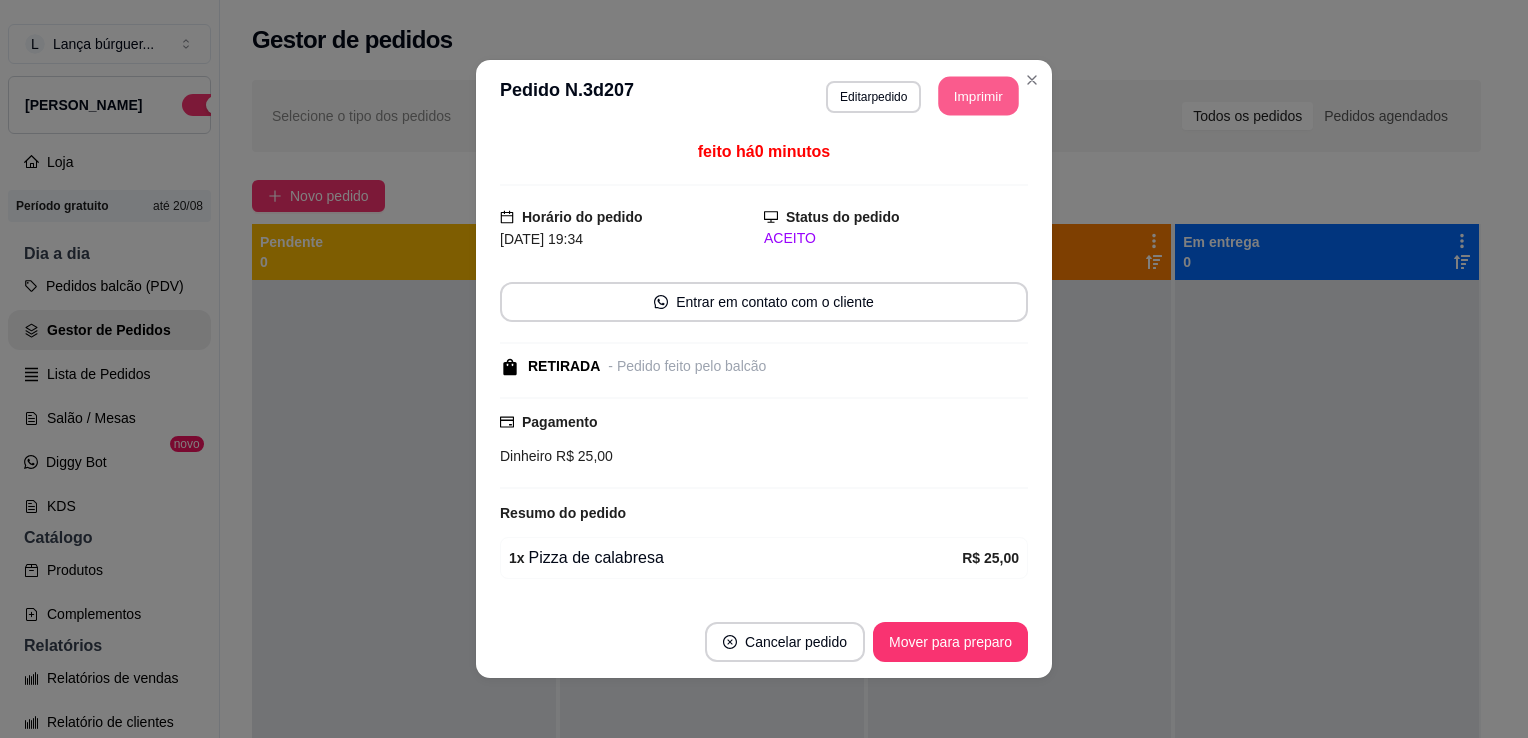 click on "Imprimir" at bounding box center [979, 96] 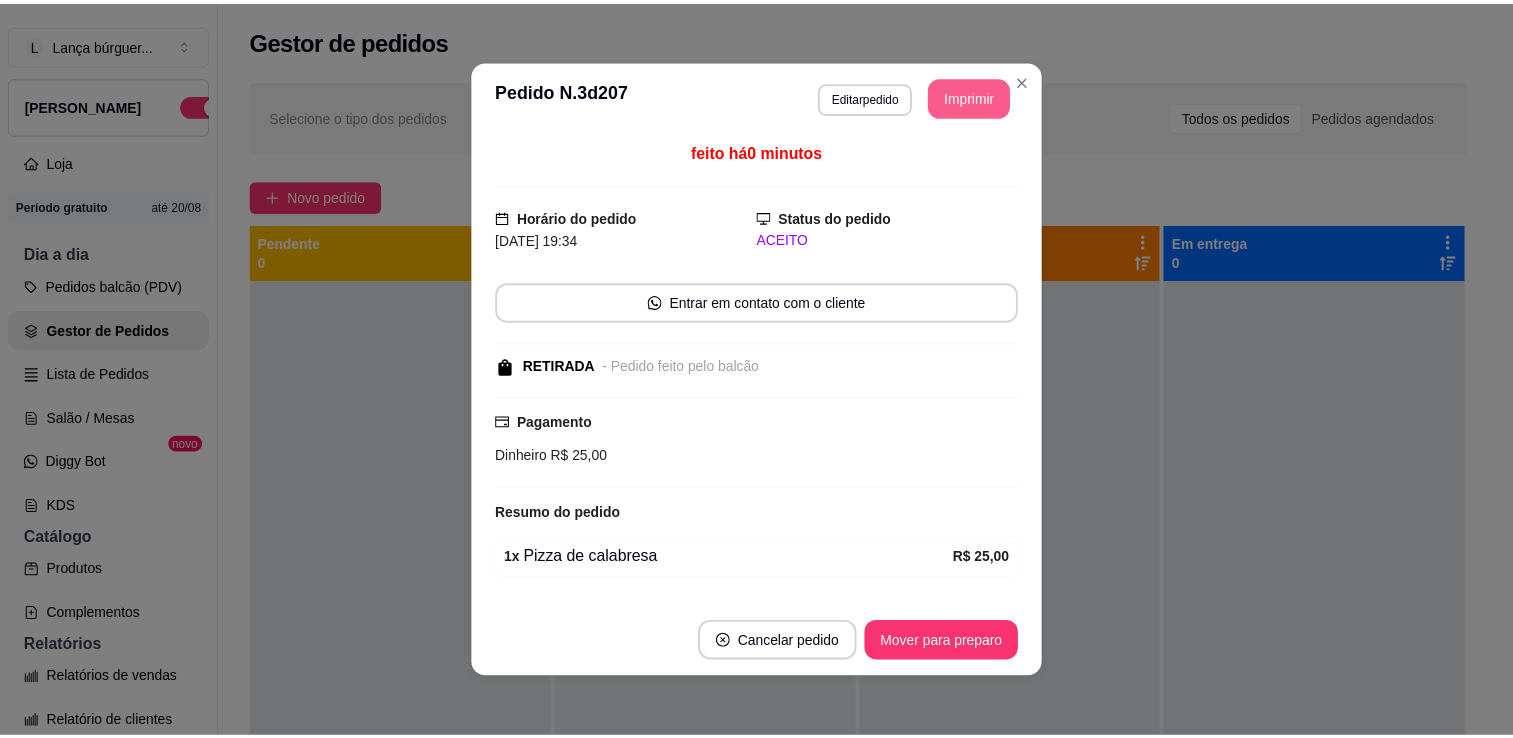 scroll, scrollTop: 0, scrollLeft: 0, axis: both 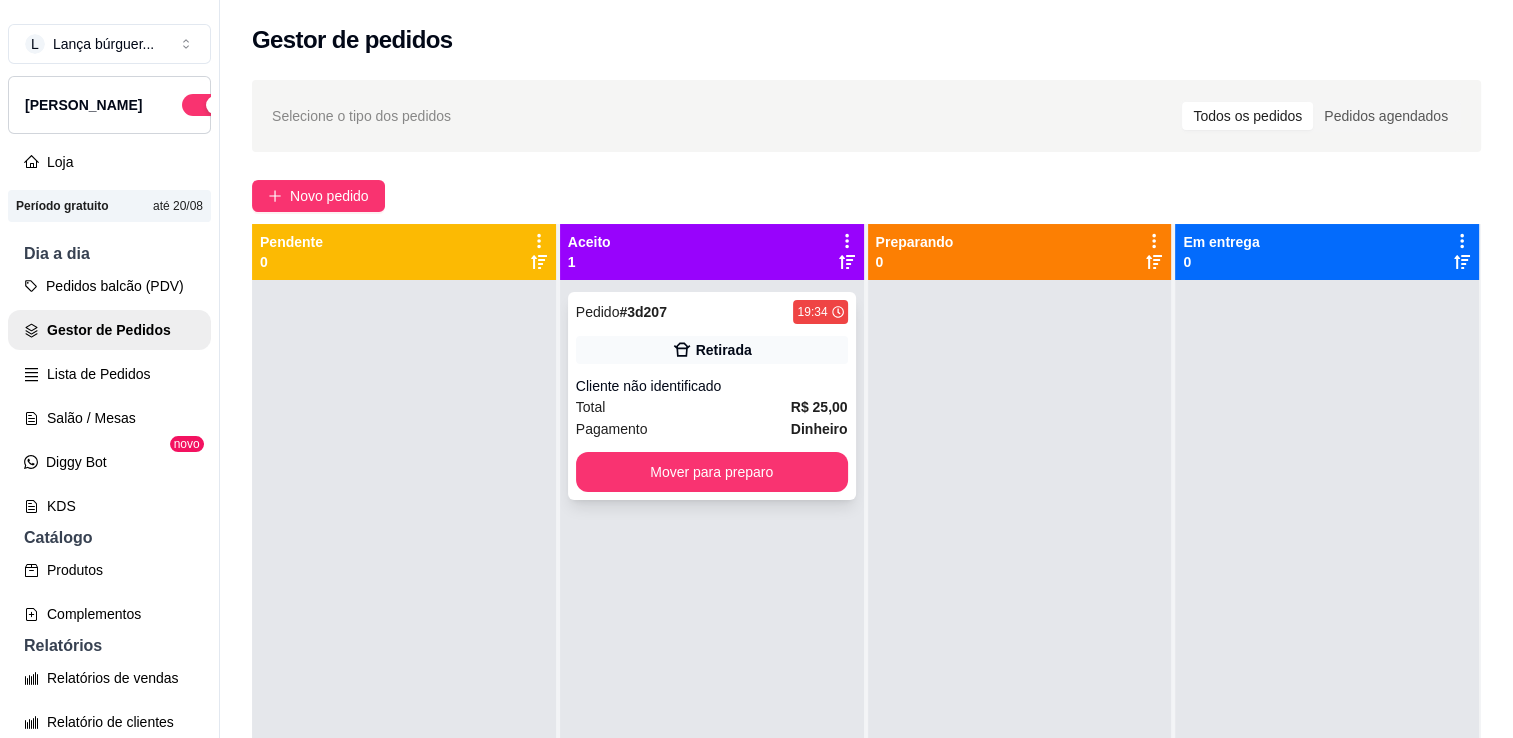 click on "Pedido  # 3d207 19:34" at bounding box center [712, 312] 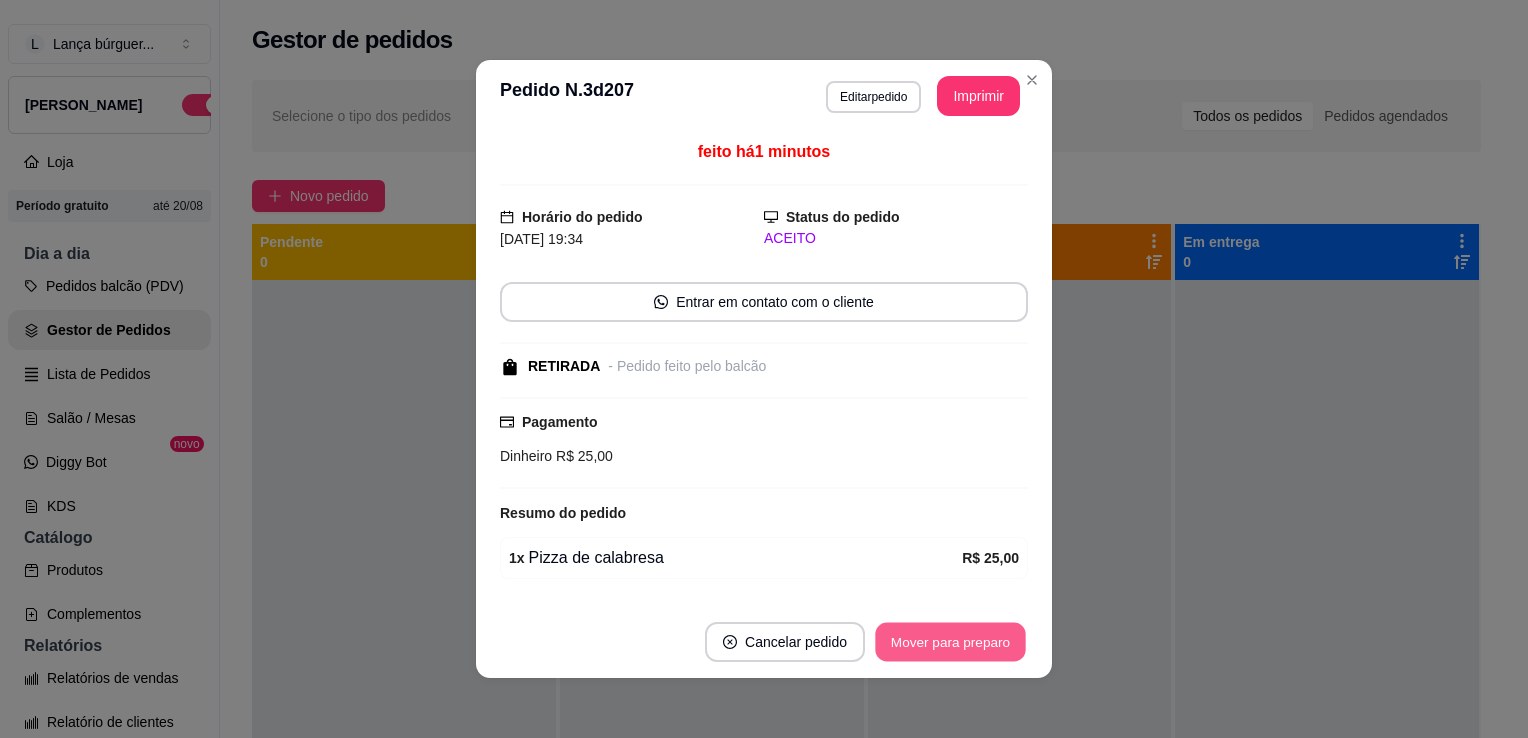 click on "Mover para preparo" at bounding box center [950, 642] 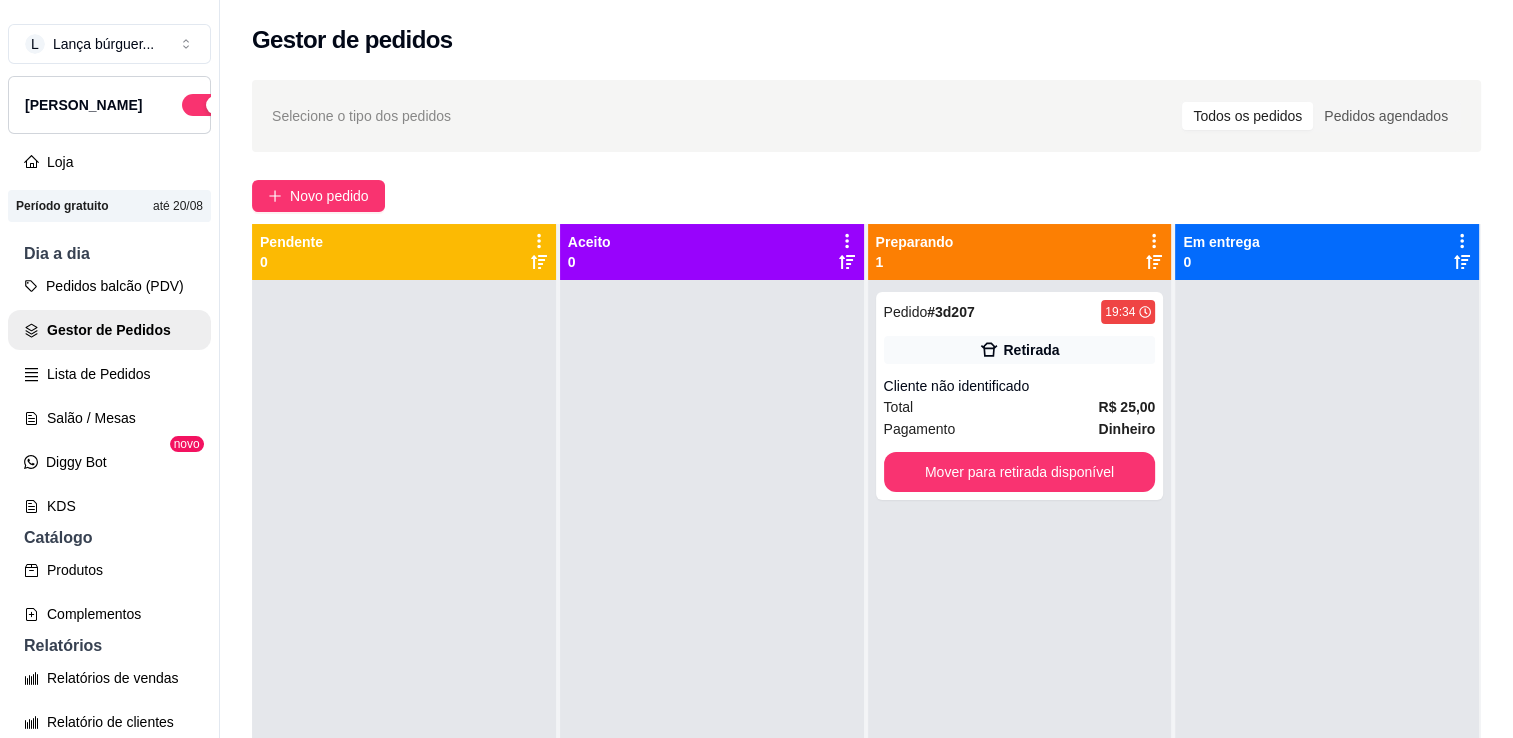 click on "Aceito 0" at bounding box center [712, 252] 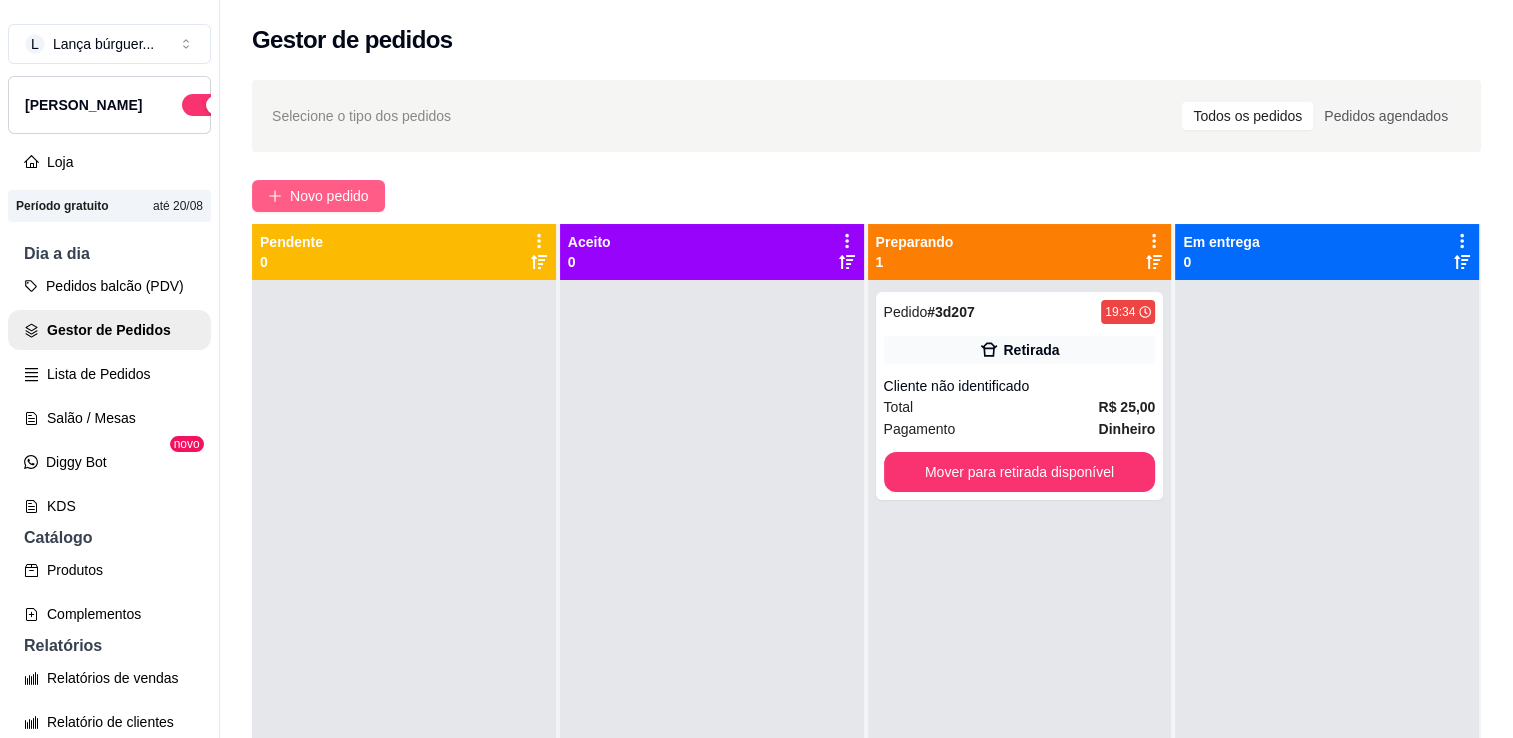 click on "Novo pedido" at bounding box center (329, 196) 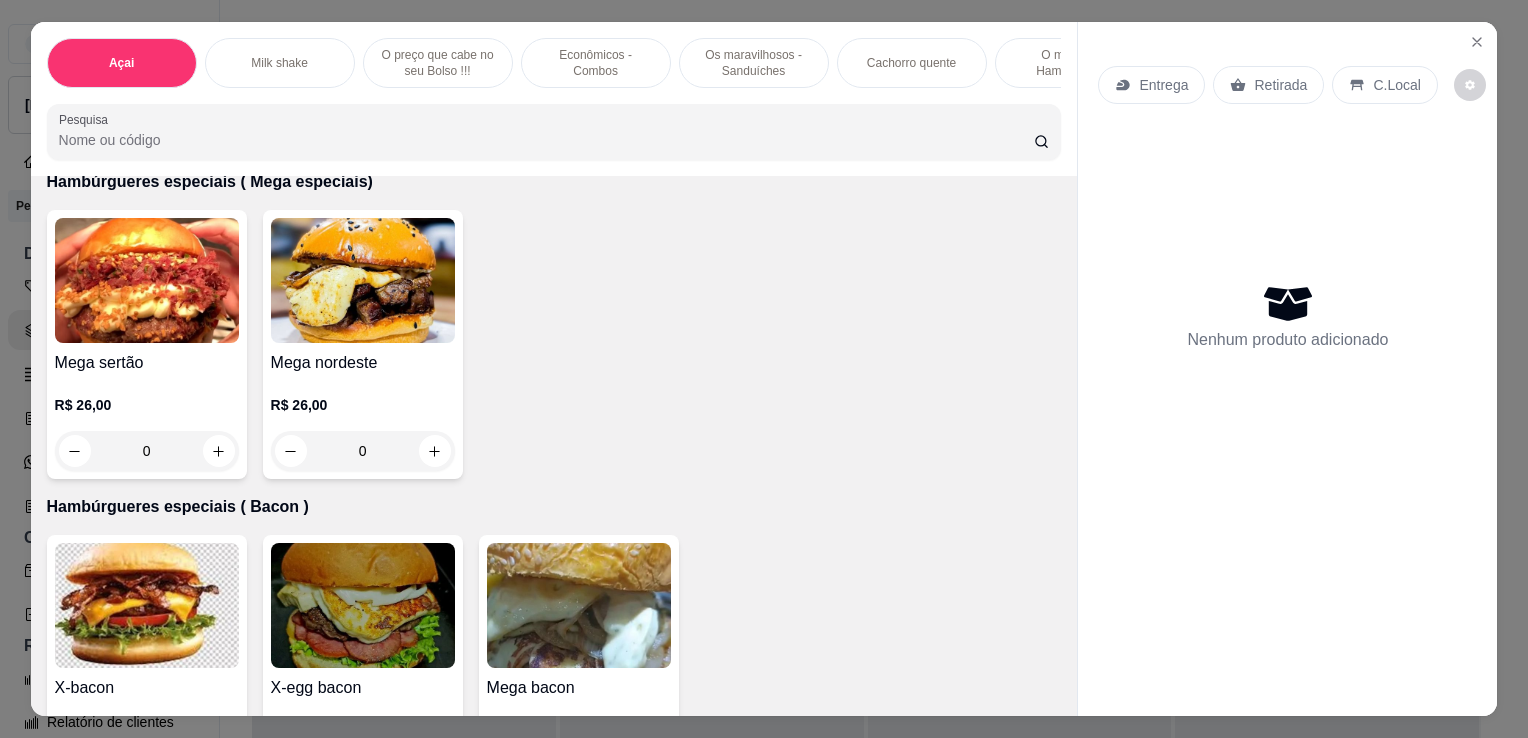 scroll, scrollTop: 3600, scrollLeft: 0, axis: vertical 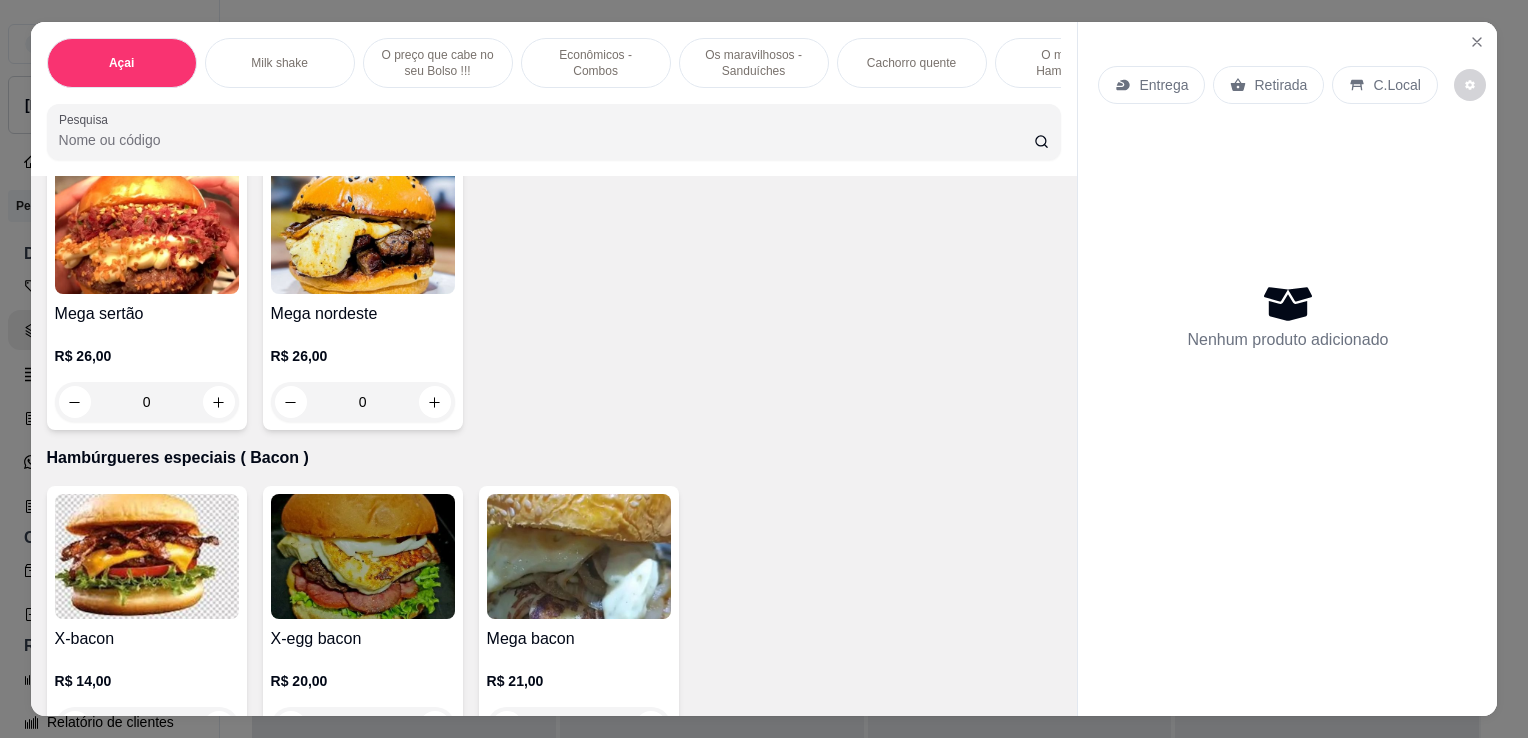click on "Item avulso Açai Açai na tigela tamanho M   R$ 10,00 0 Combo de açaí   R$ 29,90 0  Tigela (P) Monte seu açaí    R$ 8,00 0 Milk shake Milk shake de morango   R$ 15,00 0 O preço que cabe no seu Bolso !!! X-tudinho   R$ 9,00 0 Econômicos - Combos Combo lança   R$ 34,00 0 Lança dos namorados   R$ 38,99 0 Combos família feliz   R$ 58,00 0 Dose dupla    R$ 45,99 0 Lança cinema    R$ 58,99 0 Combo solteiro    R$ 25,99 0 Combo casal    R$ 64,99 0 Os maravilhosos - Sanduíches Lança duplo   R$ 19,00 0 Lança Original   R$ 12,00 0 Lança triplo   R$ 23,00 0 Lança mostro   R$ 28,00 0 Lança duplo creme chese    R$ 24,99 0 Original    R$ 12,00 0 Cachorro quente Cachorro de 30cm   R$ 14,00 0 O melhor - Hambúrguer tradicional X-calabresa   R$ 14,00 0 X-tudo   R$ 17,00 0 X-frango/calabresa   R$ 18,00 0 X-calabacon   R$ 15,00 0 X-egg dog   R$ 10,00 0 X-salada   R$ 14,00 0 X-frango   R$ 16,00 0 X-egg burguer   R$ 10,00 0 Hambúrgueres especiais ( Frango ) X-frango   R$ 18,50 0   0" at bounding box center (554, 446) 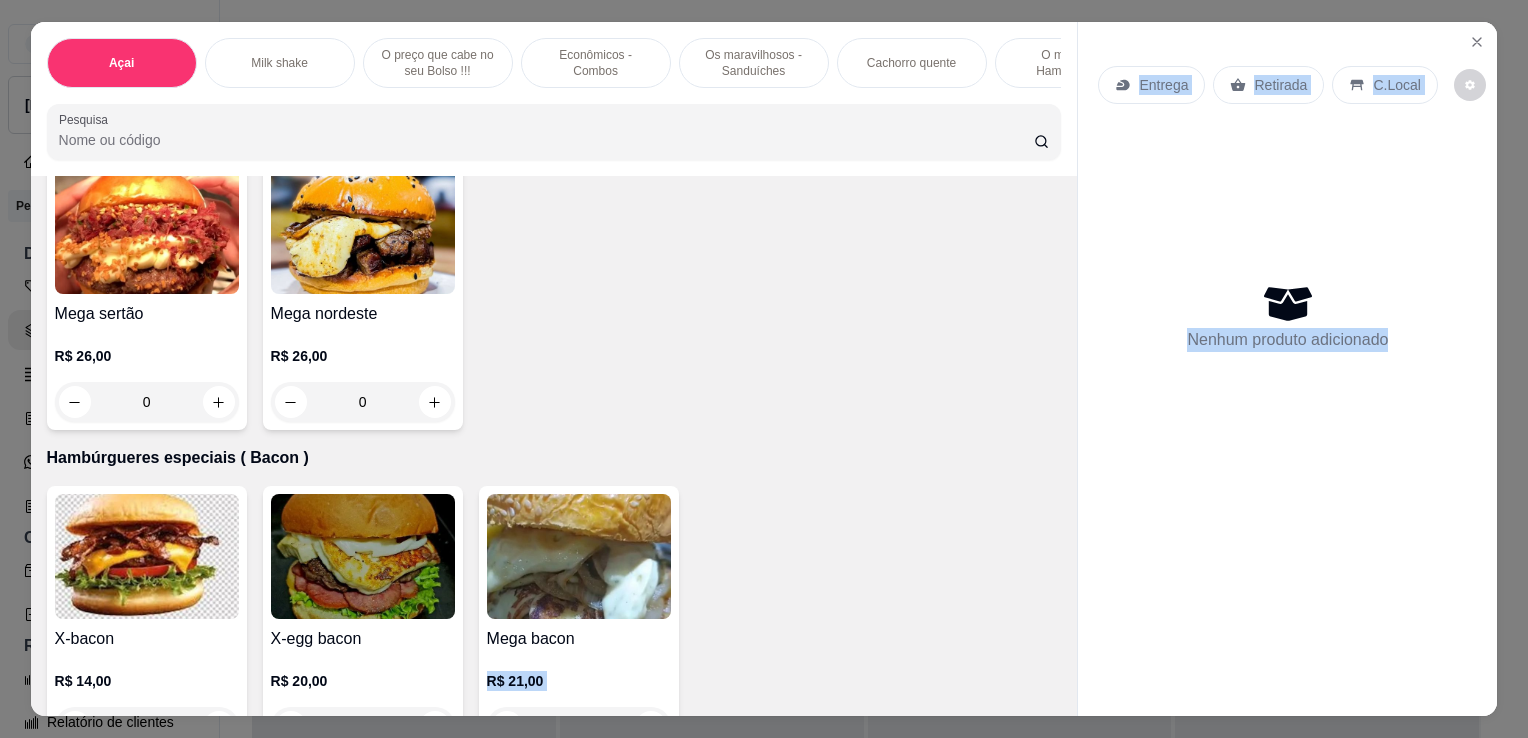 drag, startPoint x: 1052, startPoint y: 678, endPoint x: 1072, endPoint y: 677, distance: 20.024984 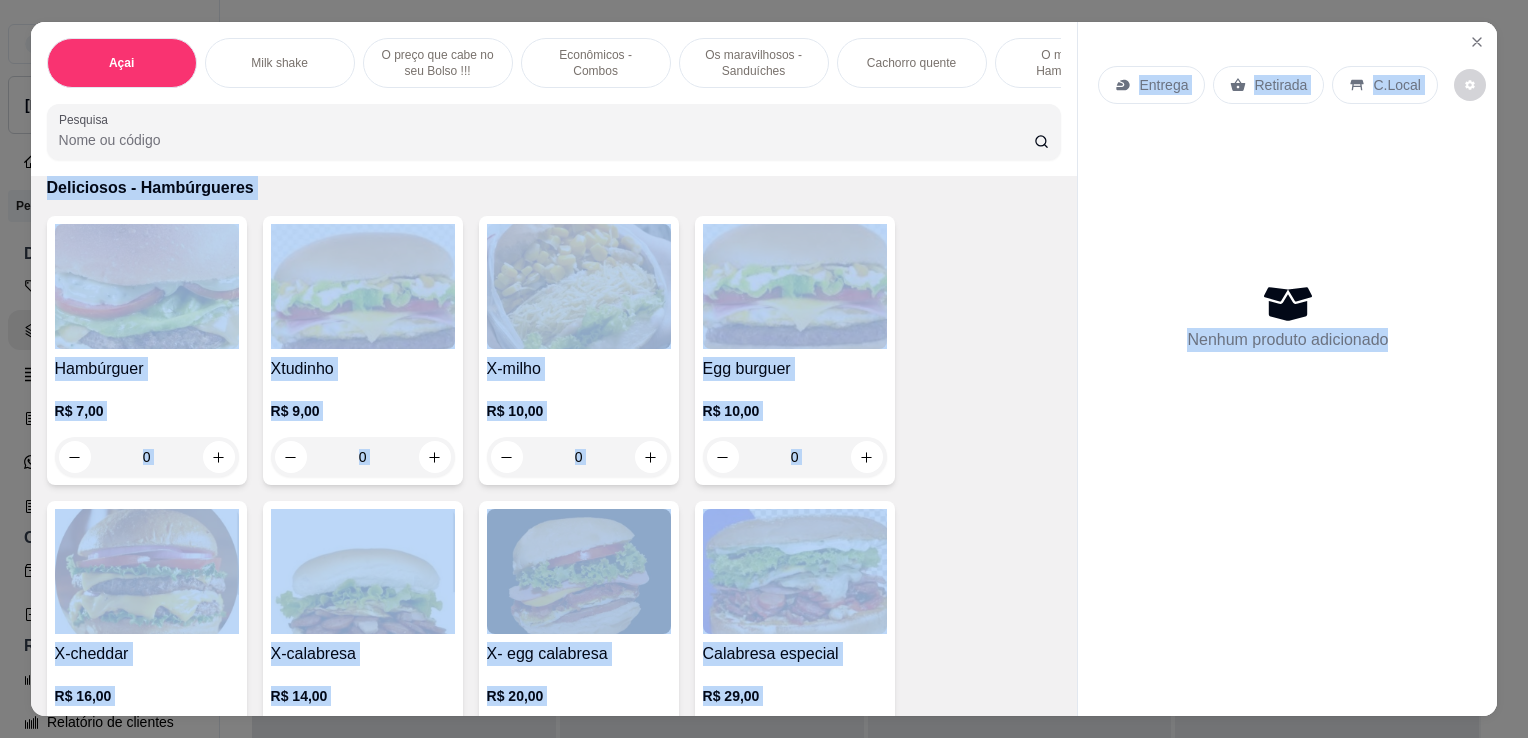 scroll, scrollTop: 4980, scrollLeft: 0, axis: vertical 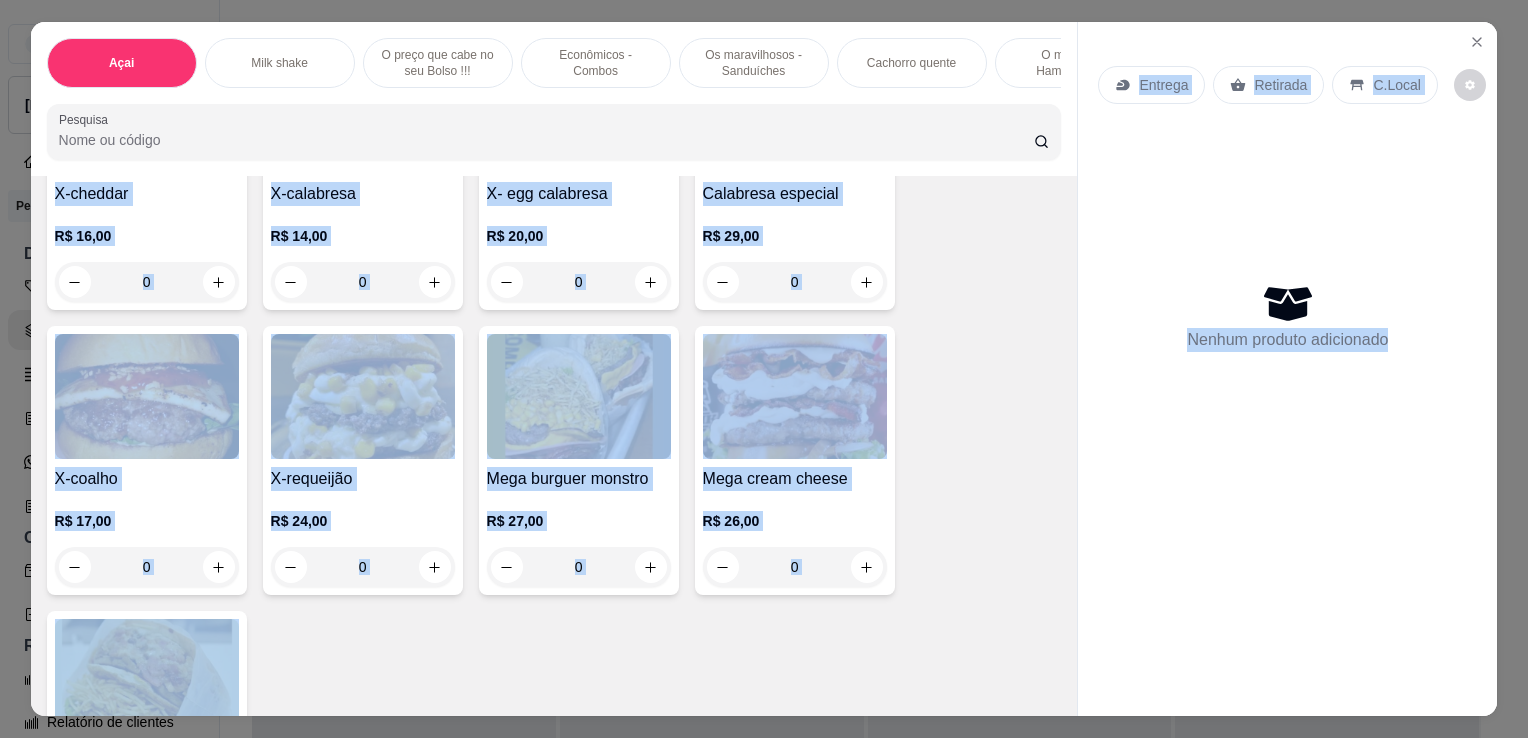 click on "Hambúrguer   R$ 7,00 0 Xtudinho    R$ 9,00 0 X-milho   R$ 10,00 0 Egg burguer   R$ 10,00 0 X-cheddar   R$ 16,00 0 X-calabresa   R$ 14,00 0 X- egg calabresa   R$ 20,00 0 Calabresa especial   R$ 29,00 0 X-coalho   R$ 17,00 0 X-requeijão   R$ 24,00 0 Mega burguer monstro   R$ 27,00 0 Mega cream cheese   R$ 26,00 0 Xtudo dose dupla    R$ 23,00 0" at bounding box center [554, 318] 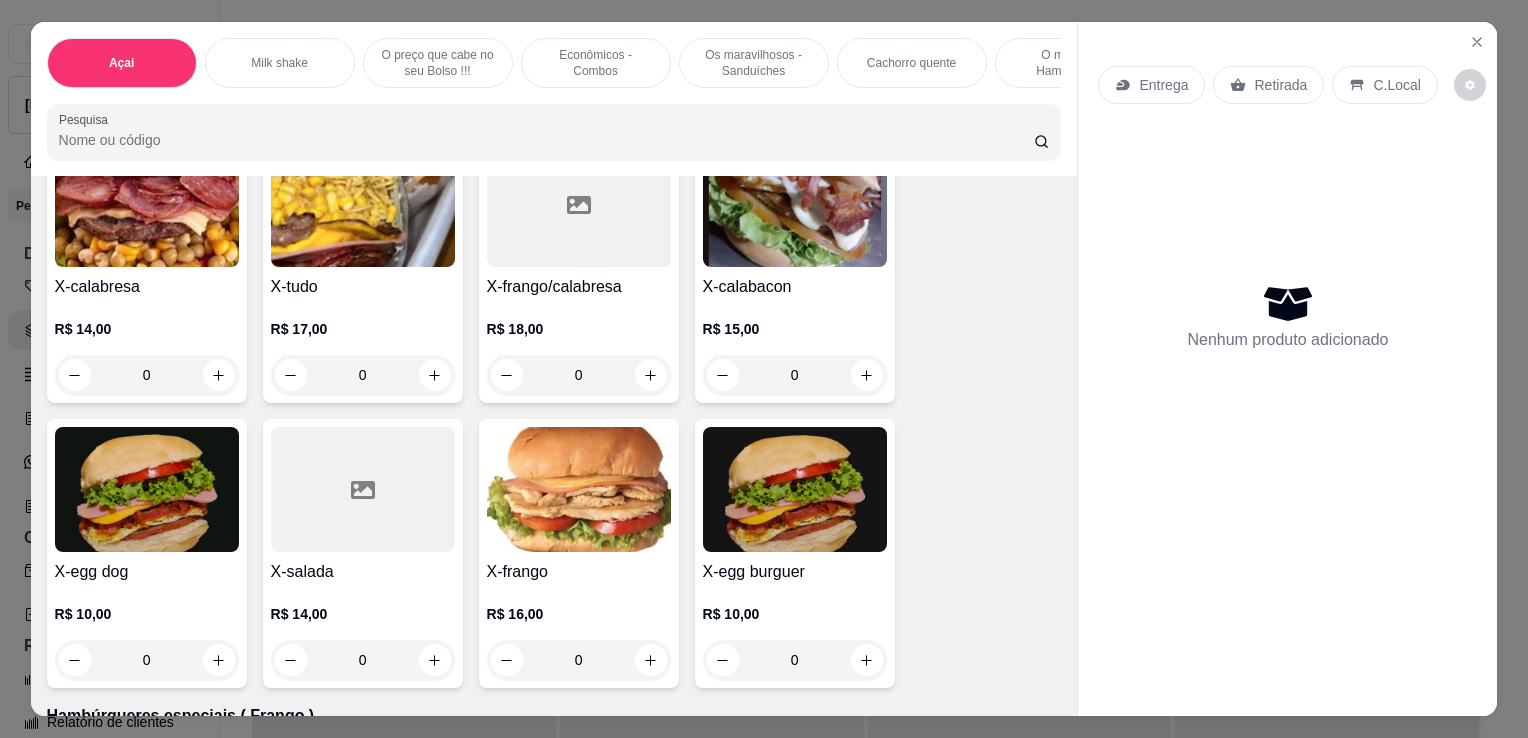 scroll, scrollTop: 2720, scrollLeft: 0, axis: vertical 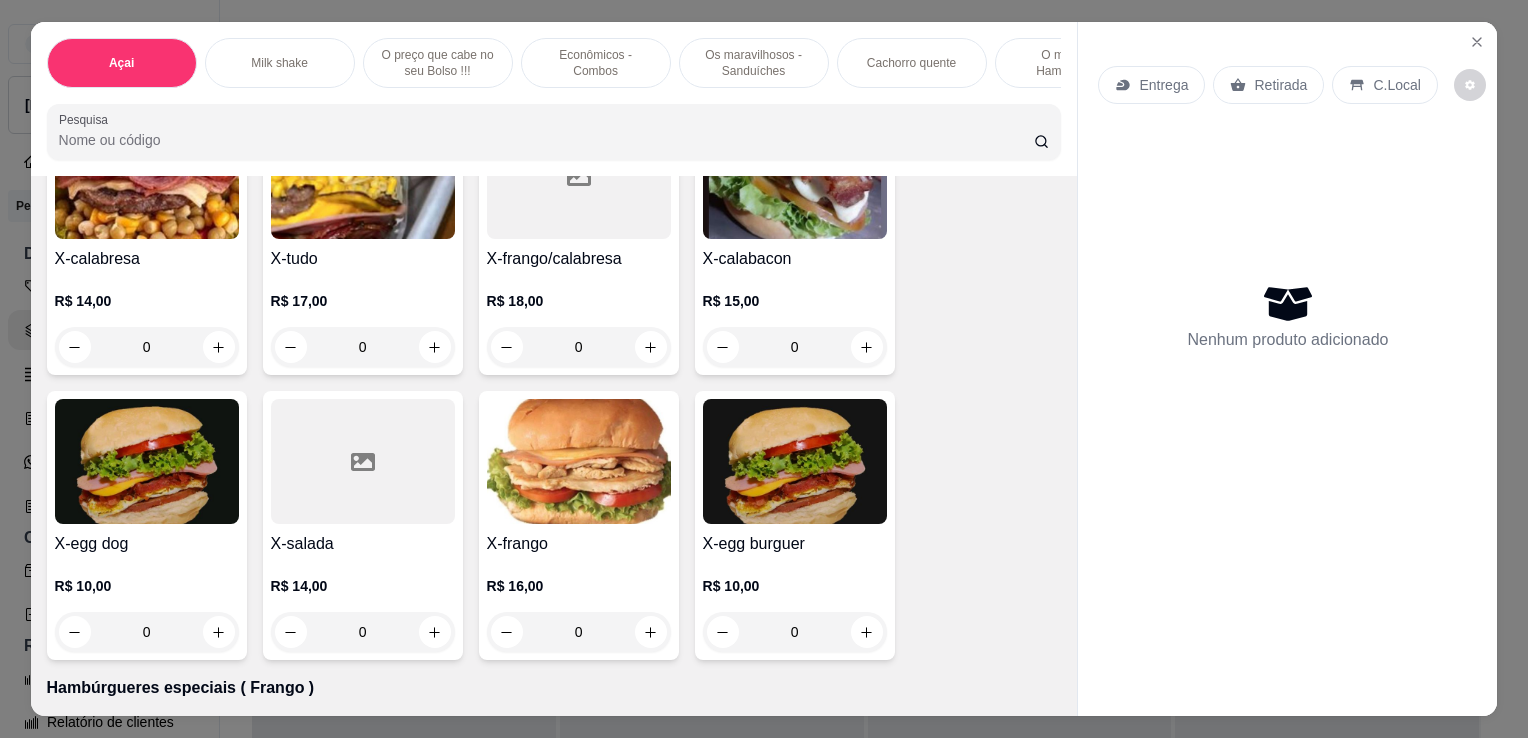 click on "0" at bounding box center (147, 632) 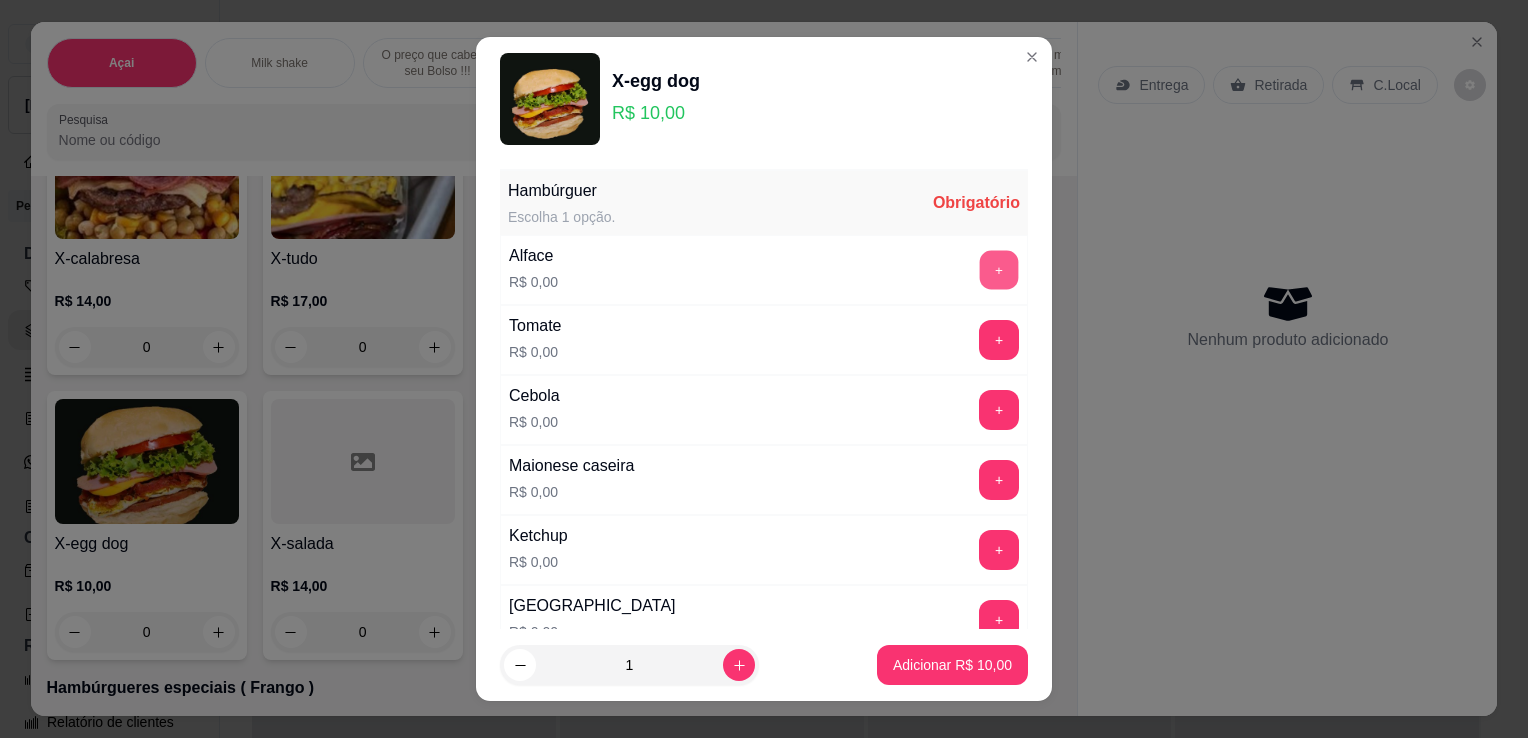 click on "+" at bounding box center [999, 269] 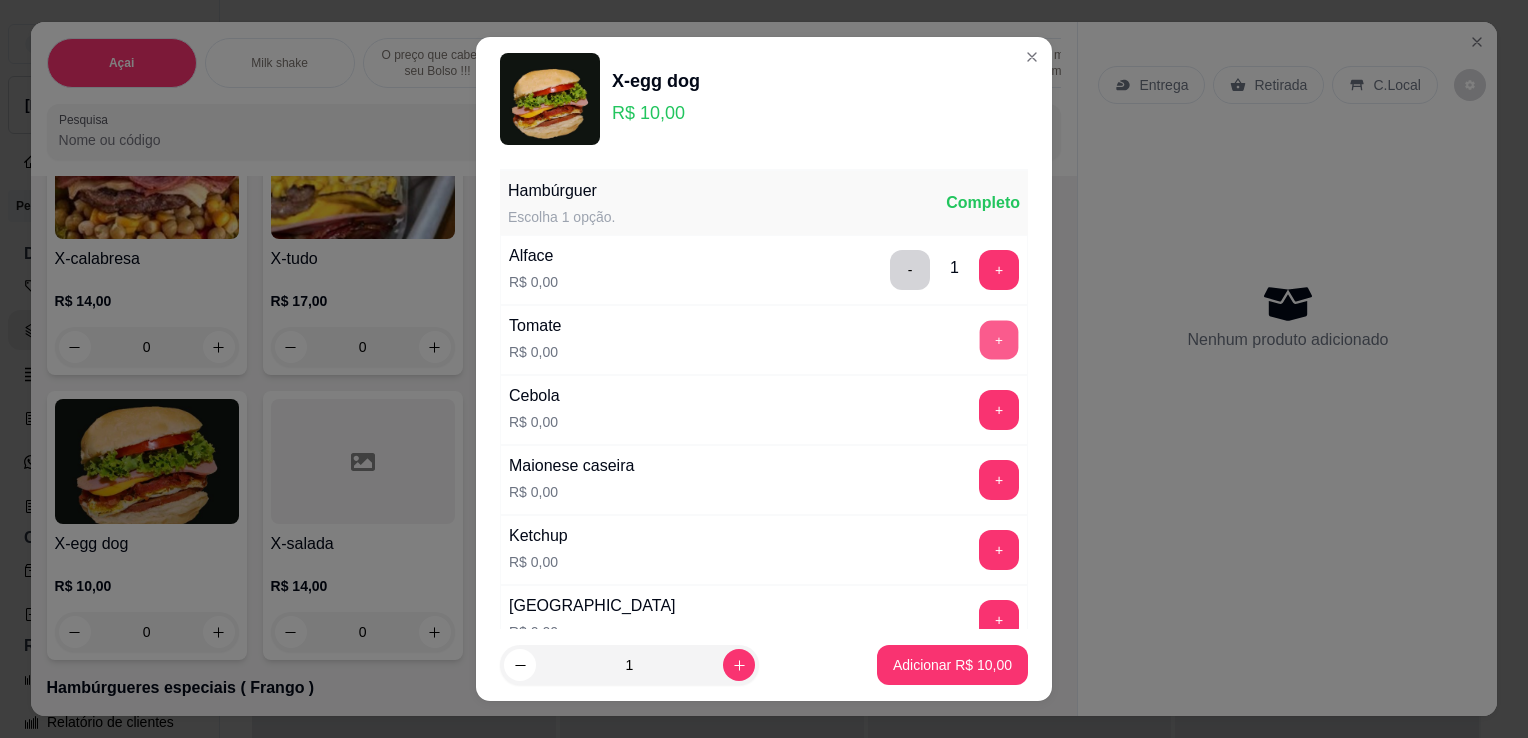 click on "+" at bounding box center [999, 339] 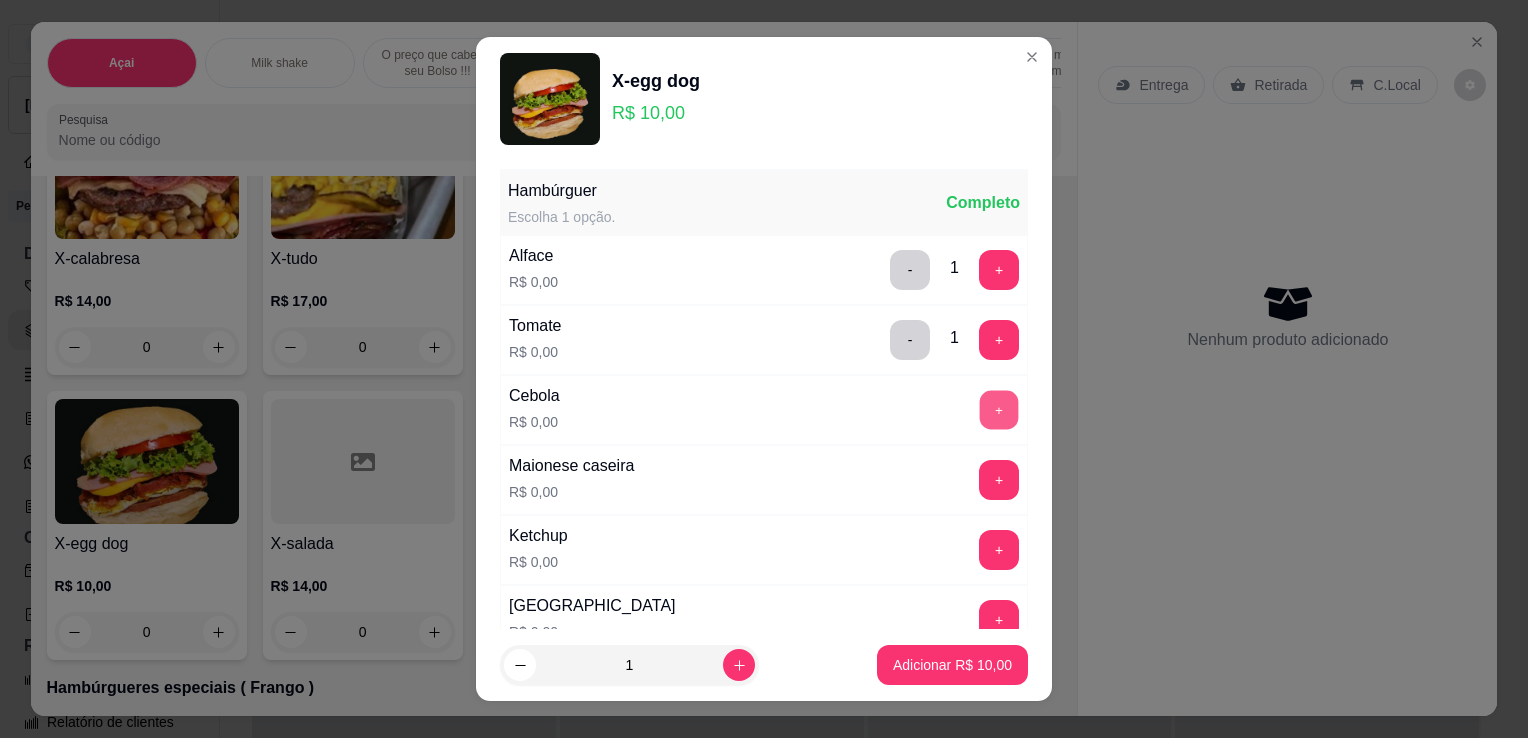 click on "+" at bounding box center (999, 409) 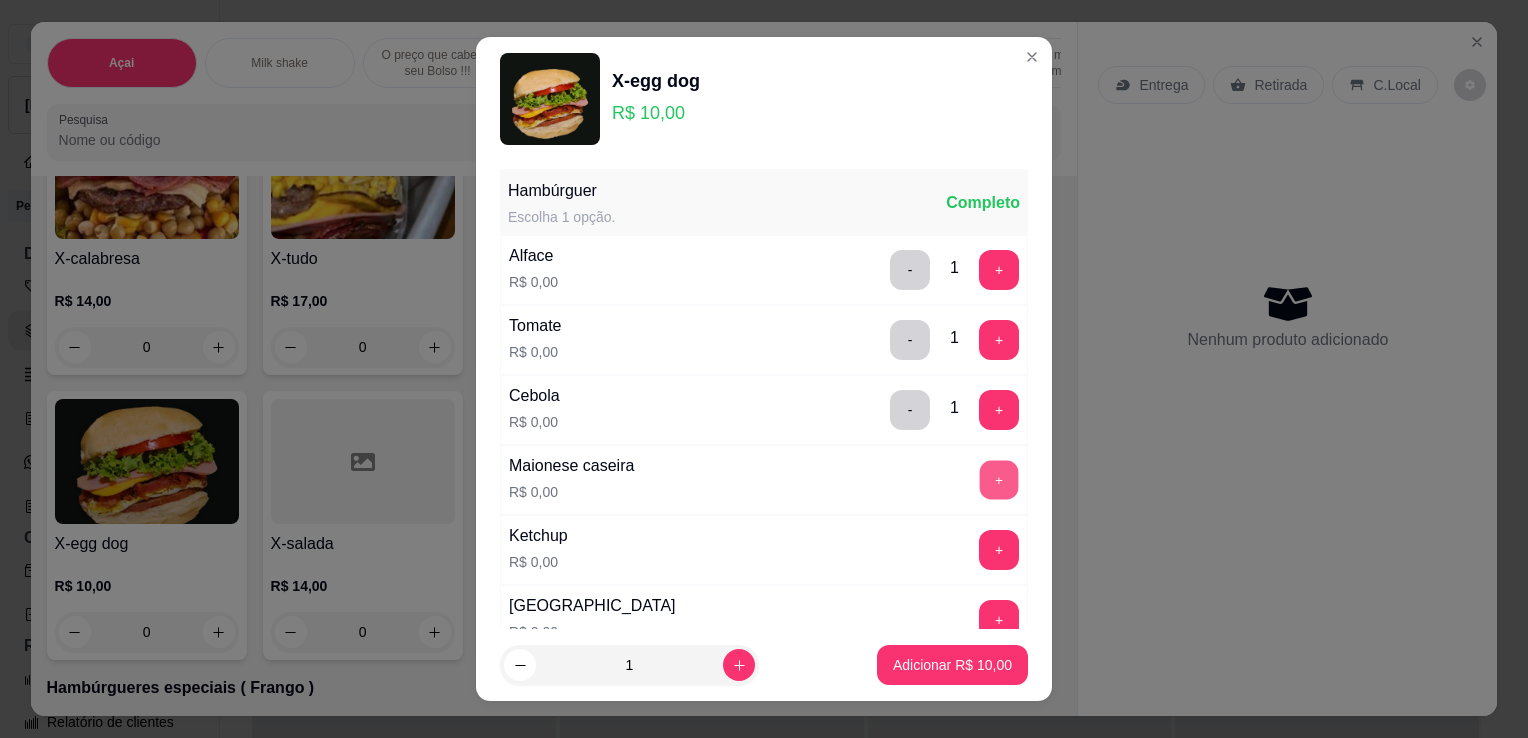click on "+" at bounding box center (999, 479) 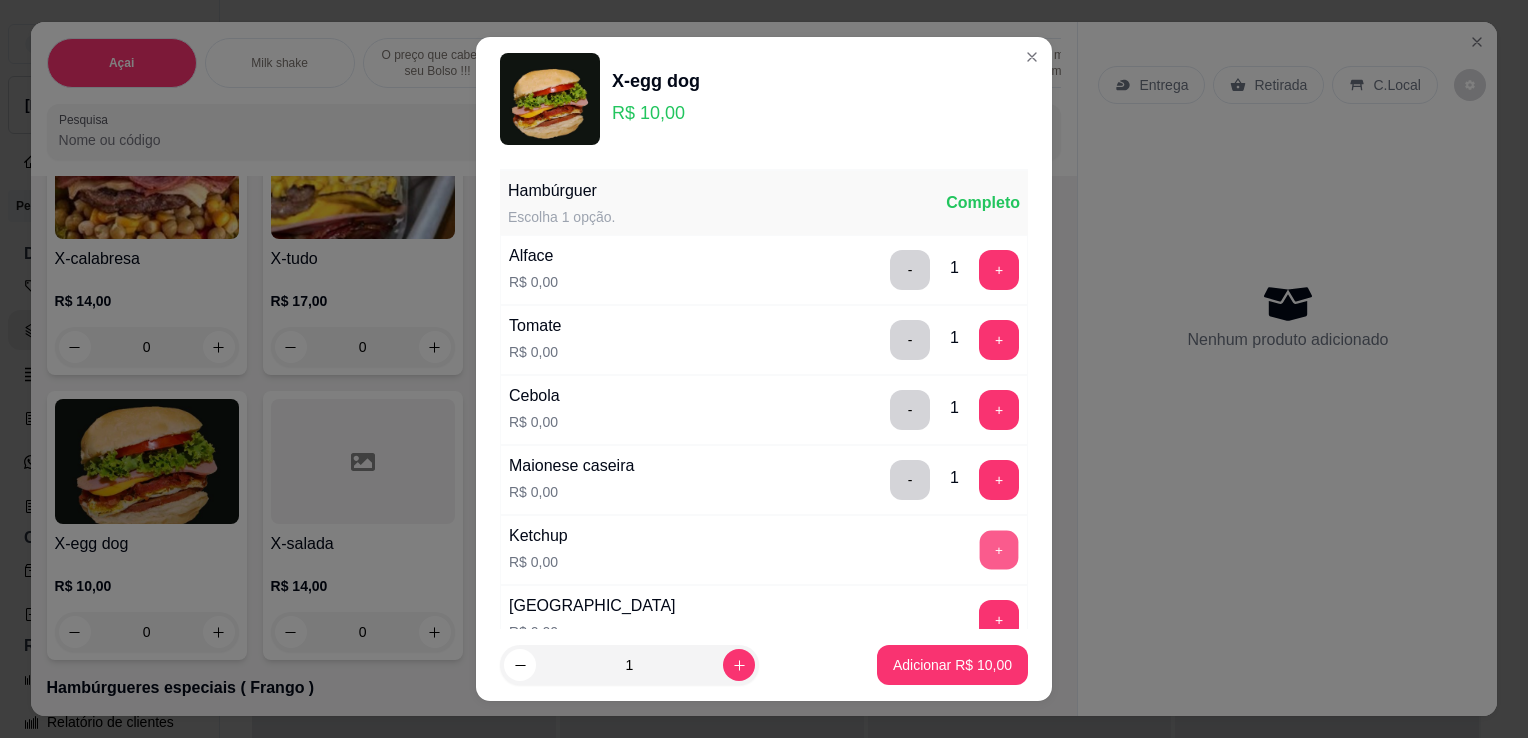 click on "+" at bounding box center [999, 549] 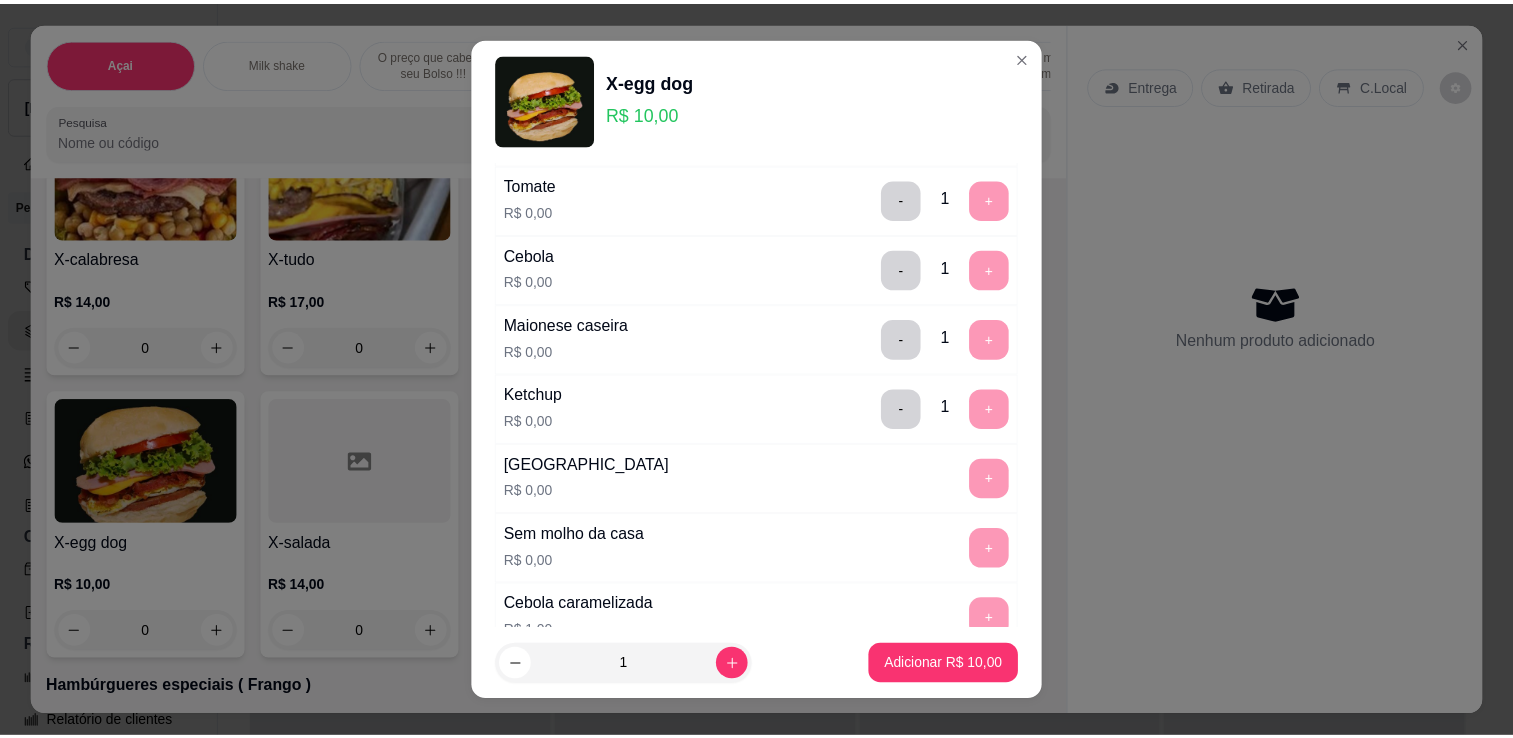 scroll, scrollTop: 160, scrollLeft: 0, axis: vertical 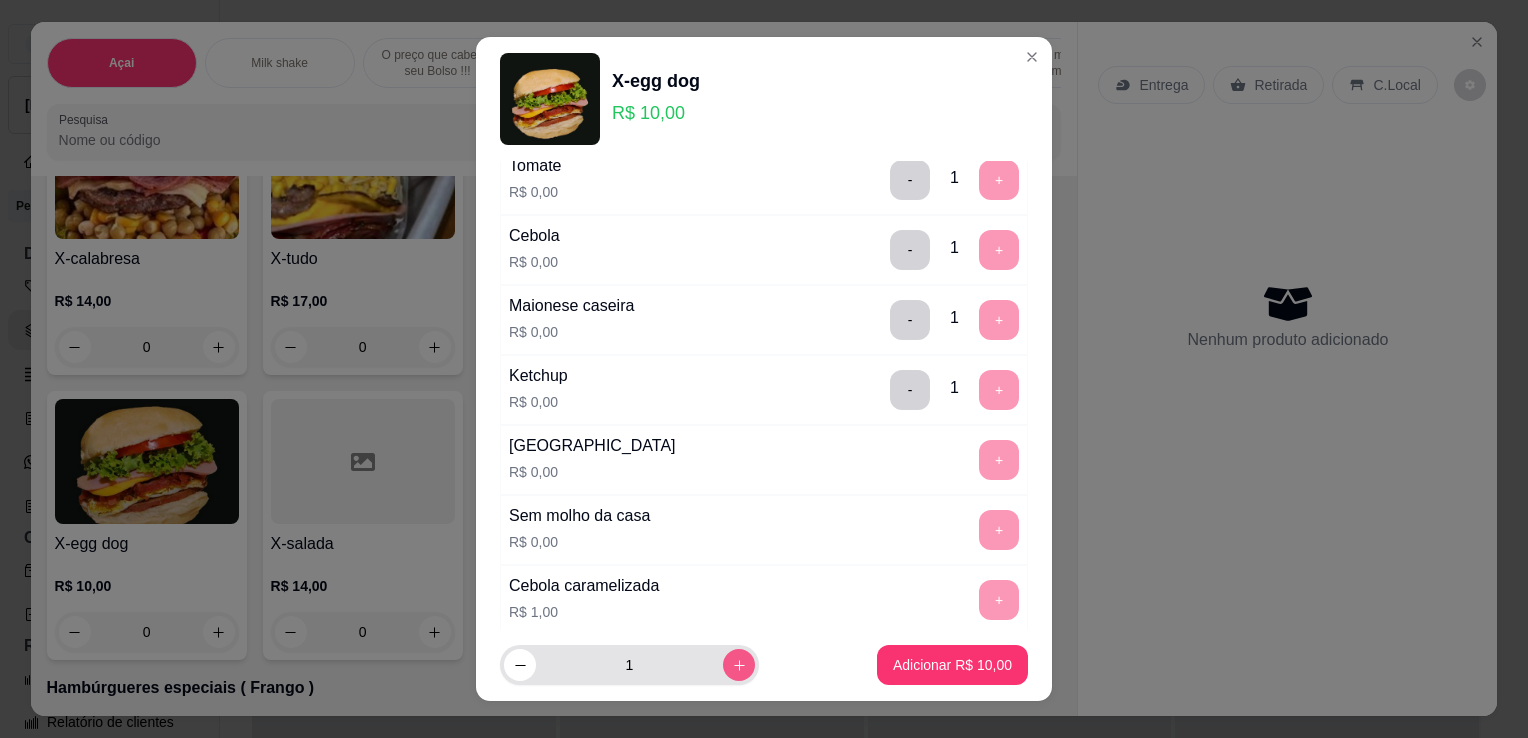 click 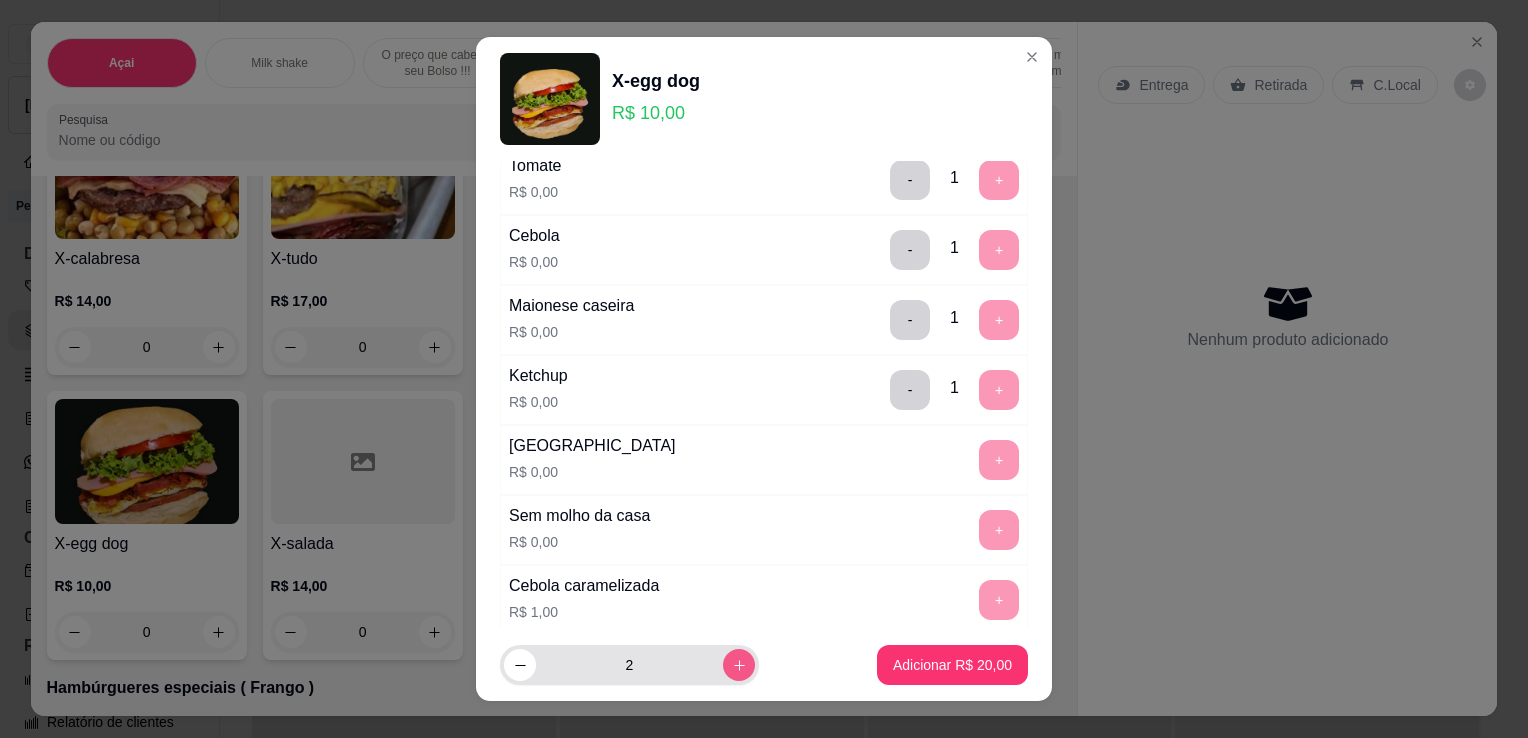 click 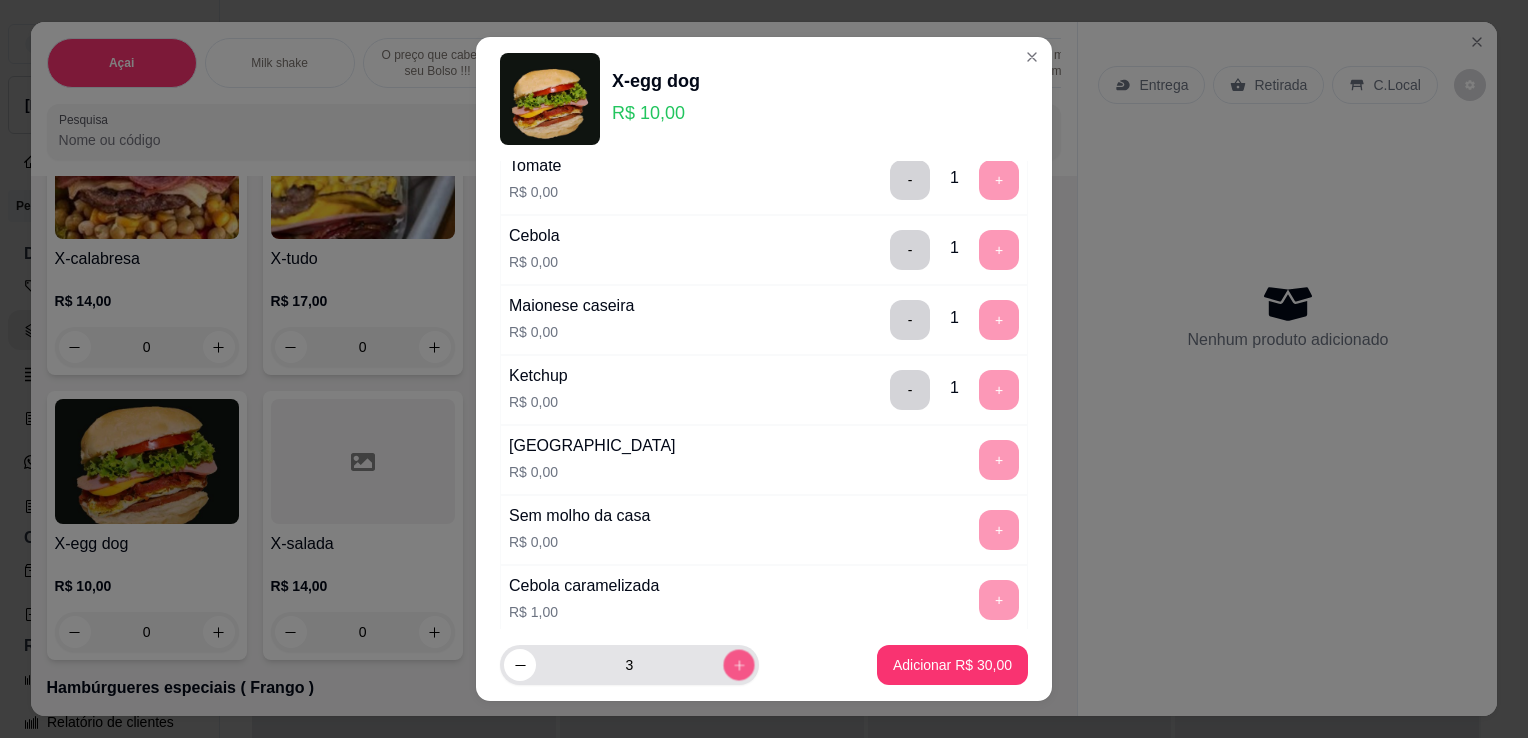 click 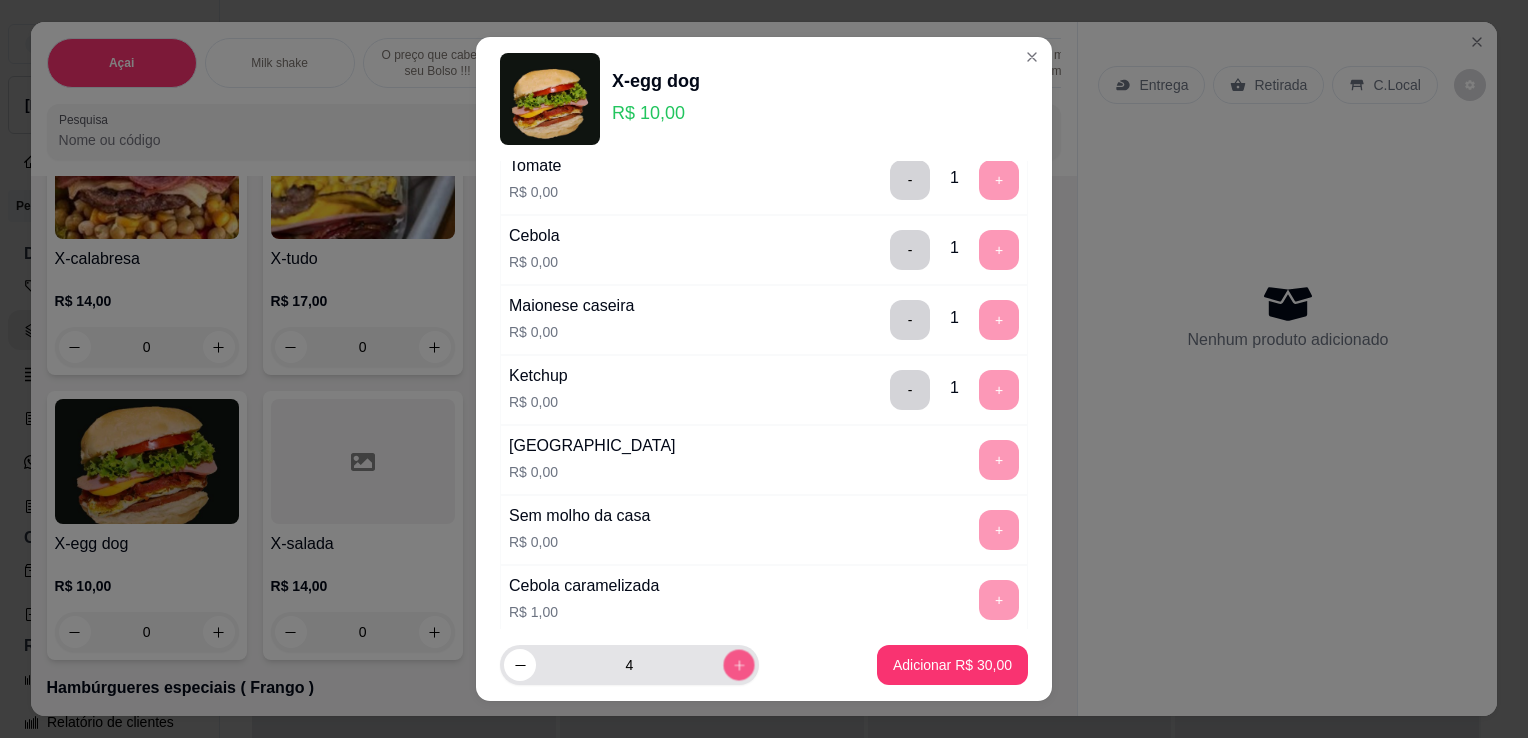 click 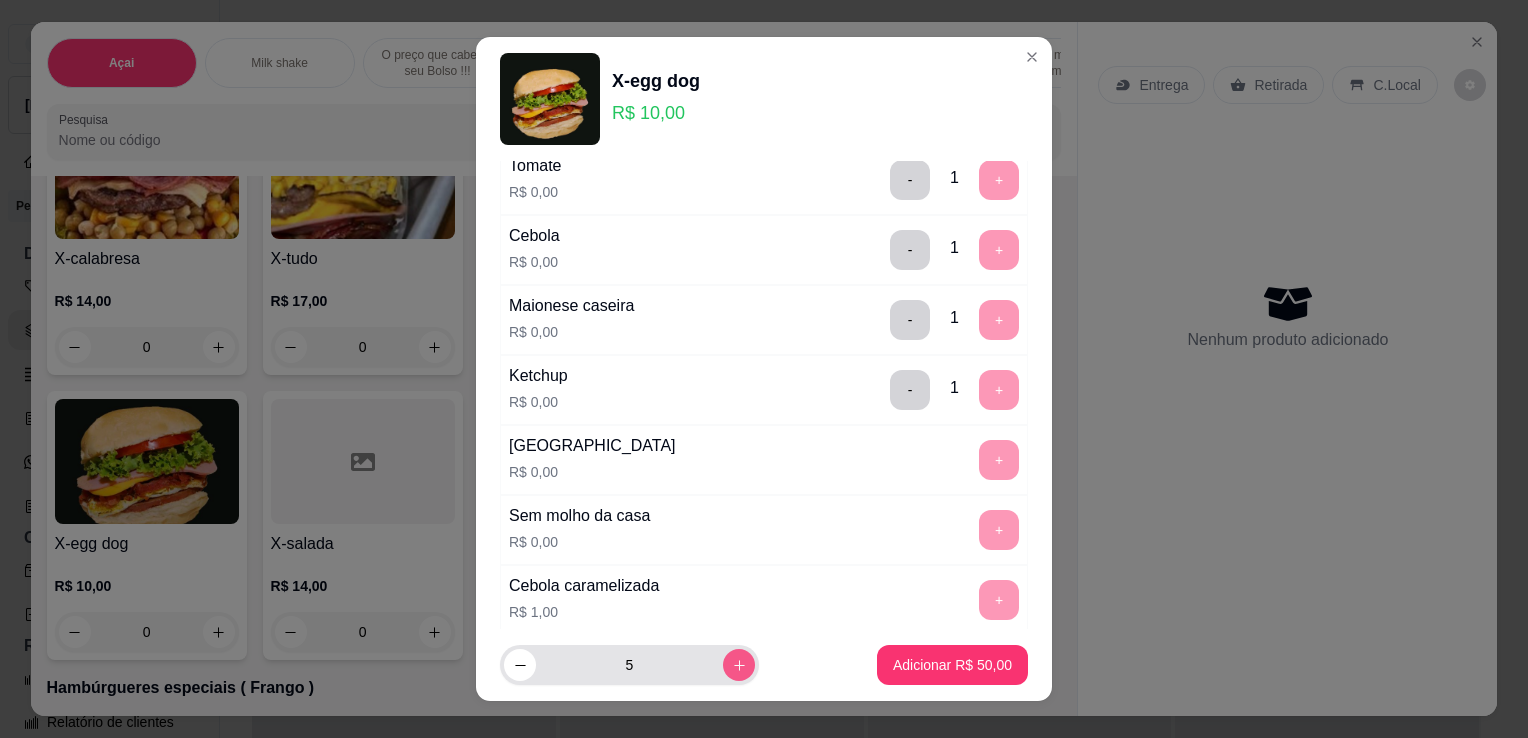 click 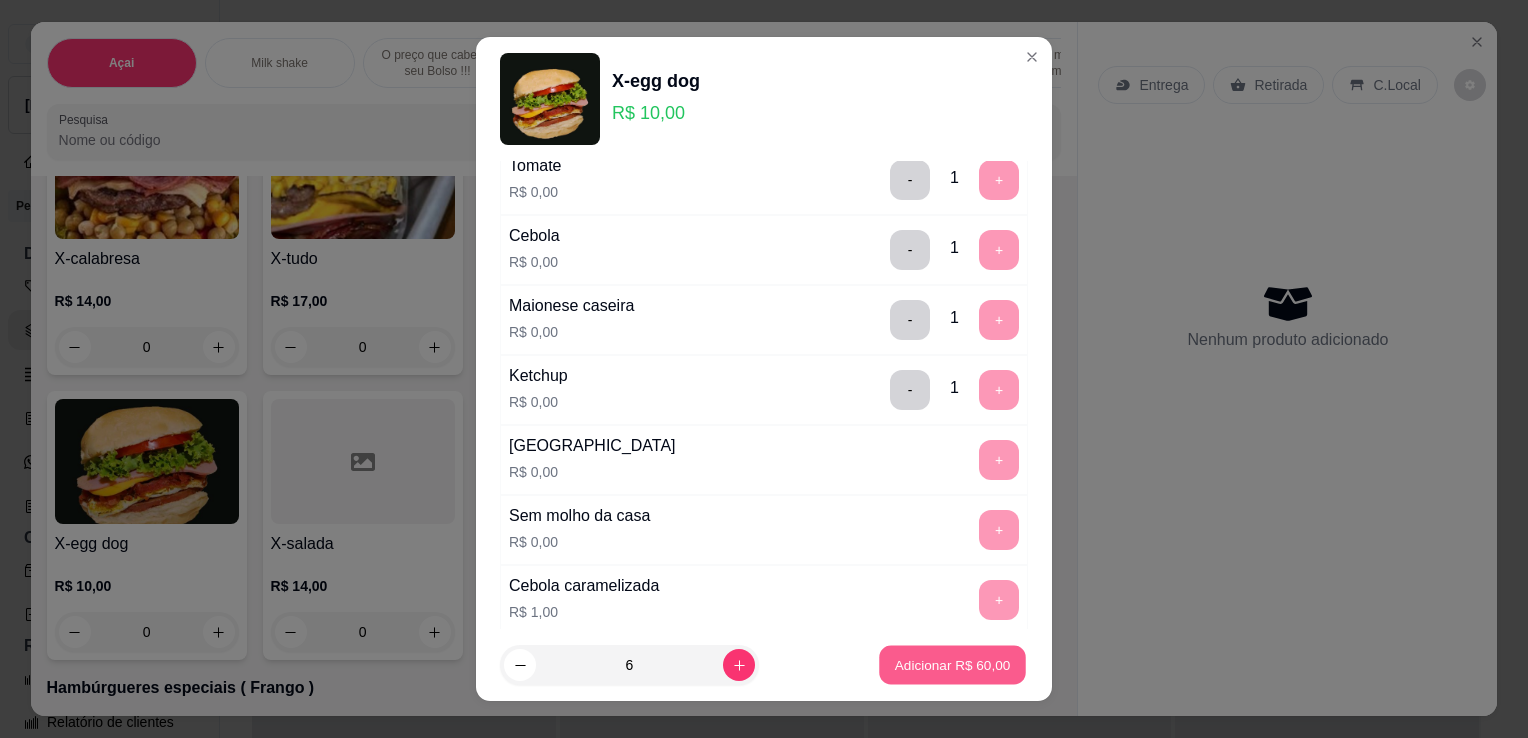 click on "Adicionar   R$ 60,00" at bounding box center [953, 664] 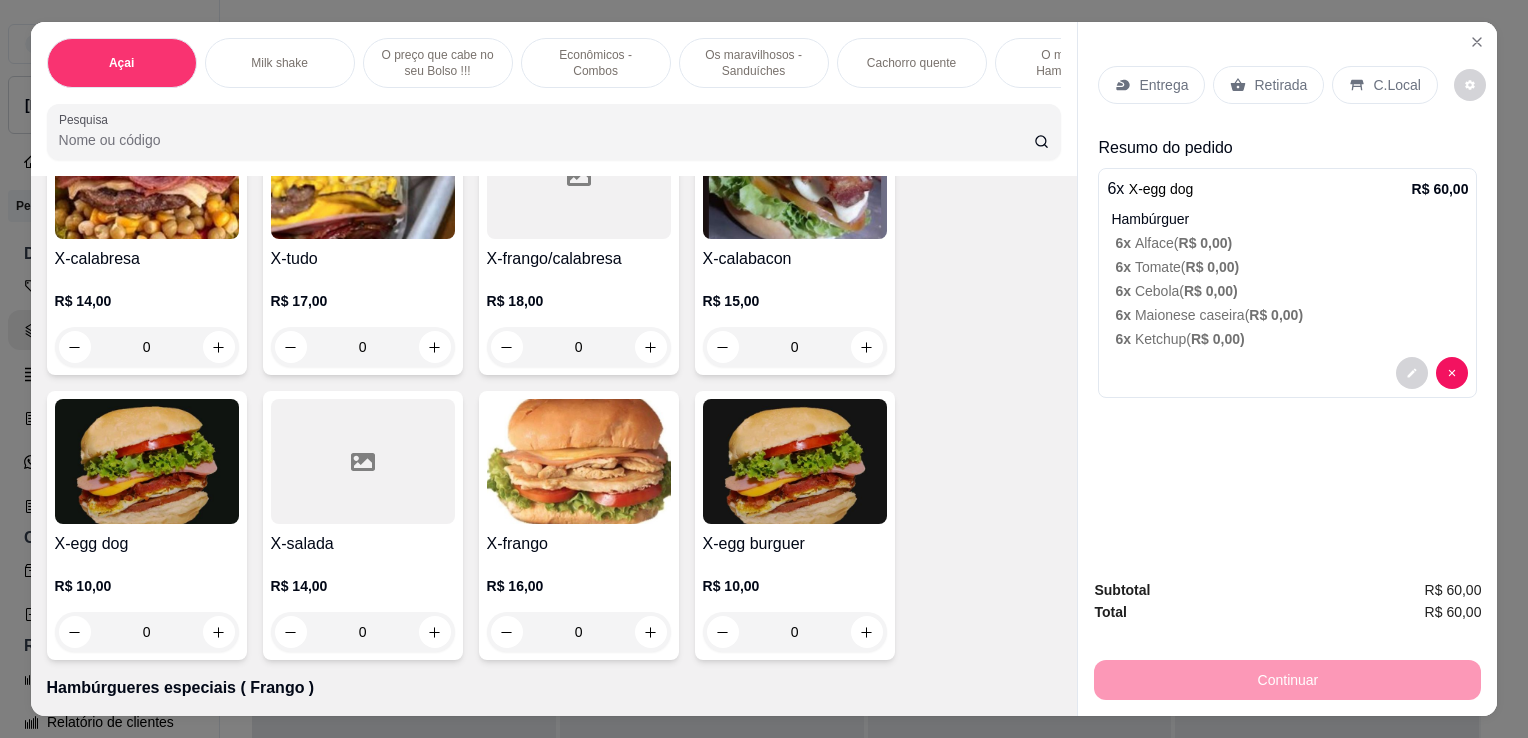 click on "Entrega" at bounding box center (1163, 85) 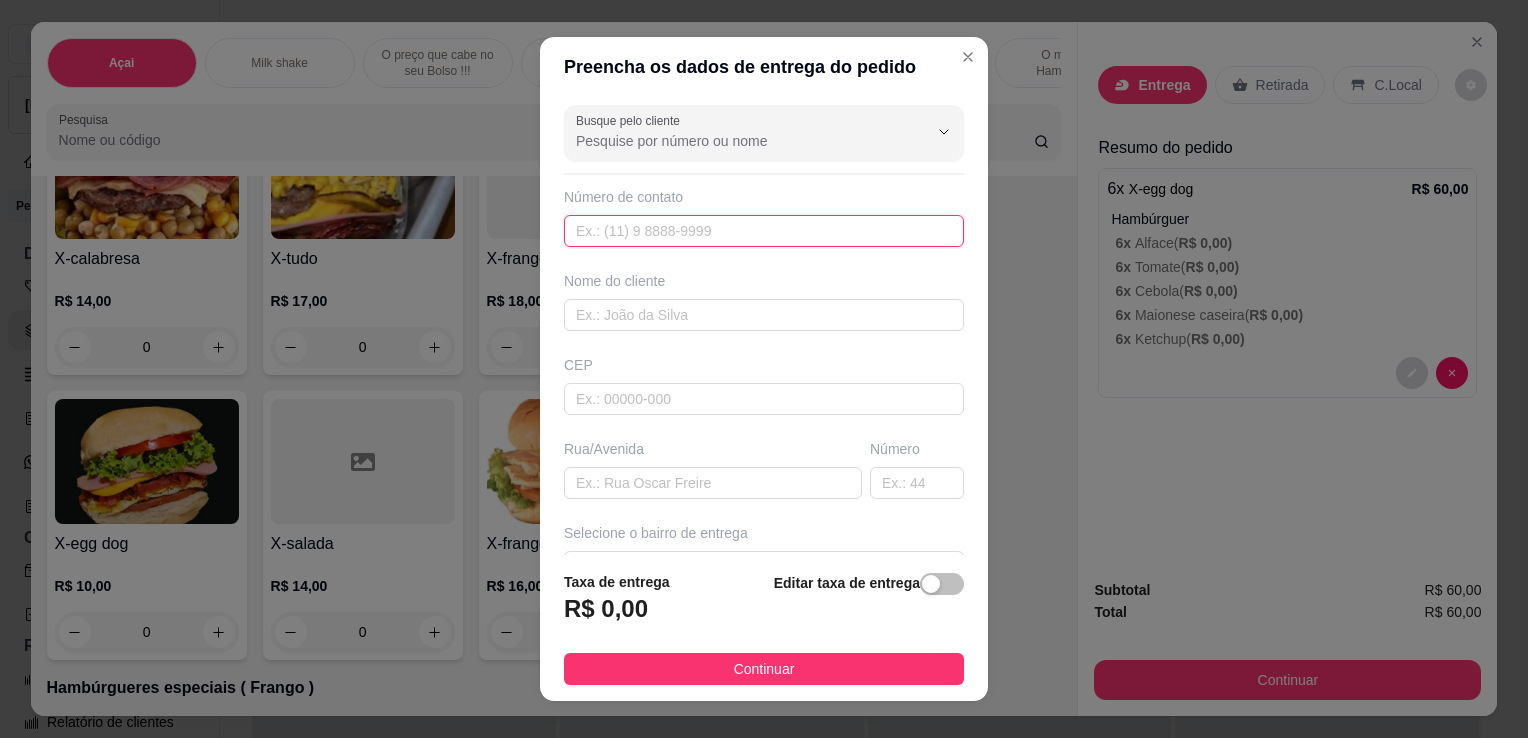 click at bounding box center (764, 231) 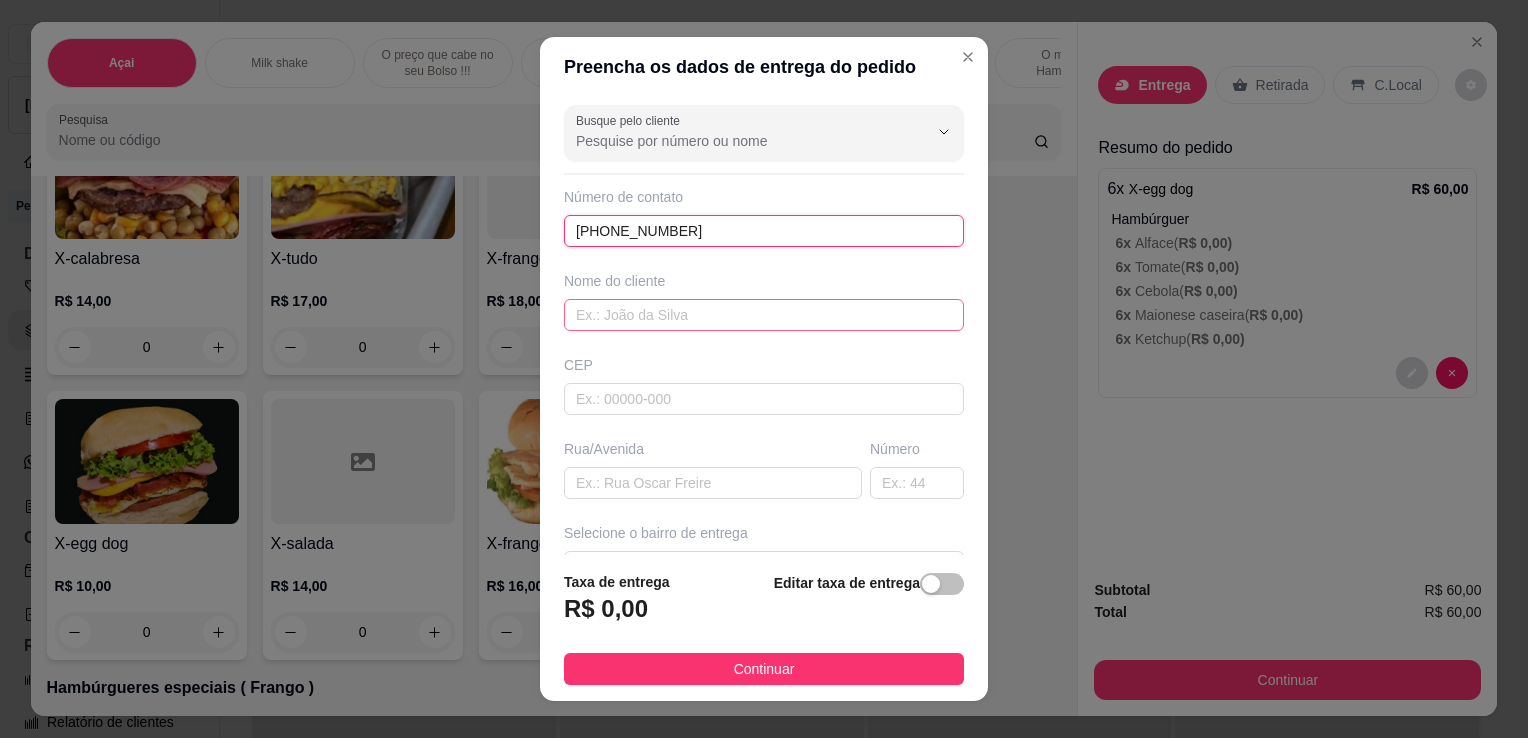 type on "(81) 98756-3836" 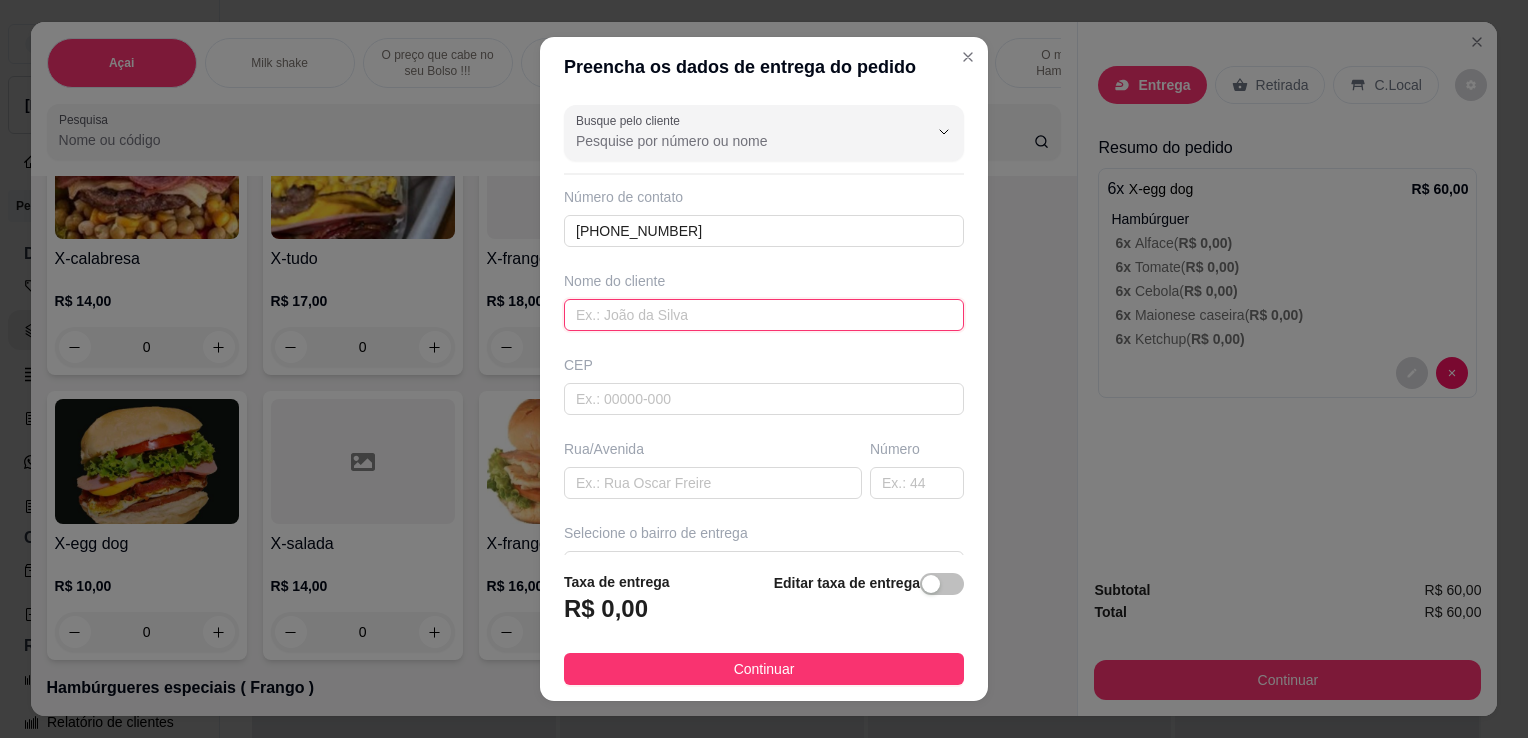 click at bounding box center (764, 315) 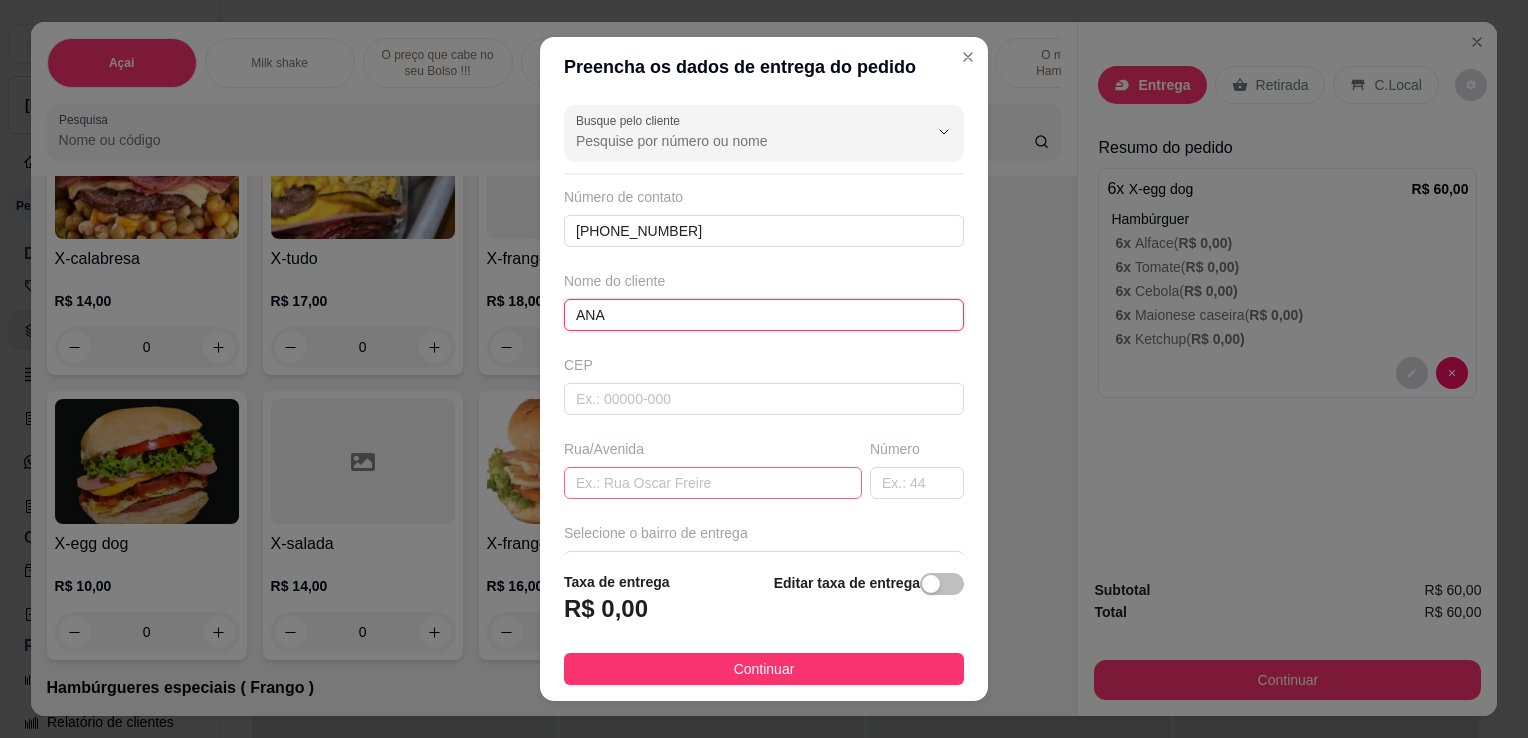 type on "ANA" 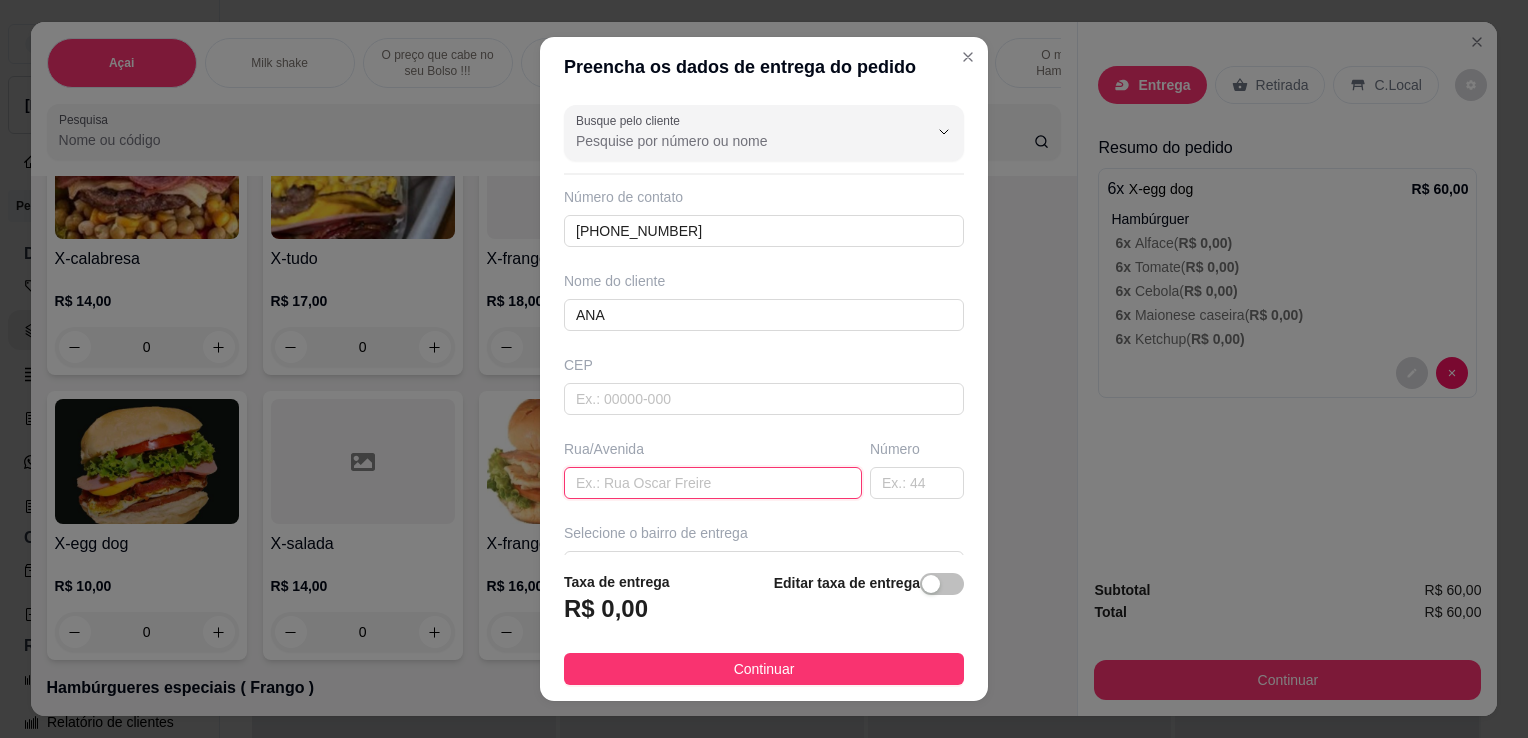 click at bounding box center [713, 483] 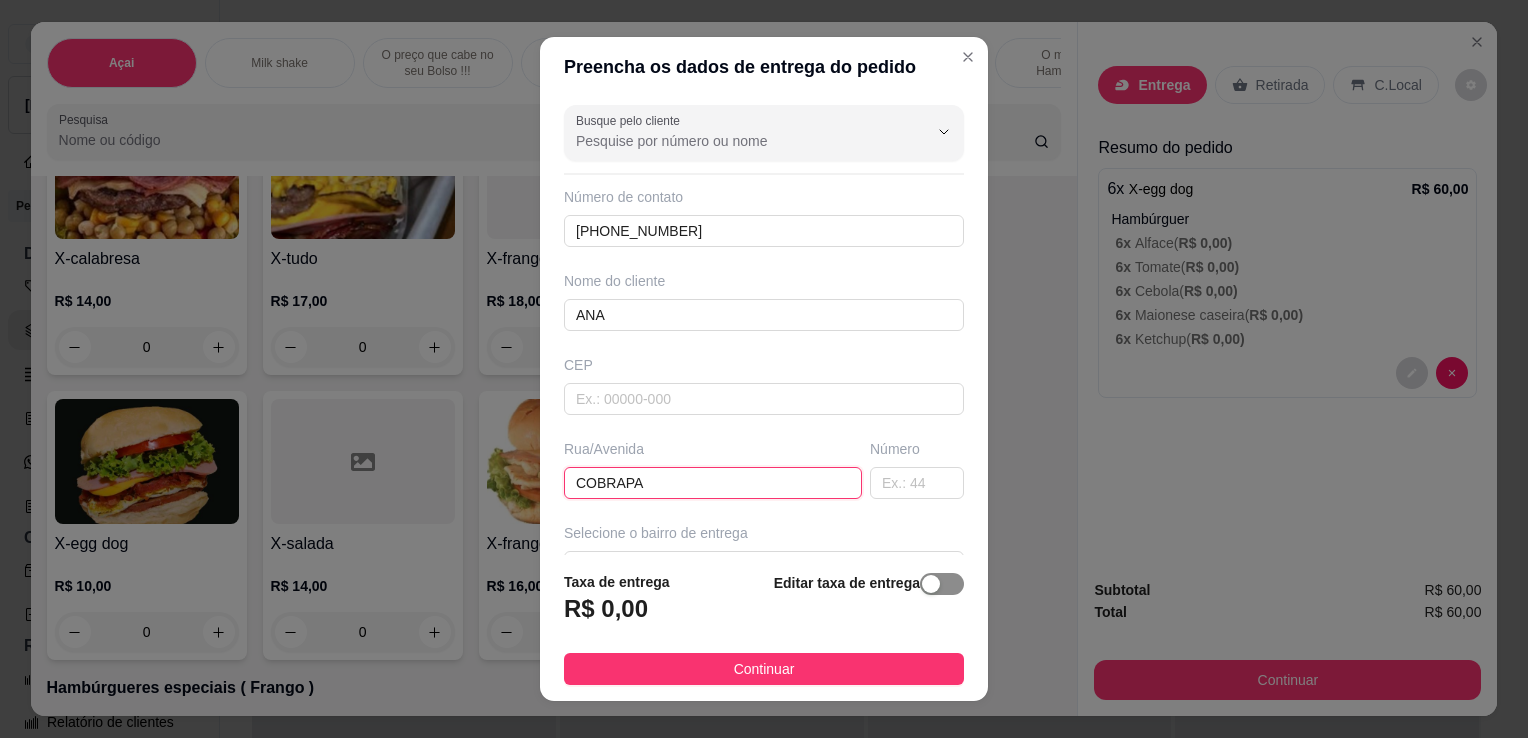 type on "COBRAPA" 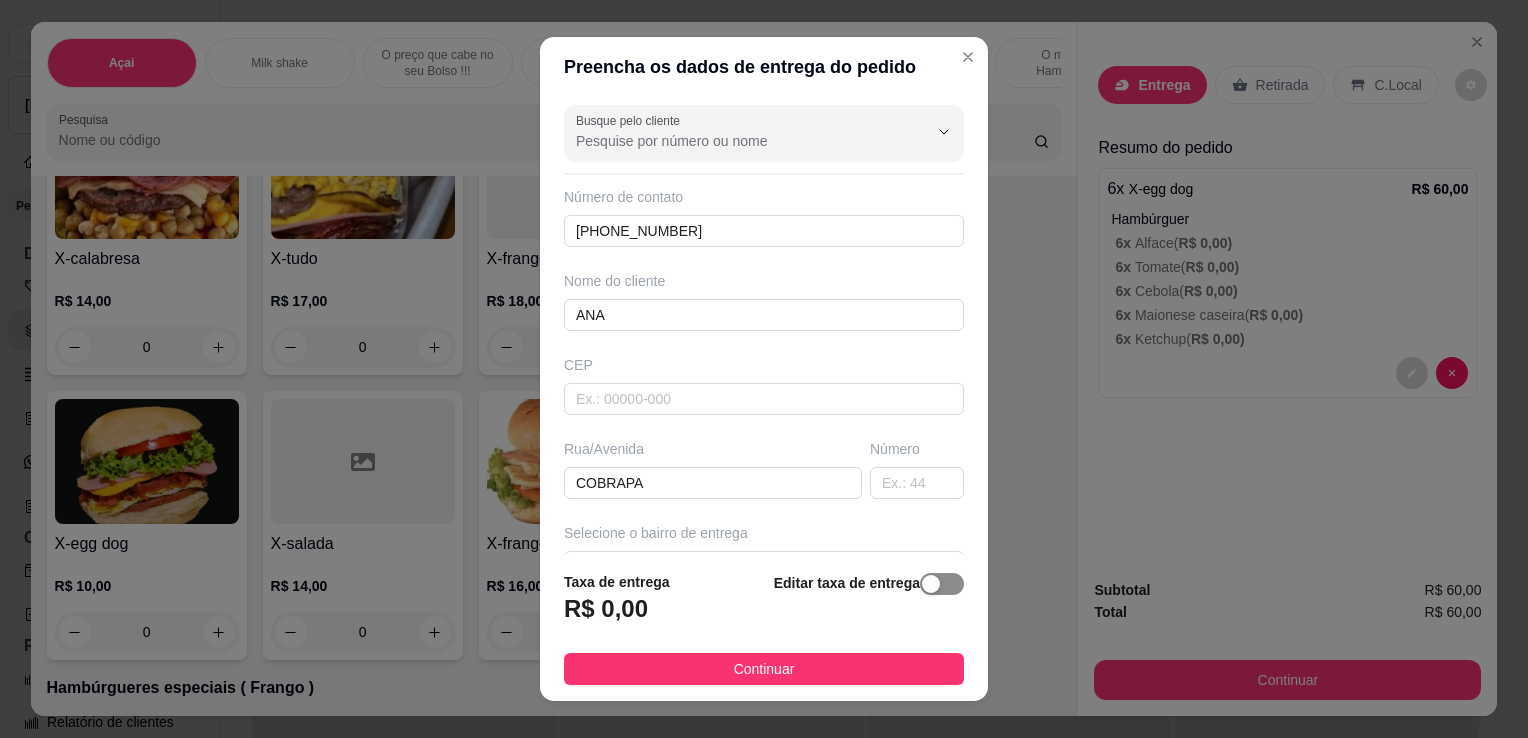click at bounding box center [942, 584] 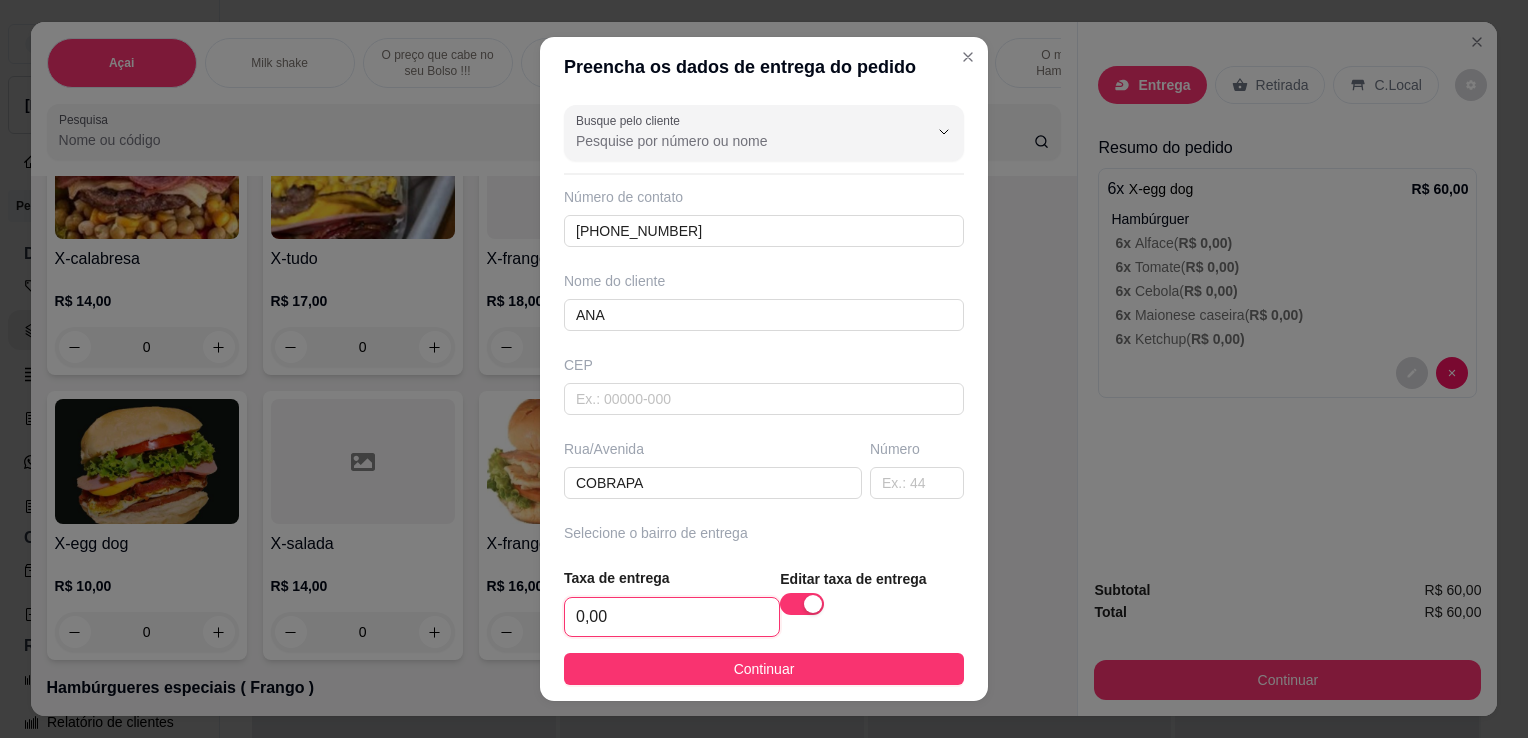 click on "0,00" at bounding box center [672, 617] 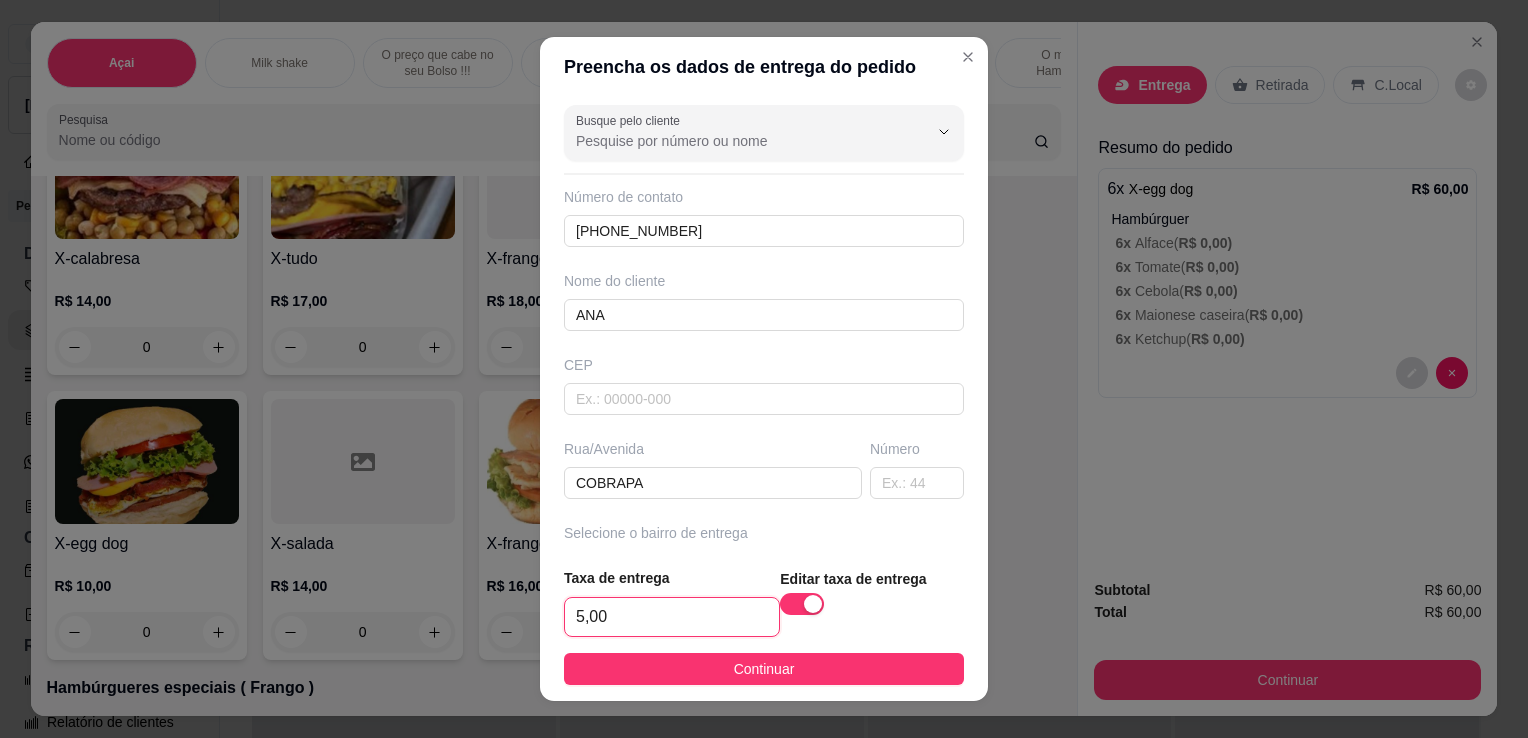 type on "5,00" 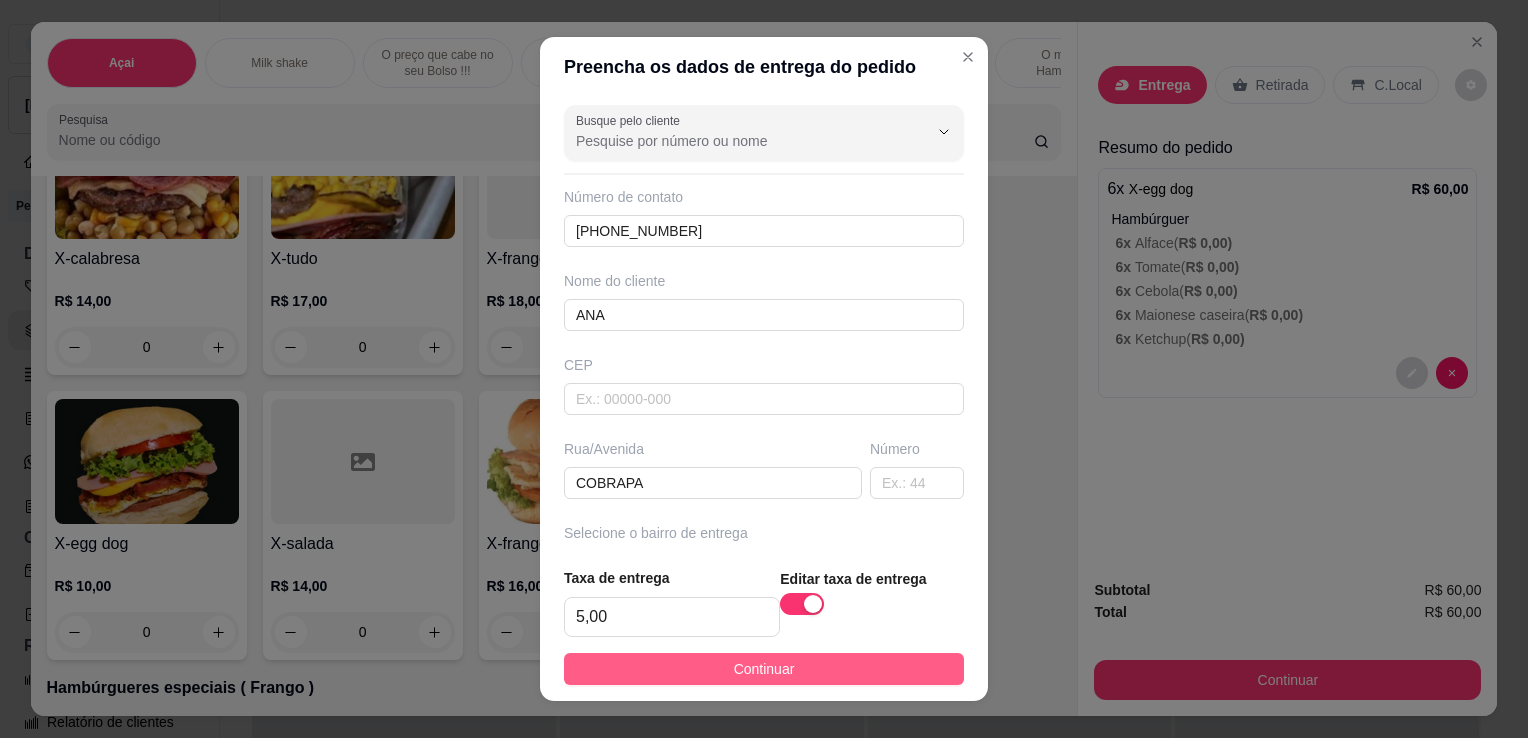 click on "Continuar" at bounding box center [764, 669] 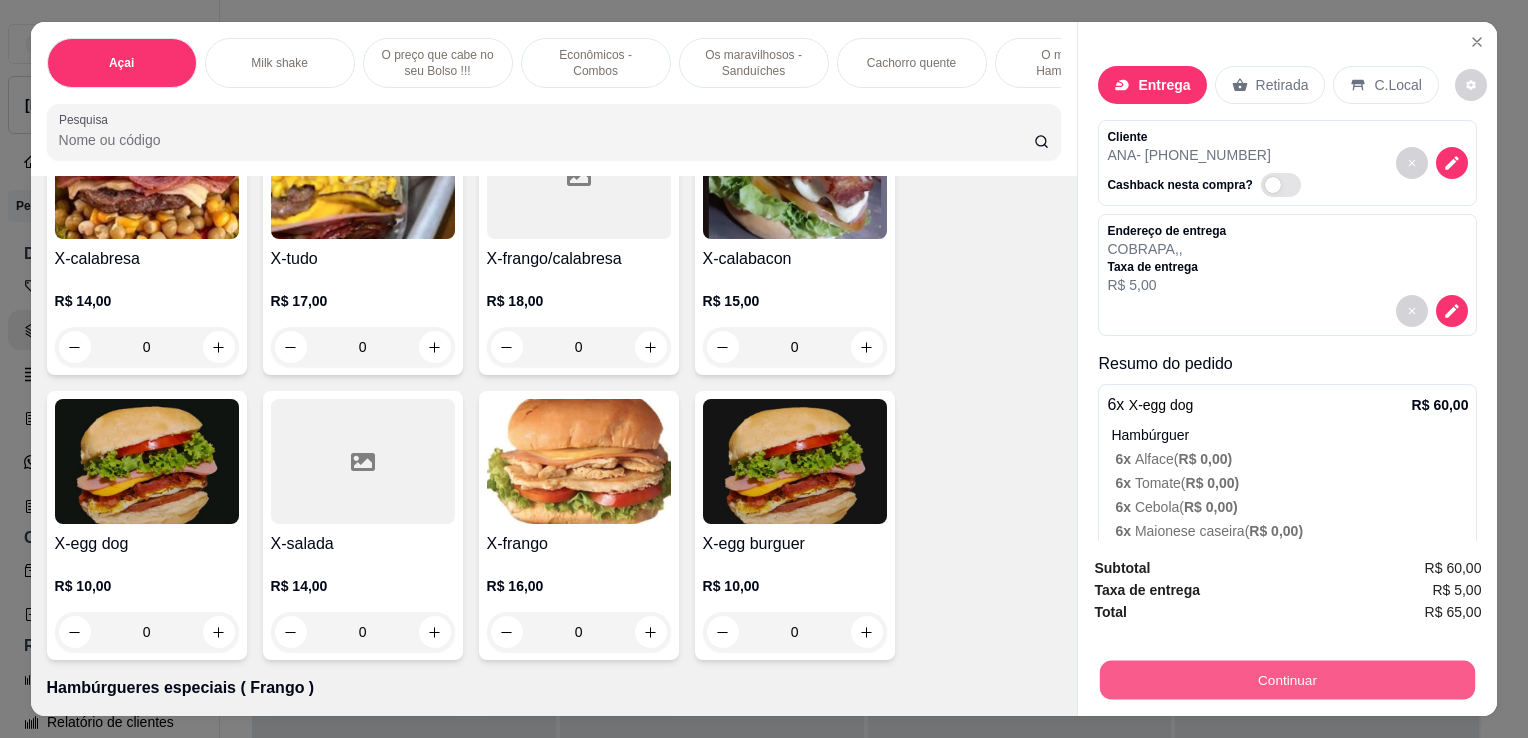 click on "Continuar" at bounding box center (1287, 679) 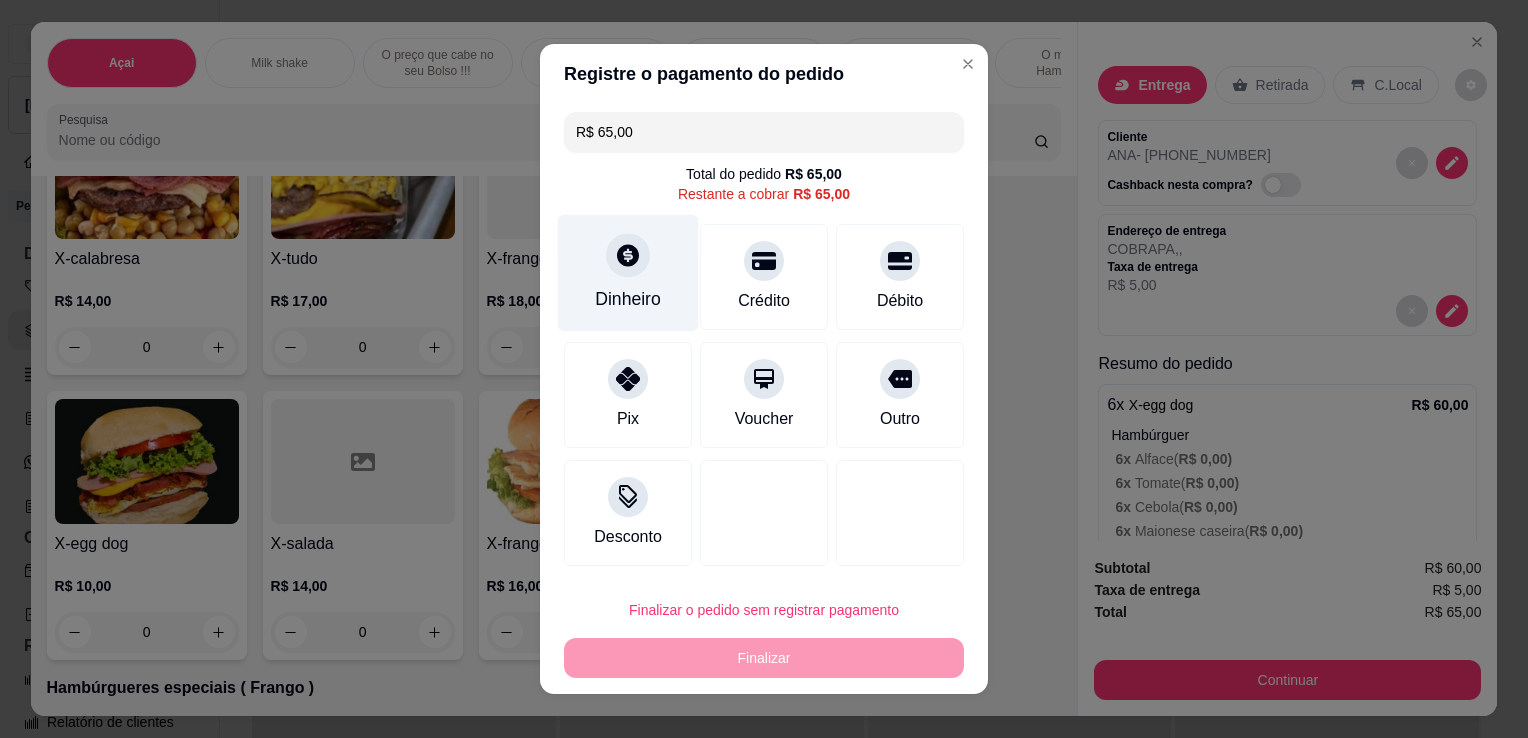 click on "Dinheiro" at bounding box center [628, 273] 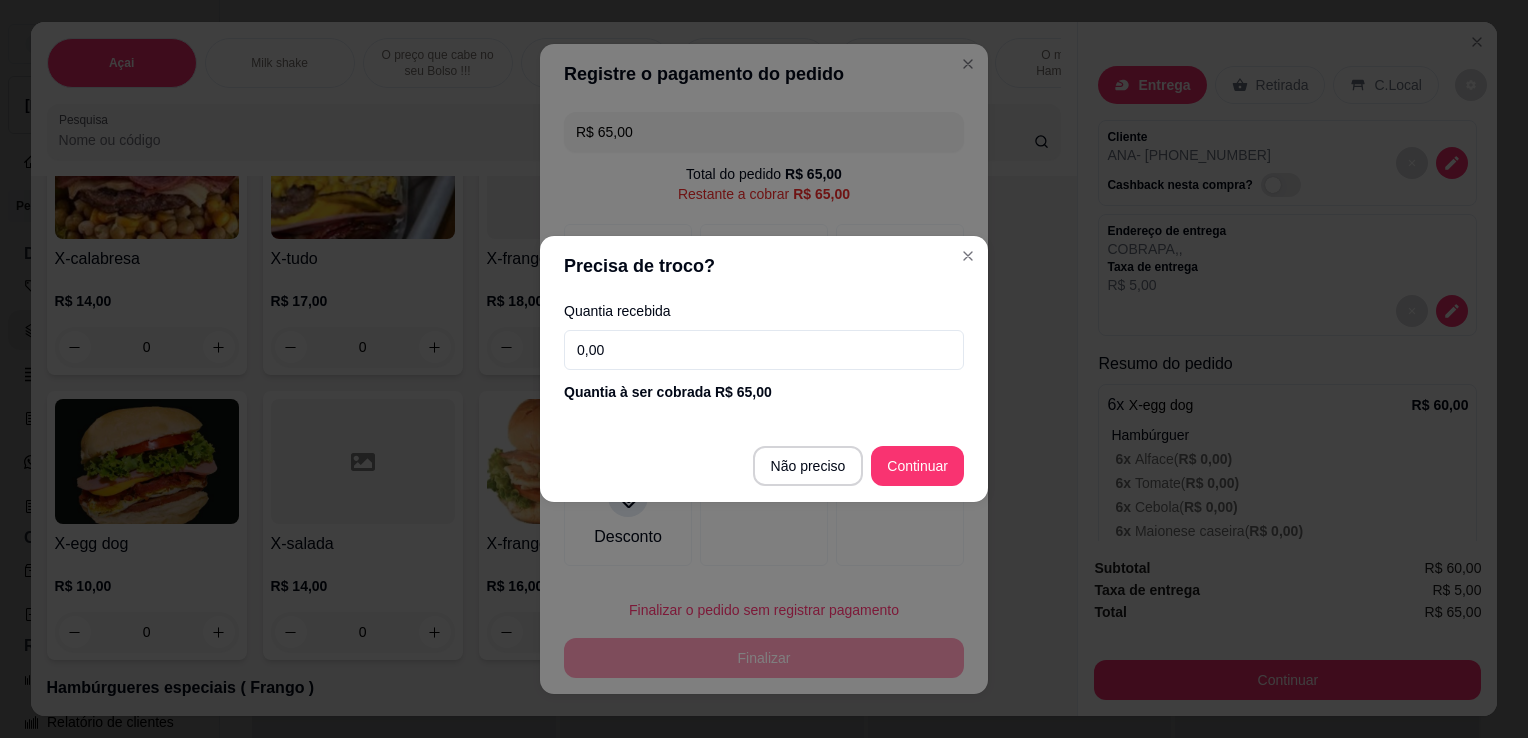 click on "0,00" at bounding box center [764, 350] 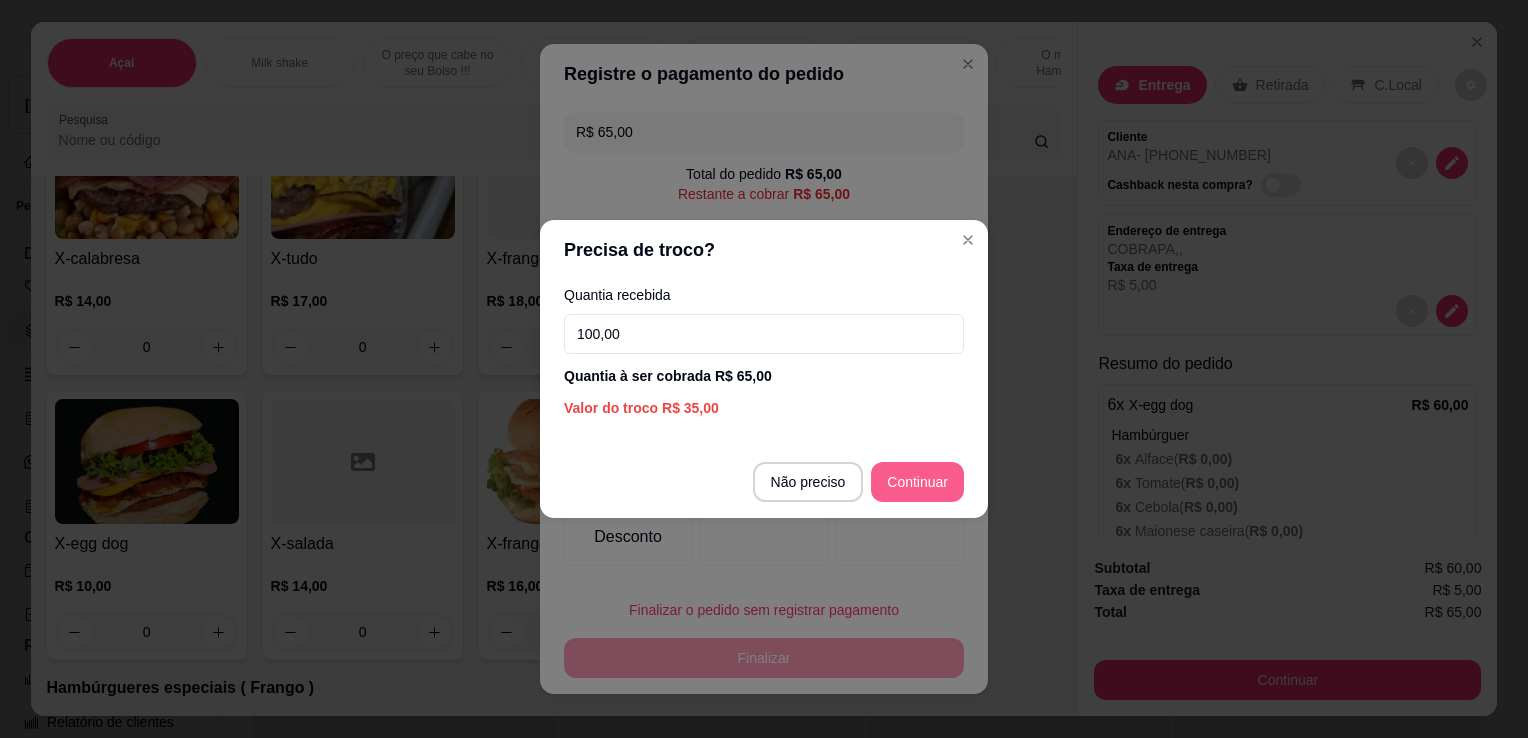 type on "100,00" 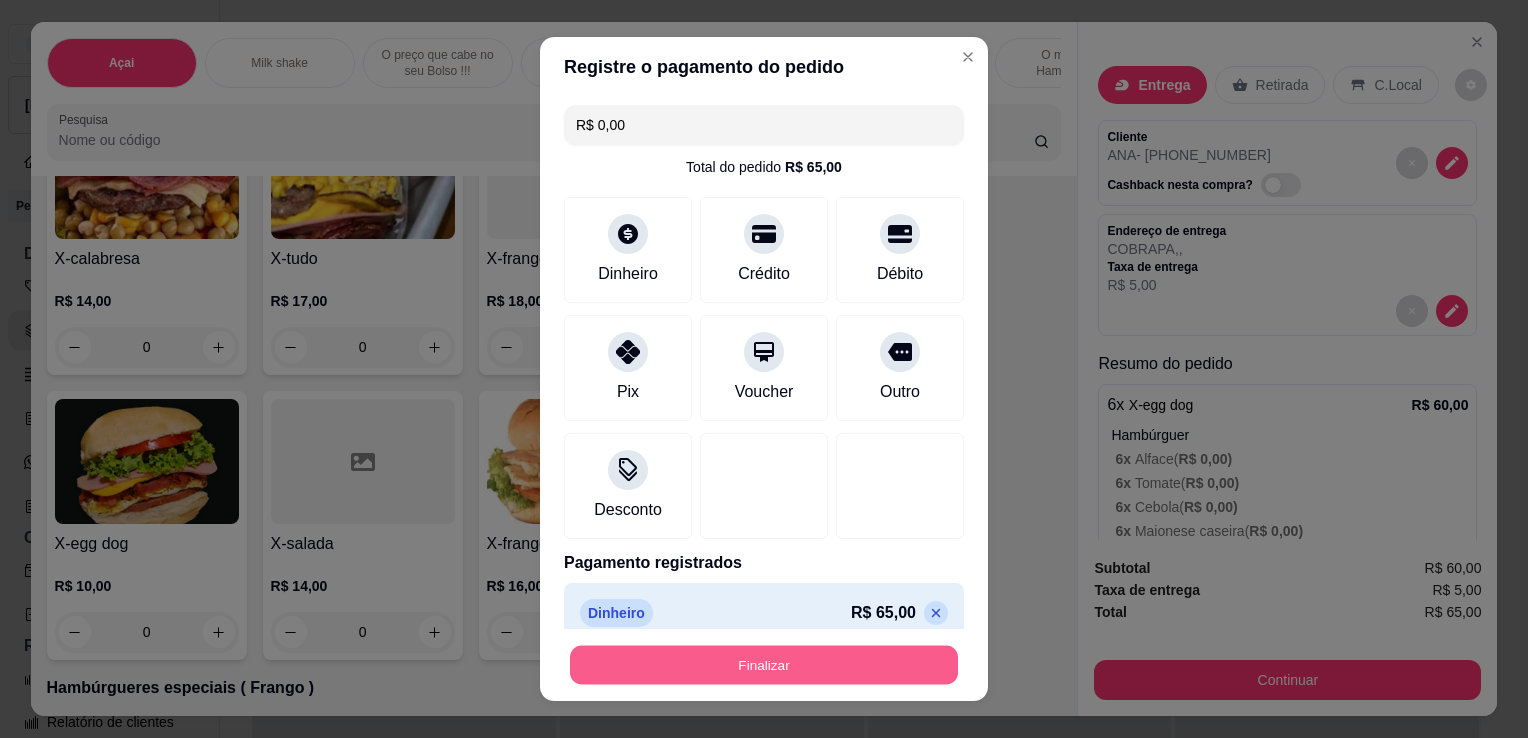 click on "Finalizar" at bounding box center (764, 665) 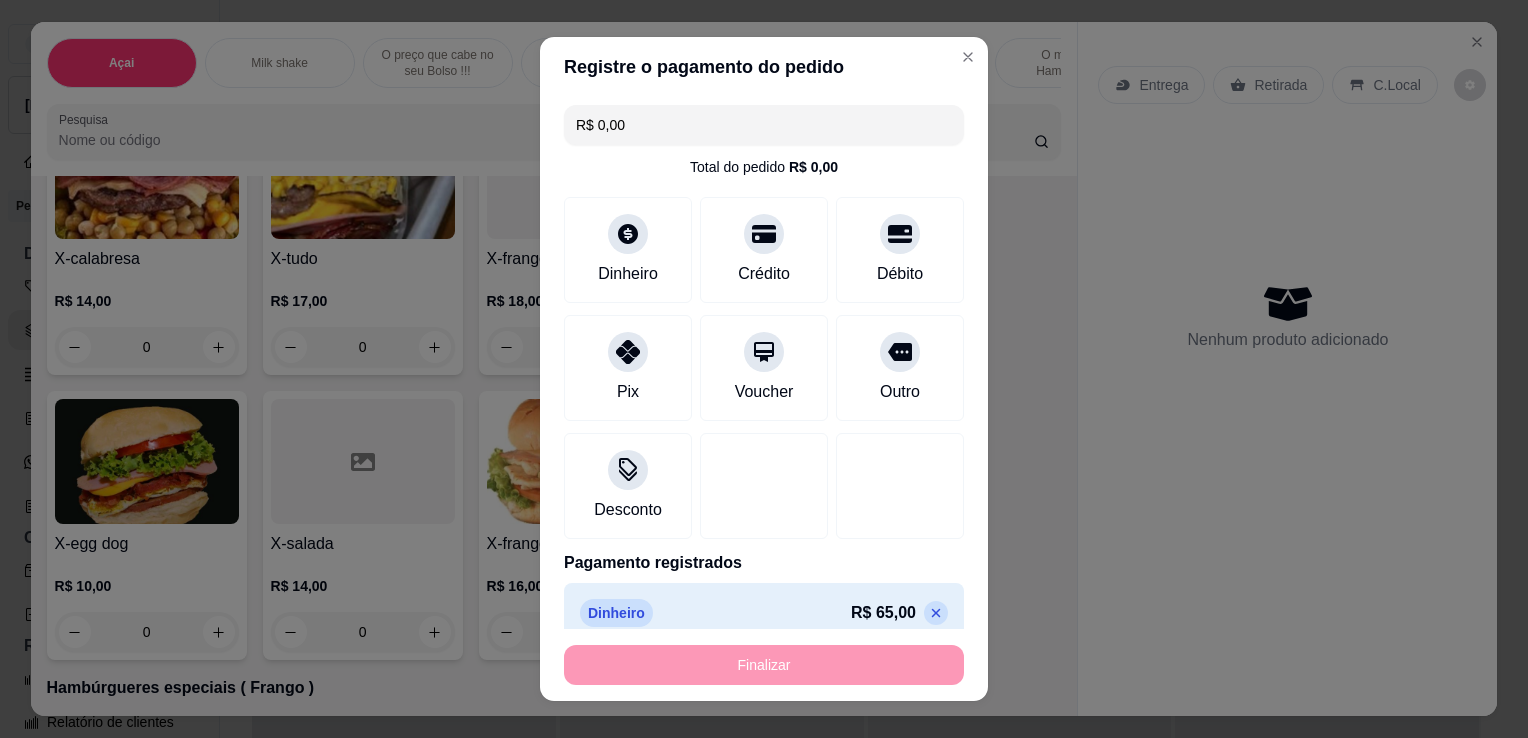 type on "-R$ 65,00" 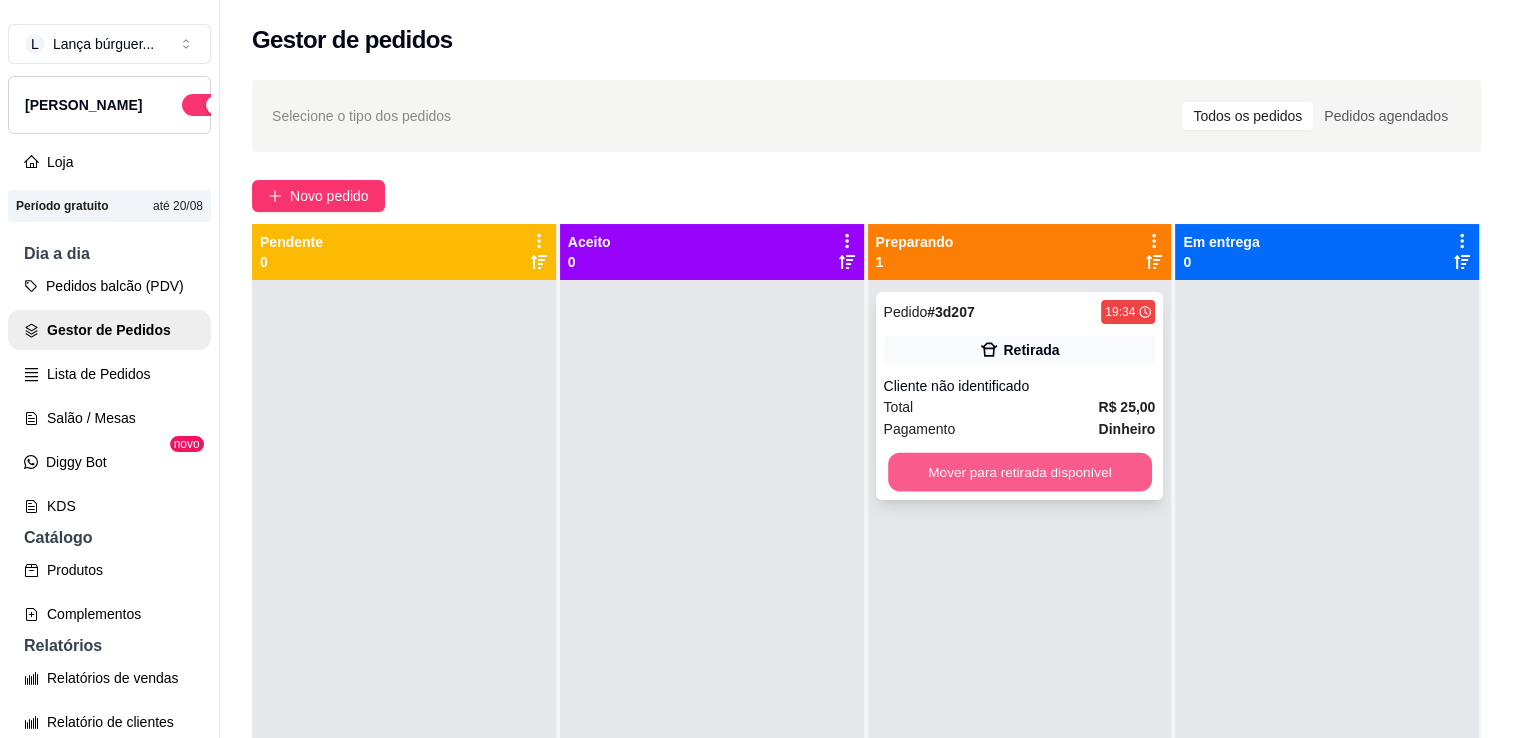 click on "Mover para retirada disponível" at bounding box center (1020, 472) 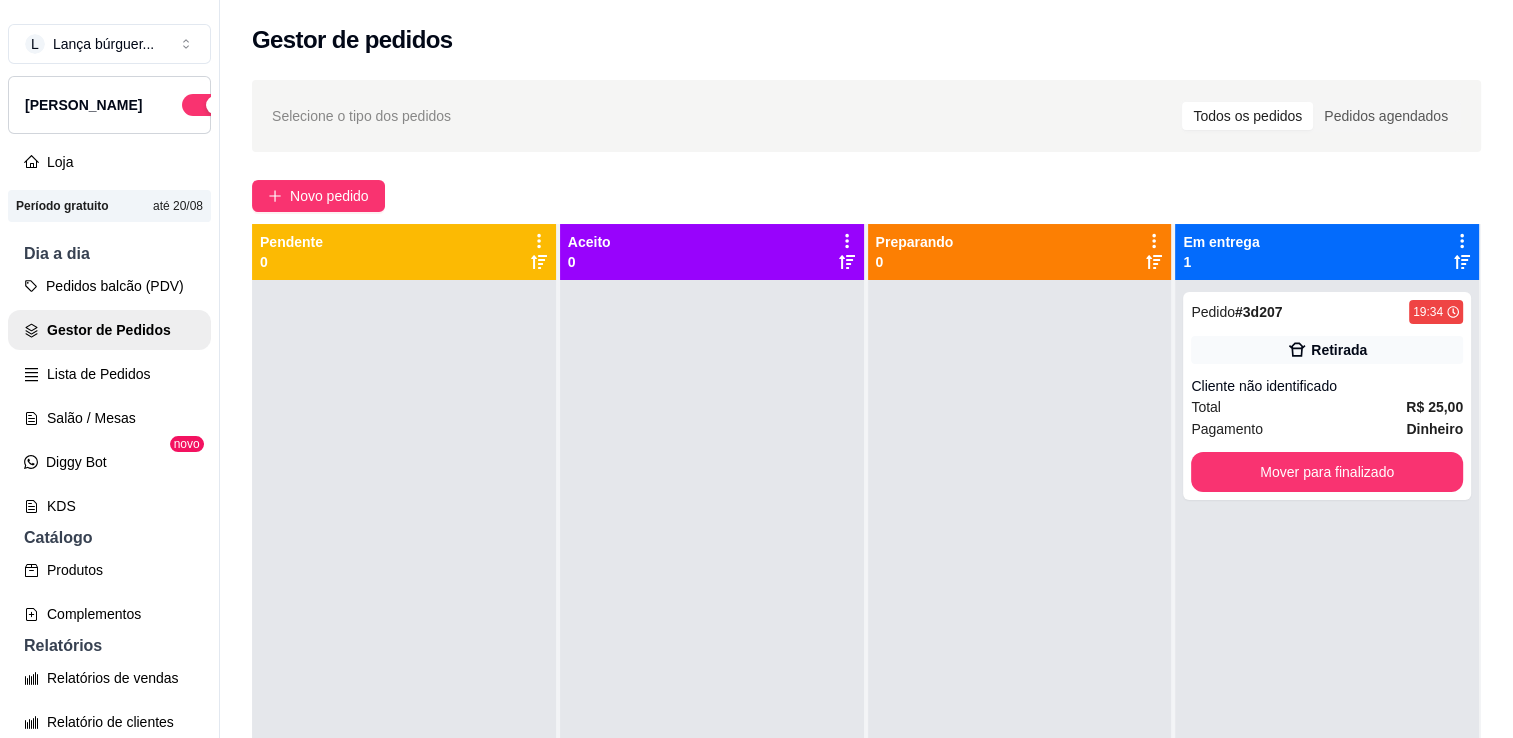 click on "Aceito 0" at bounding box center (712, 252) 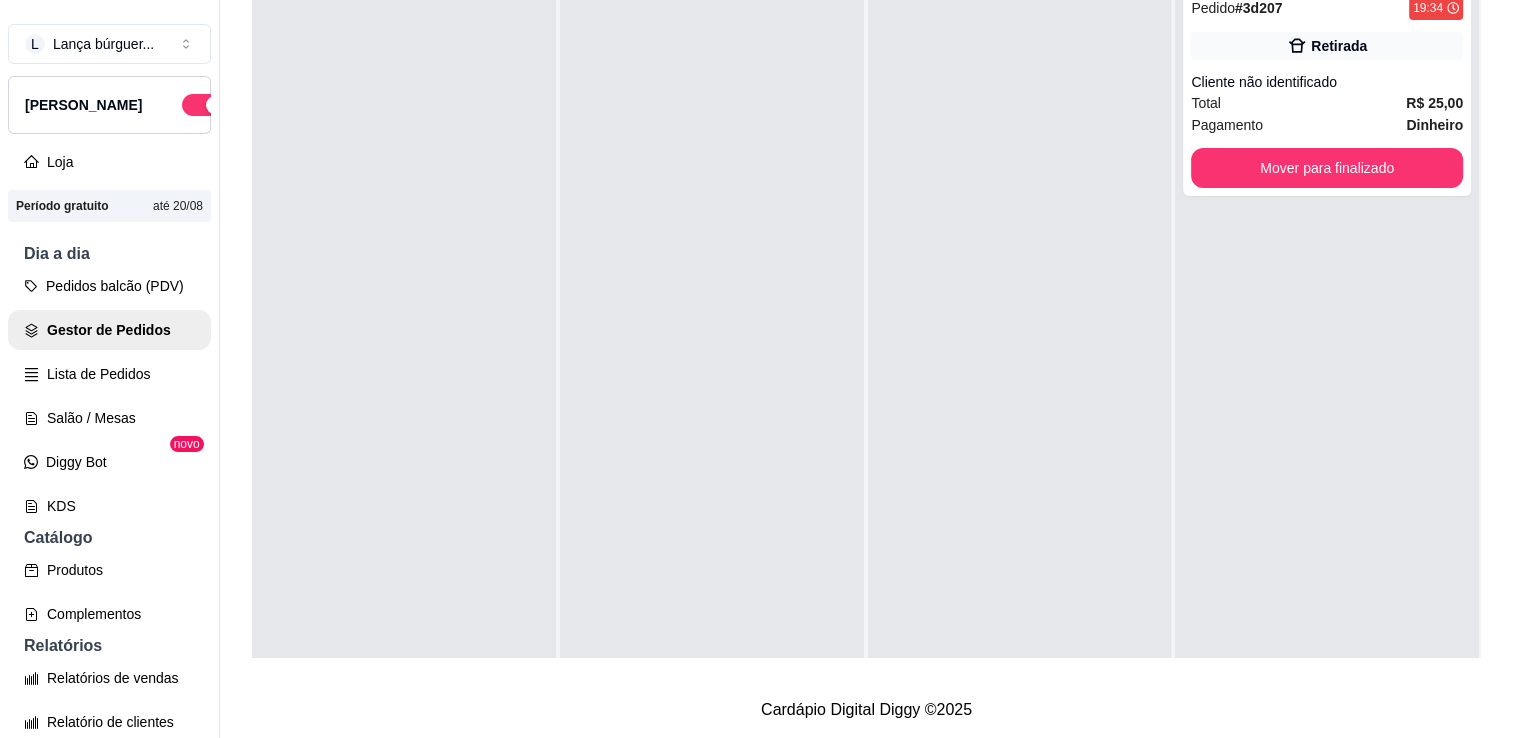 scroll, scrollTop: 56, scrollLeft: 0, axis: vertical 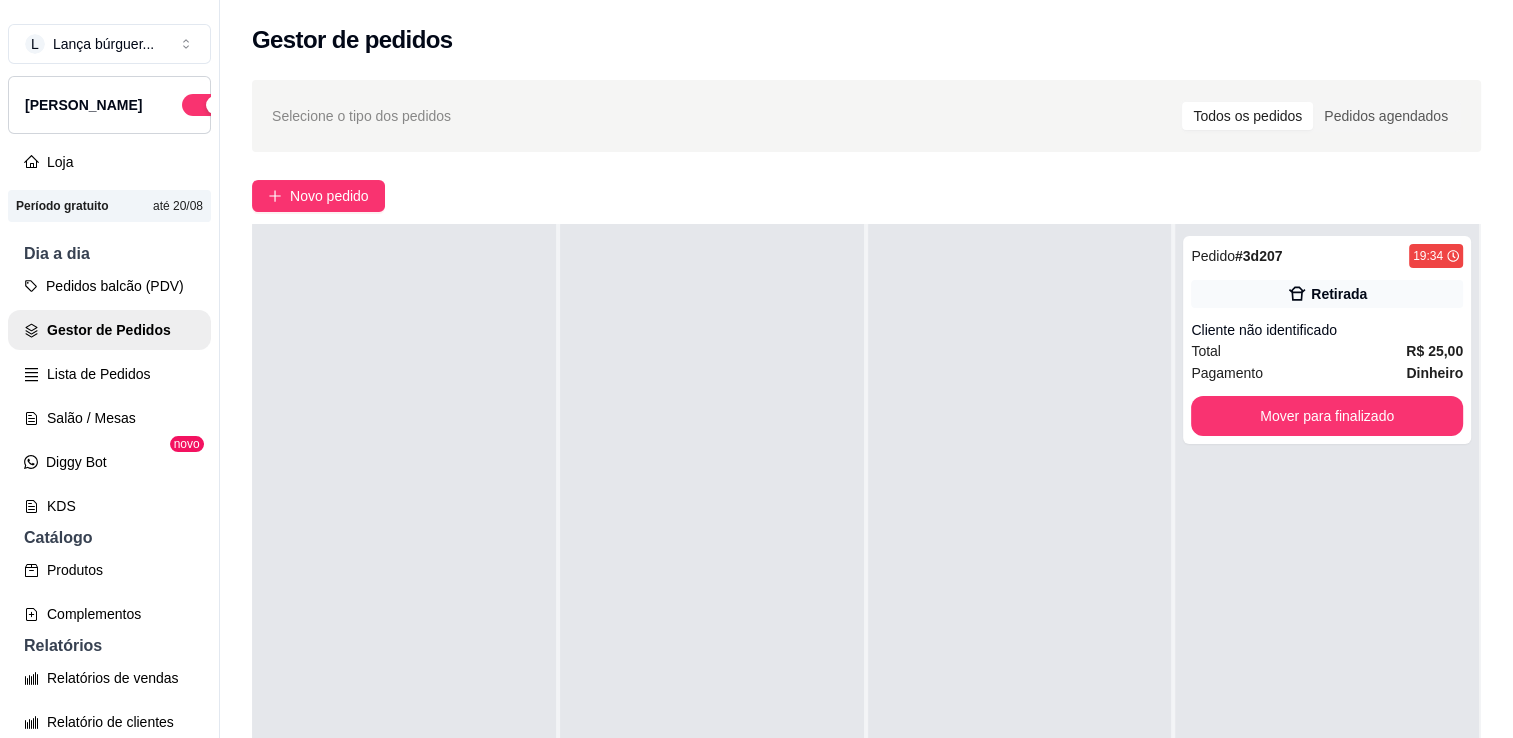 click on "Todos os pedidos" at bounding box center (1247, 116) 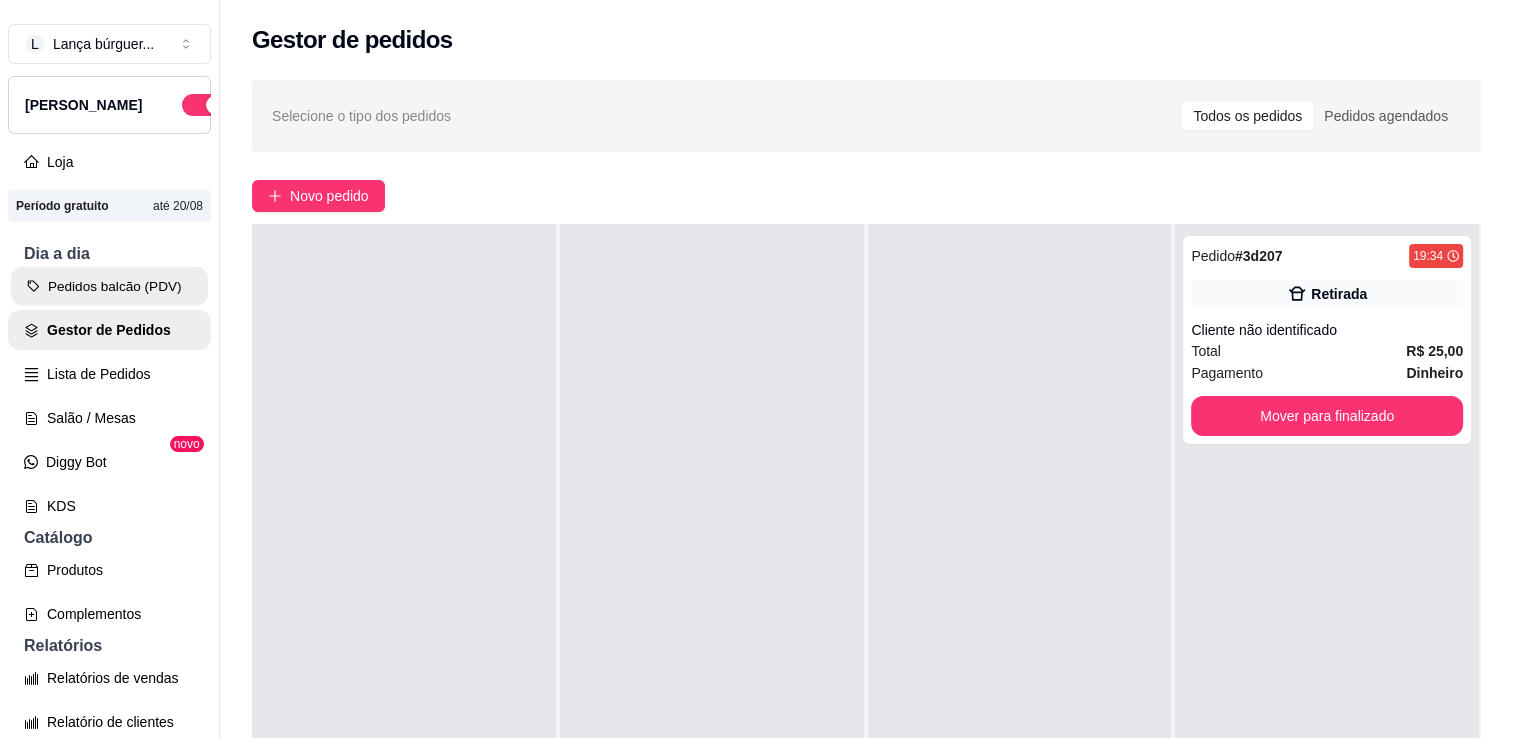 click on "Pedidos balcão (PDV)" at bounding box center (109, 286) 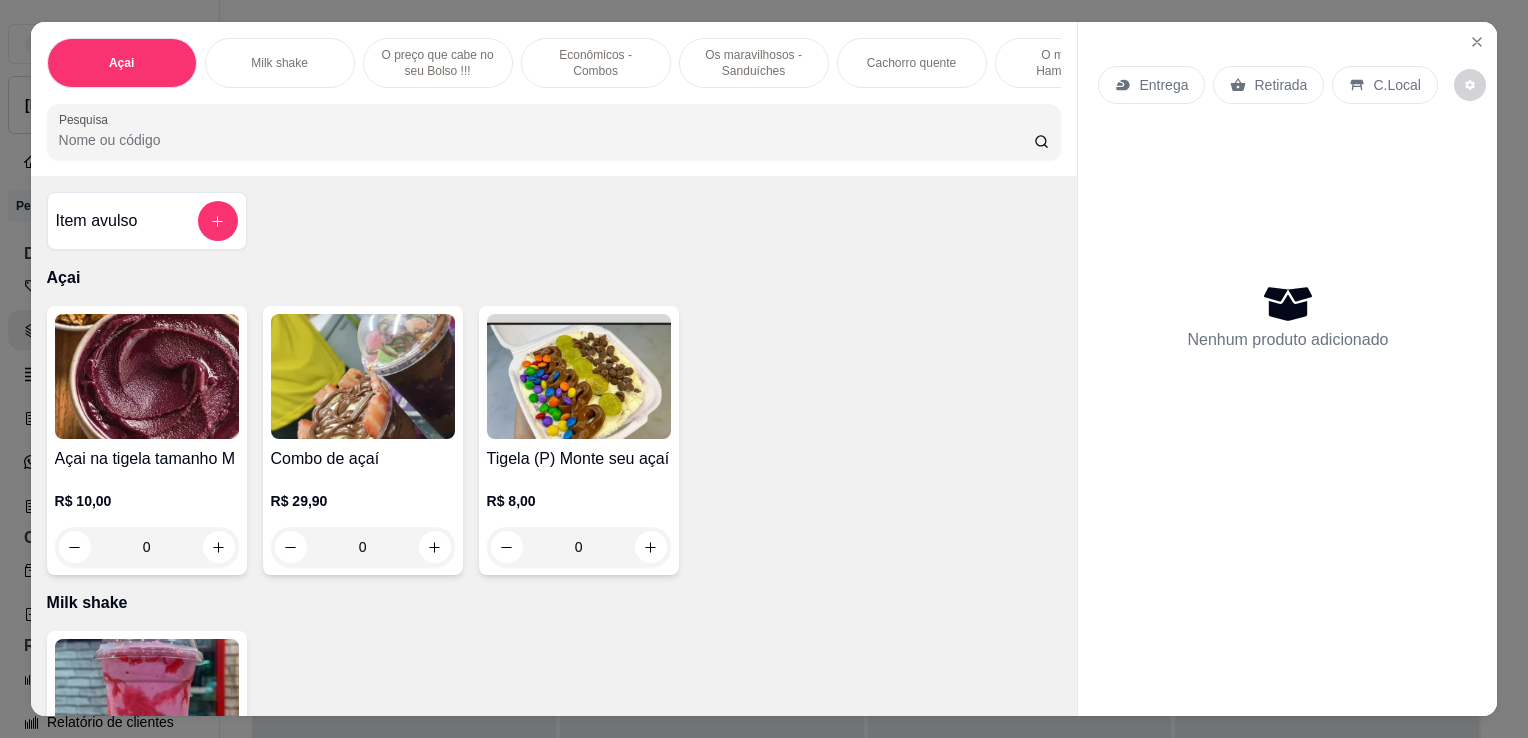 click on "Entrega" at bounding box center (1163, 85) 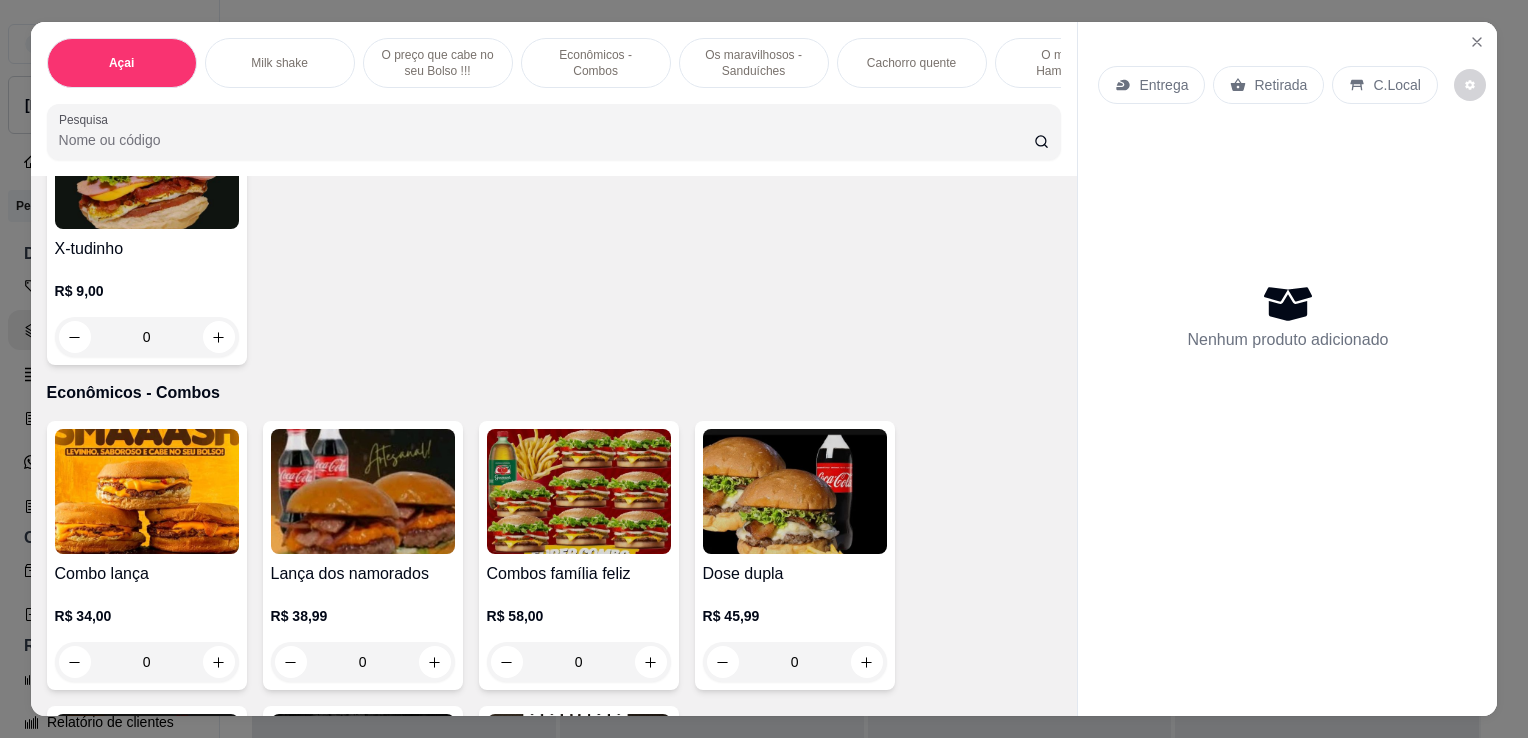 scroll, scrollTop: 880, scrollLeft: 0, axis: vertical 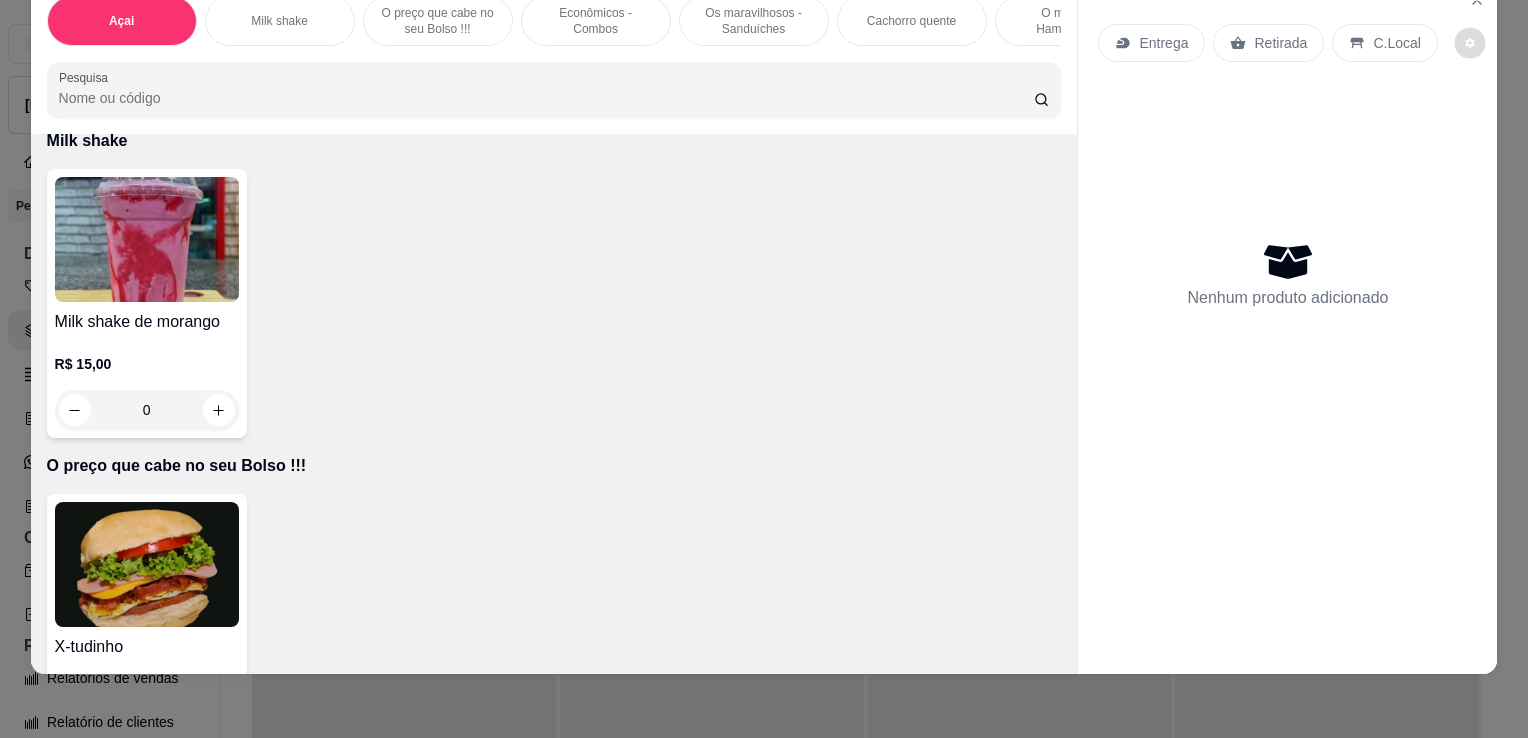 click 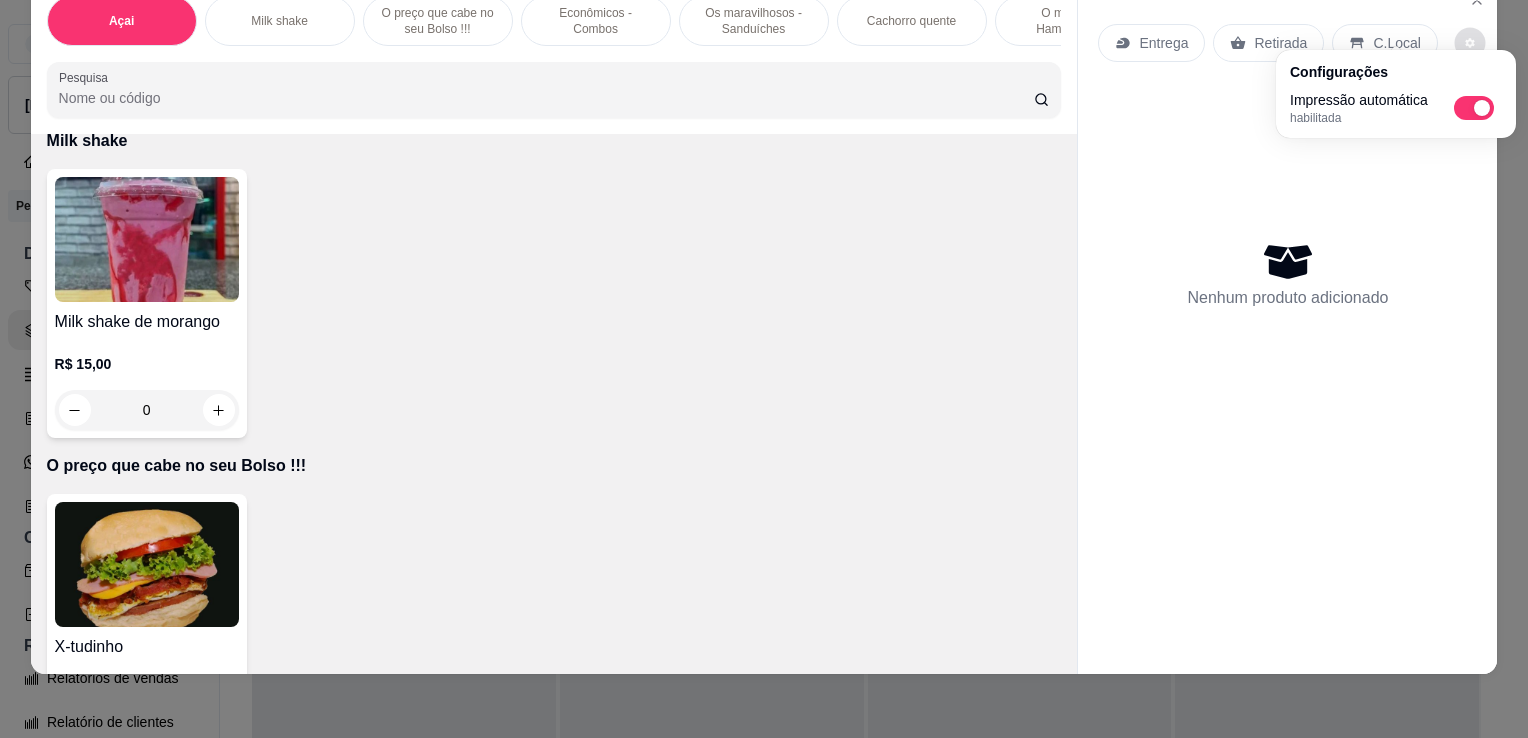 click on "habilitada" at bounding box center [1359, 118] 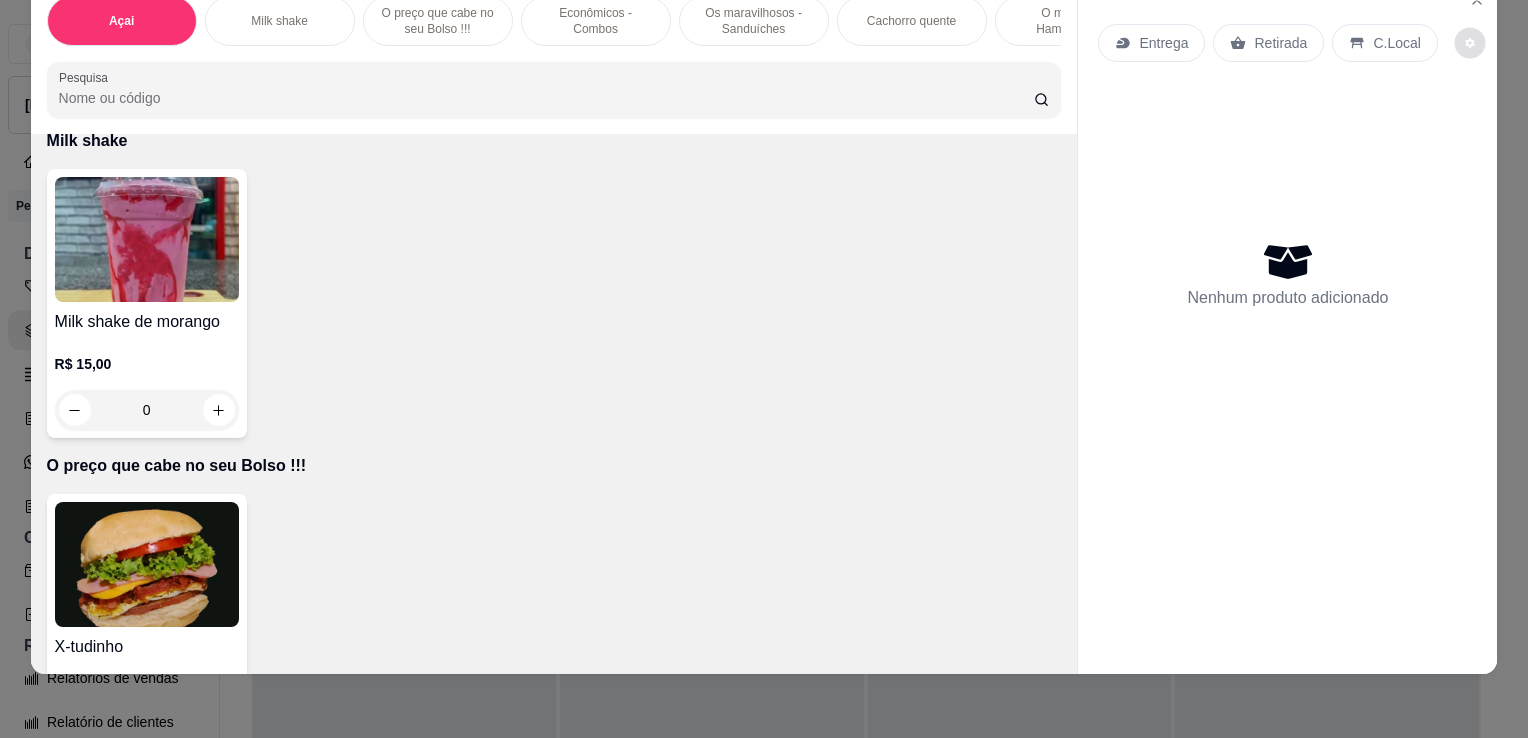 click 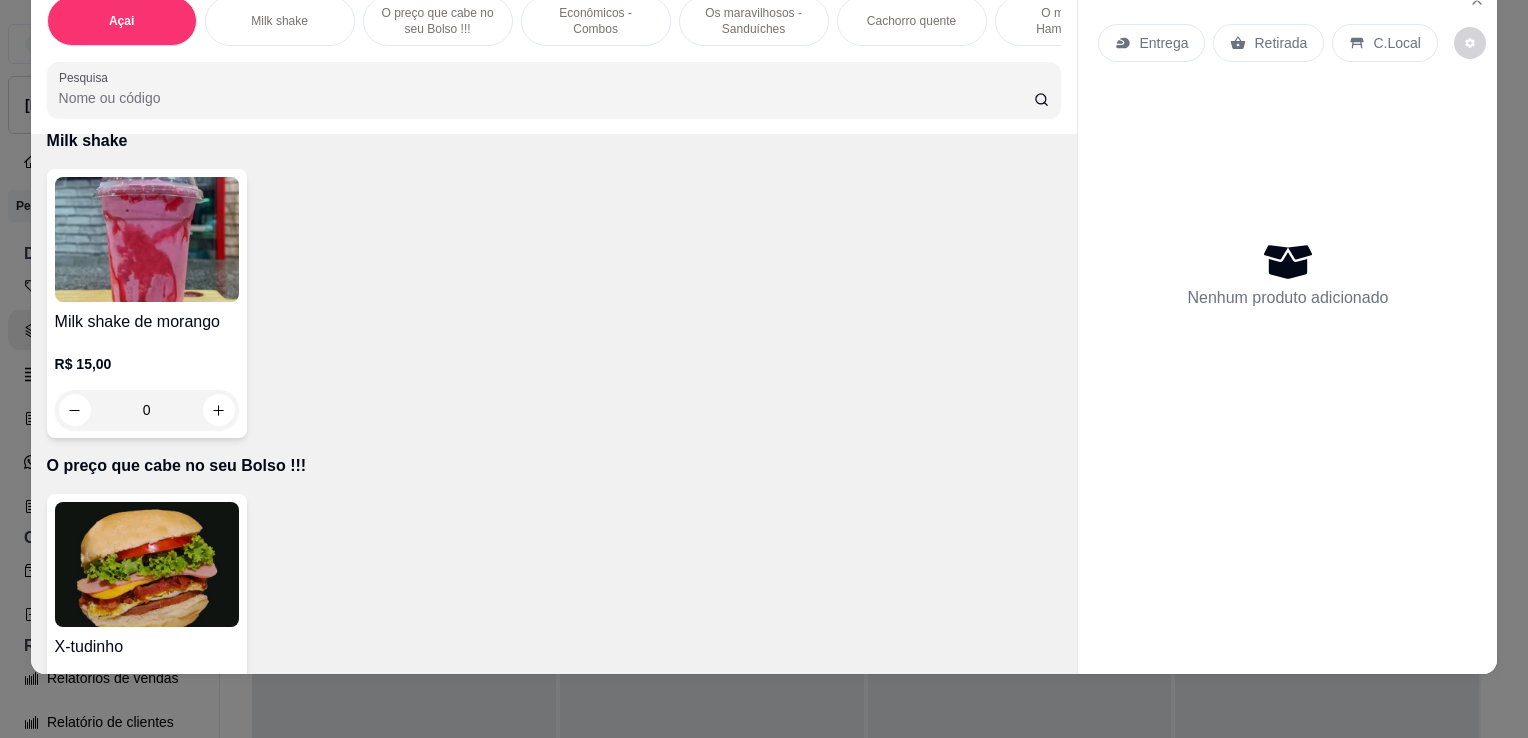 click on "Açai Milk shake O preço que cabe no seu Bolso !!! Econômicos - Combos Os maravilhosos - Sanduíches Cachorro quente O melhor - Hambúrguer tradicional Hambúrgueres especiais ( Frango ) Hambúrgueres especiais ( Mega especiais) Hambúrgueres especiais ( Bacon ) Hambúrgueres especiais (Mega especiais) Deliciosos - Hambúrgueres Porções Bebidas Pastel Beirute Pizza Yakisoba Massa Cachorro quente  Bolos  Pesquisa" at bounding box center (554, 57) 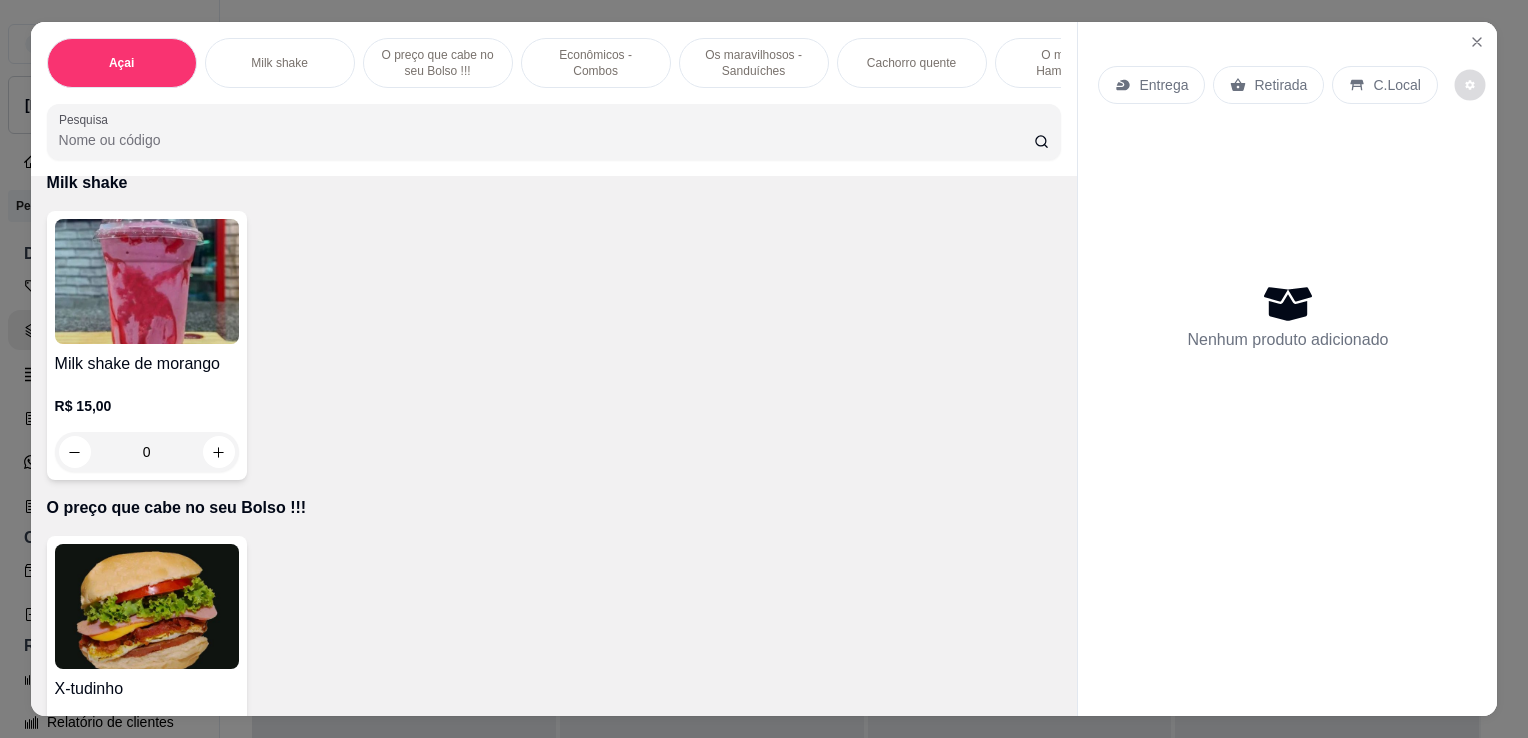 click 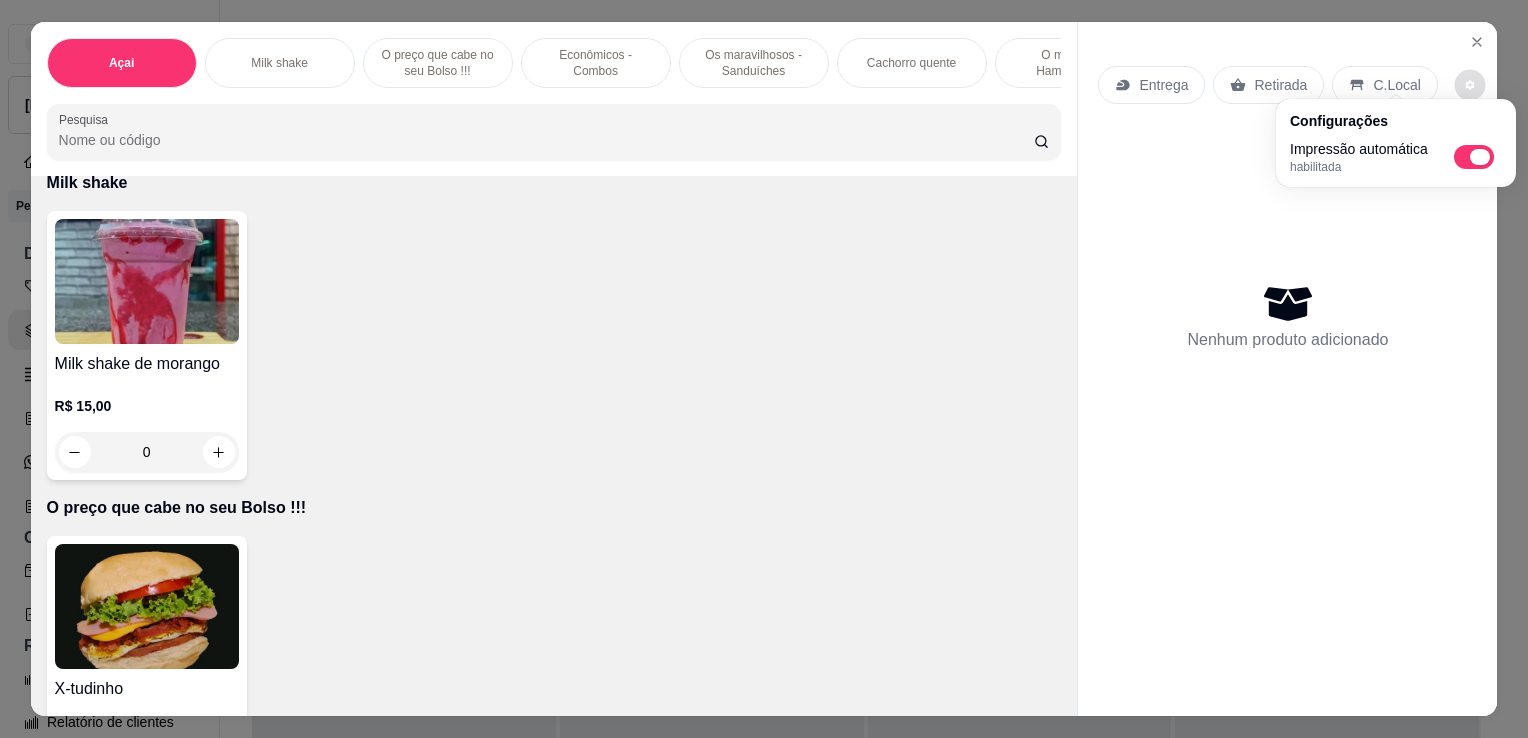 click at bounding box center [1474, 157] 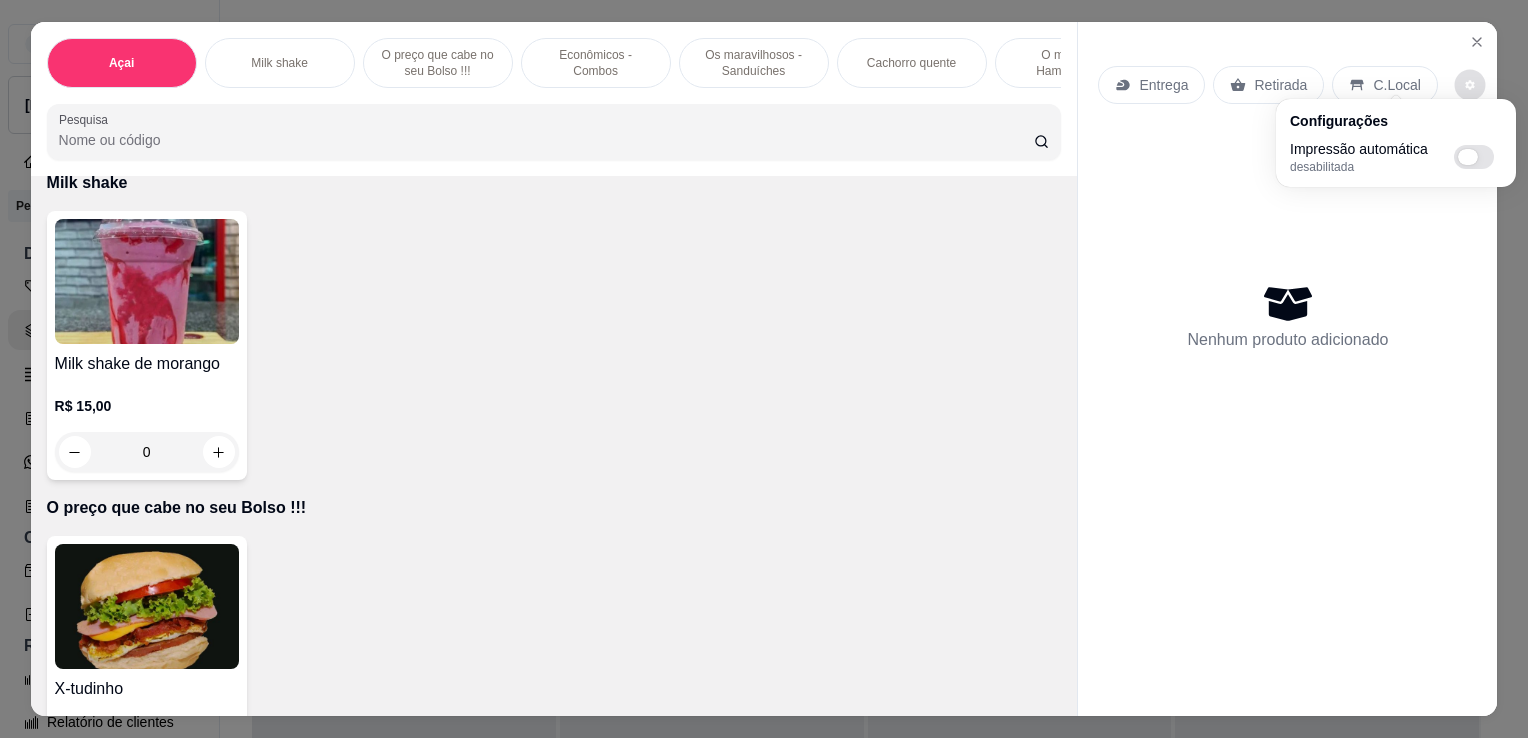 click at bounding box center [1474, 157] 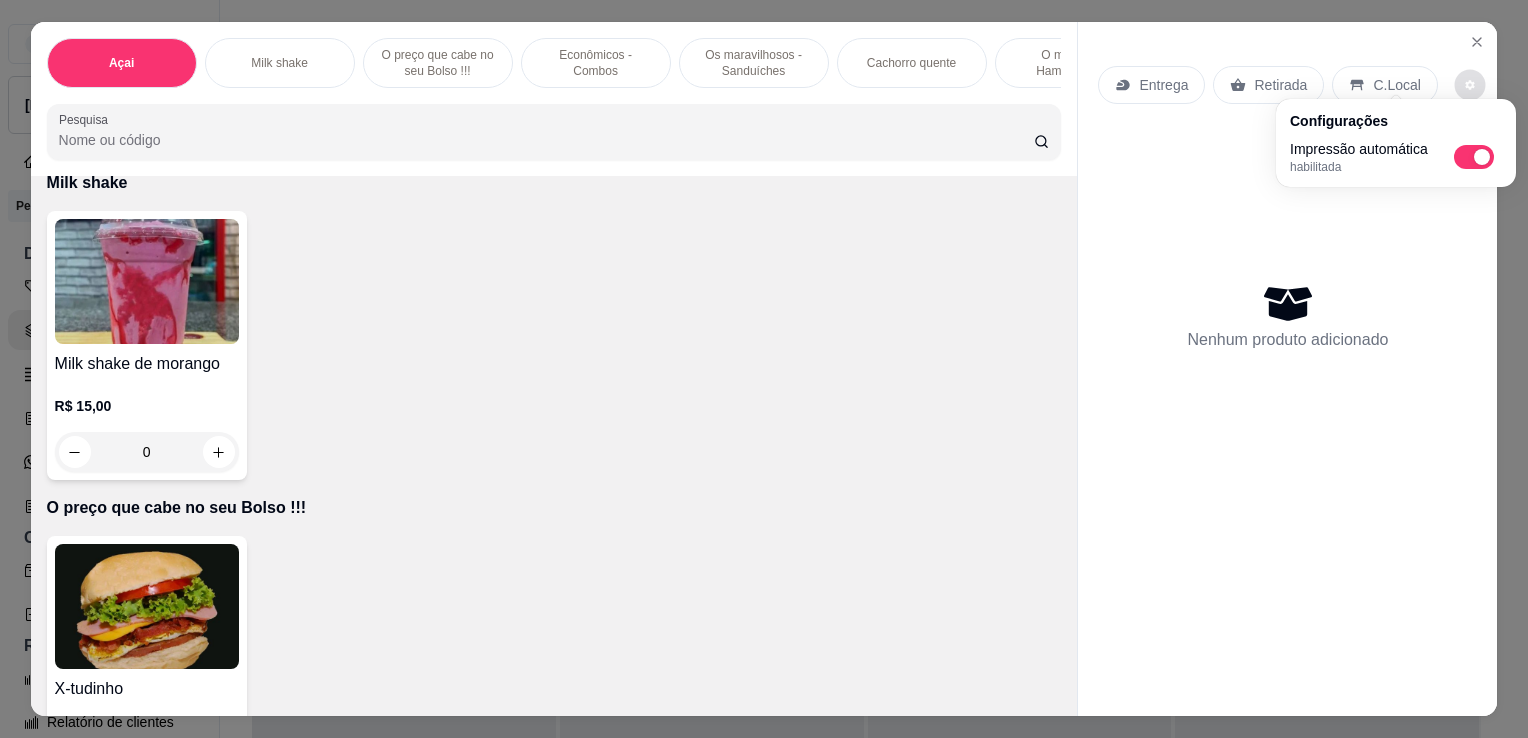 click on "Configurações Impressão automática habilitada" at bounding box center [1396, 143] 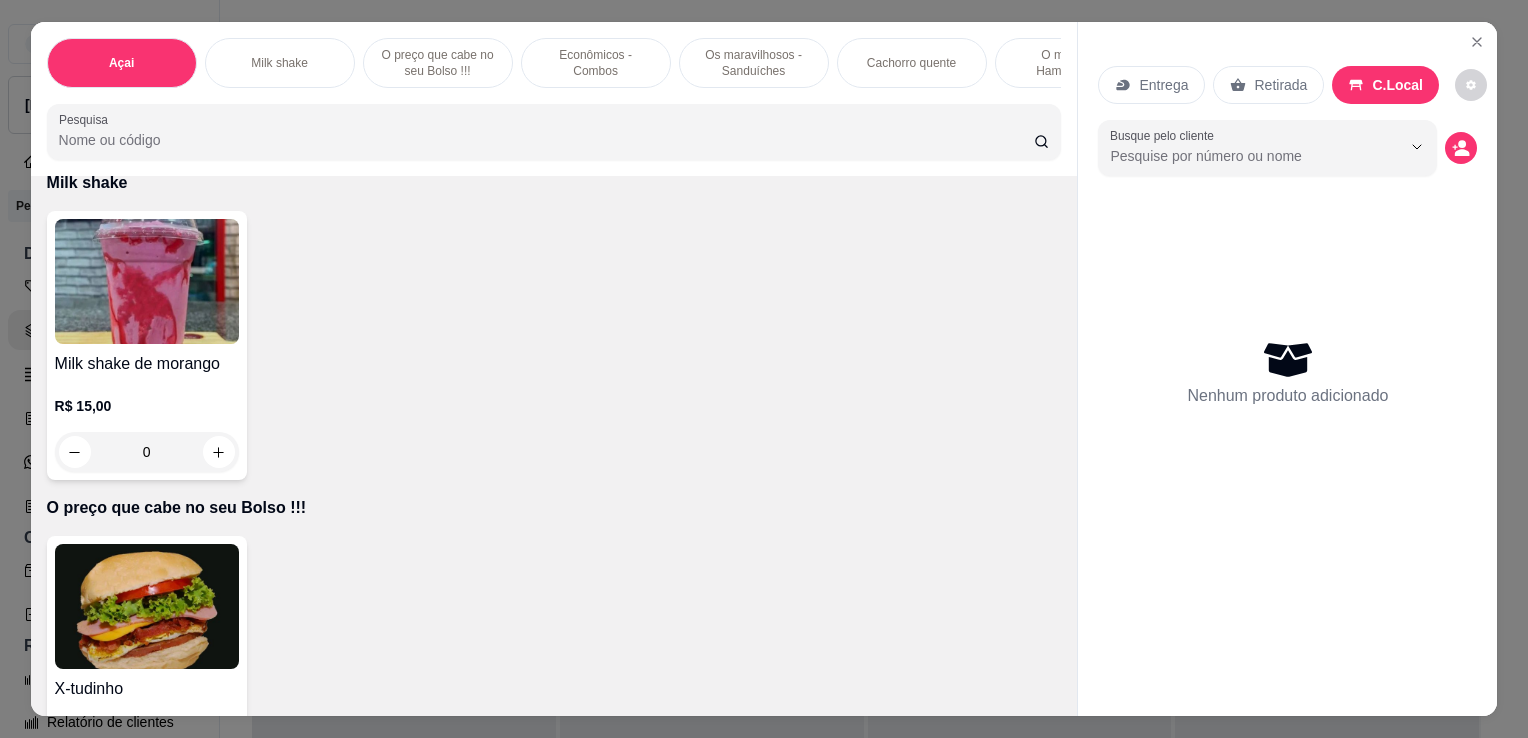 click on "Retirada" at bounding box center (1280, 85) 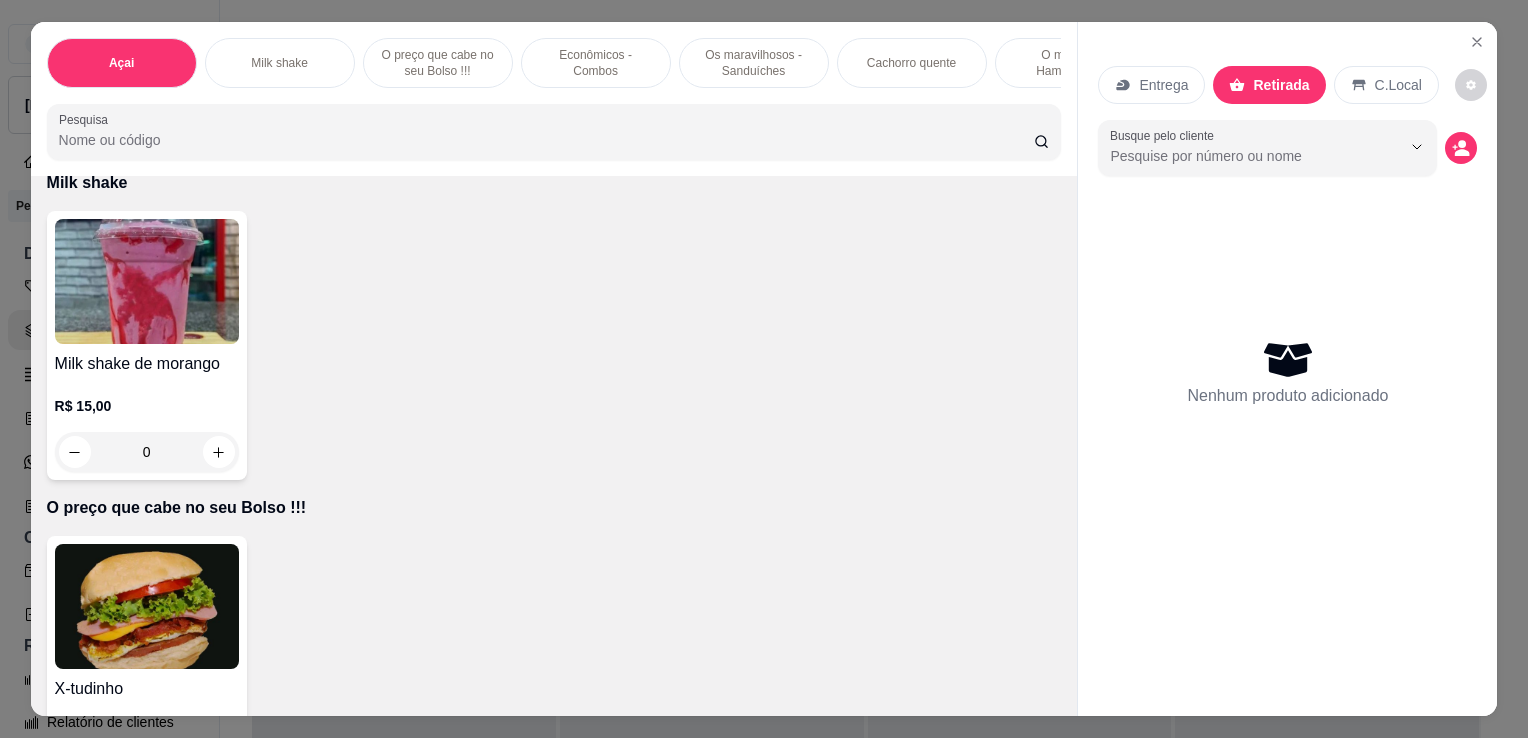 click on "Entrega" at bounding box center (1163, 85) 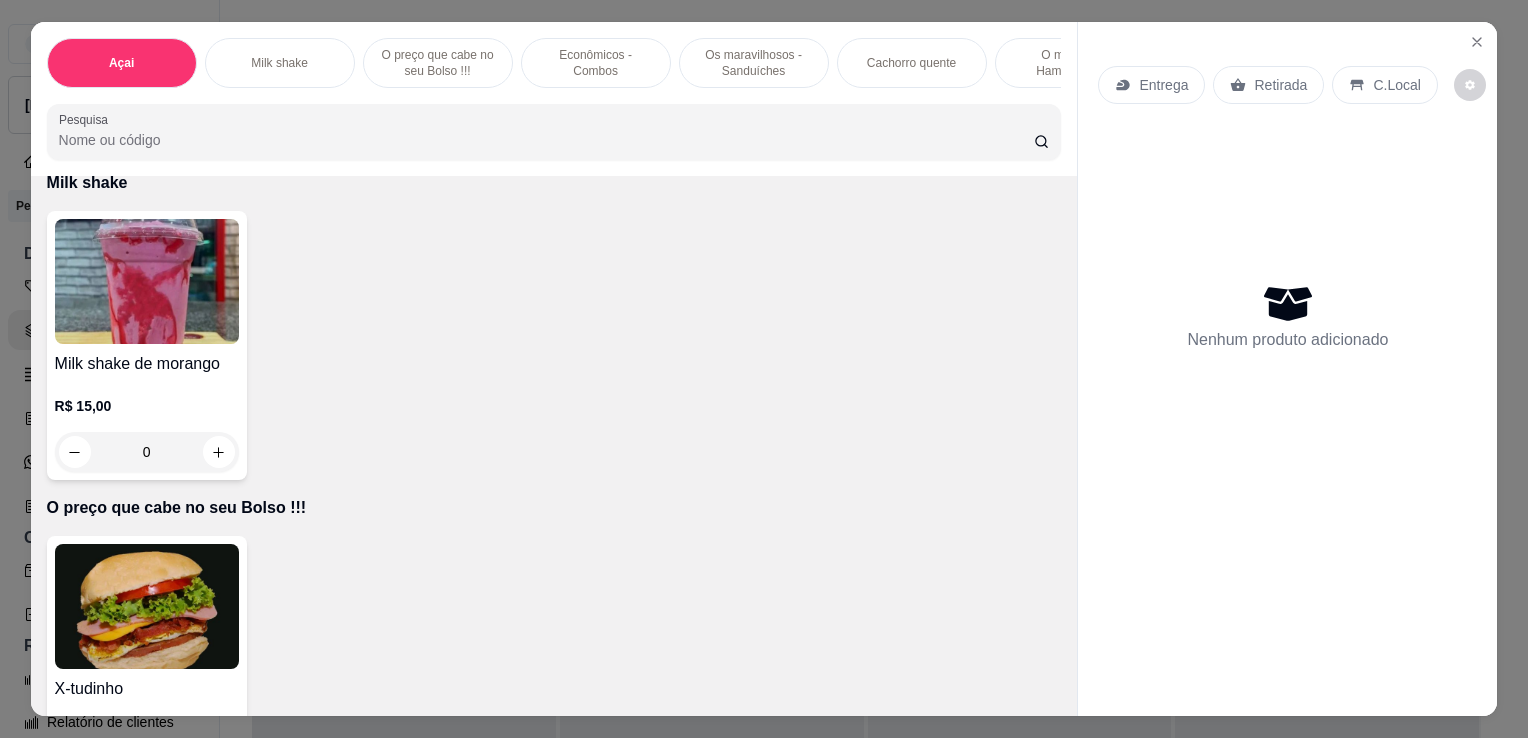 scroll, scrollTop: 0, scrollLeft: 0, axis: both 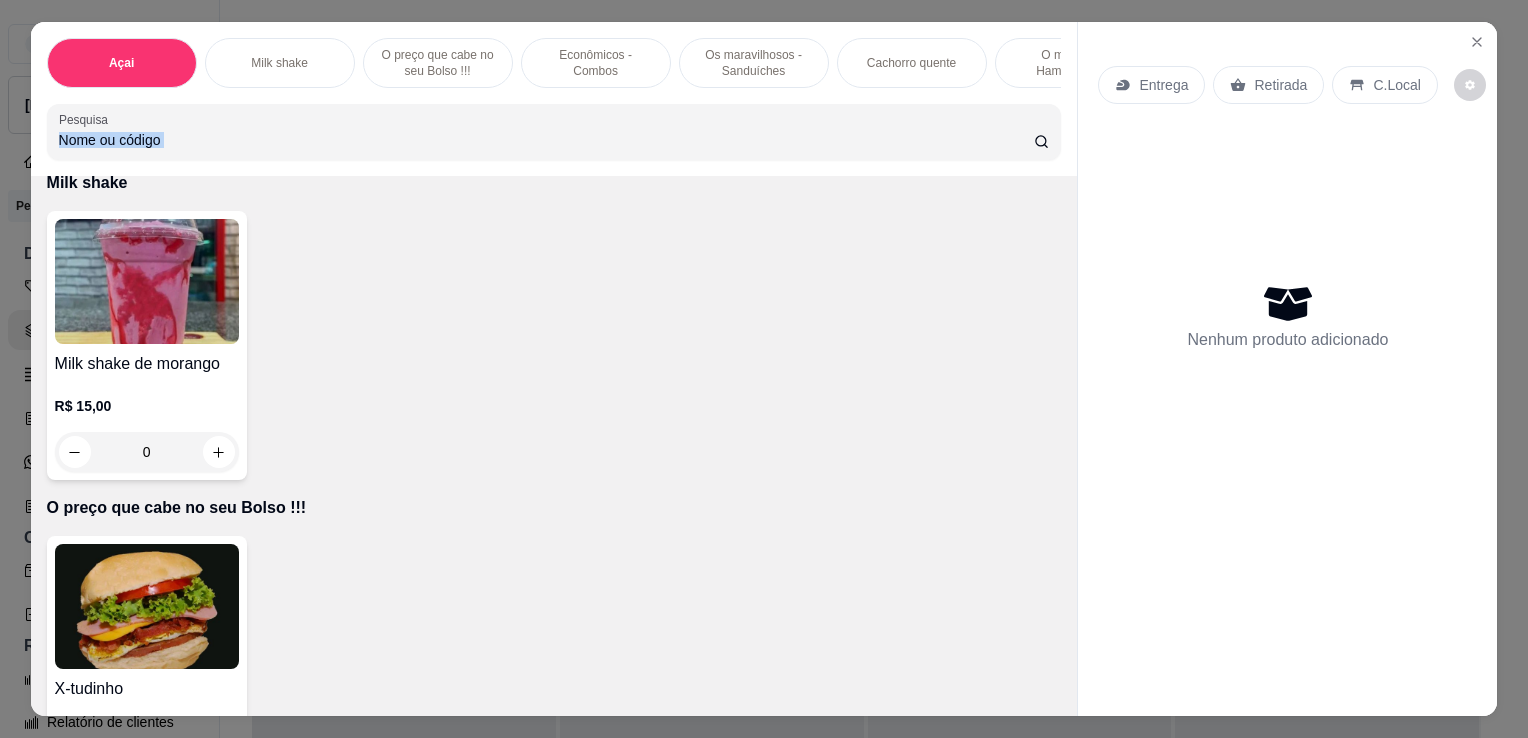click on "Açai Milk shake O preço que cabe no seu Bolso !!! Econômicos - Combos Os maravilhosos - Sanduíches Cachorro quente O melhor - Hambúrguer tradicional Hambúrgueres especiais ( Frango ) Hambúrgueres especiais ( Mega especiais) Hambúrgueres especiais ( Bacon ) Hambúrgueres especiais (Mega especiais) Deliciosos - Hambúrgueres Porções Bebidas Pastel Beirute Pizza Yakisoba Massa Cachorro quente  Bolos  Pesquisa" at bounding box center (554, 99) 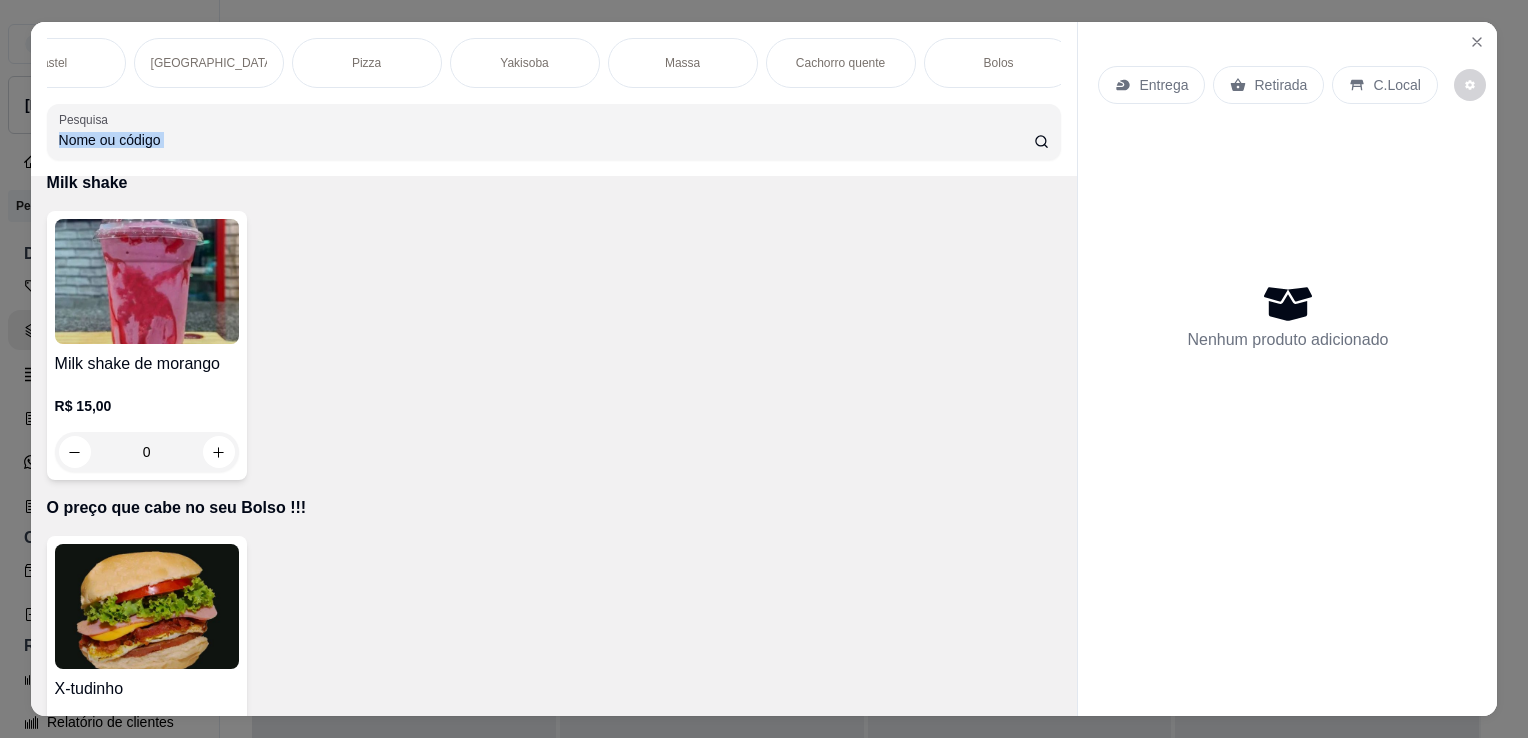 scroll, scrollTop: 0, scrollLeft: 2295, axis: horizontal 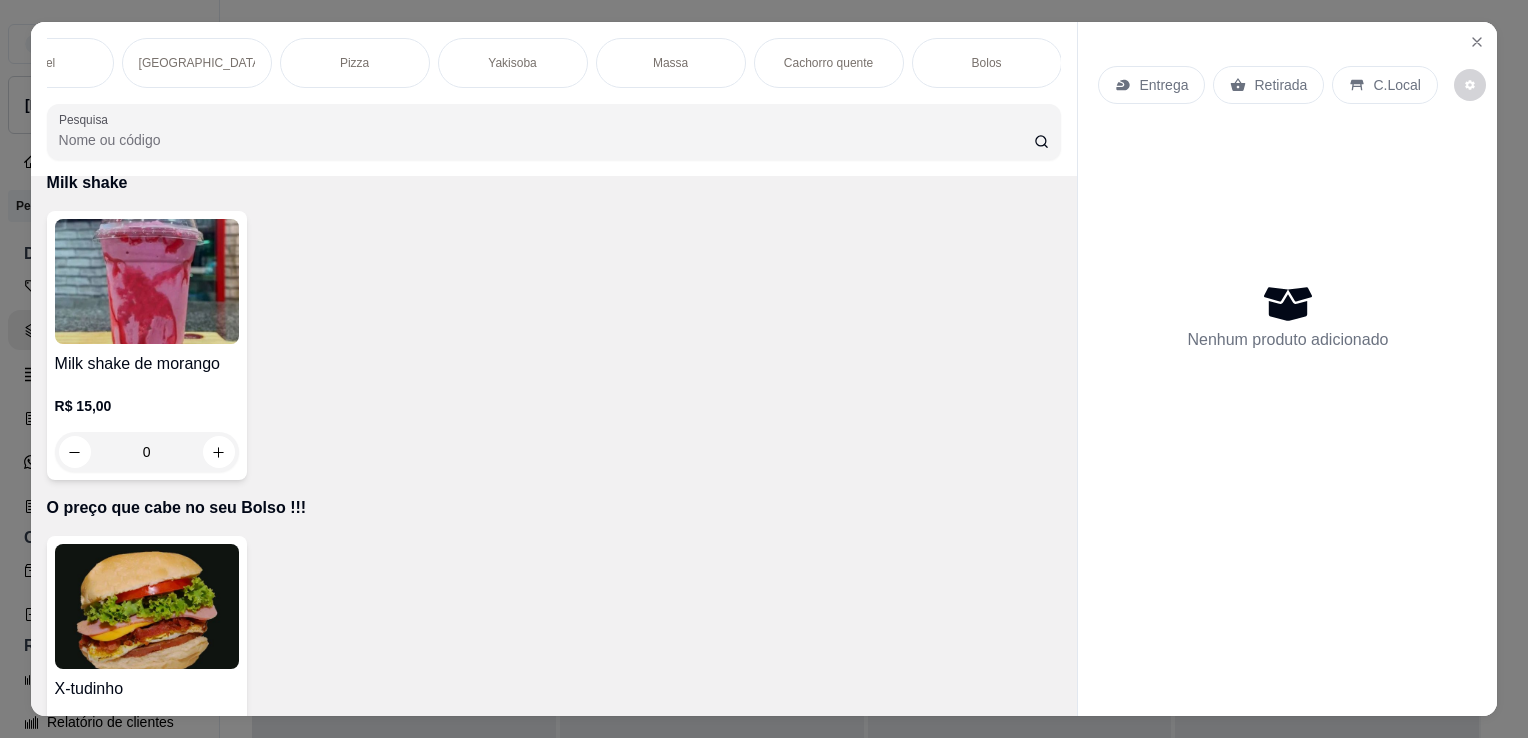 click on "Cachorro quente" at bounding box center [828, 63] 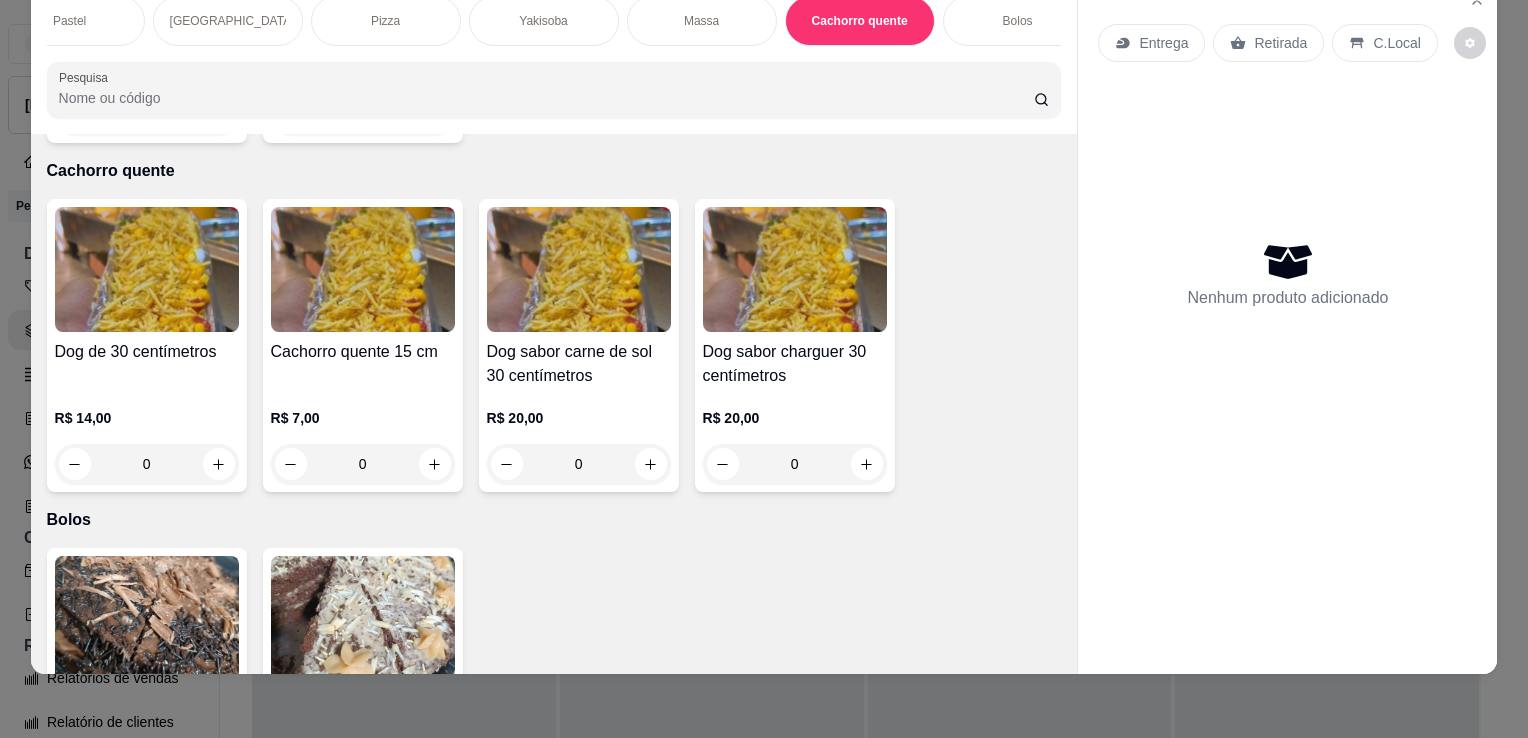 scroll, scrollTop: 0, scrollLeft: 2255, axis: horizontal 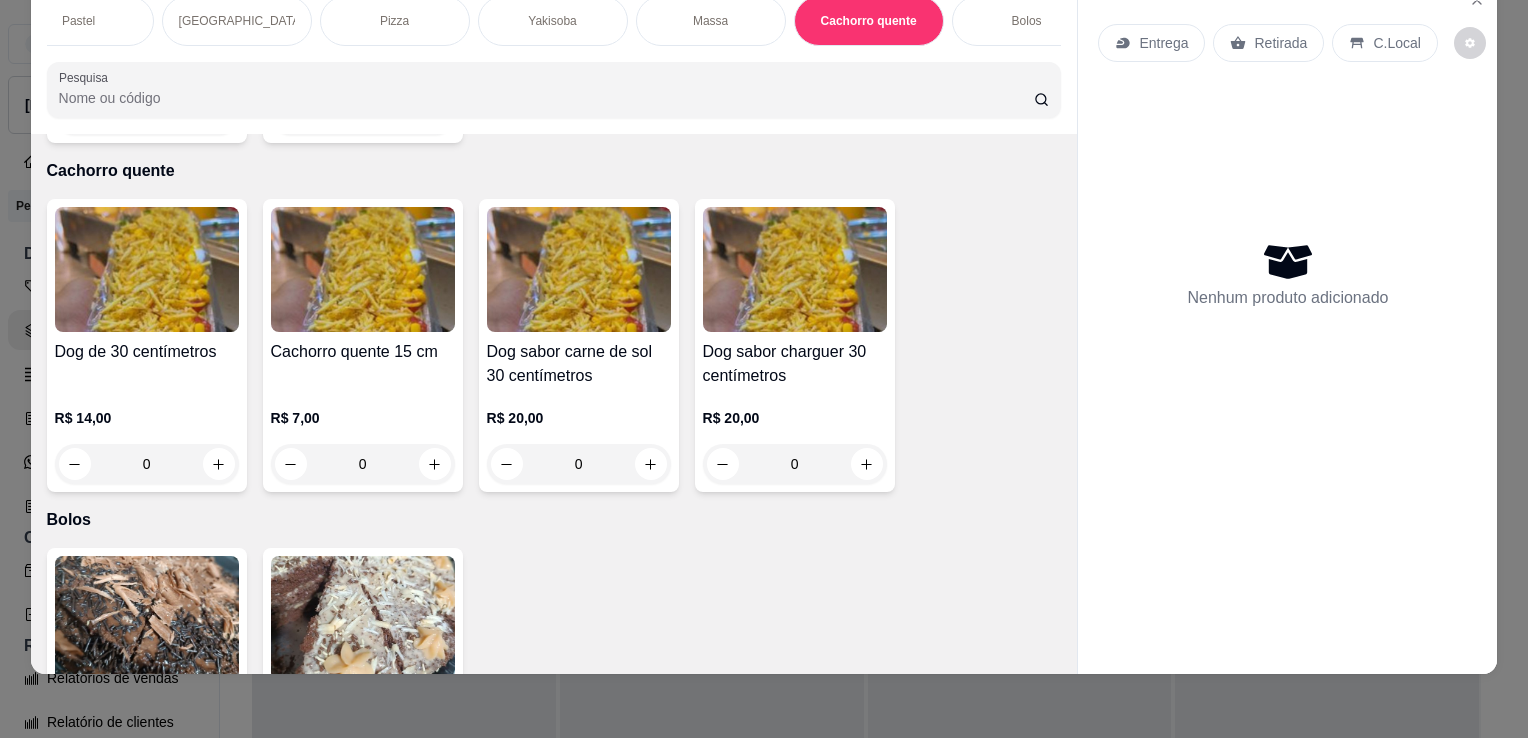 click on "Entrega" at bounding box center (1163, 43) 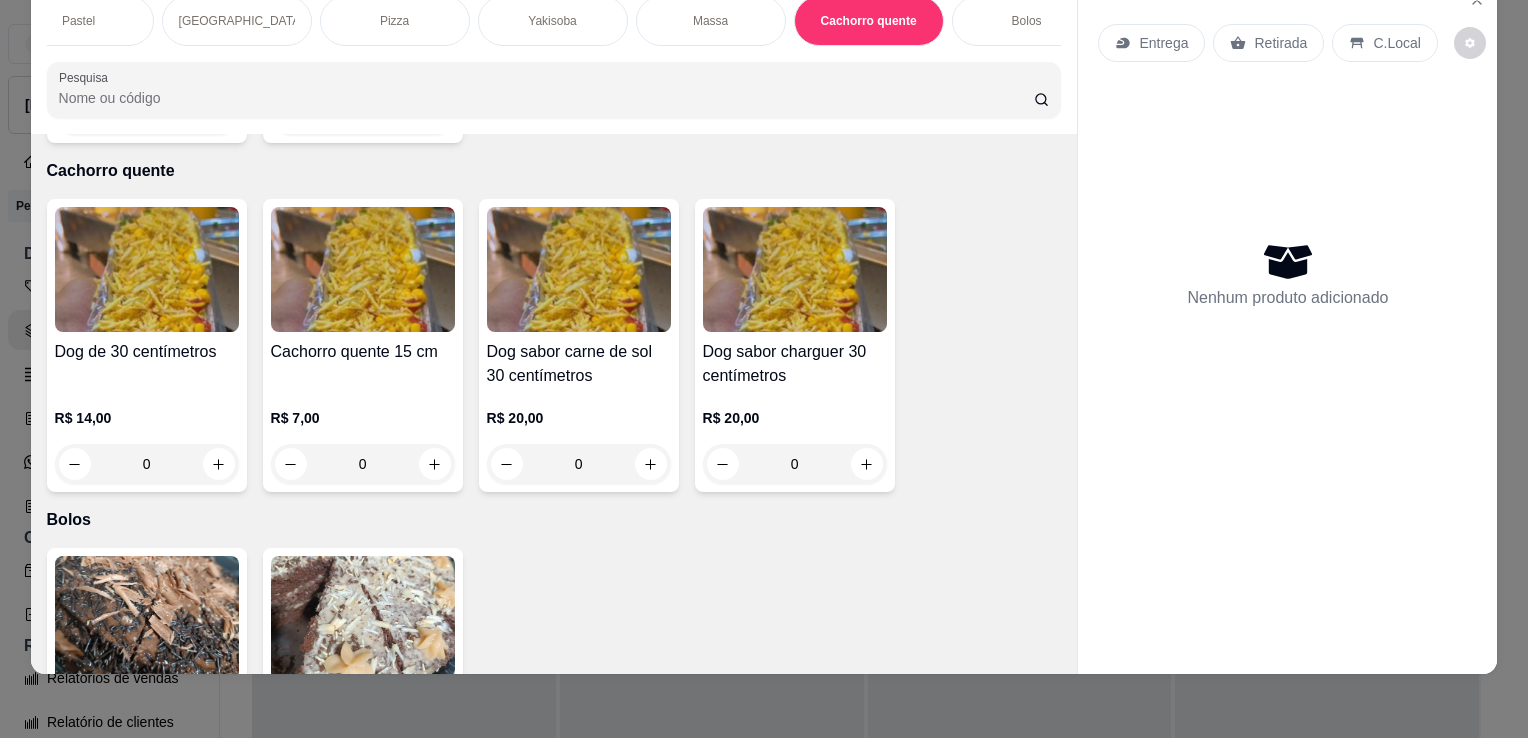 click on "Açai Milk shake O preço que cabe no seu Bolso !!! Econômicos - Combos Os maravilhosos - Sanduíches Cachorro quente O melhor - Hambúrguer tradicional Hambúrgueres especiais ( Frango ) Hambúrgueres especiais ( Mega especiais) Hambúrgueres especiais ( Bacon ) Hambúrgueres especiais (Mega especiais) Deliciosos - Hambúrgueres Porções Bebidas Pastel Beirute Pizza Yakisoba Massa Cachorro quente  Bolos  Pesquisa Item avulso Açai Açai na tigela tamanho M   R$ 10,00 0 Combo de açaí   R$ 29,90 0  Tigela (P) Monte seu açaí    R$ 8,00 0 Milk shake Milk shake de morango   R$ 15,00 0 O preço que cabe no seu Bolso !!! X-tudinho   R$ 9,00 0 Econômicos - Combos Combo lança   R$ 34,00 0 Lança dos namorados   R$ 38,99 0 Combos família feliz   R$ 58,00 0 Dose dupla    R$ 45,99 0 Lança cinema    R$ 58,99 0 Combo solteiro    R$ 25,99 0 Combo casal    R$ 64,99 0 Os maravilhosos - Sanduíches Lança duplo   R$ 19,00 0 Lança Original   R$ 12,00 0 Lança triplo   R$ 23,00 0 Lança mostro   0   0" at bounding box center [764, 369] 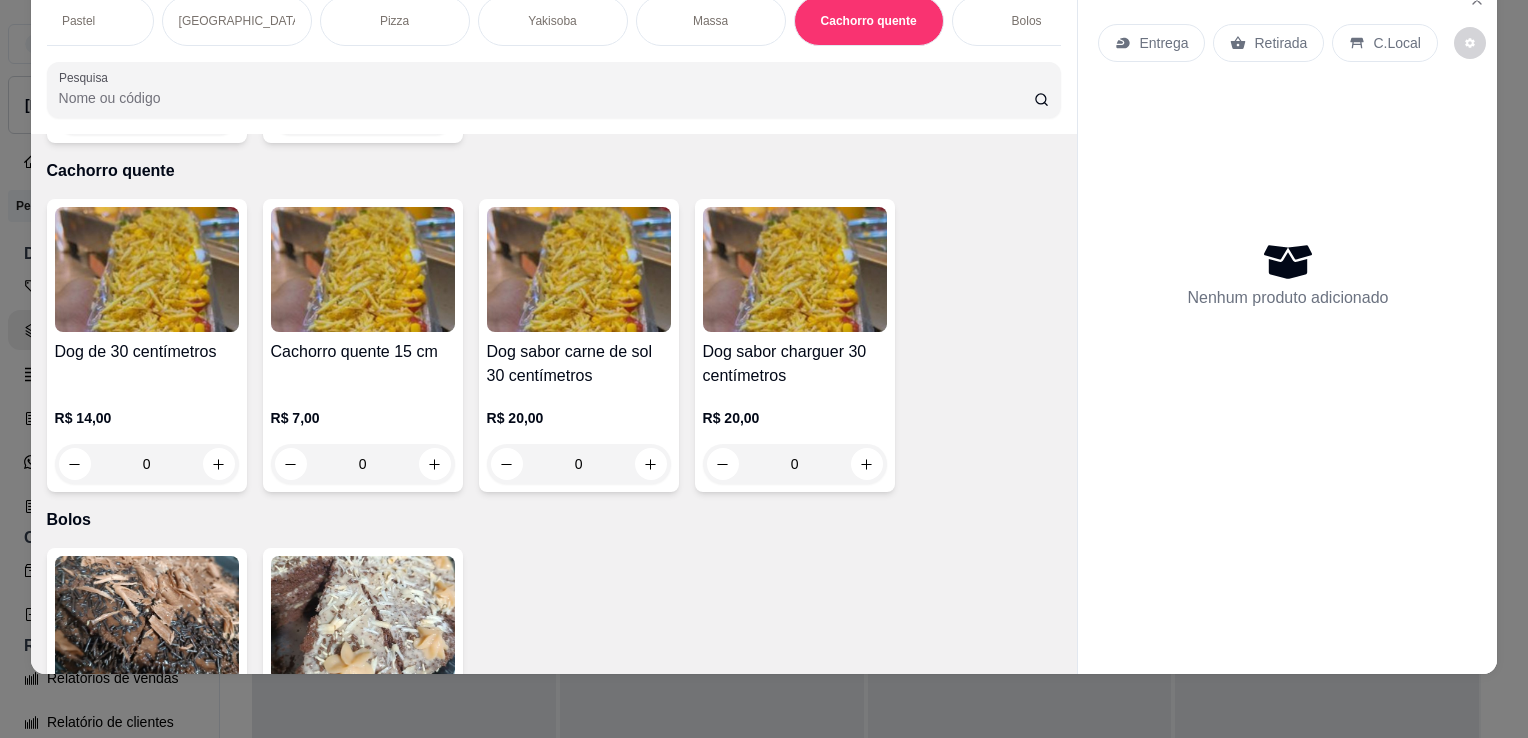 click on "Entrega Retirada C.Local Nenhum produto adicionado" at bounding box center (1287, 327) 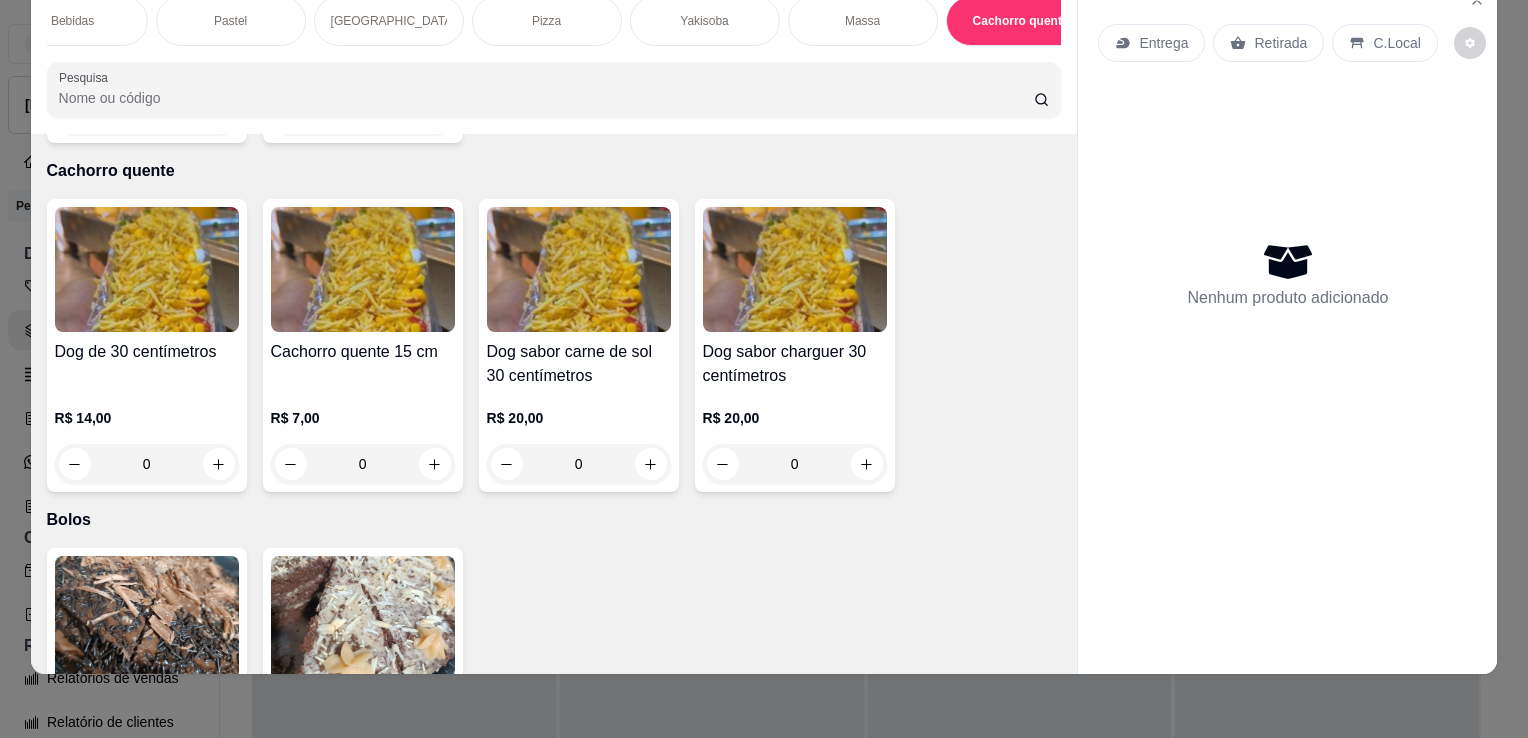 scroll, scrollTop: 0, scrollLeft: 2095, axis: horizontal 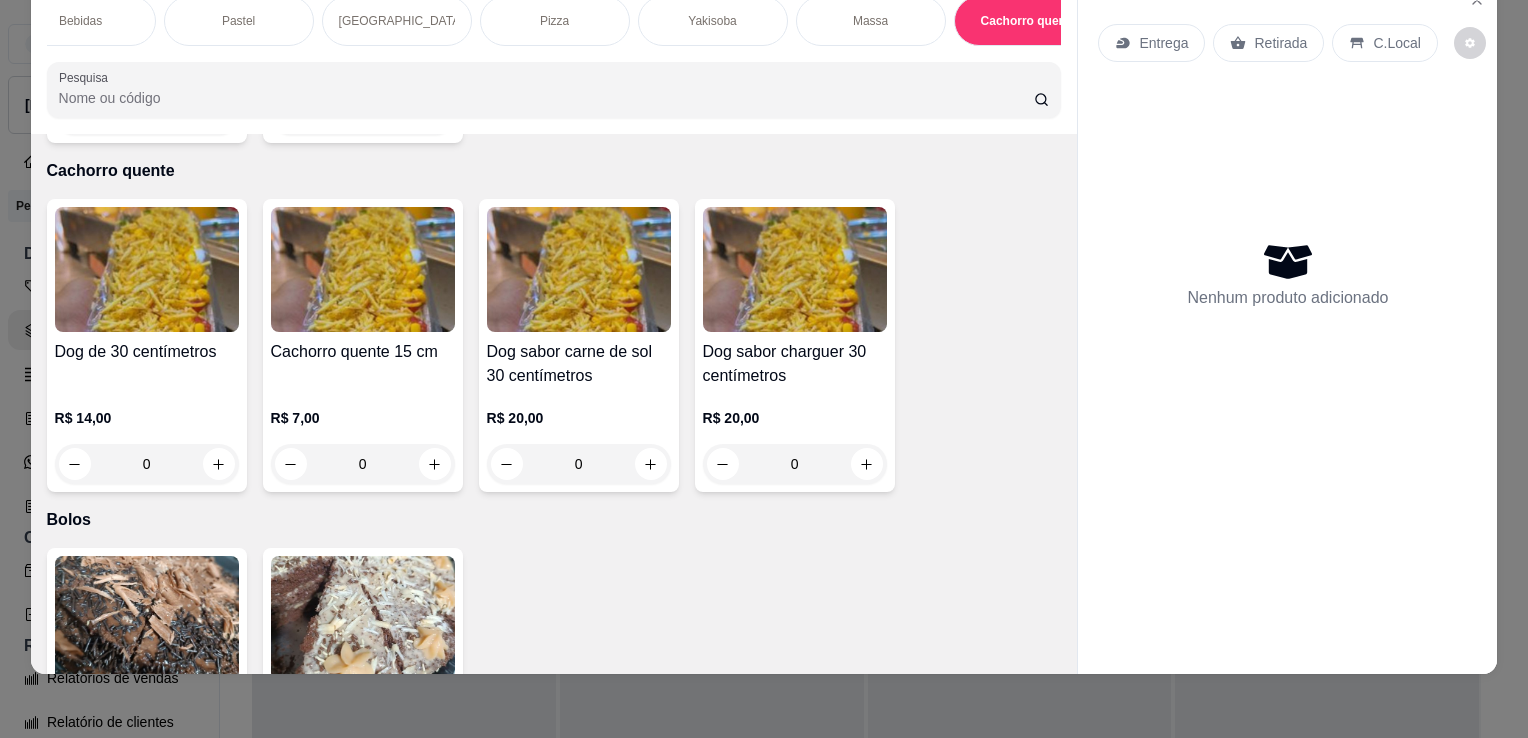 click on "Açai Milk shake O preço que cabe no seu Bolso !!! Econômicos - Combos Os maravilhosos - Sanduíches Cachorro quente O melhor - Hambúrguer tradicional Hambúrgueres especiais ( Frango ) Hambúrgueres especiais ( Mega especiais) Hambúrgueres especiais ( Bacon ) Hambúrgueres especiais (Mega especiais) Deliciosos - Hambúrgueres Porções Bebidas Pastel Beirute Pizza Yakisoba Massa Cachorro quente  Bolos  Pesquisa Item avulso Açai Açai na tigela tamanho M   R$ 10,00 0 Combo de açaí   R$ 29,90 0  Tigela (P) Monte seu açaí    R$ 8,00 0 Milk shake Milk shake de morango   R$ 15,00 0 O preço que cabe no seu Bolso !!! X-tudinho   R$ 9,00 0 Econômicos - Combos Combo lança   R$ 34,00 0 Lança dos namorados   R$ 38,99 0 Combos família feliz   R$ 58,00 0 Dose dupla    R$ 45,99 0 Lança cinema    R$ 58,99 0 Combo solteiro    R$ 25,99 0 Combo casal    R$ 64,99 0 Os maravilhosos - Sanduíches Lança duplo   R$ 19,00 0 Lança Original   R$ 12,00 0 Lança triplo   R$ 23,00 0 Lança mostro   0   0" at bounding box center [764, 369] 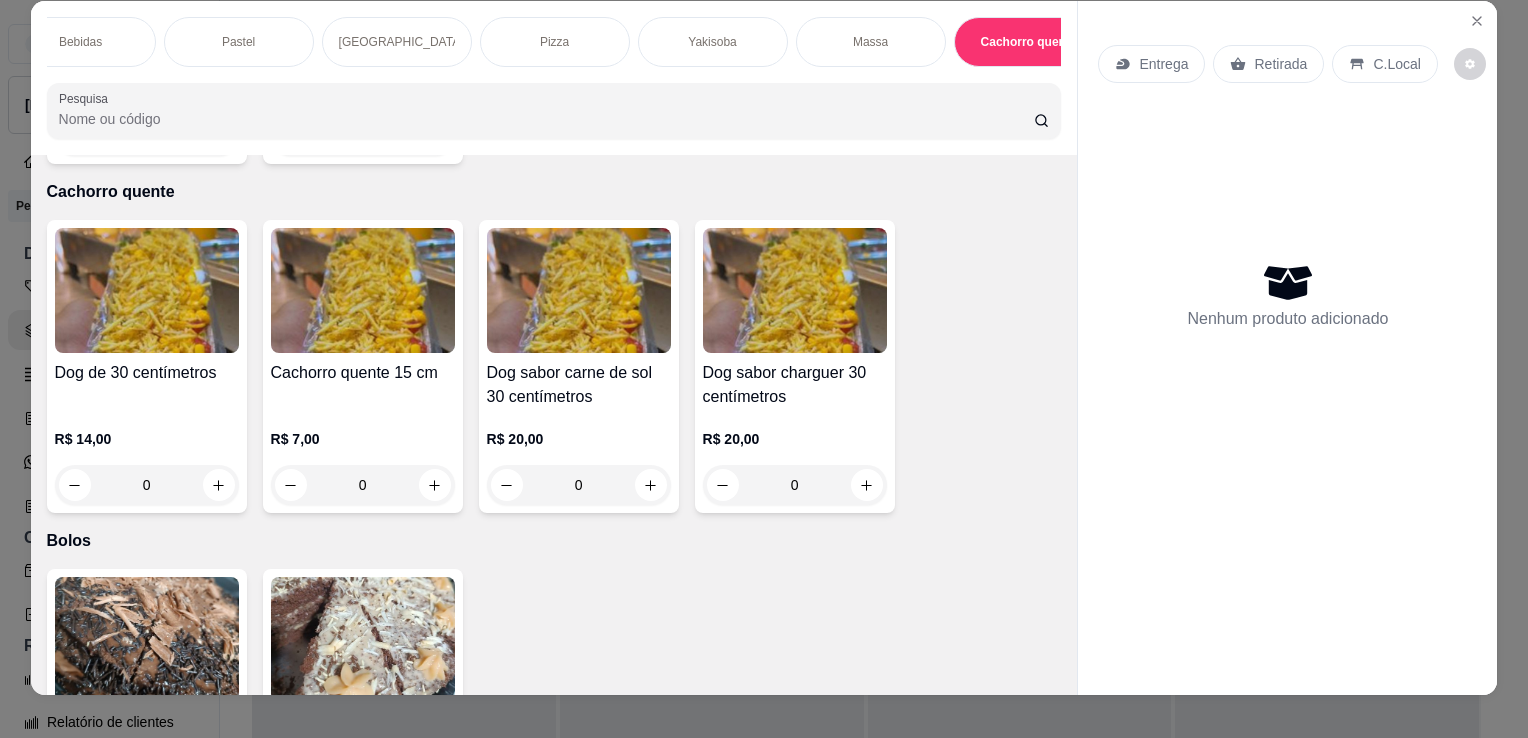 scroll, scrollTop: 0, scrollLeft: 0, axis: both 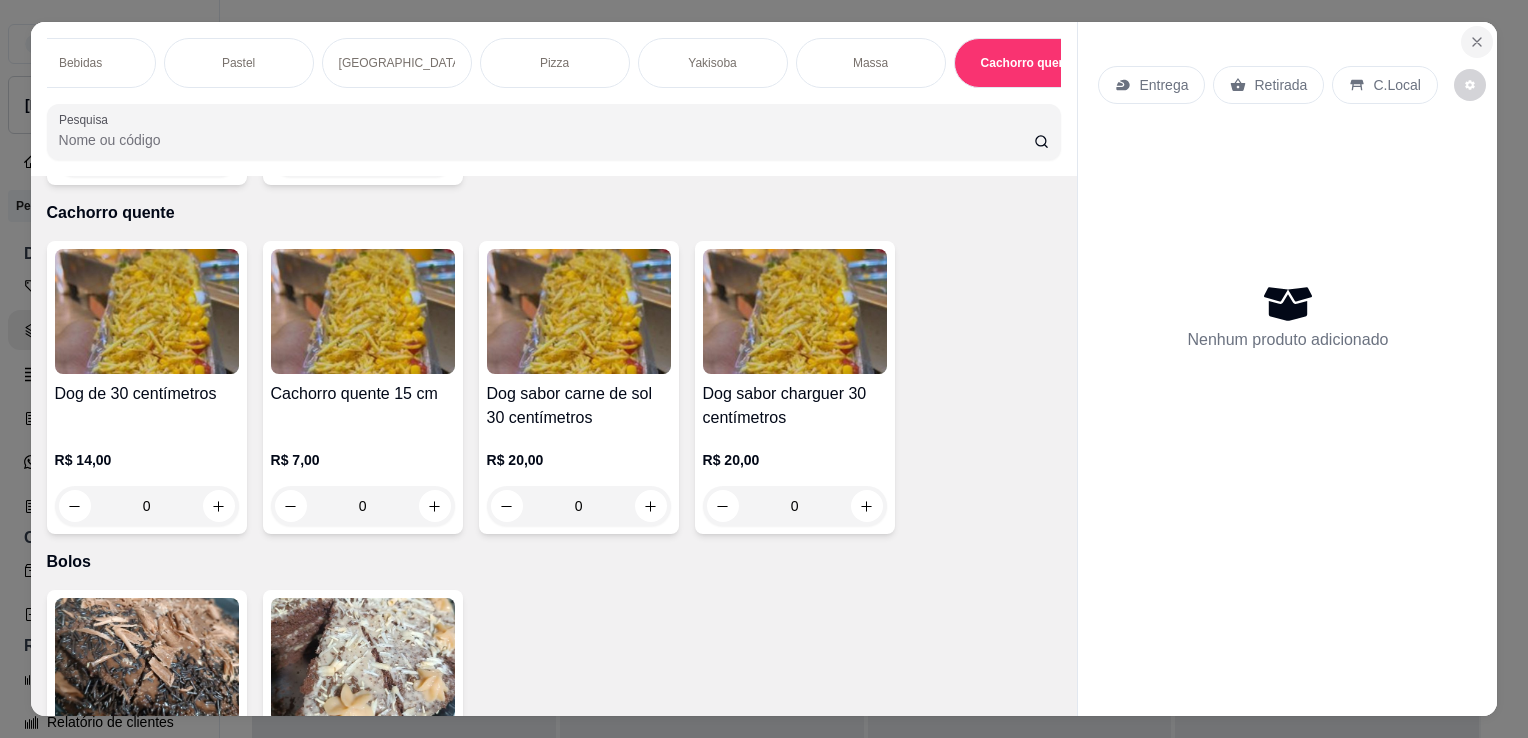 click at bounding box center (1477, 42) 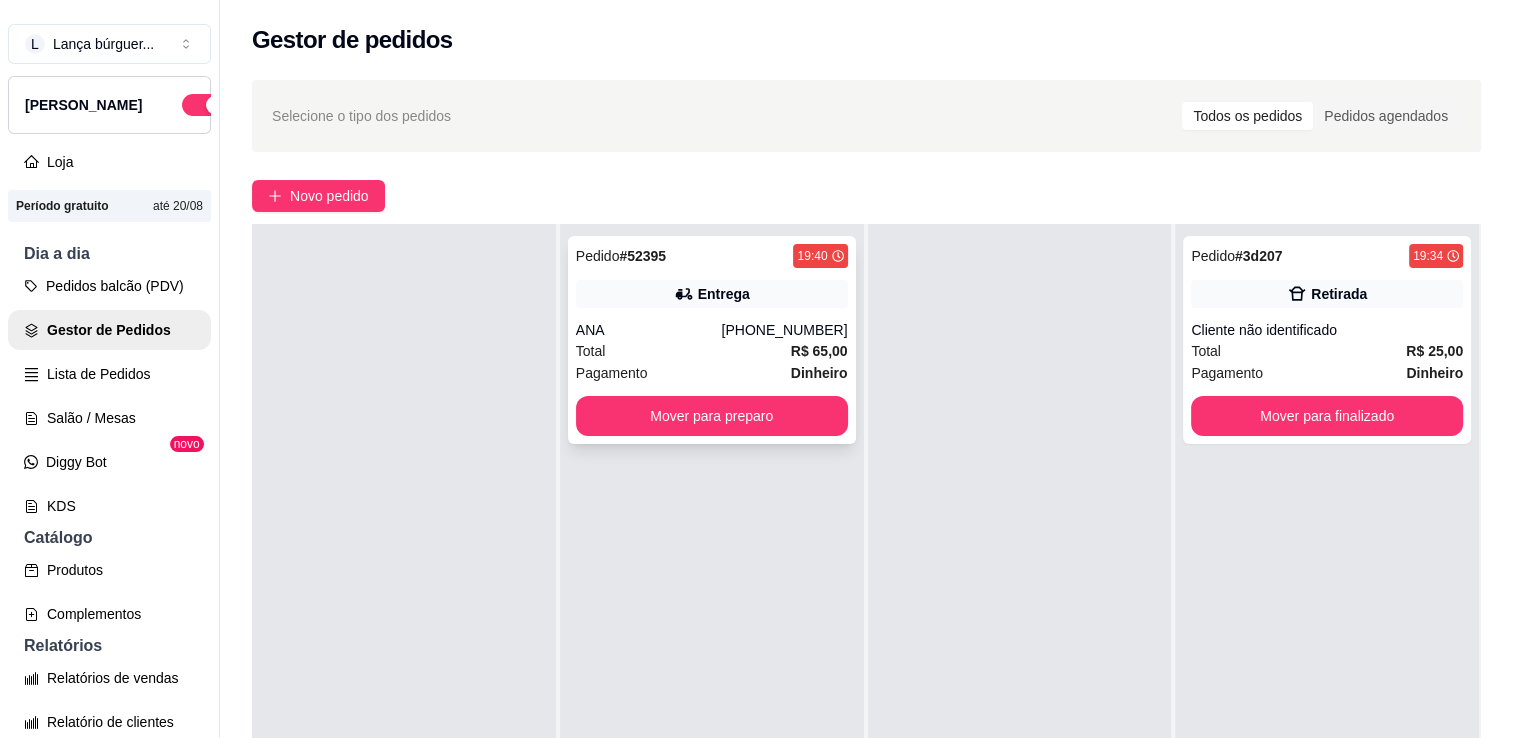click on "ANA" at bounding box center [649, 330] 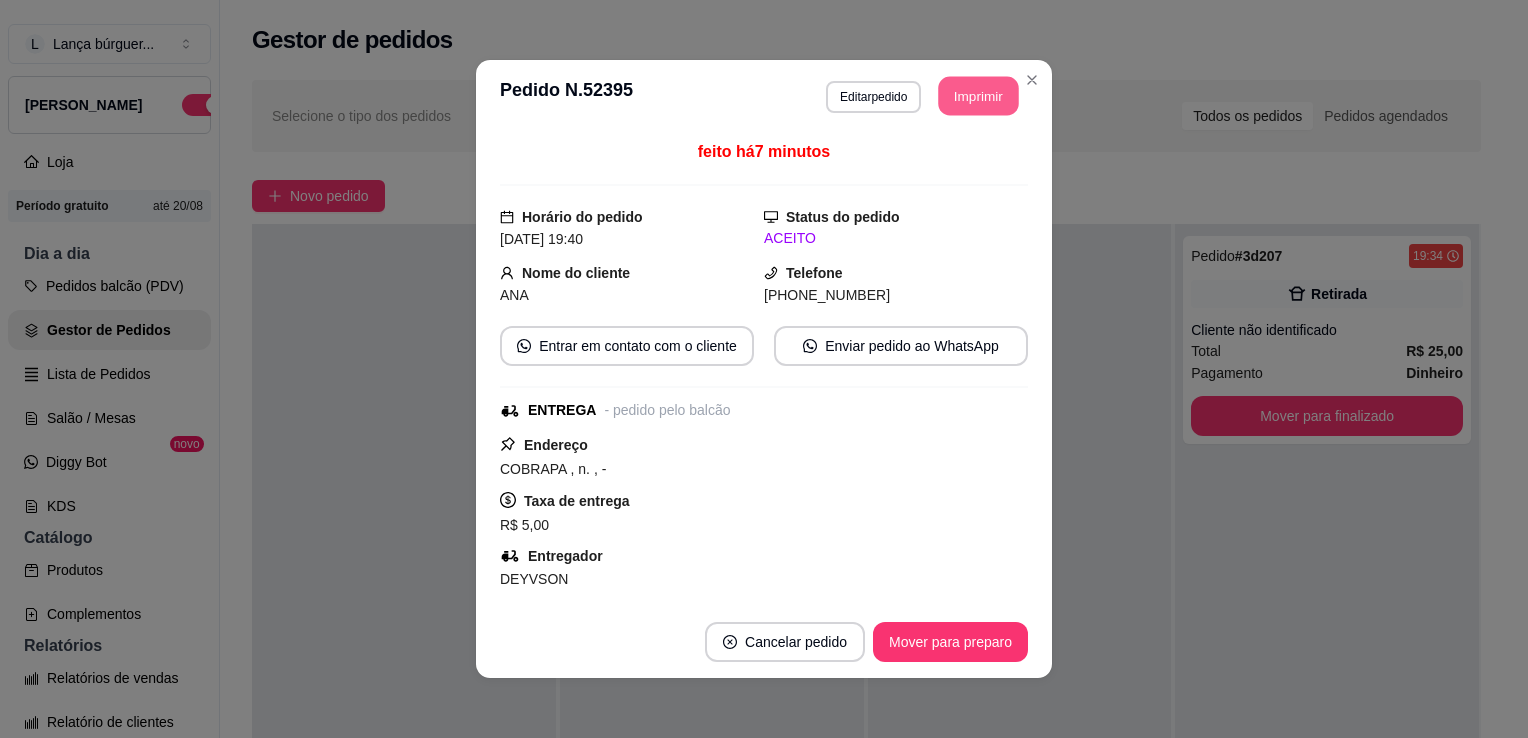 click on "Imprimir" at bounding box center [979, 96] 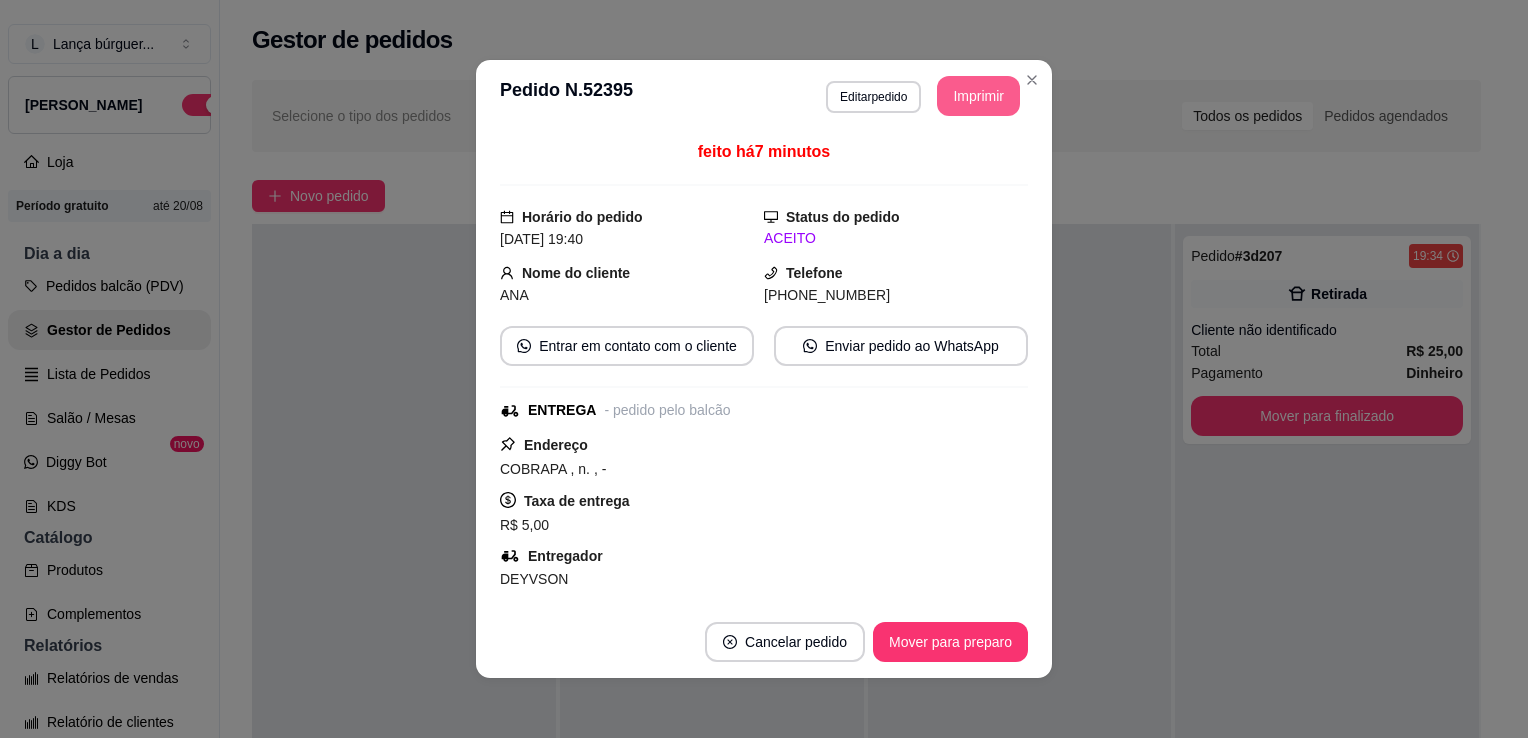 scroll, scrollTop: 0, scrollLeft: 0, axis: both 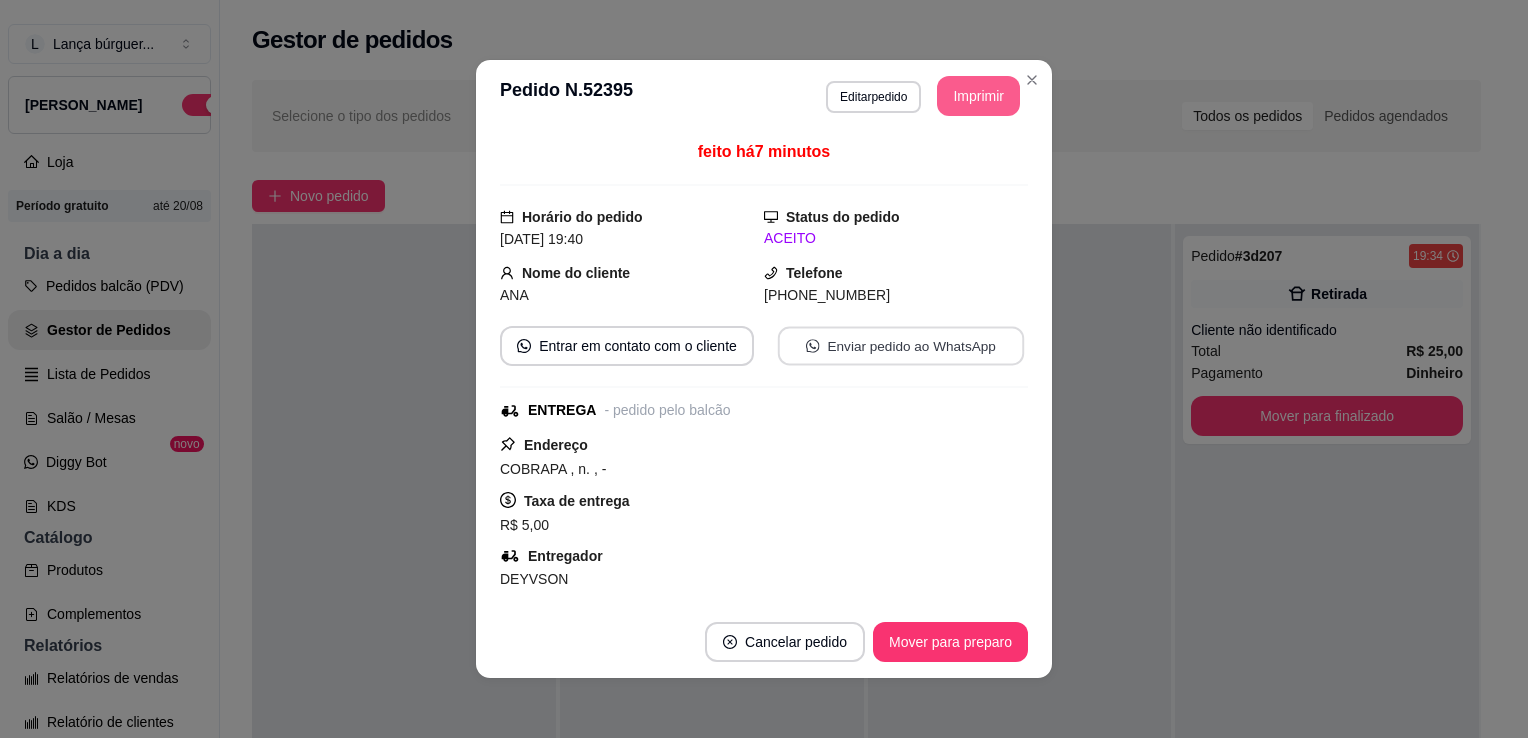 click on "Enviar pedido ao WhatsApp" at bounding box center (901, 346) 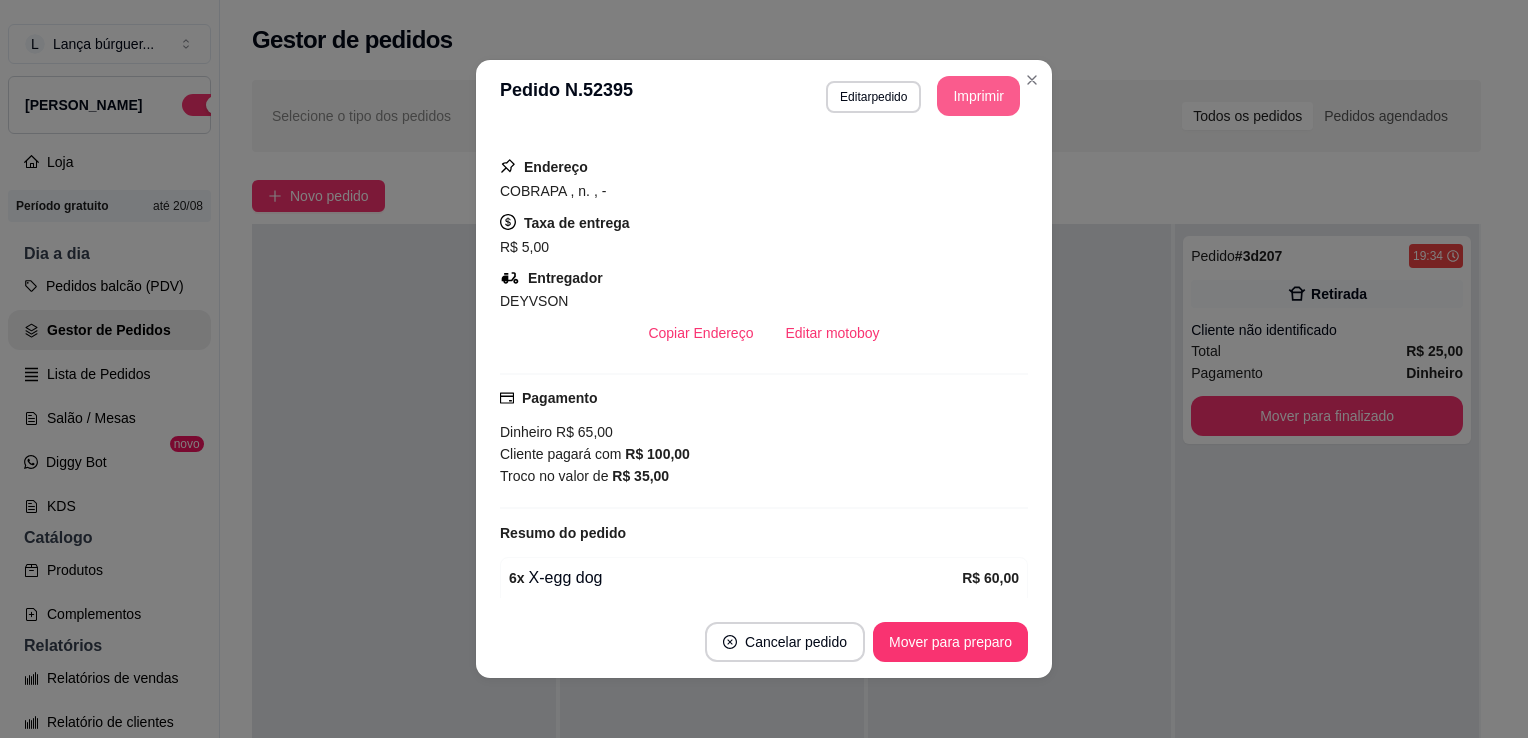 scroll, scrollTop: 320, scrollLeft: 0, axis: vertical 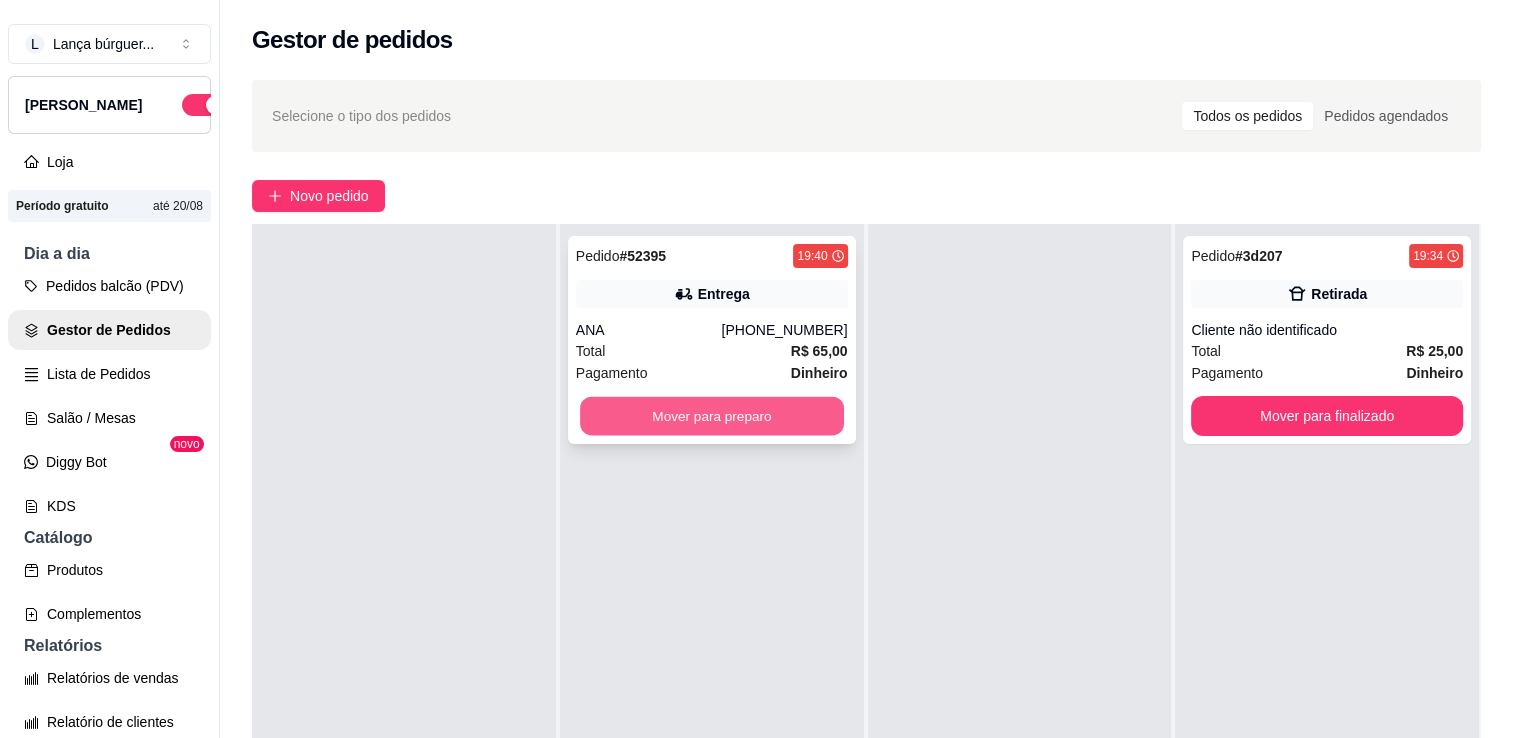 click on "Mover para preparo" at bounding box center [712, 416] 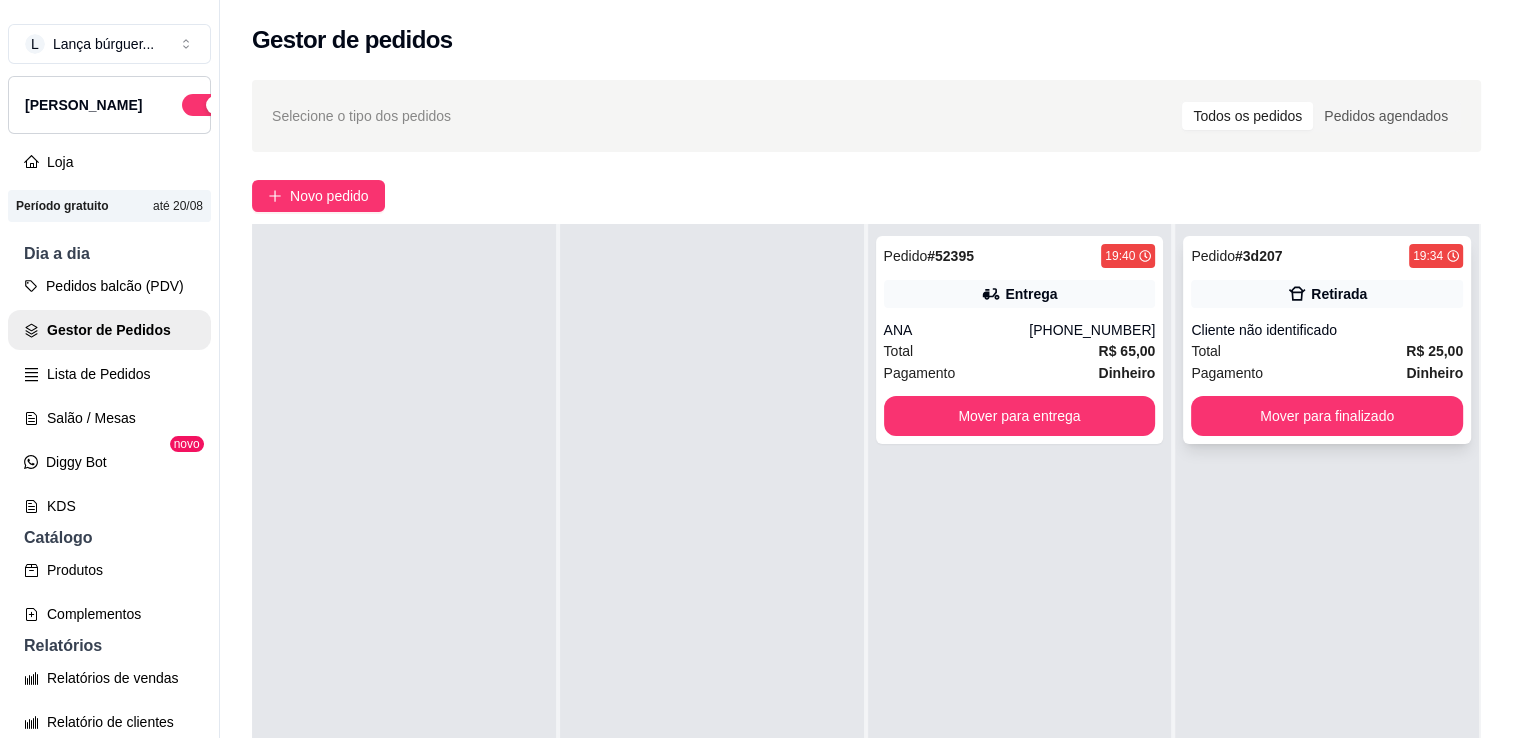 click on "Total R$ 25,00" at bounding box center (1327, 351) 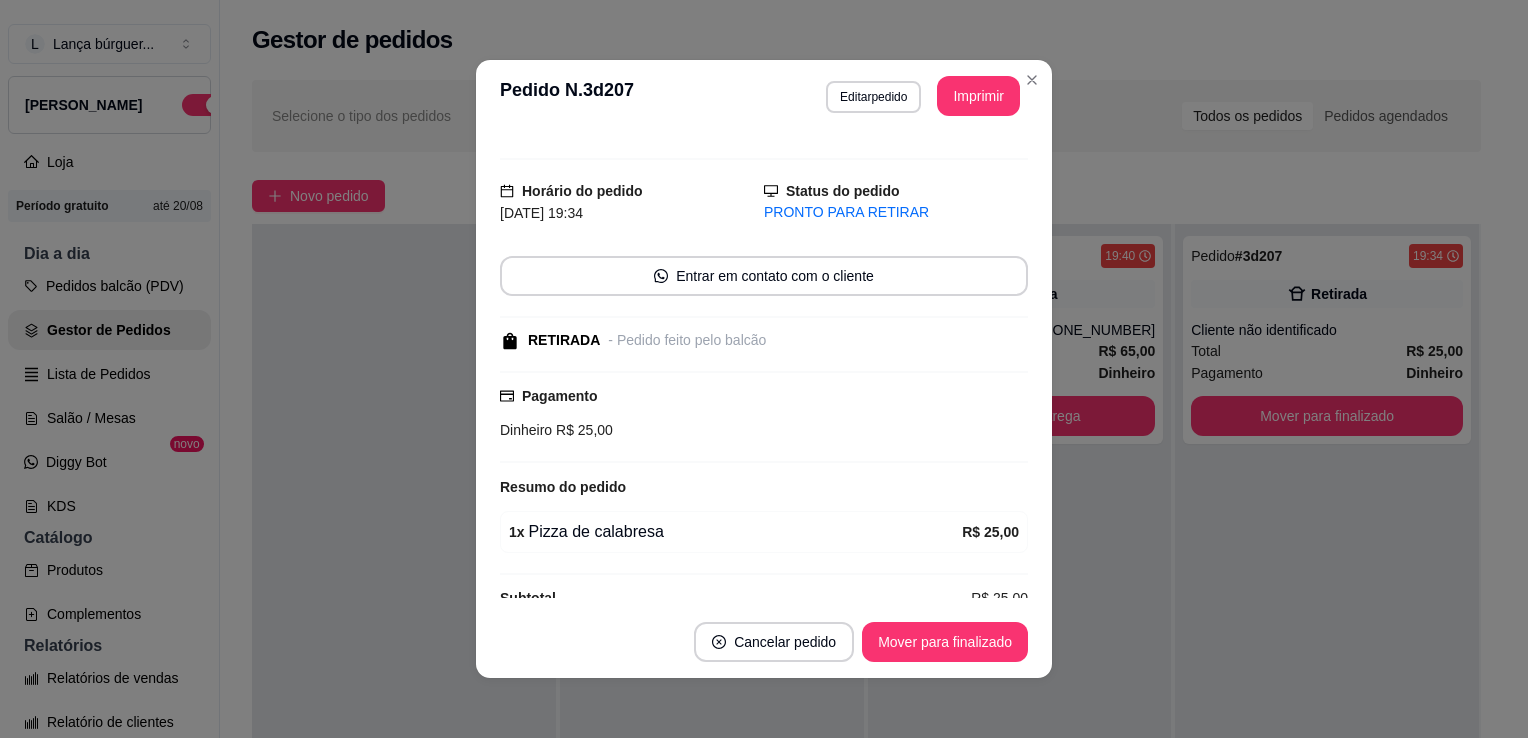 scroll, scrollTop: 40, scrollLeft: 0, axis: vertical 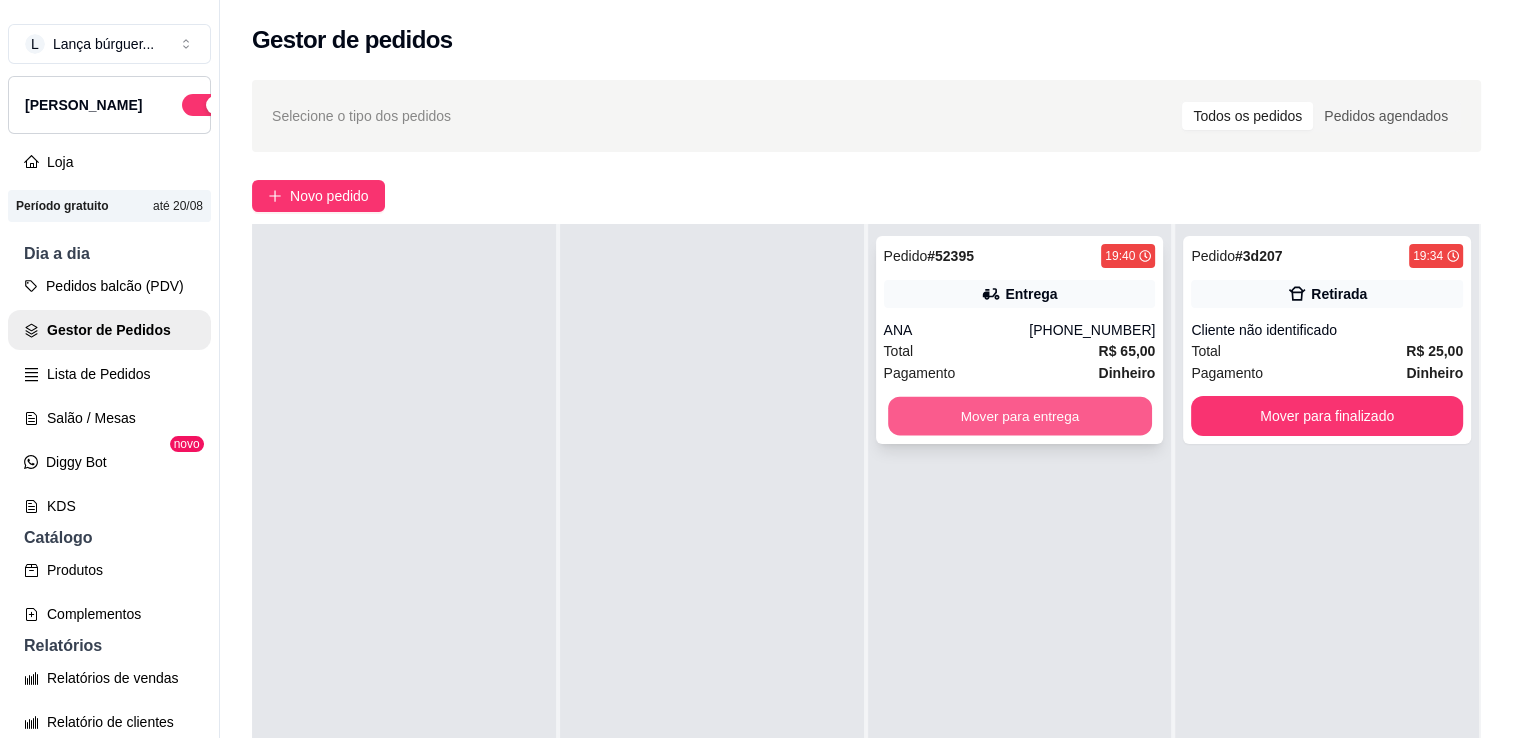 click on "Mover para entrega" at bounding box center [1020, 416] 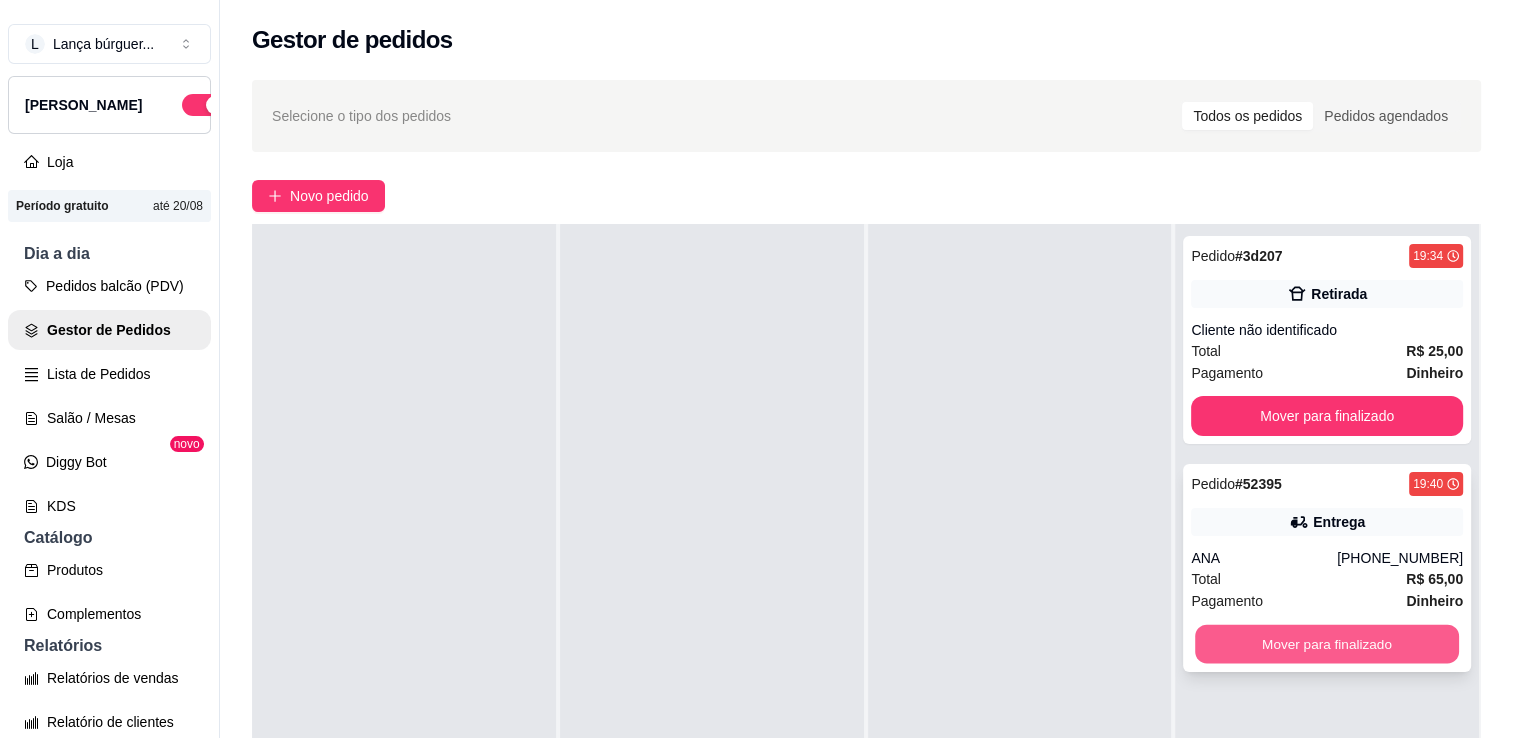 click on "Mover para finalizado" at bounding box center (1327, 644) 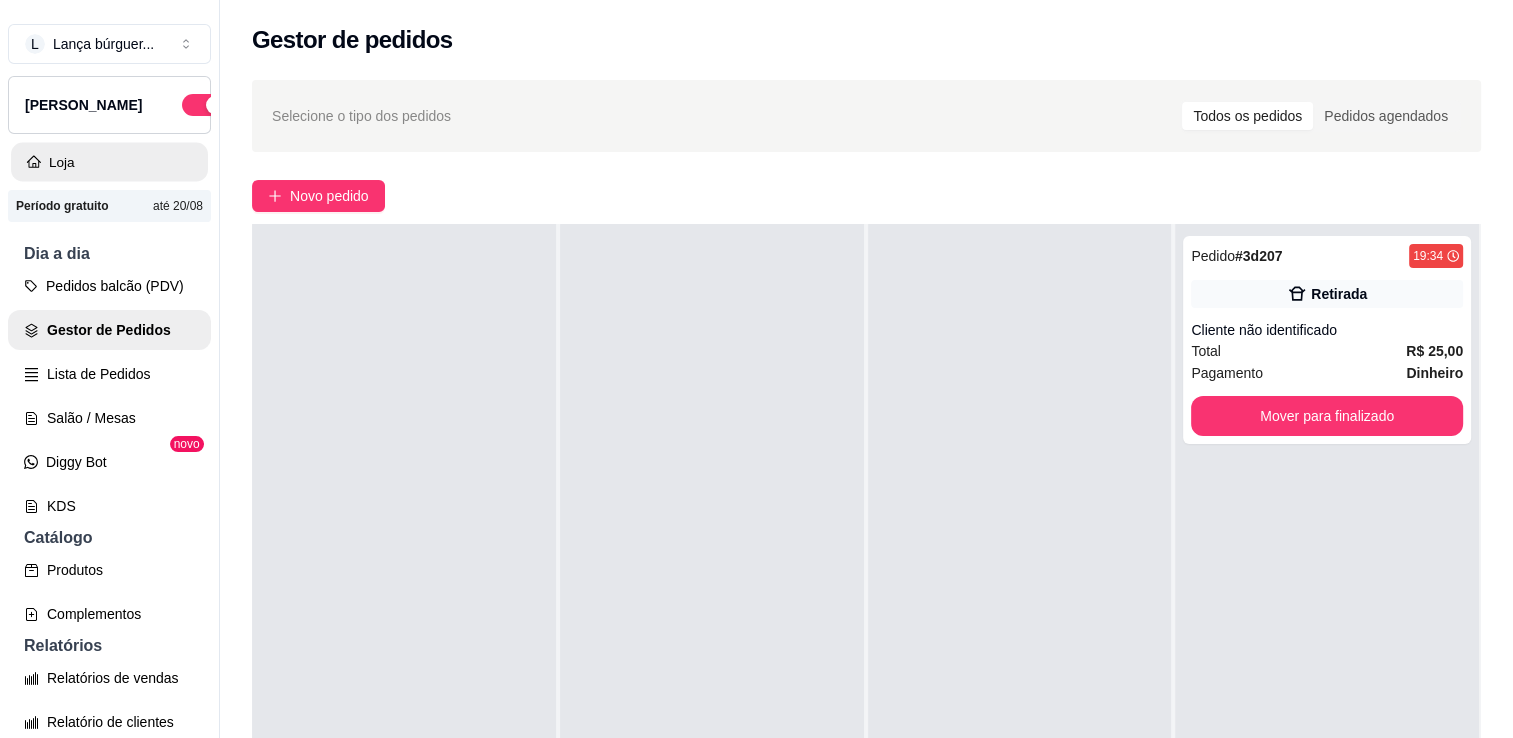 click on "Loja" at bounding box center (109, 162) 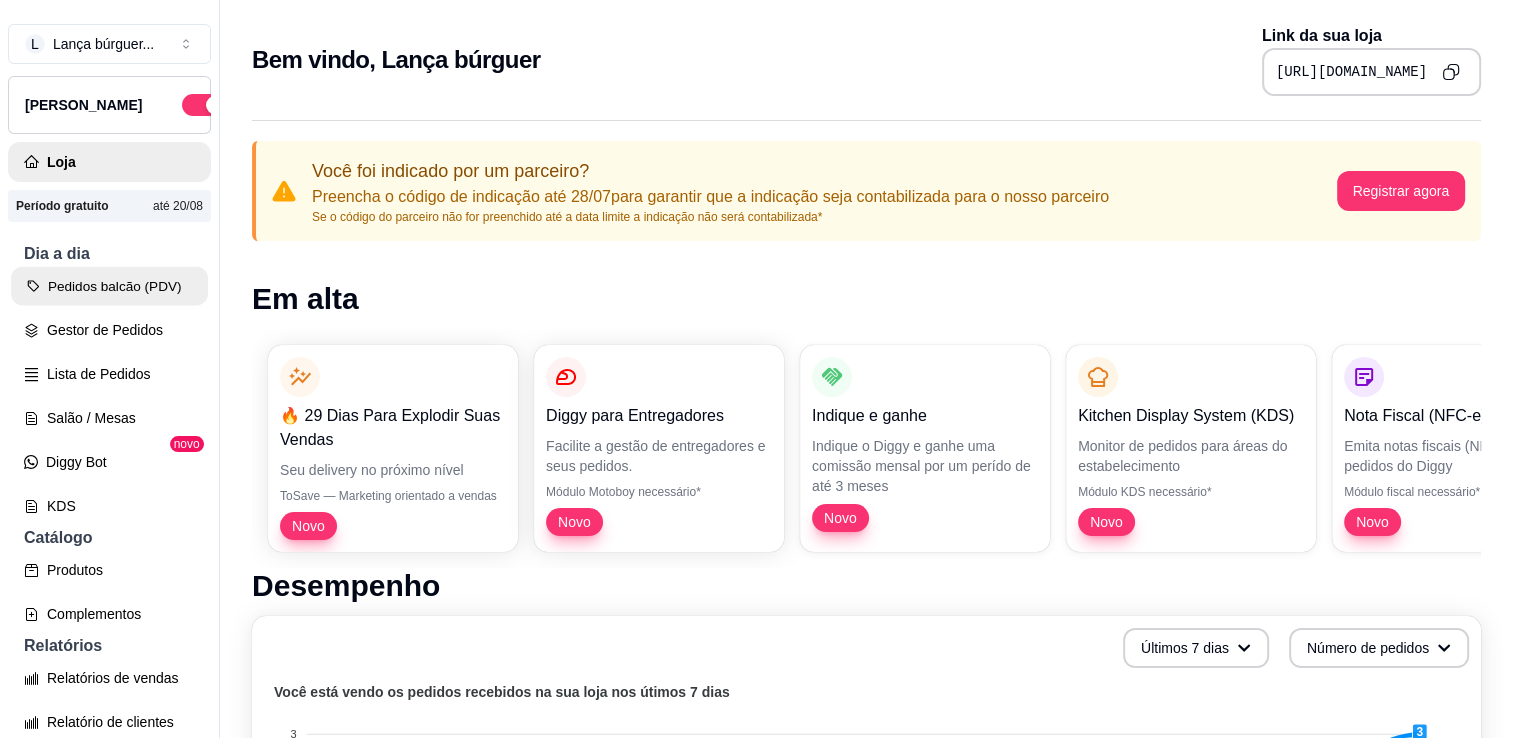 click on "Pedidos balcão (PDV)" at bounding box center (109, 286) 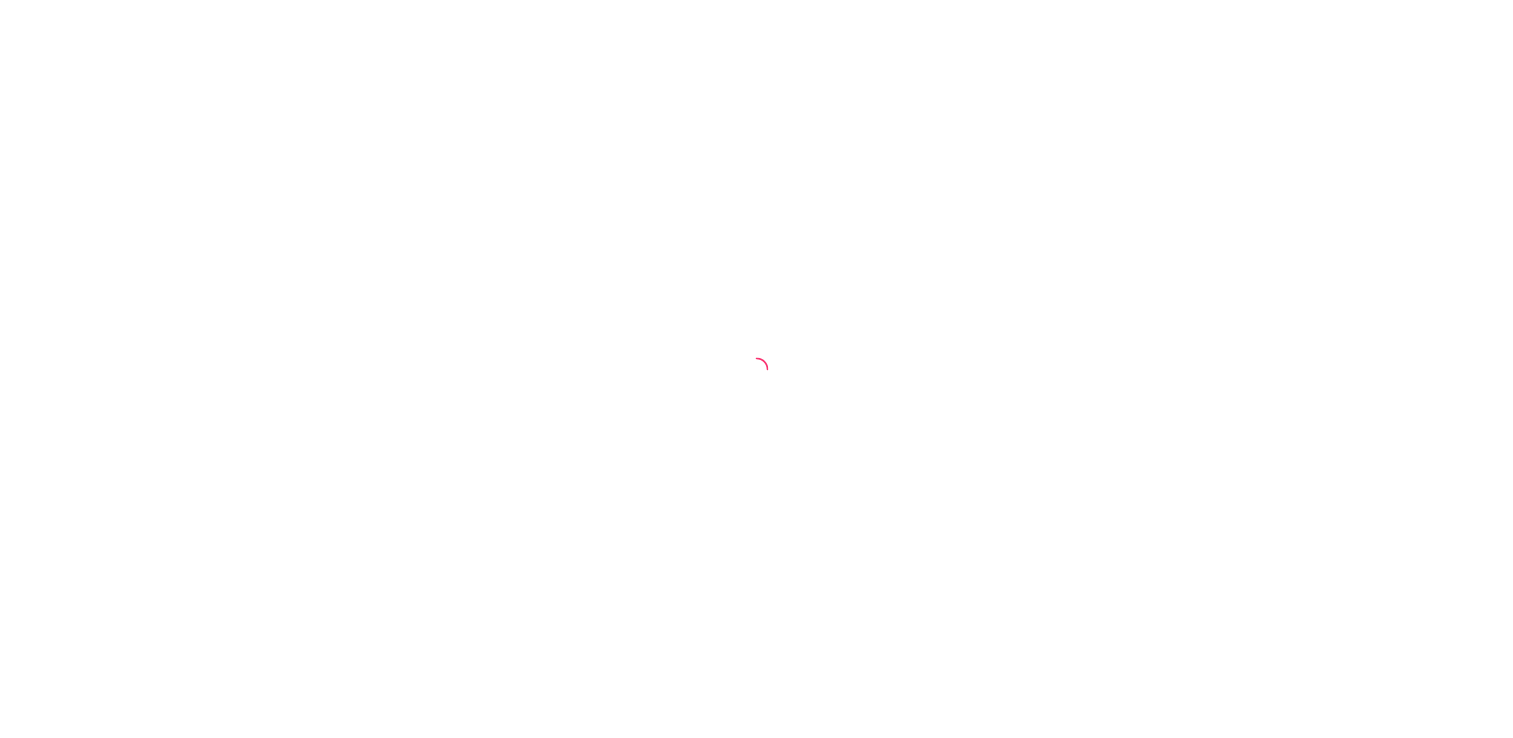 scroll, scrollTop: 0, scrollLeft: 0, axis: both 